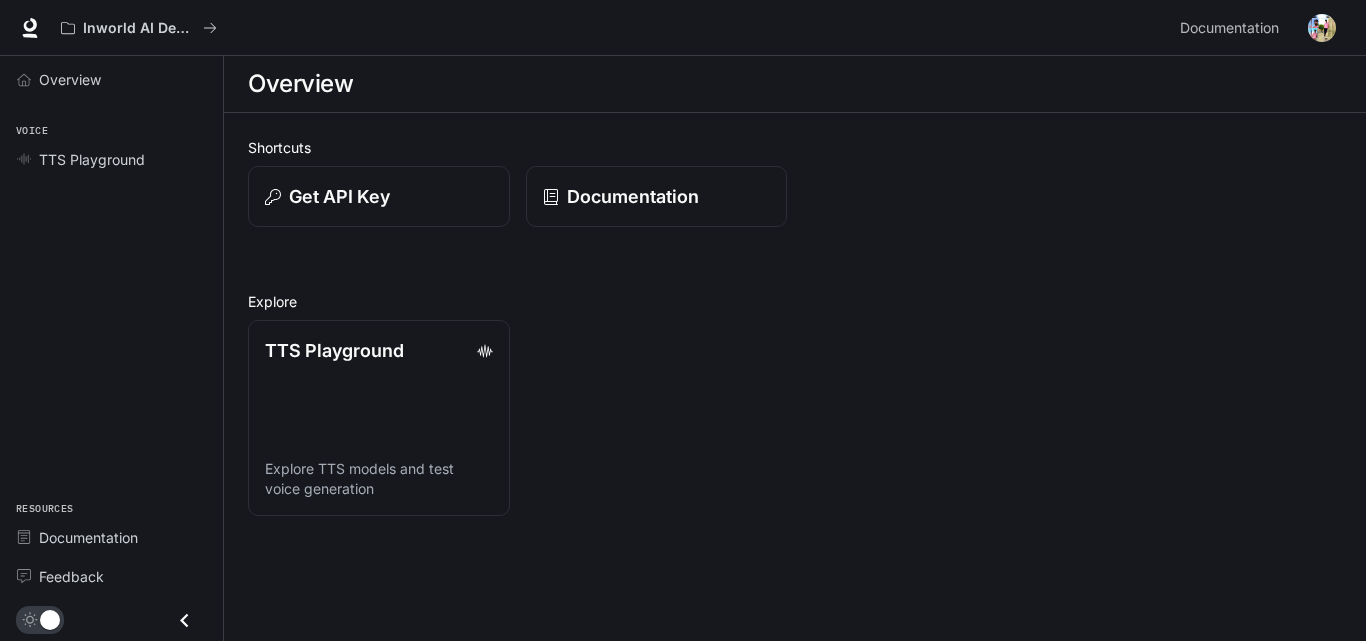 scroll, scrollTop: 0, scrollLeft: 0, axis: both 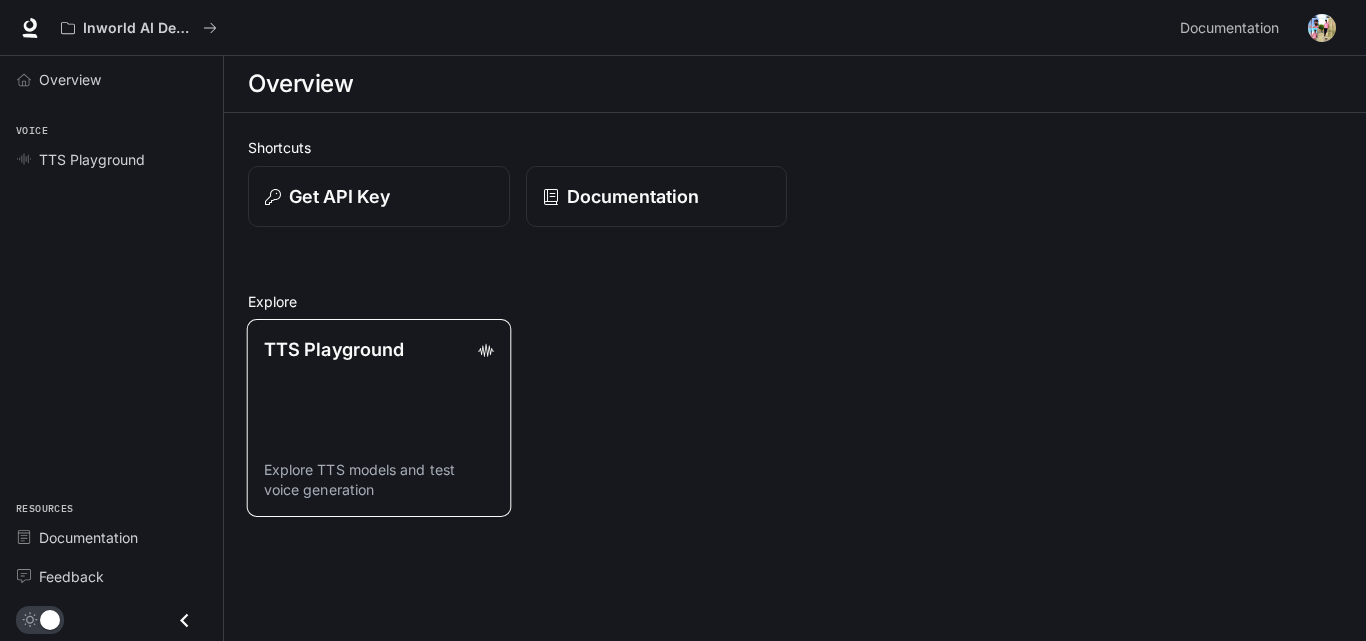 click on "TTS Playground Explore TTS models and test voice generation" at bounding box center [379, 418] 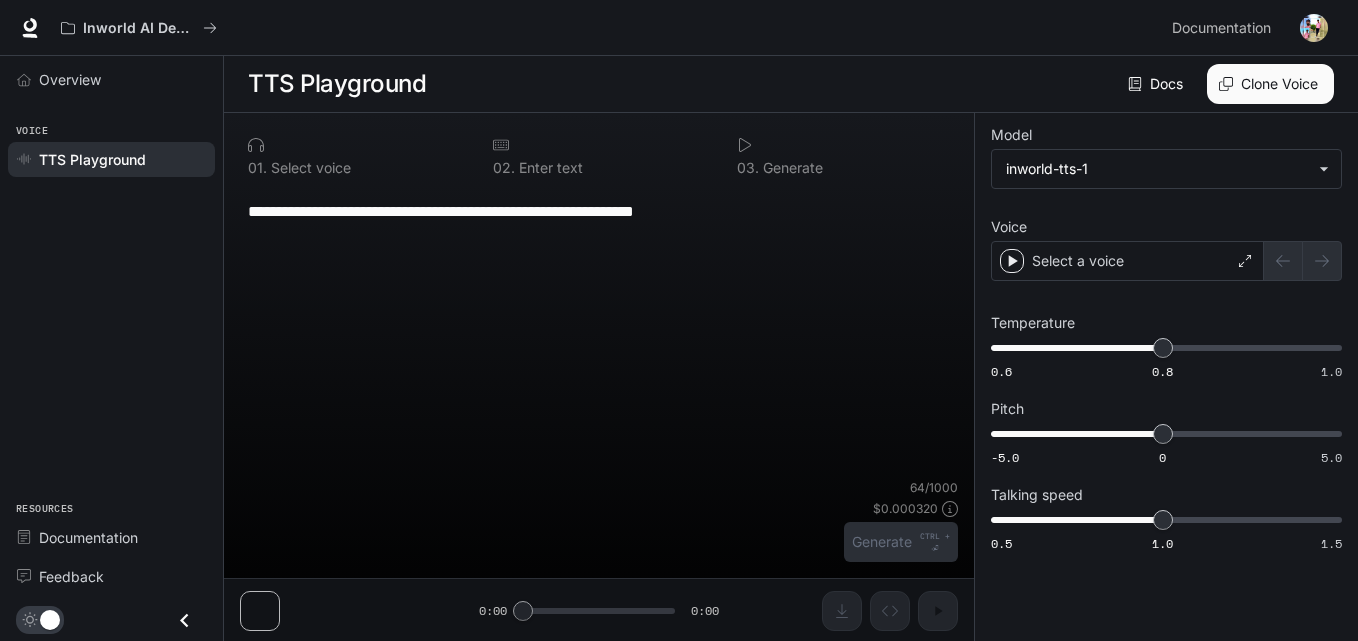 click on "**********" at bounding box center [679, 321] 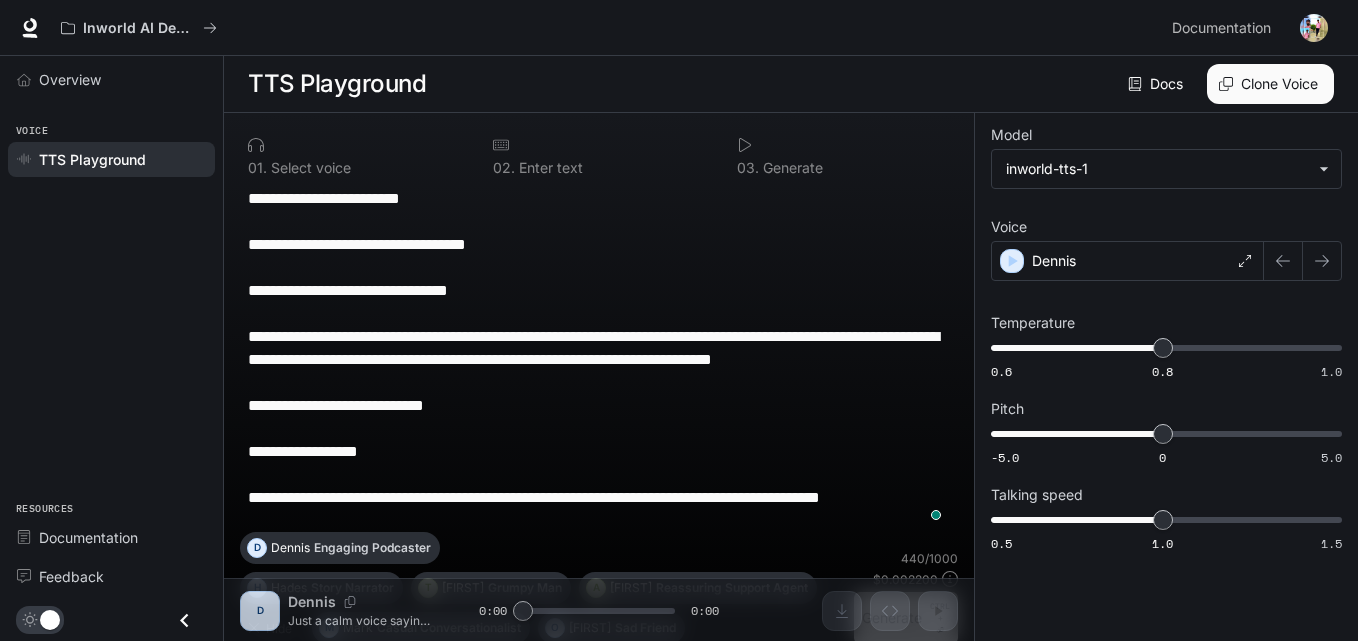 scroll, scrollTop: 3, scrollLeft: 0, axis: vertical 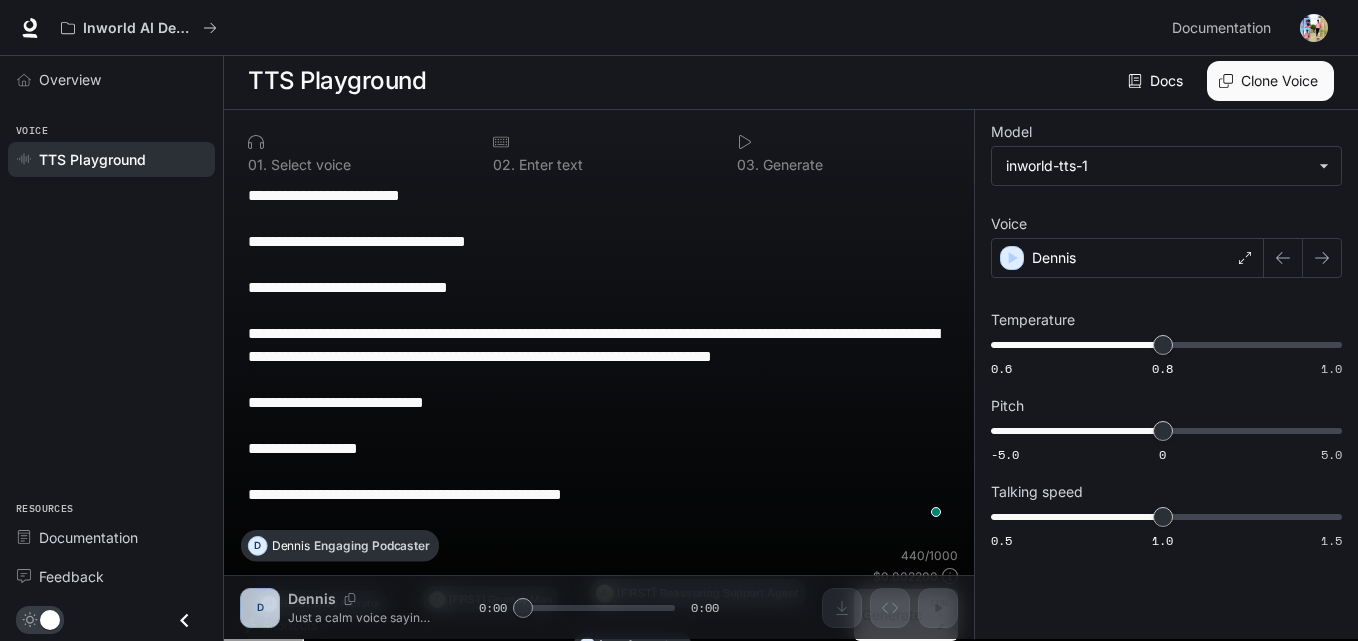 type on "**********" 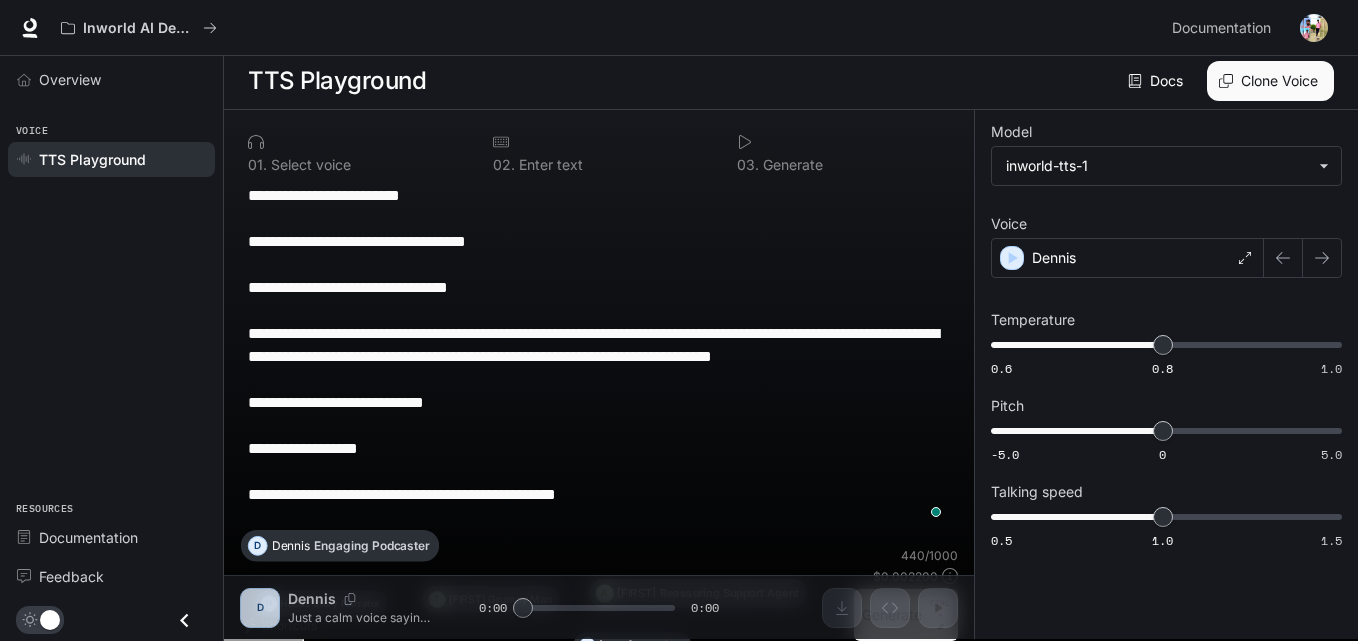 click on "**********" at bounding box center [599, 356] 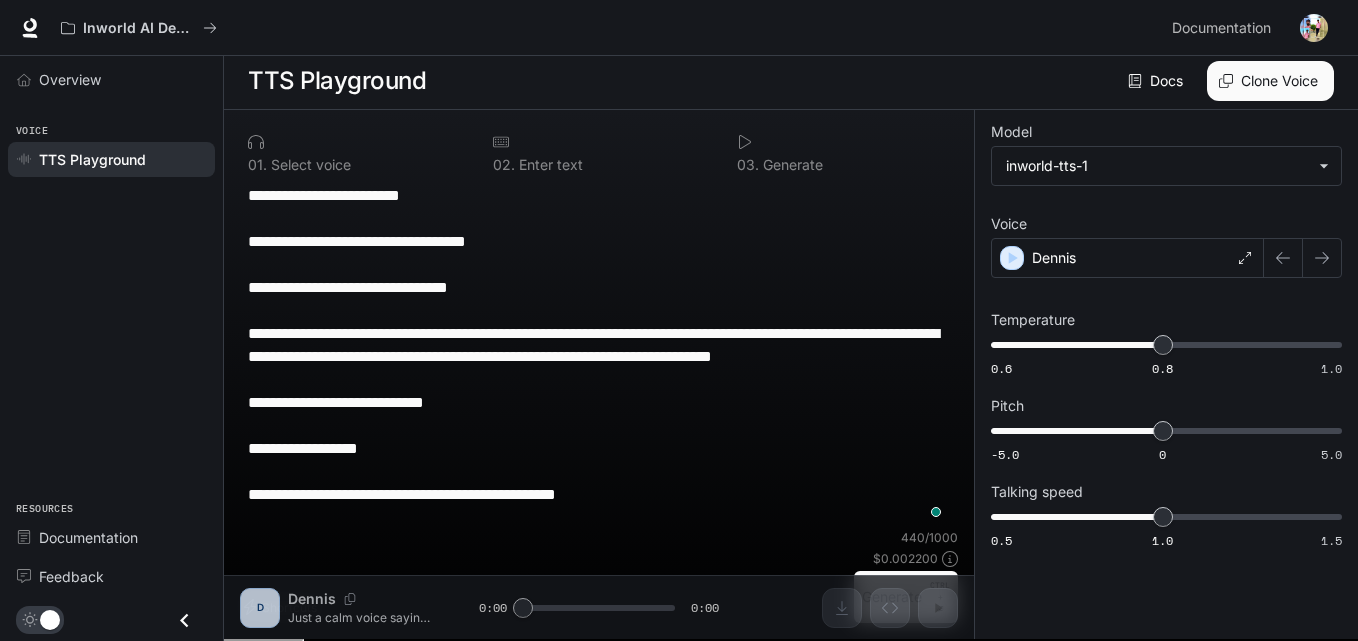 scroll, scrollTop: 1, scrollLeft: 0, axis: vertical 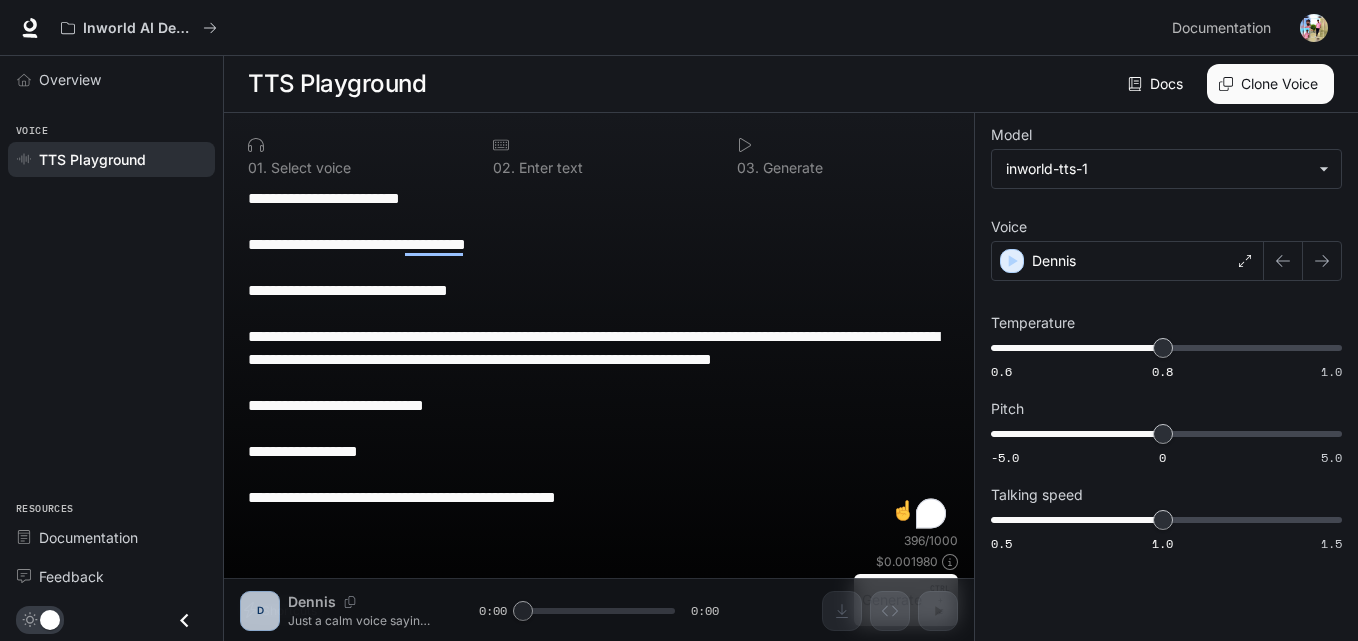 drag, startPoint x: 635, startPoint y: 523, endPoint x: 139, endPoint y: -87, distance: 786.20355 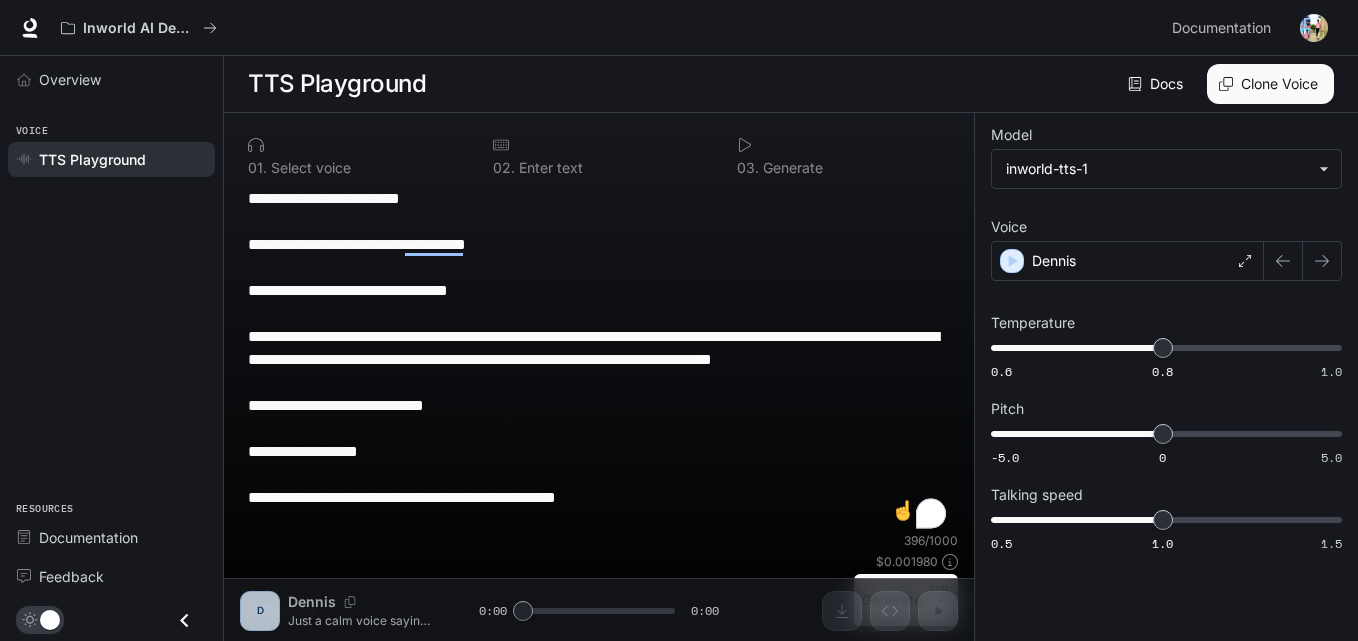 click on "**********" at bounding box center (679, 401) 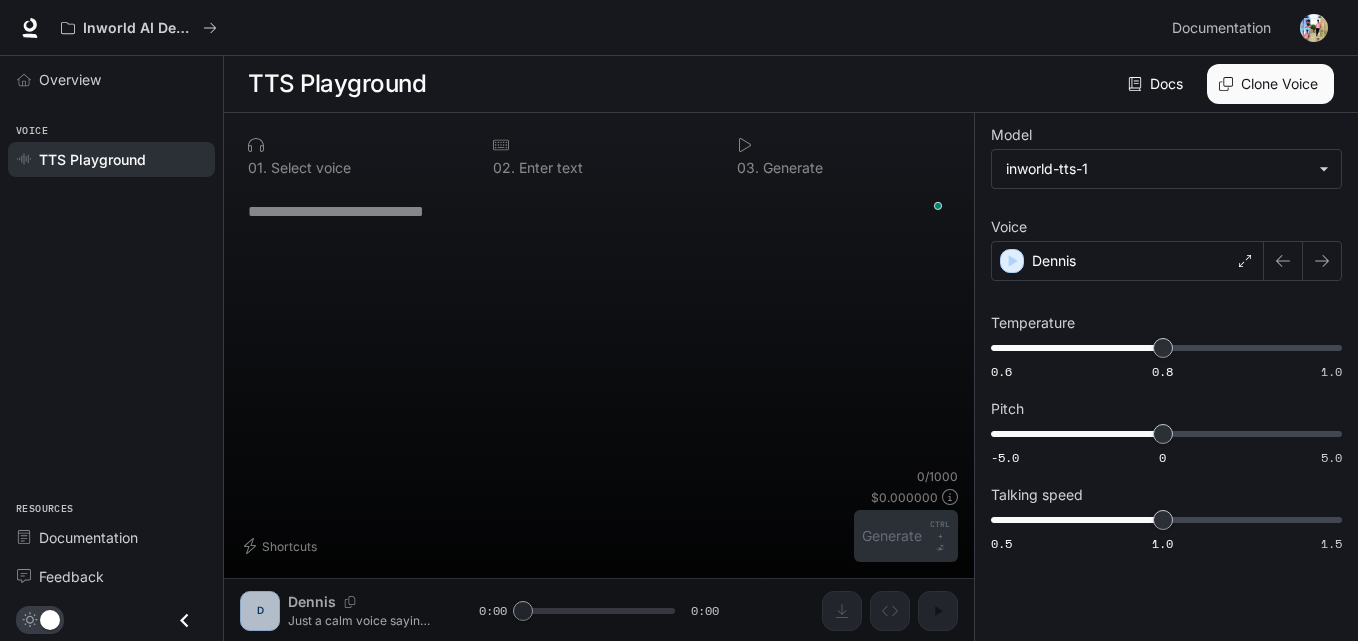 paste on "**********" 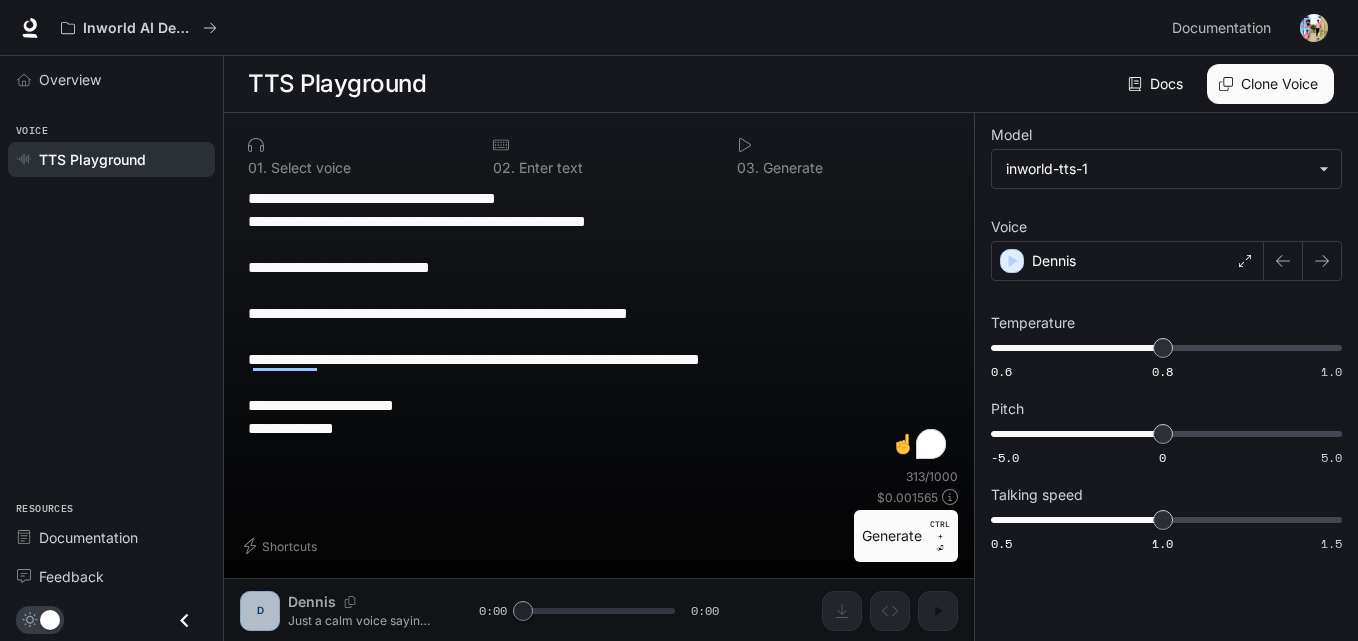 paste on "**********" 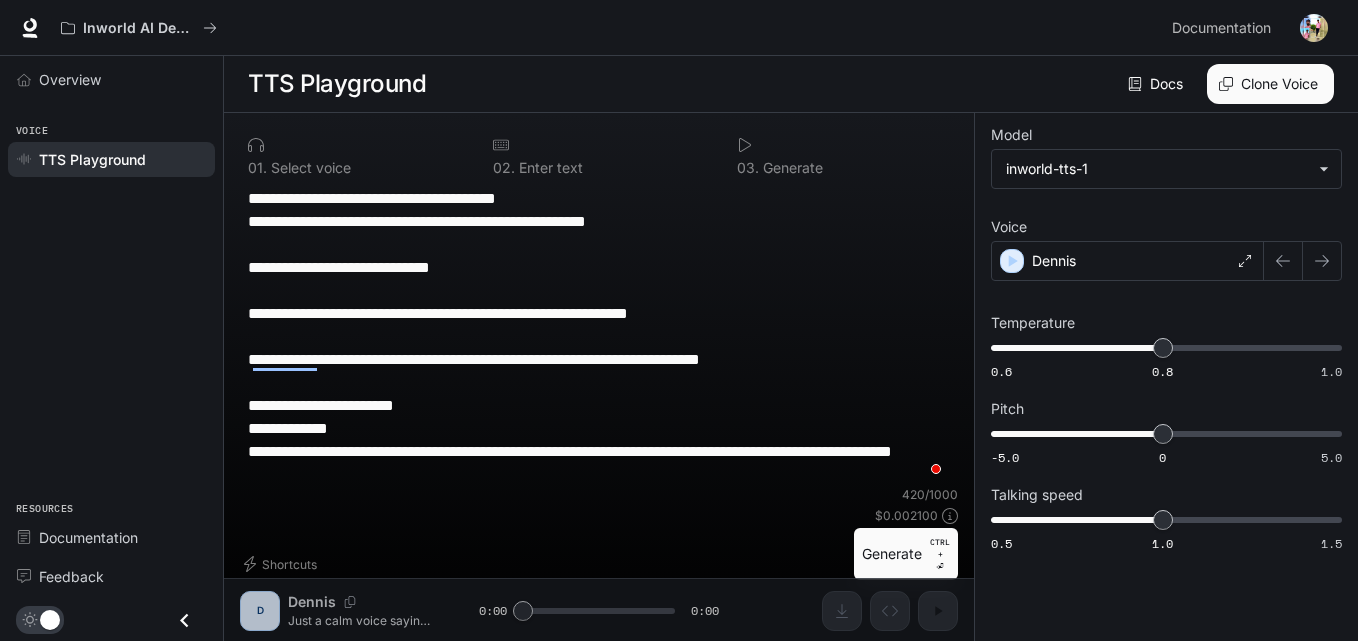scroll, scrollTop: 1, scrollLeft: 0, axis: vertical 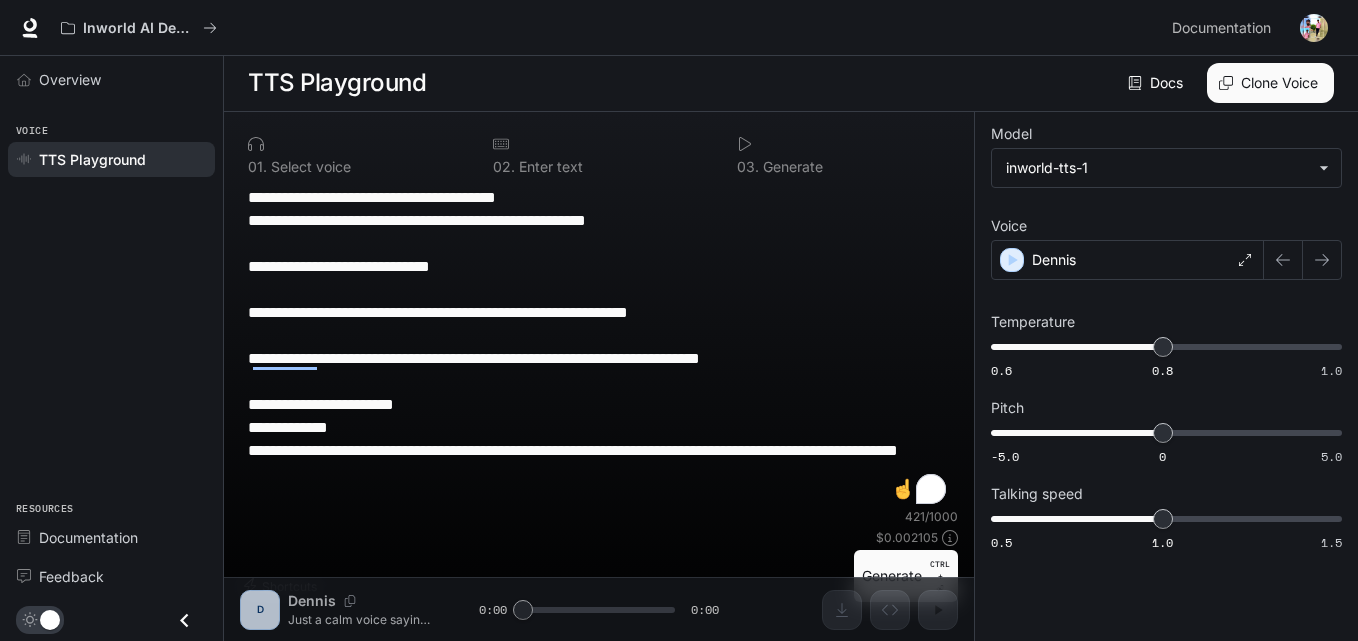 drag, startPoint x: 502, startPoint y: 517, endPoint x: 387, endPoint y: 494, distance: 117.27745 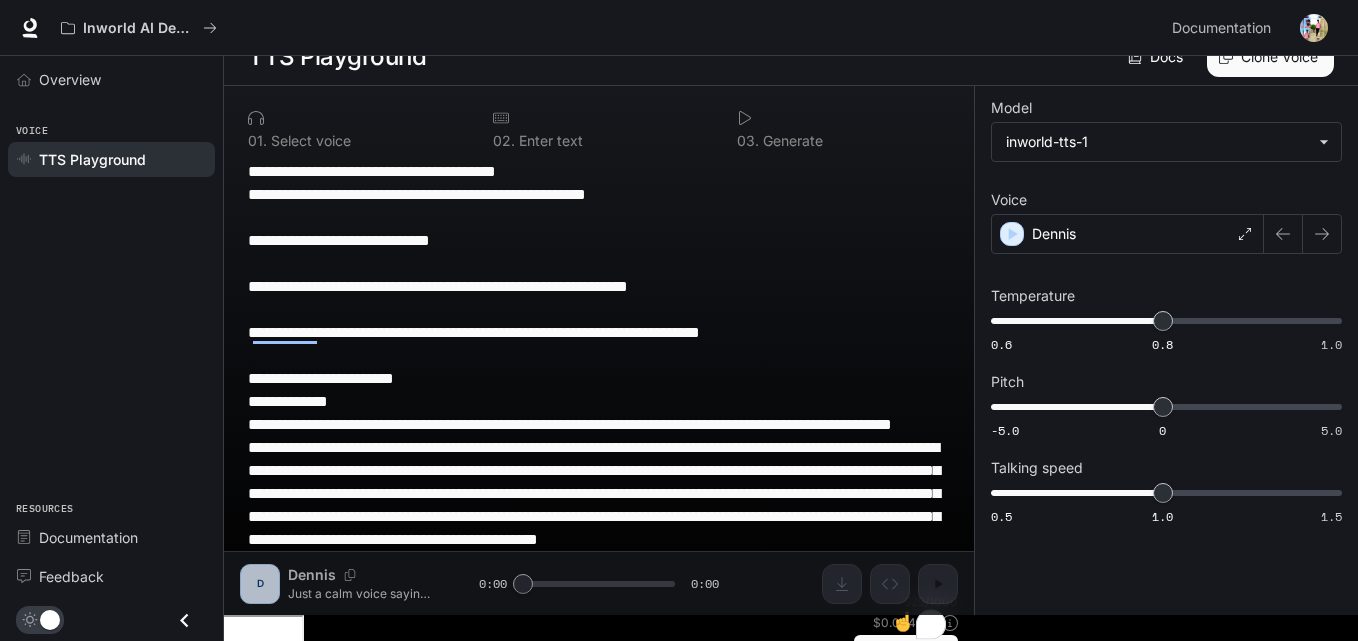 scroll, scrollTop: 73, scrollLeft: 0, axis: vertical 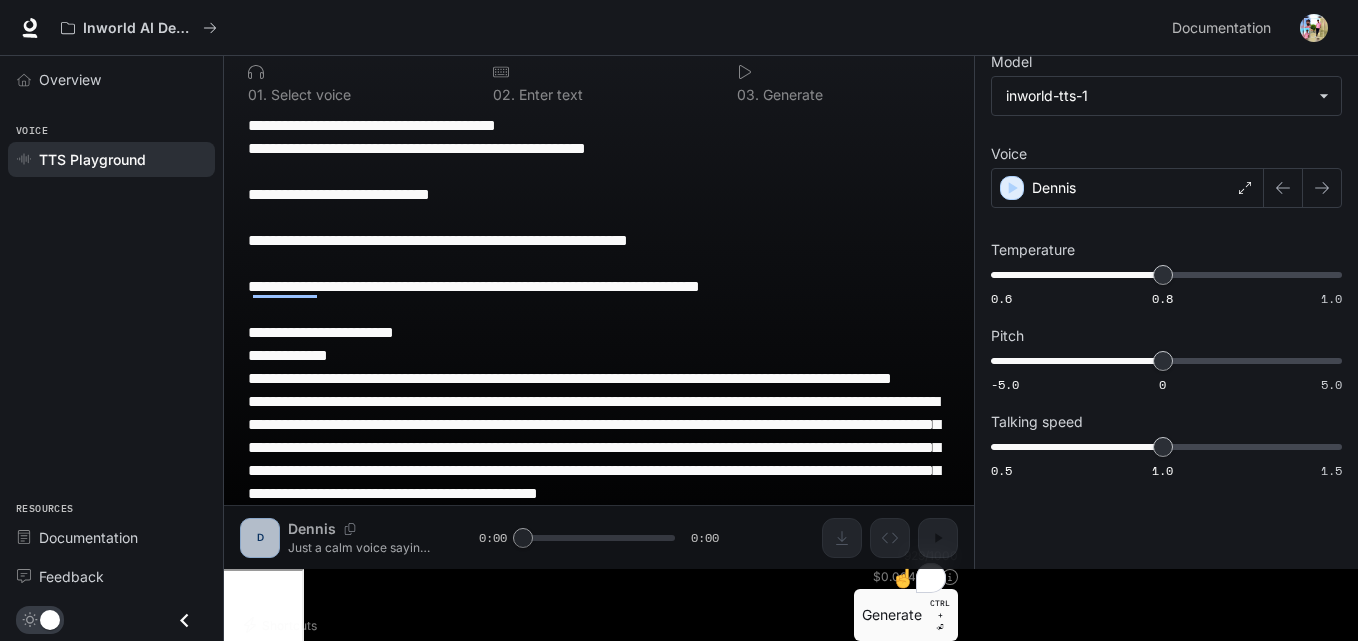 type on "**********" 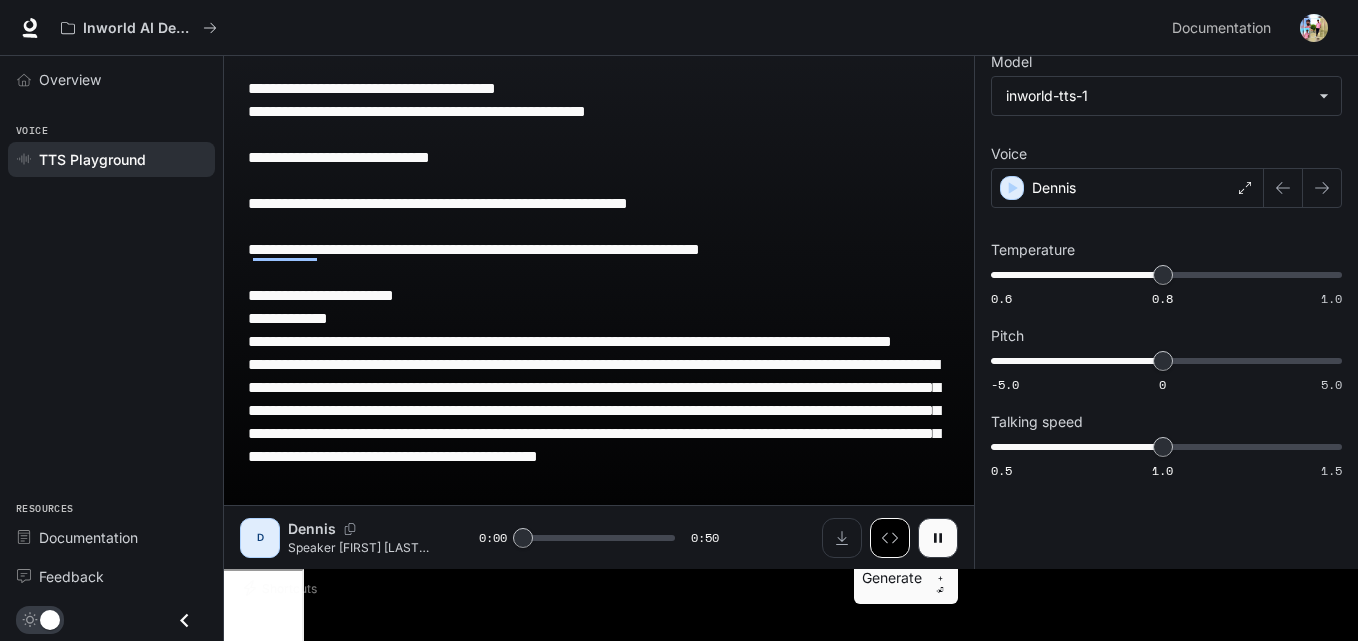 scroll, scrollTop: 15, scrollLeft: 0, axis: vertical 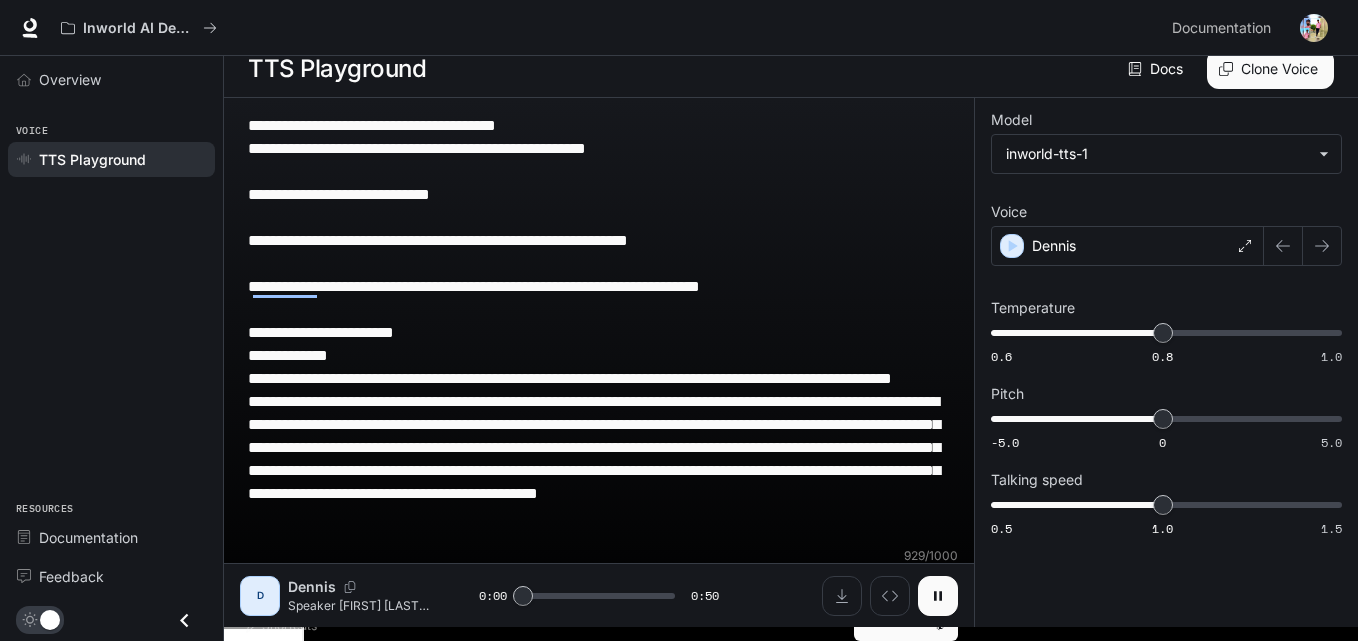 click 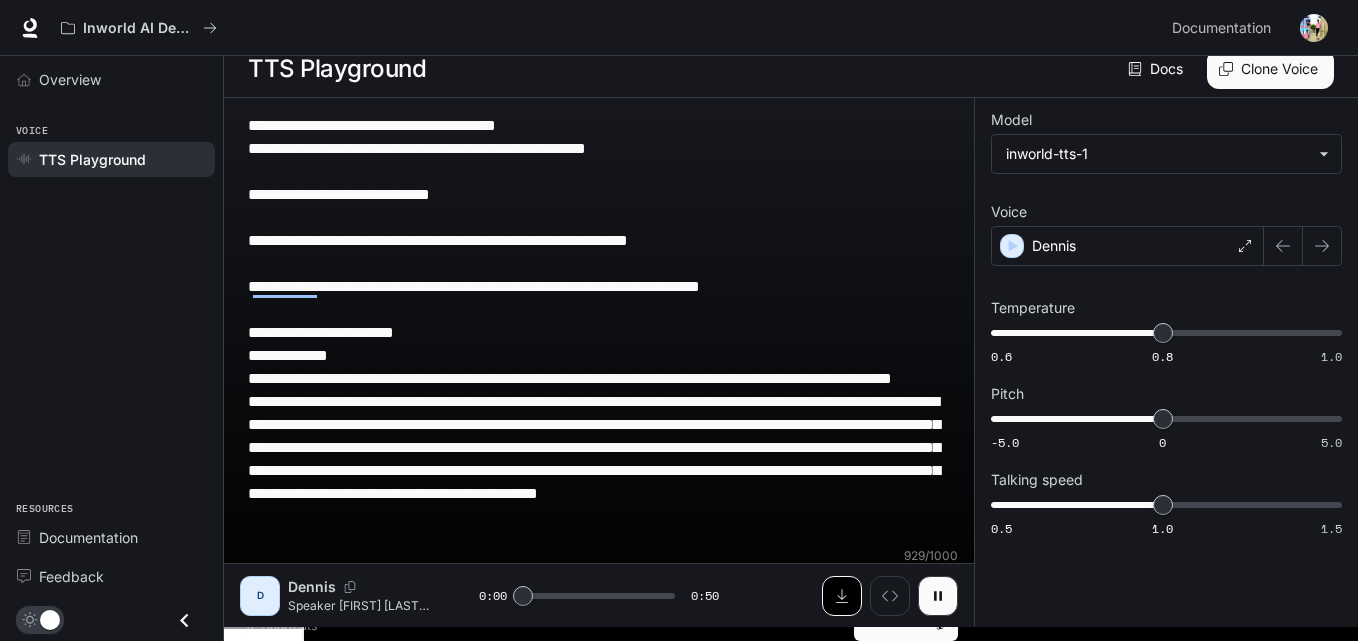 type on "***" 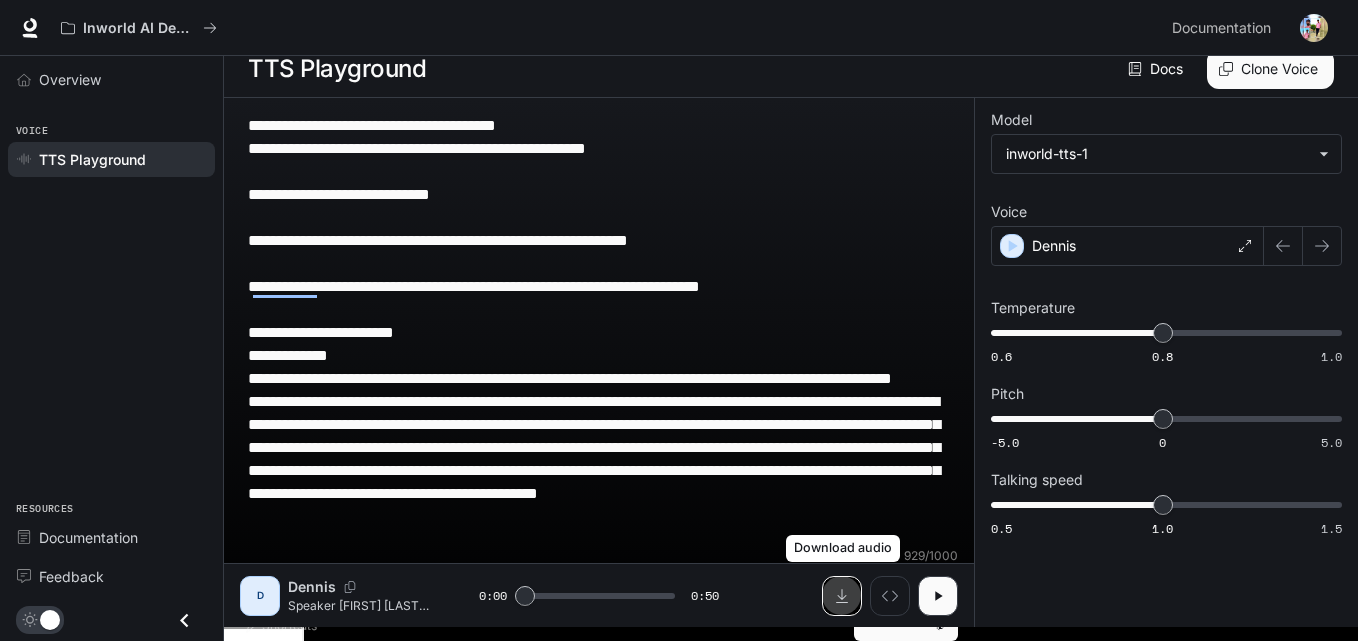 click 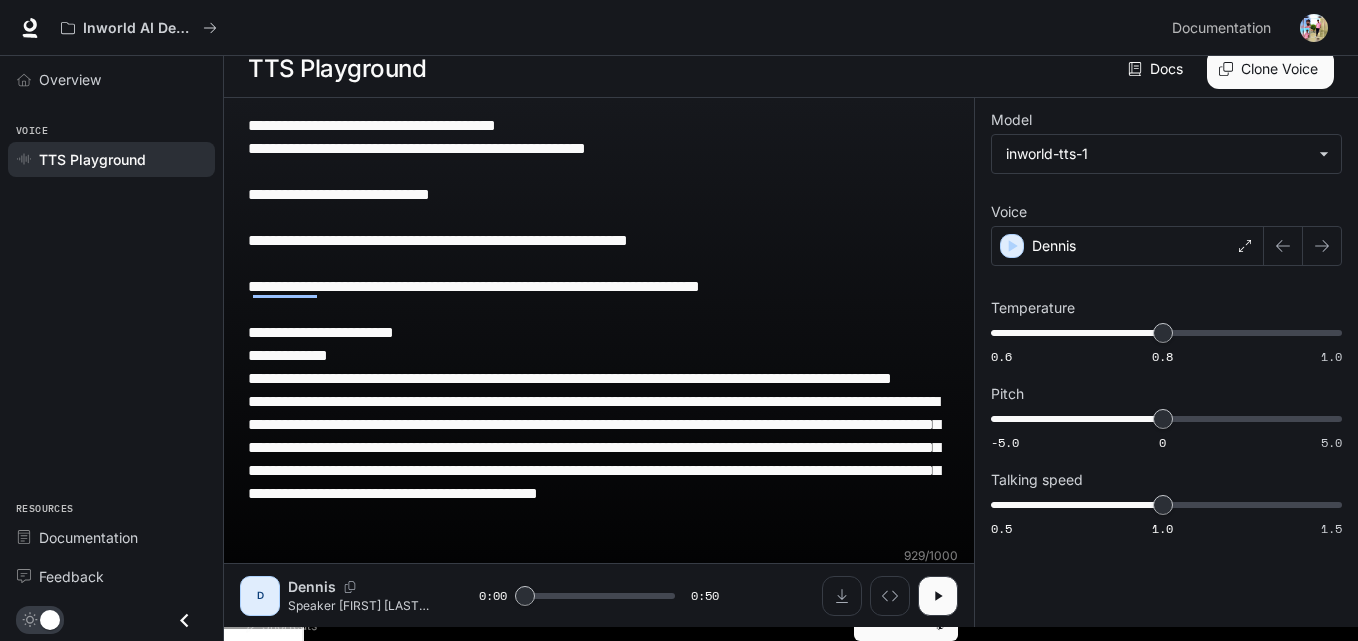 click on "**********" at bounding box center [599, 355] 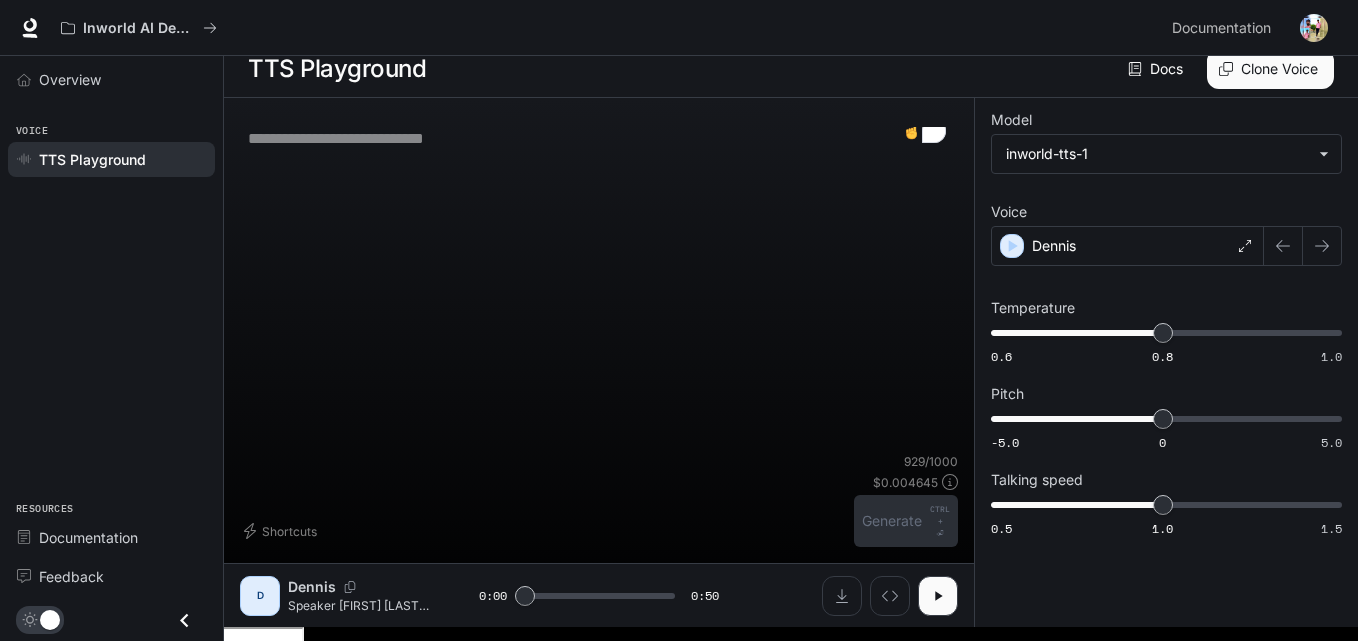 scroll, scrollTop: 1, scrollLeft: 0, axis: vertical 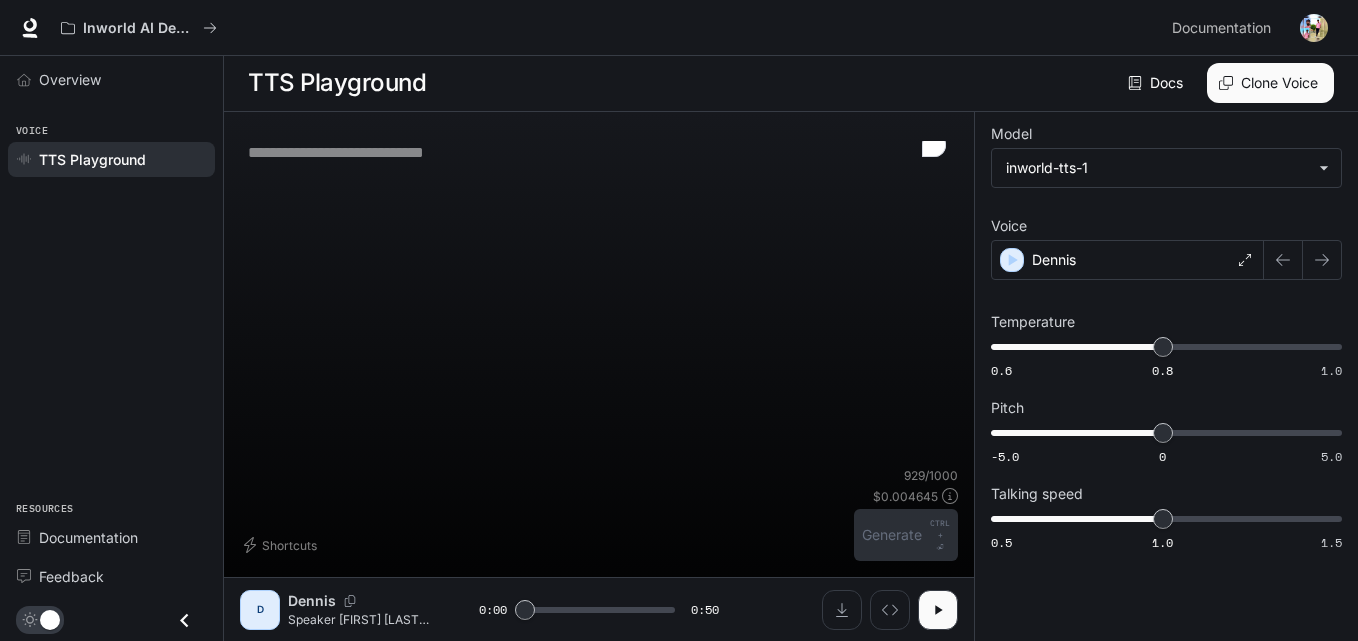 type on "***" 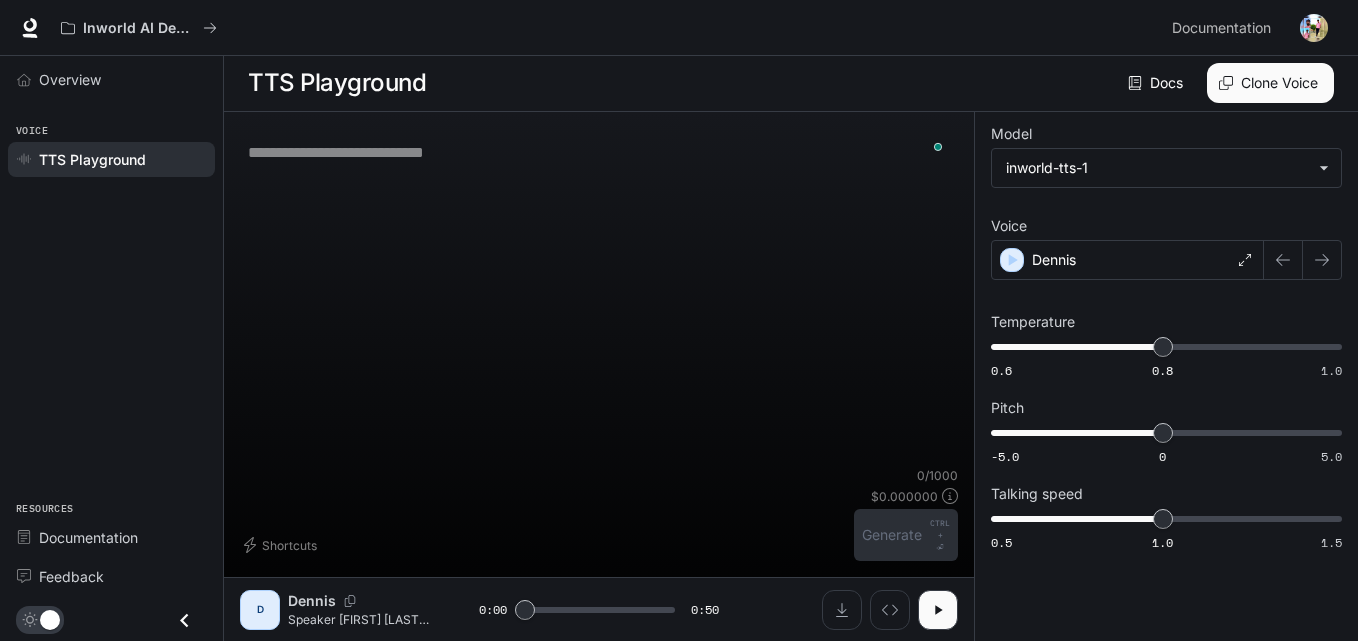 paste on "**********" 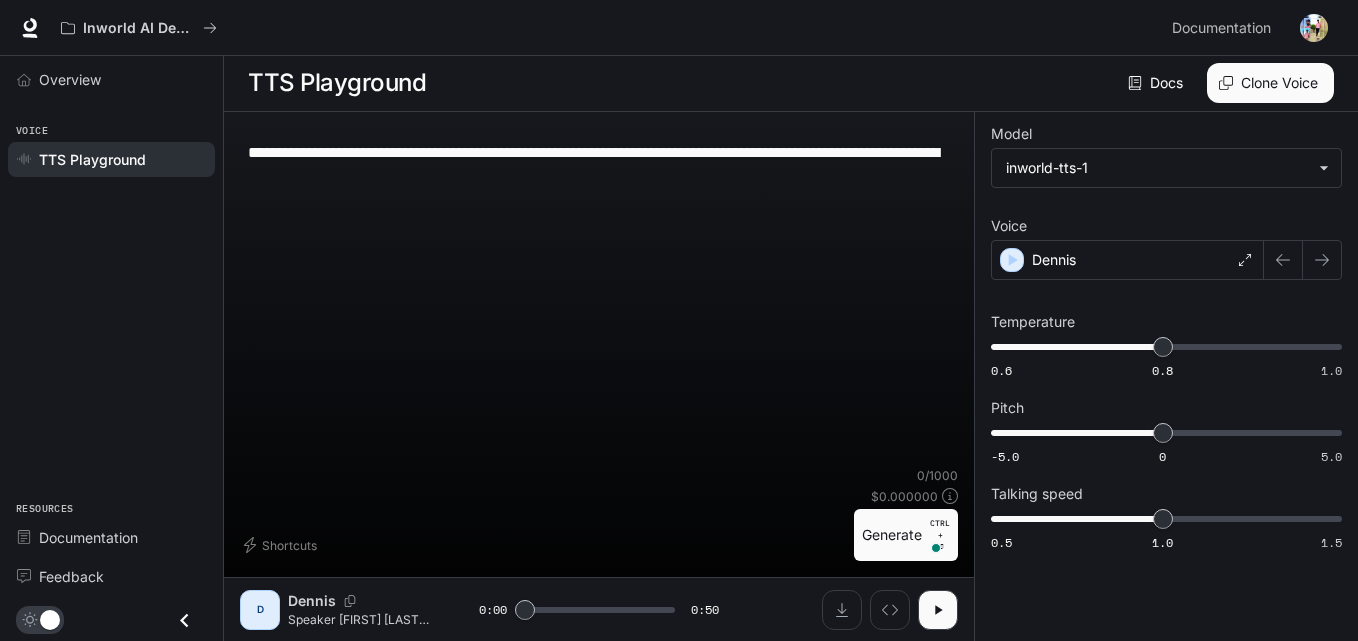 scroll, scrollTop: 15, scrollLeft: 0, axis: vertical 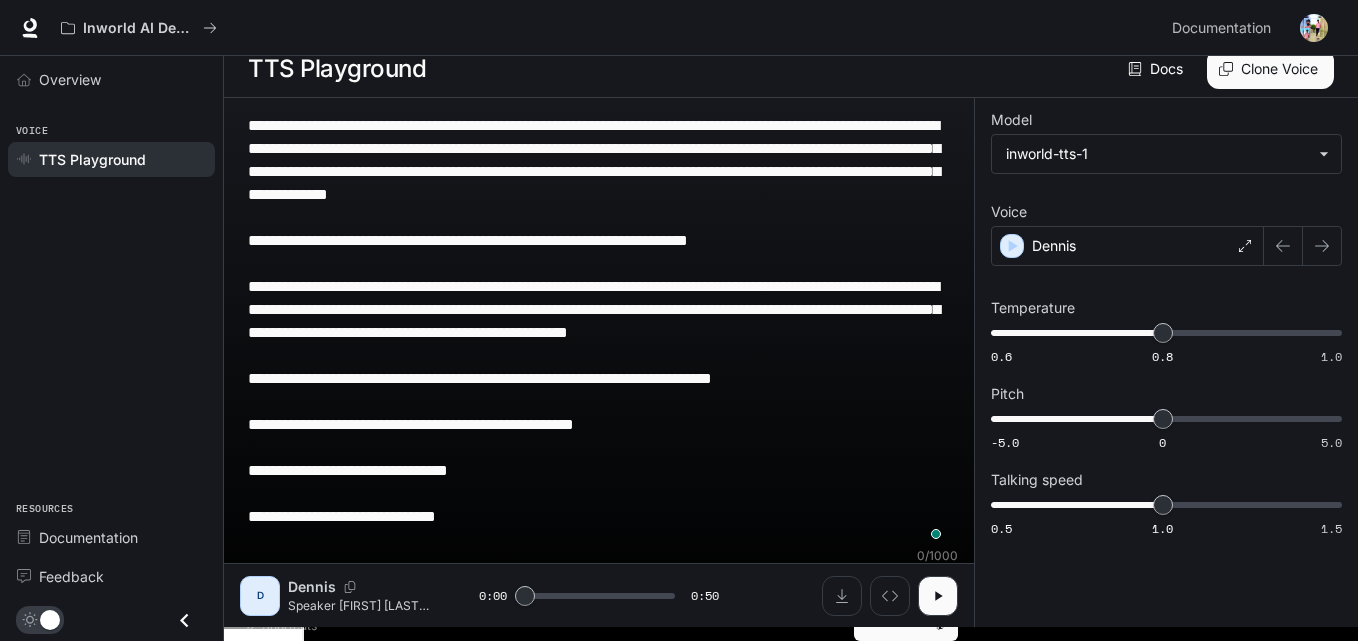 type on "***" 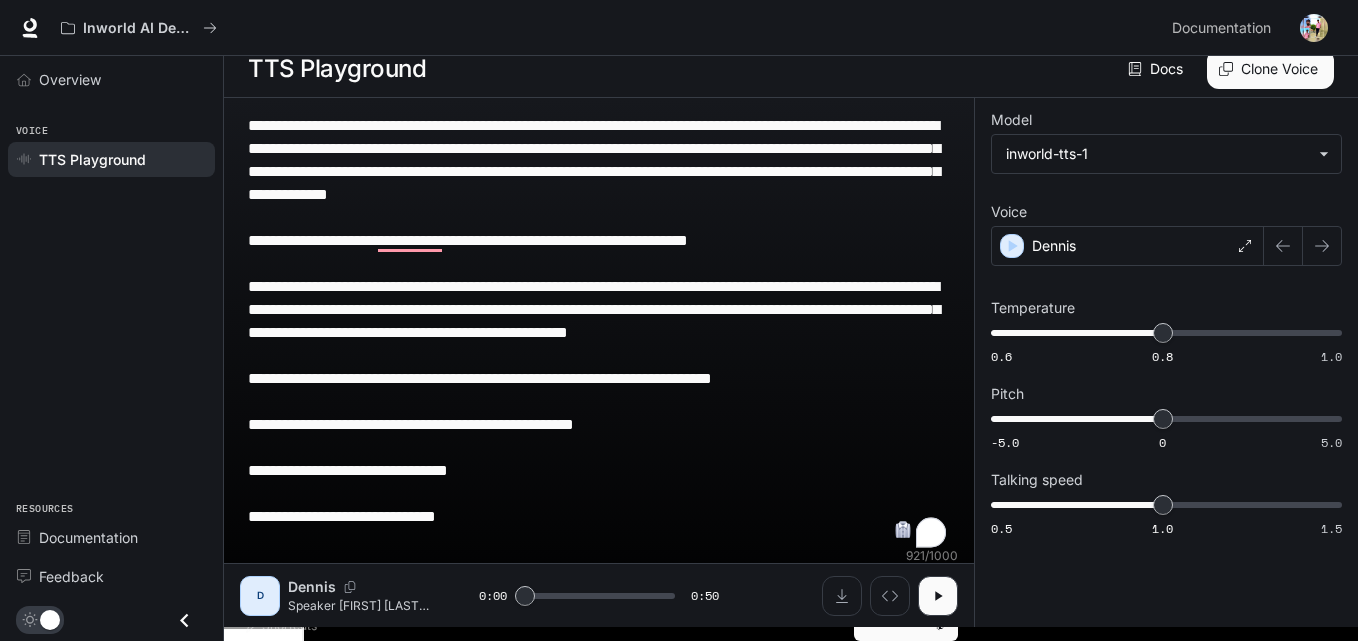 type on "**********" 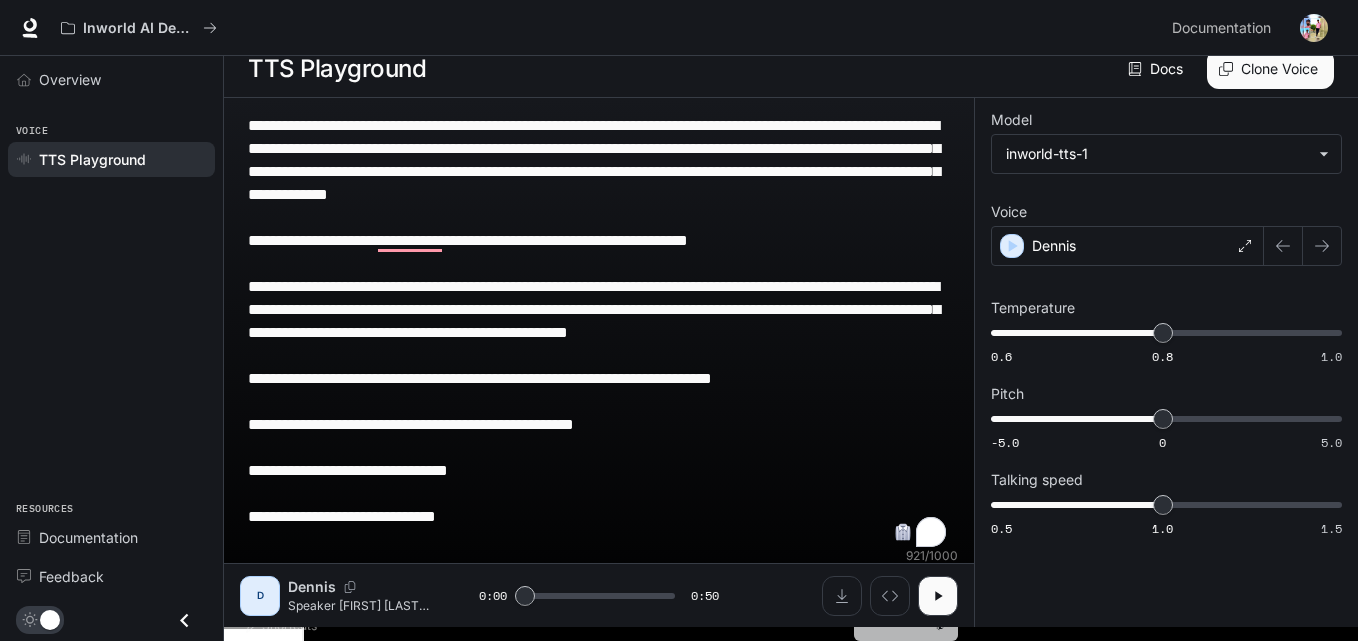 click on "Generate CTRL +  ⏎" at bounding box center [906, 615] 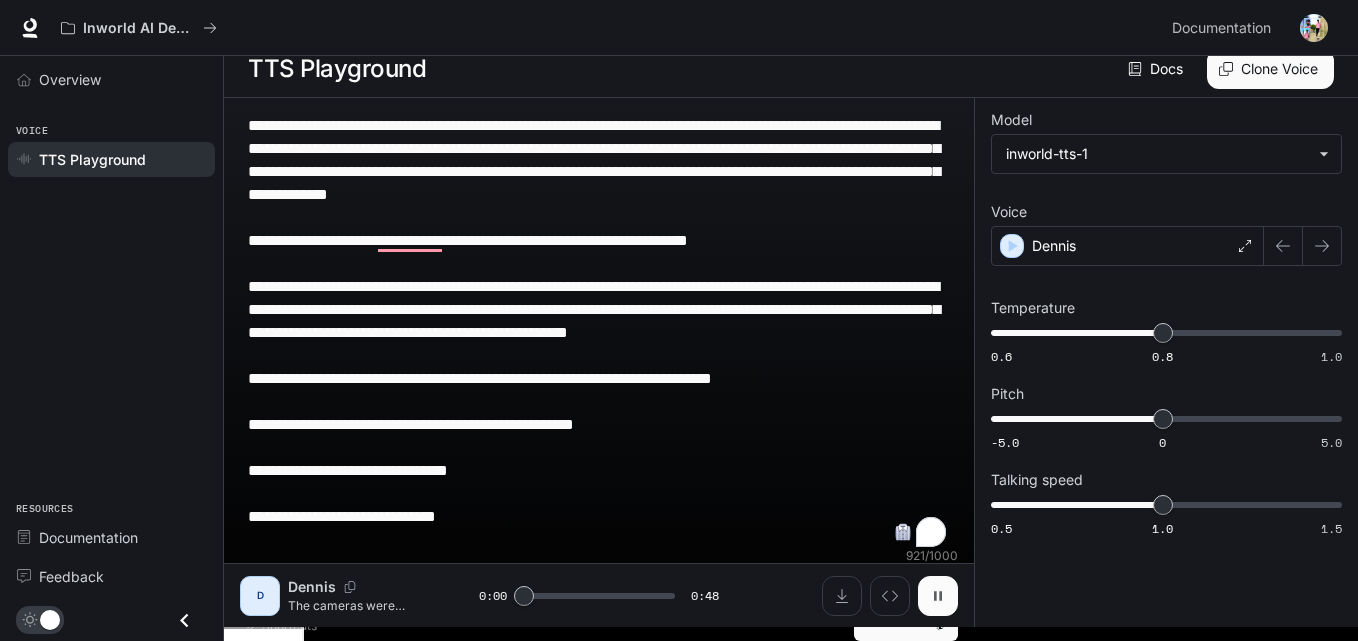 click 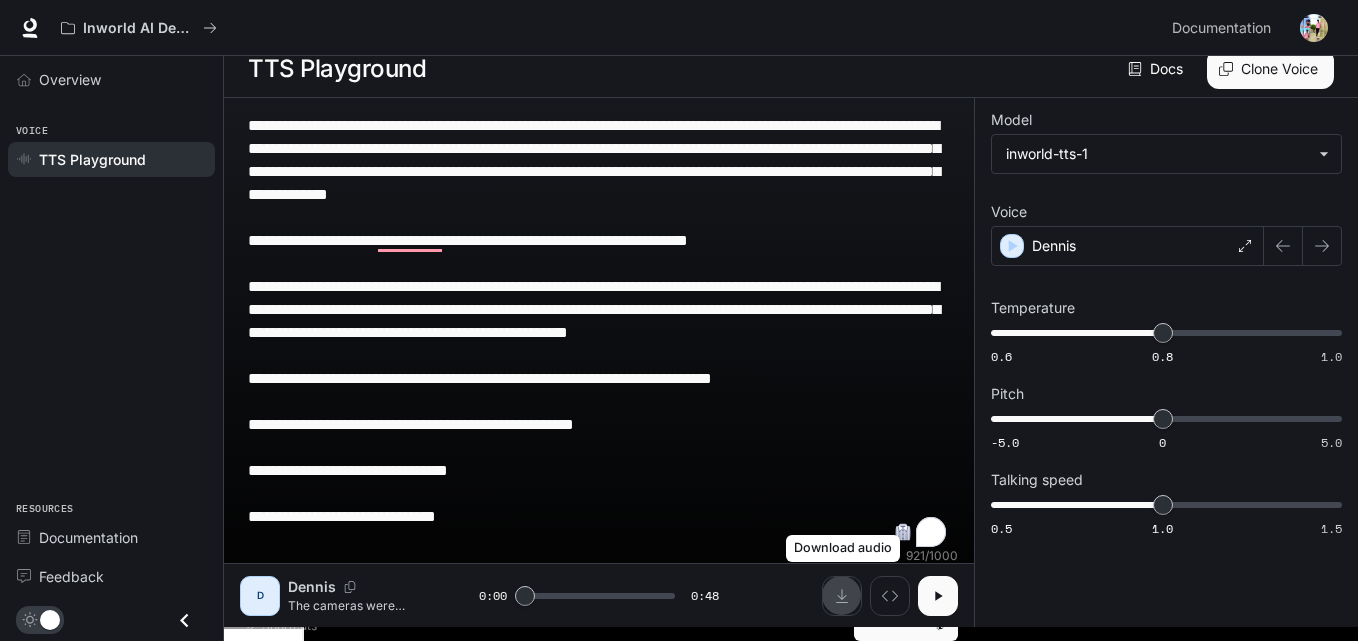 drag, startPoint x: 845, startPoint y: 596, endPoint x: 1217, endPoint y: 82, distance: 634.49194 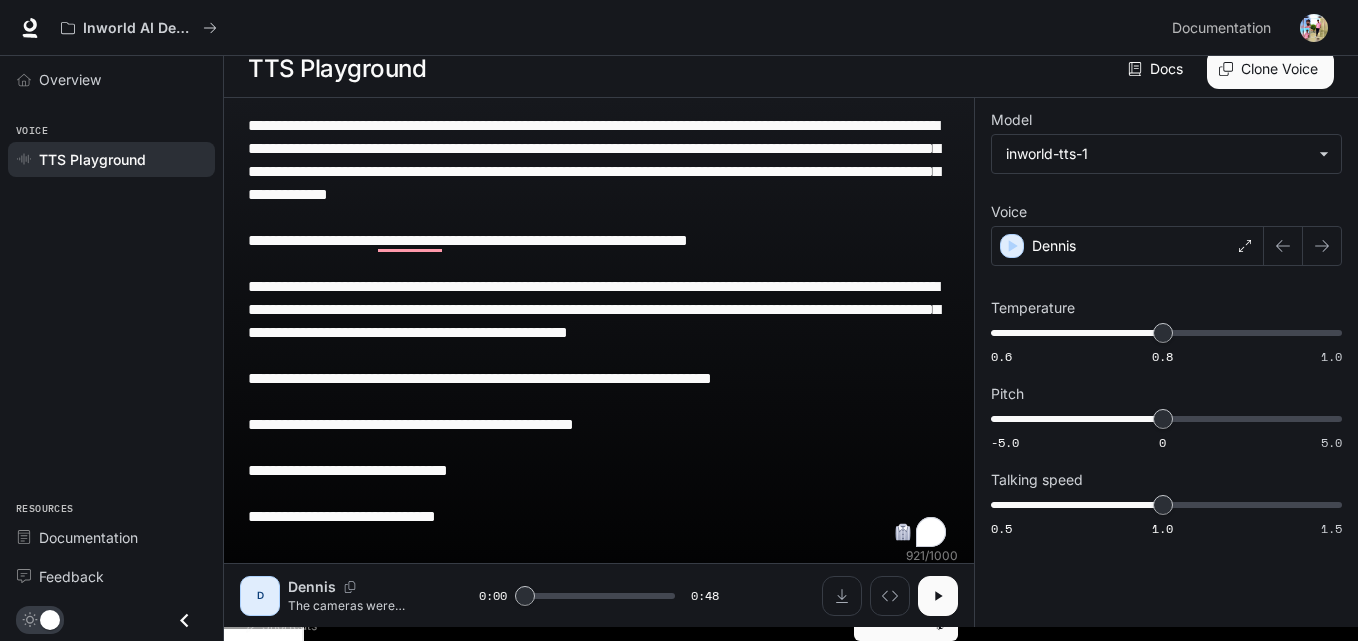 type on "***" 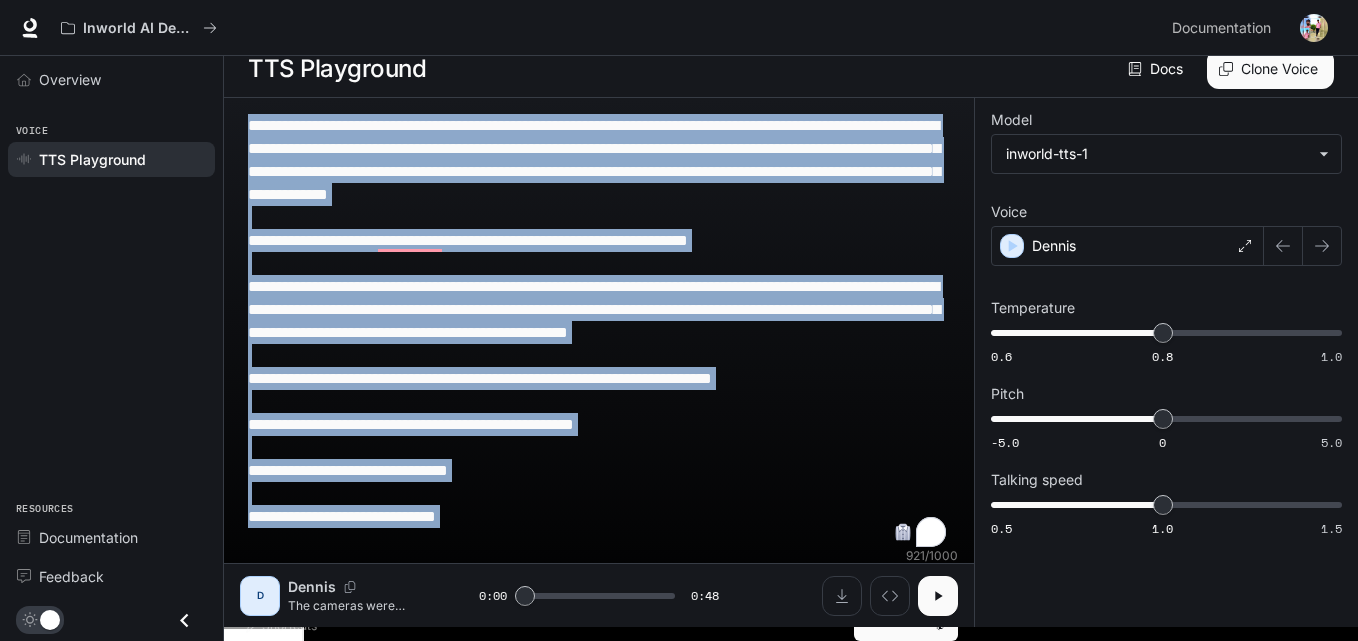 click on "**********" at bounding box center (599, 338) 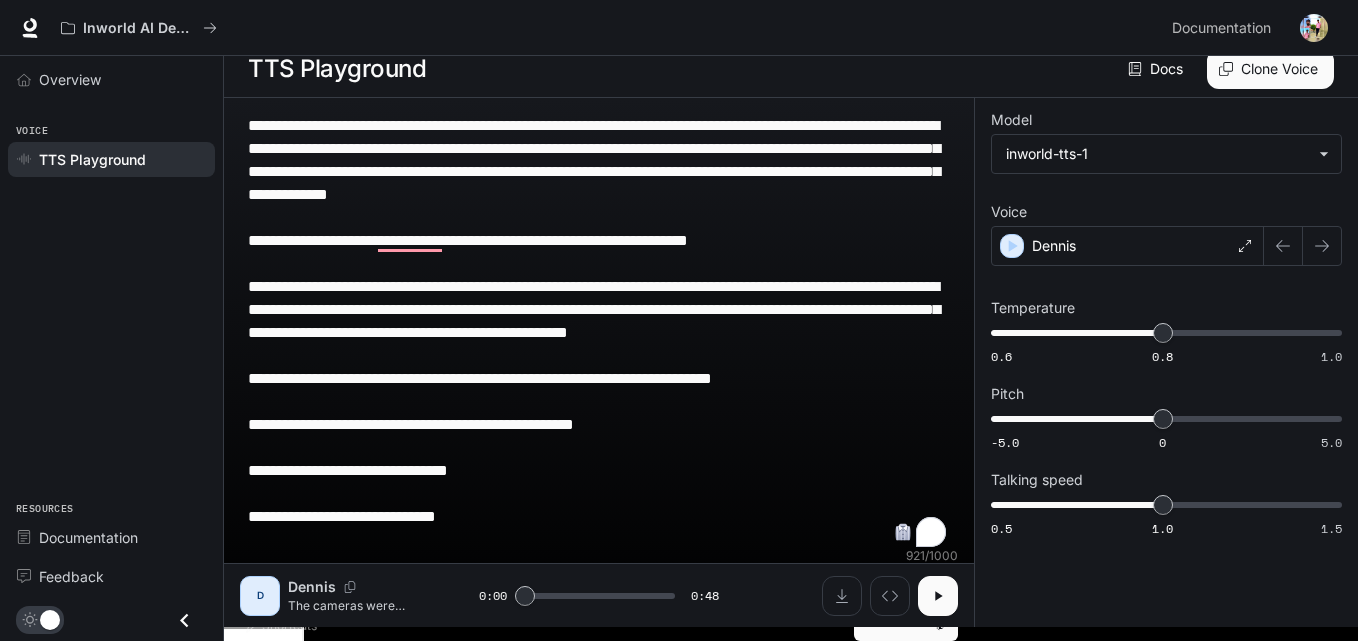 scroll, scrollTop: 0, scrollLeft: 0, axis: both 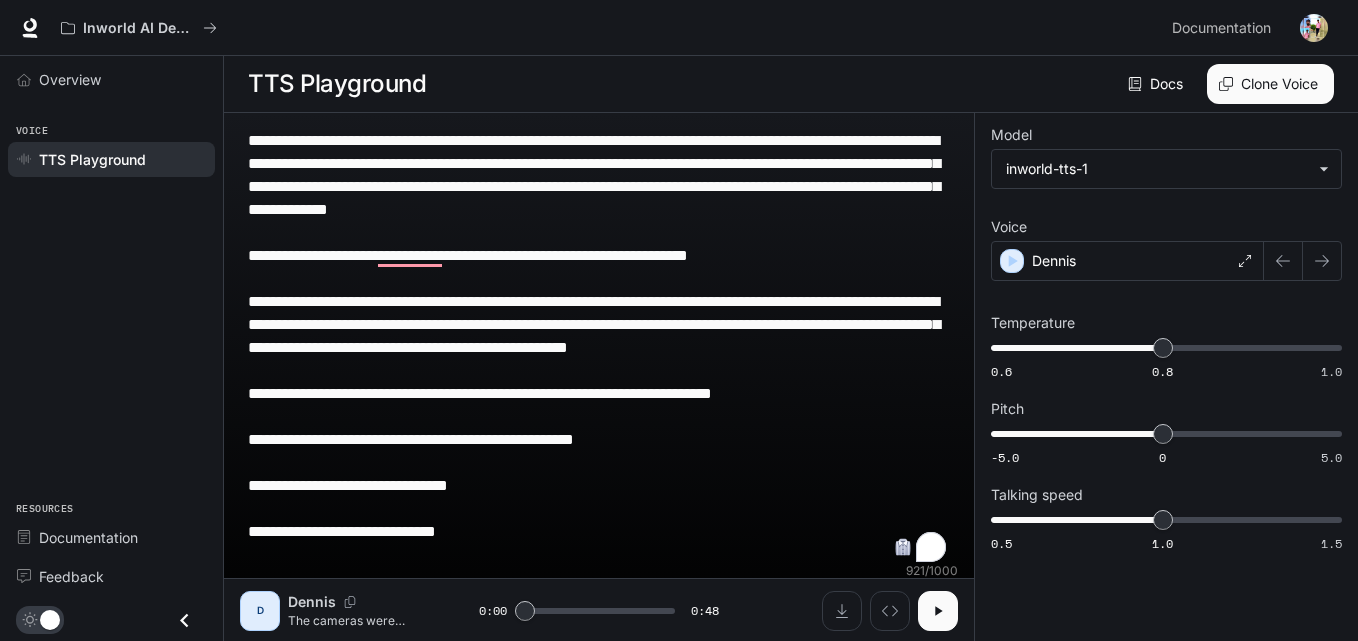 drag, startPoint x: 537, startPoint y: 537, endPoint x: 134, endPoint y: -87, distance: 742.8223 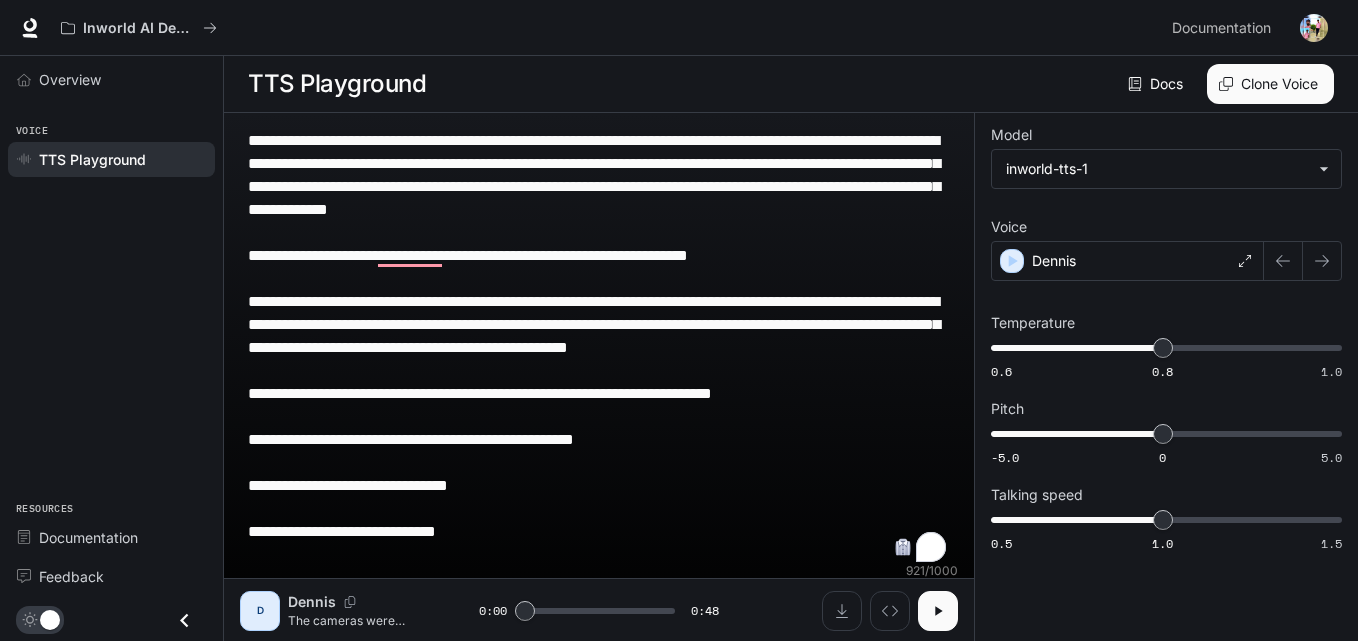click on "**********" at bounding box center (679, 401) 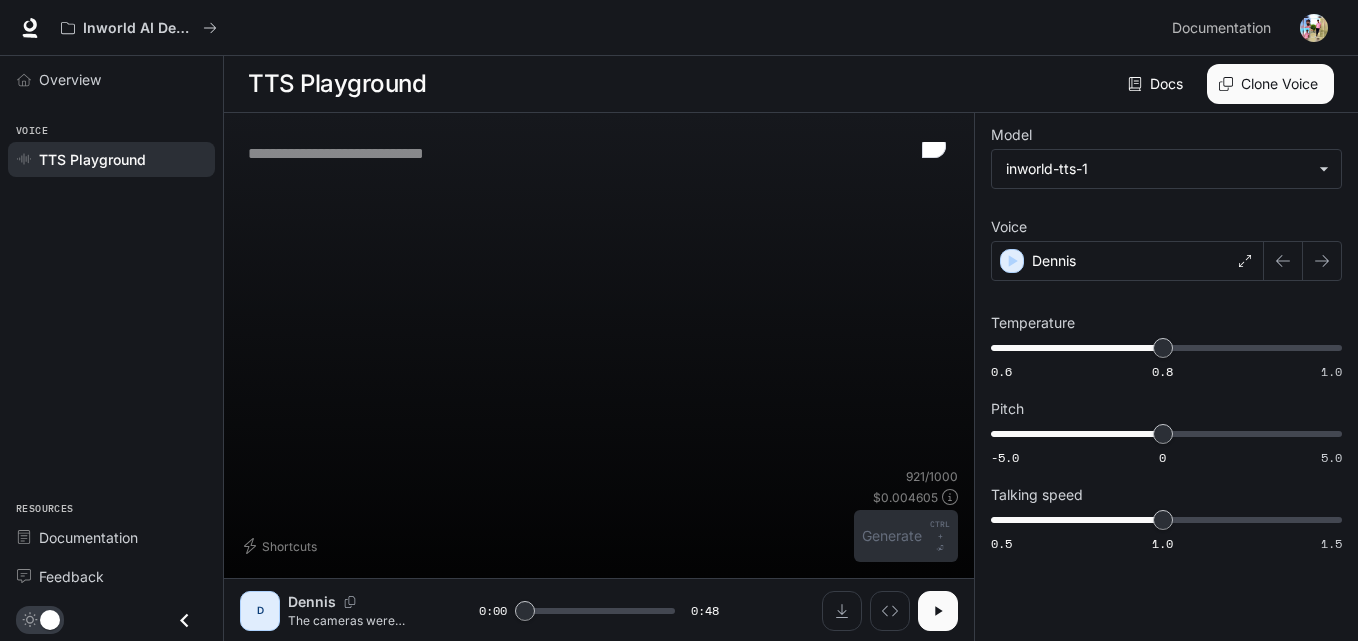 type on "***" 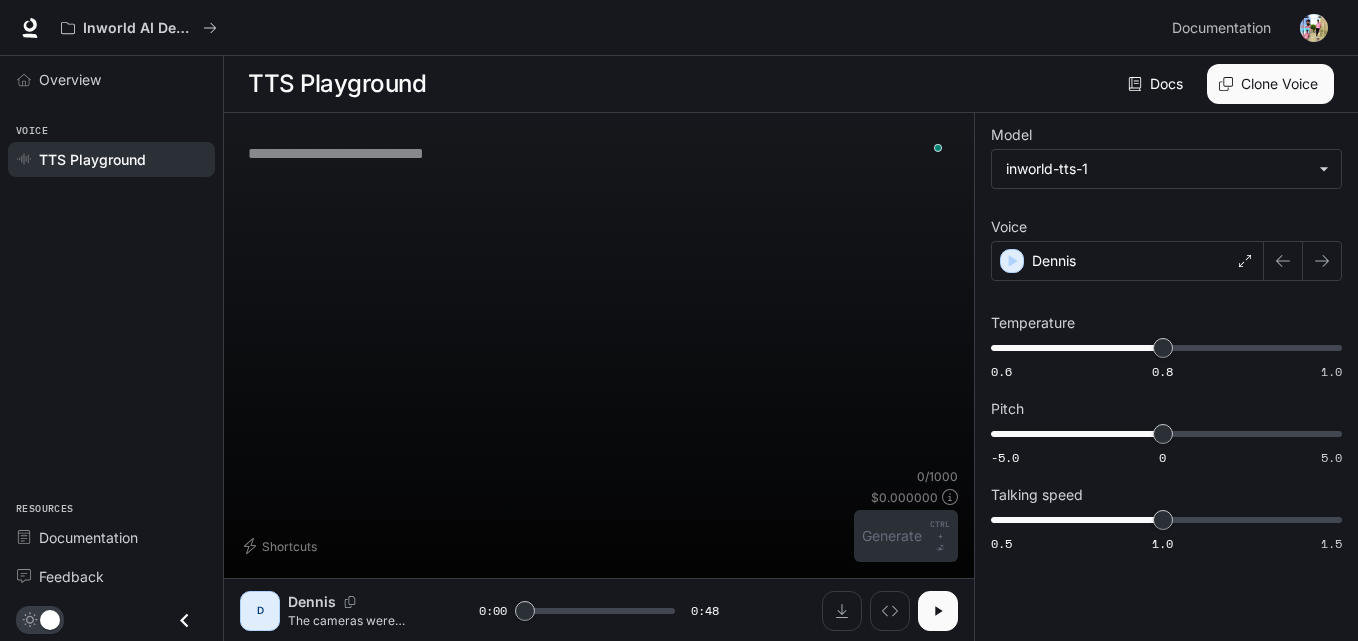 type 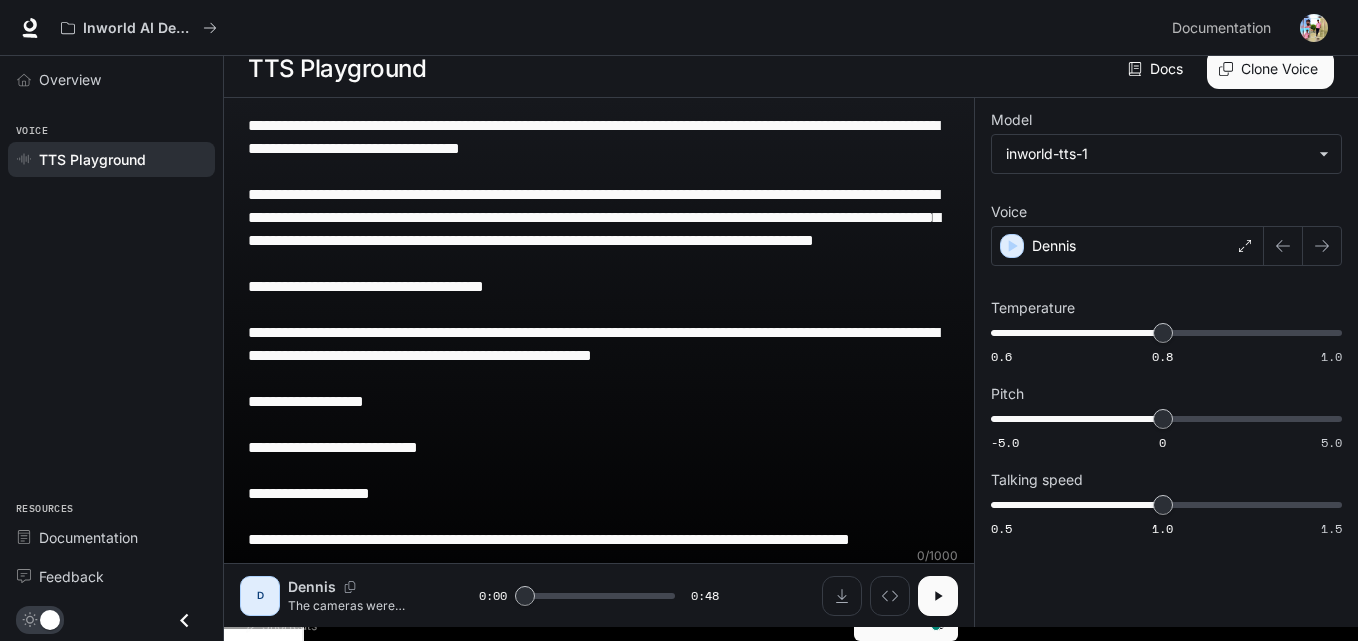 type on "***" 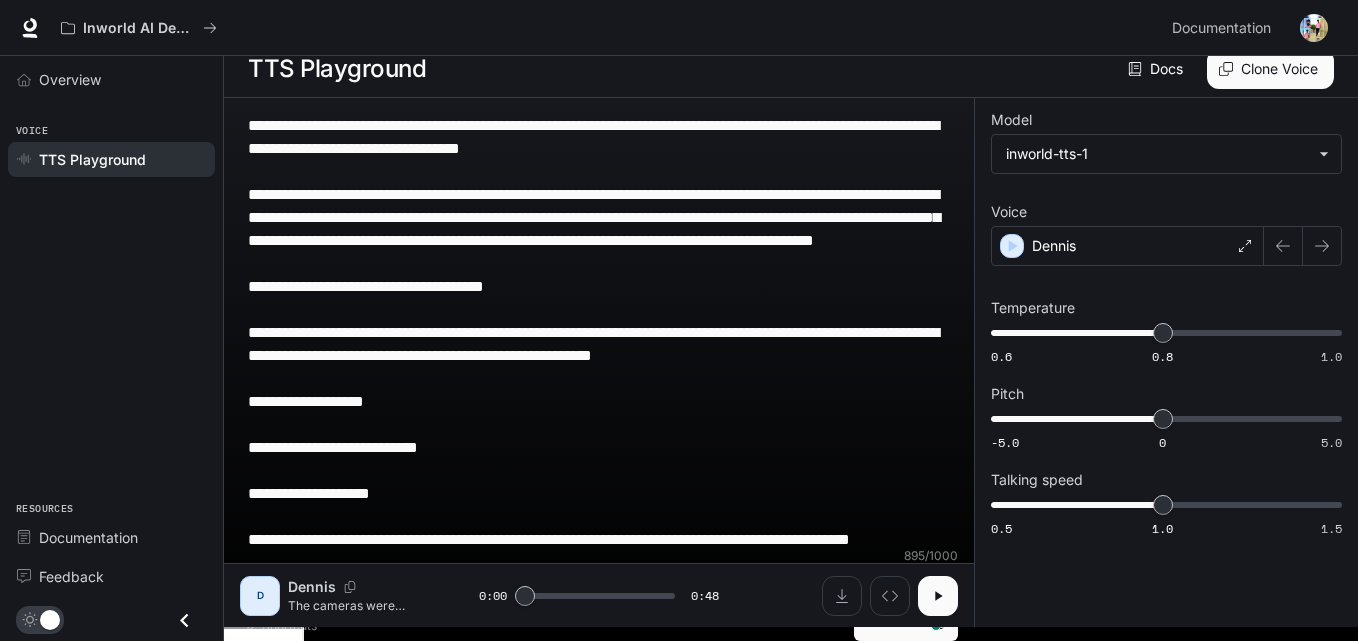 scroll, scrollTop: 17, scrollLeft: 0, axis: vertical 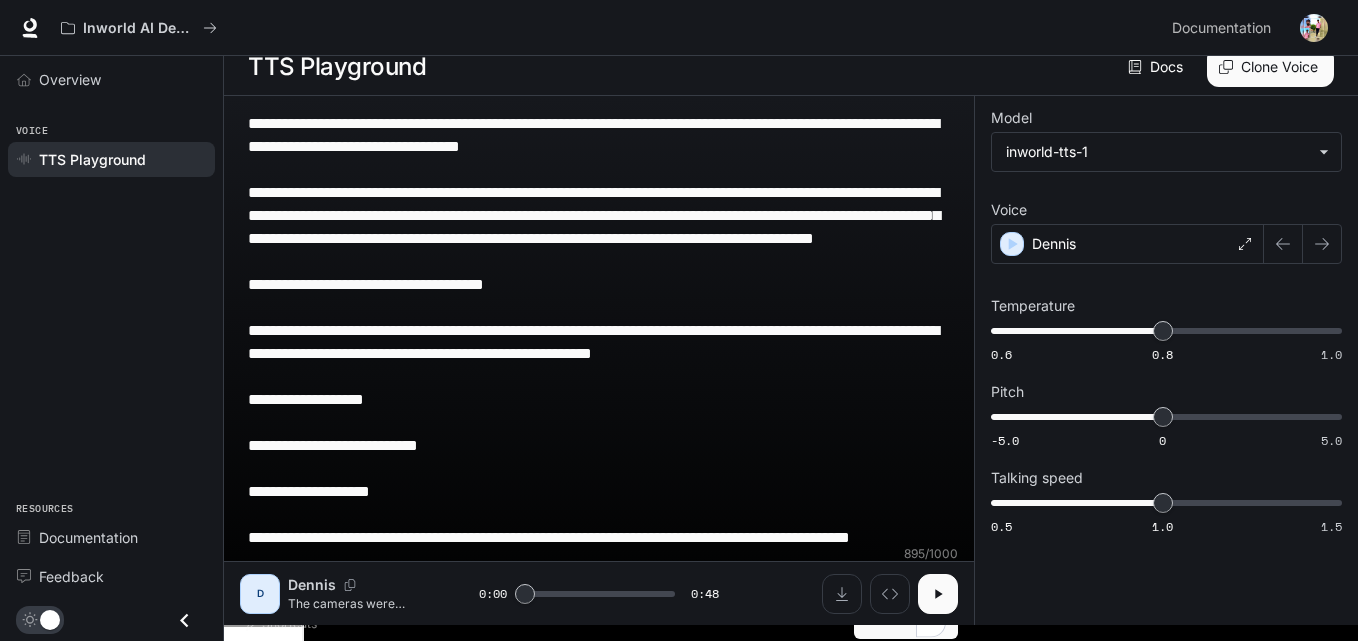 type on "**********" 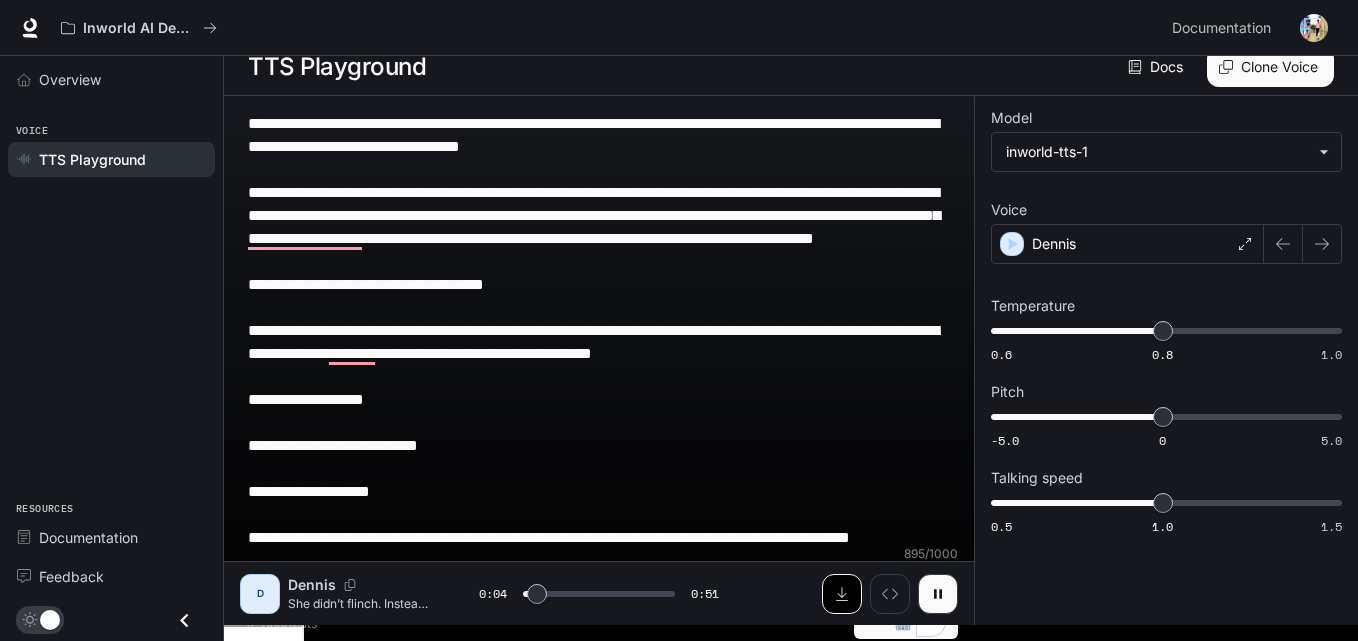 drag, startPoint x: 923, startPoint y: 593, endPoint x: 844, endPoint y: 590, distance: 79.05694 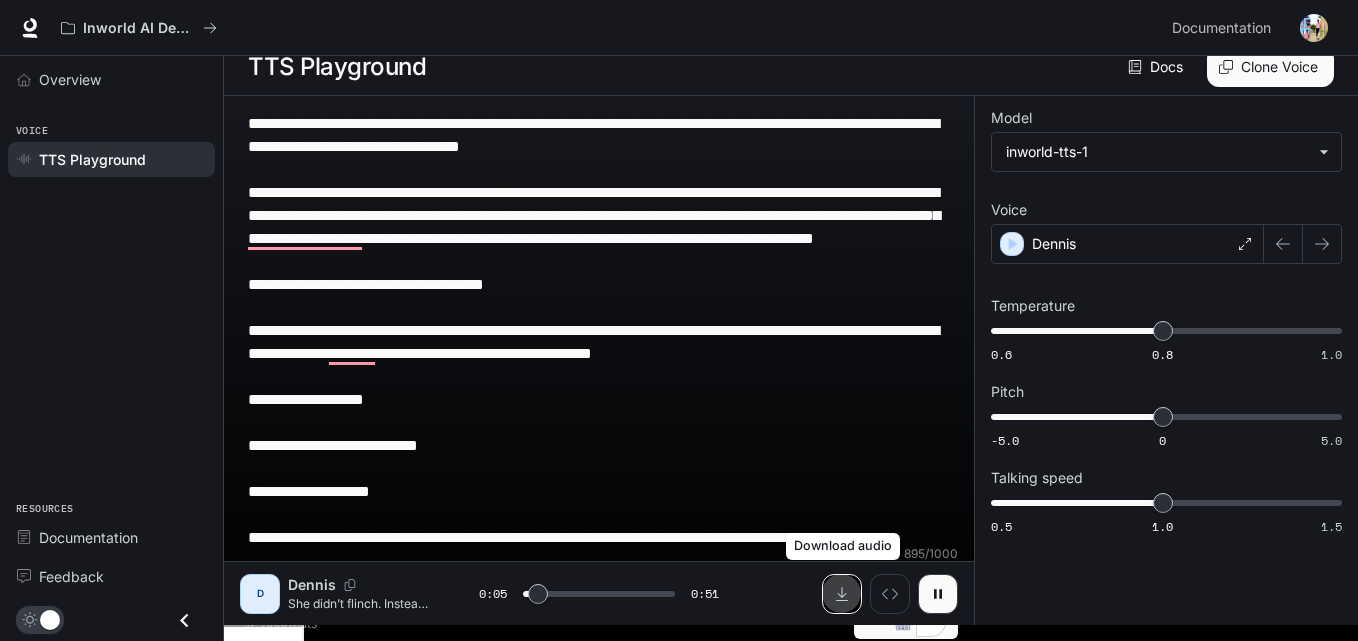 click 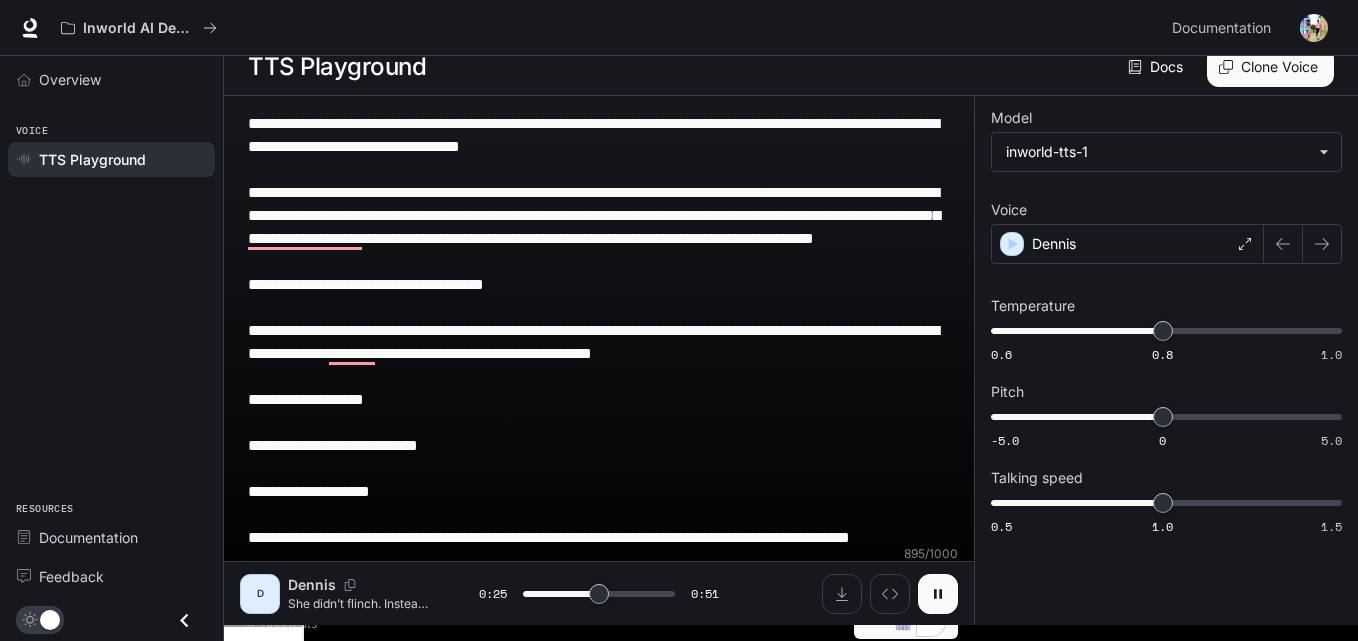 click at bounding box center [938, 594] 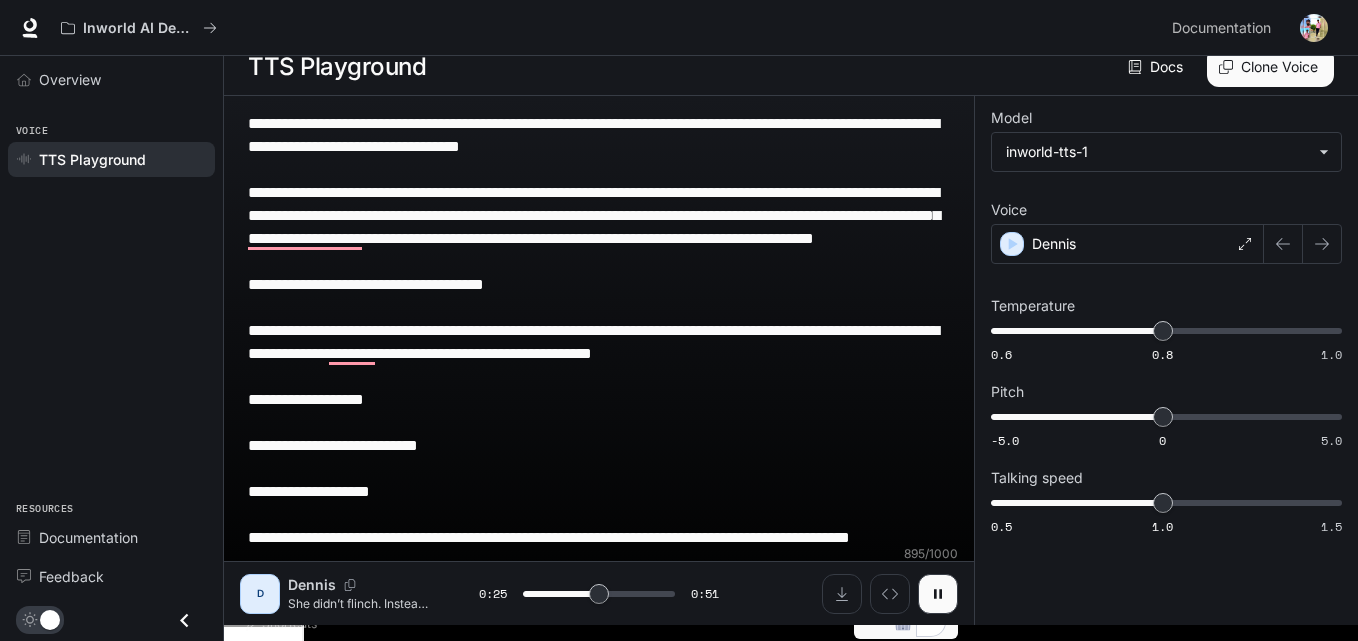 type on "****" 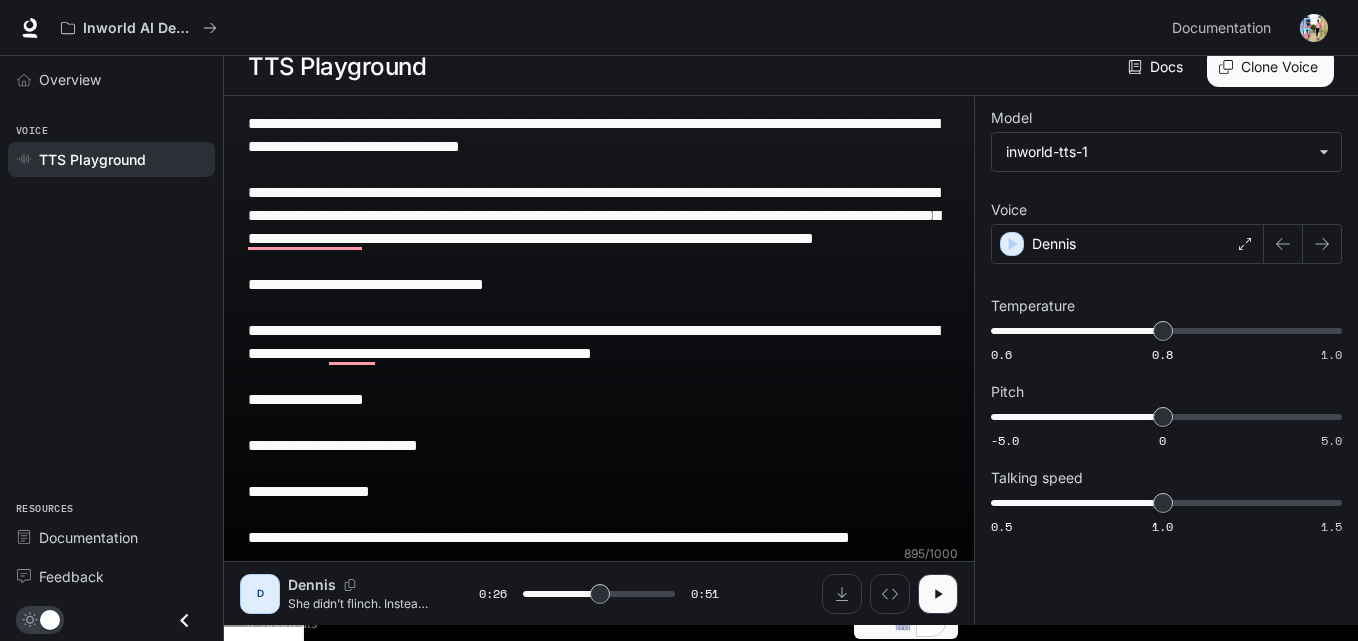 click on "**********" at bounding box center [599, 376] 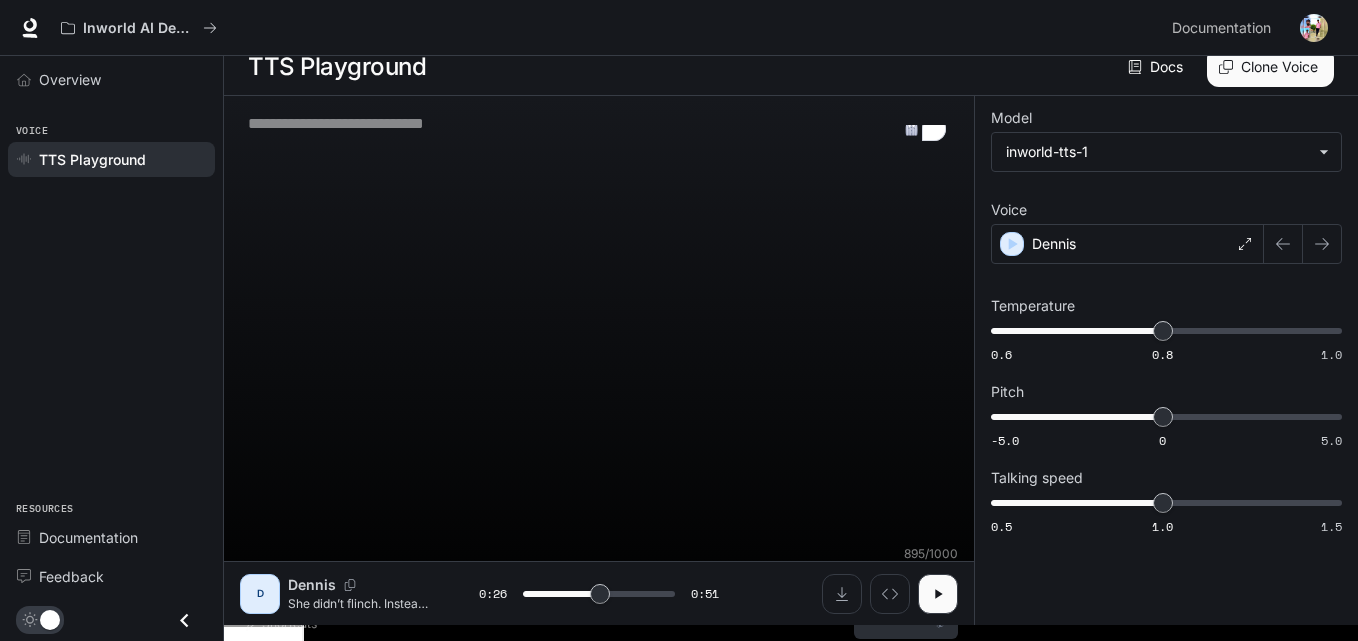 scroll, scrollTop: 1, scrollLeft: 0, axis: vertical 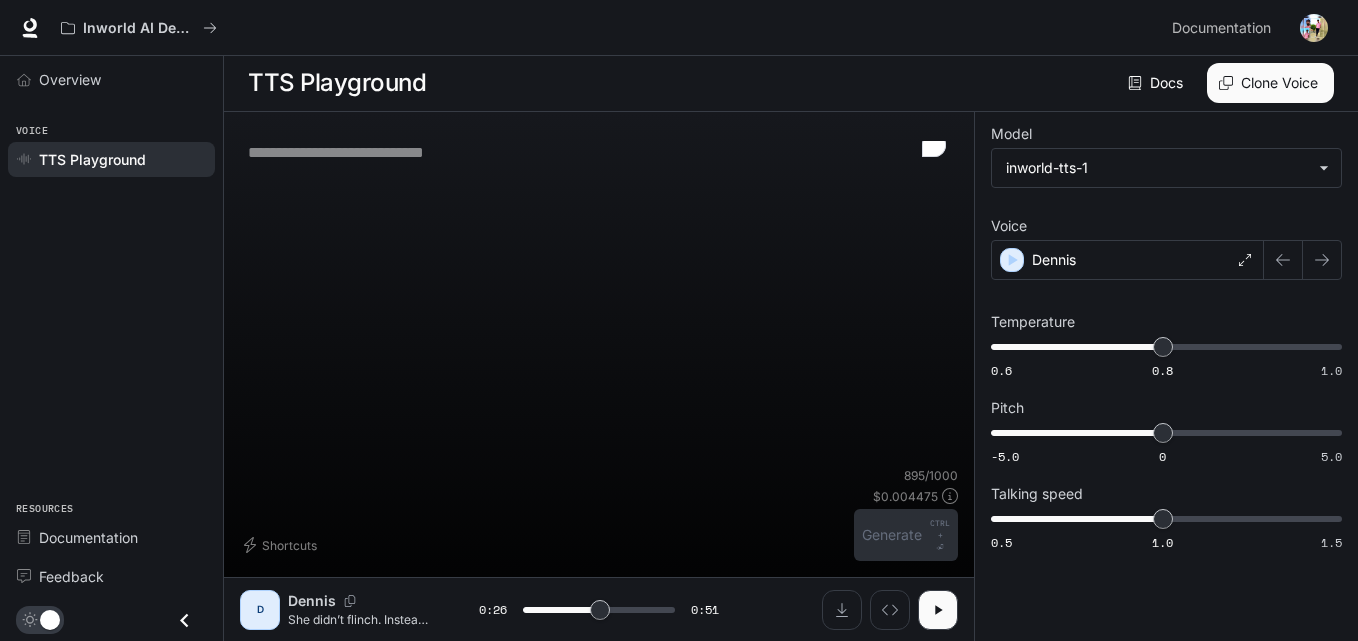 type on "****" 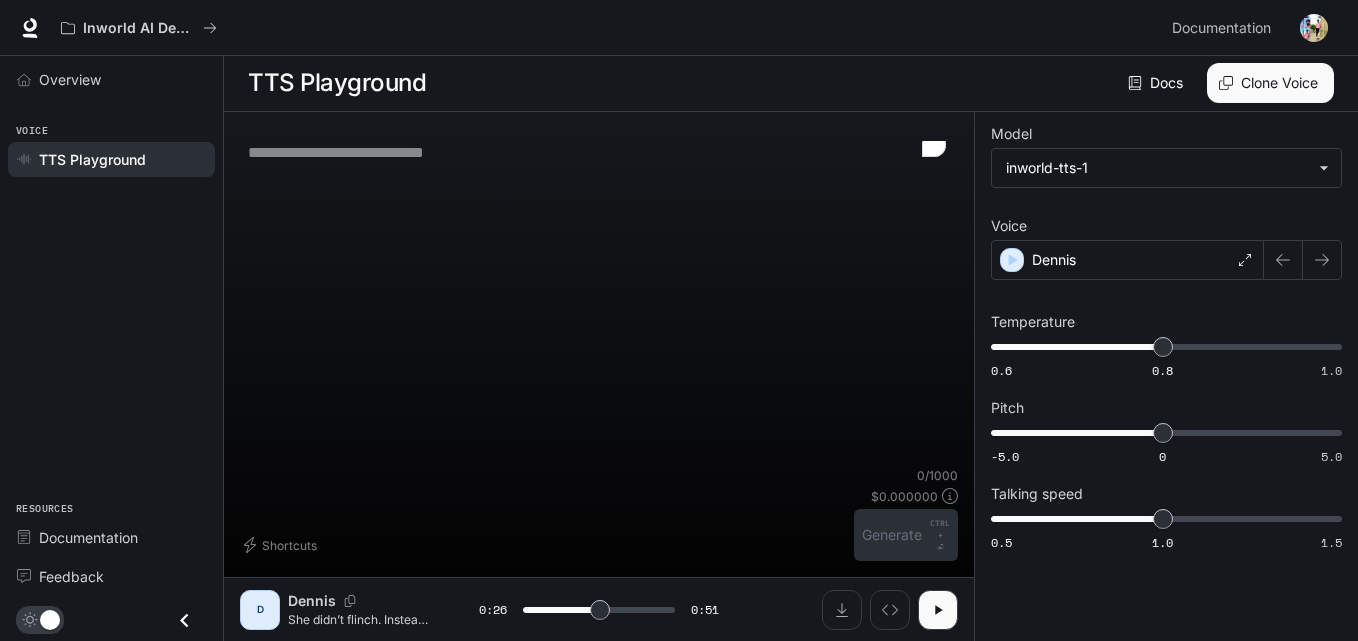 paste on "**********" 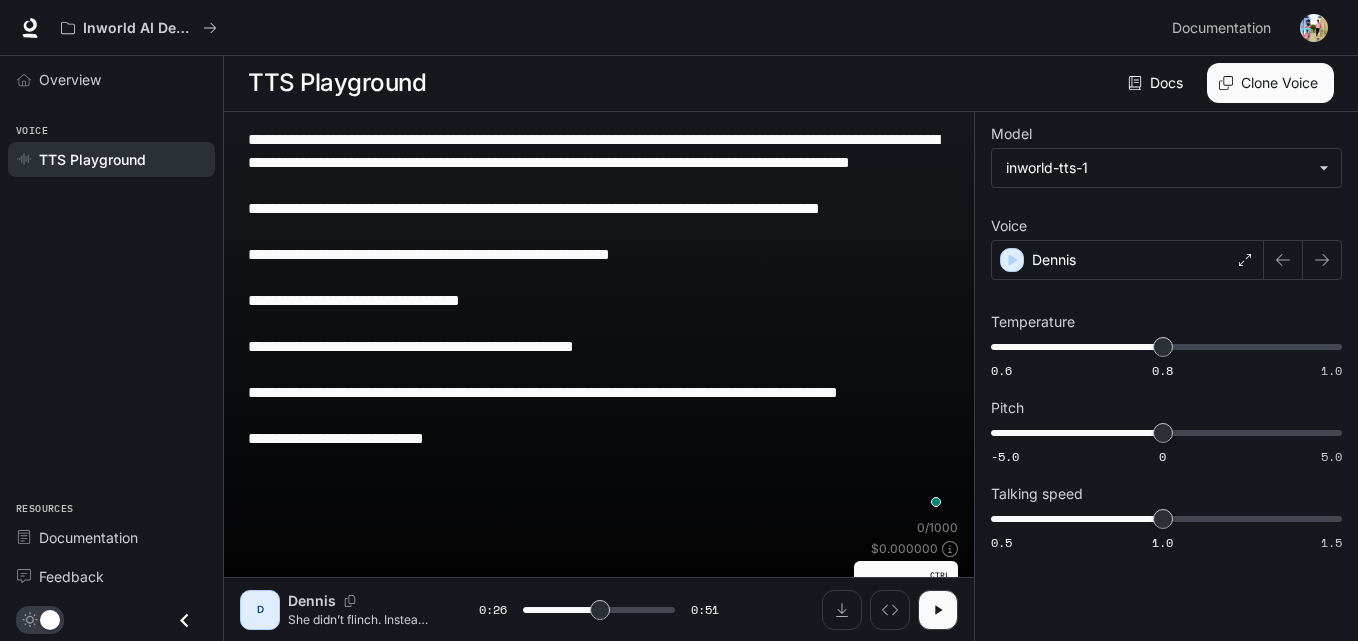 type on "****" 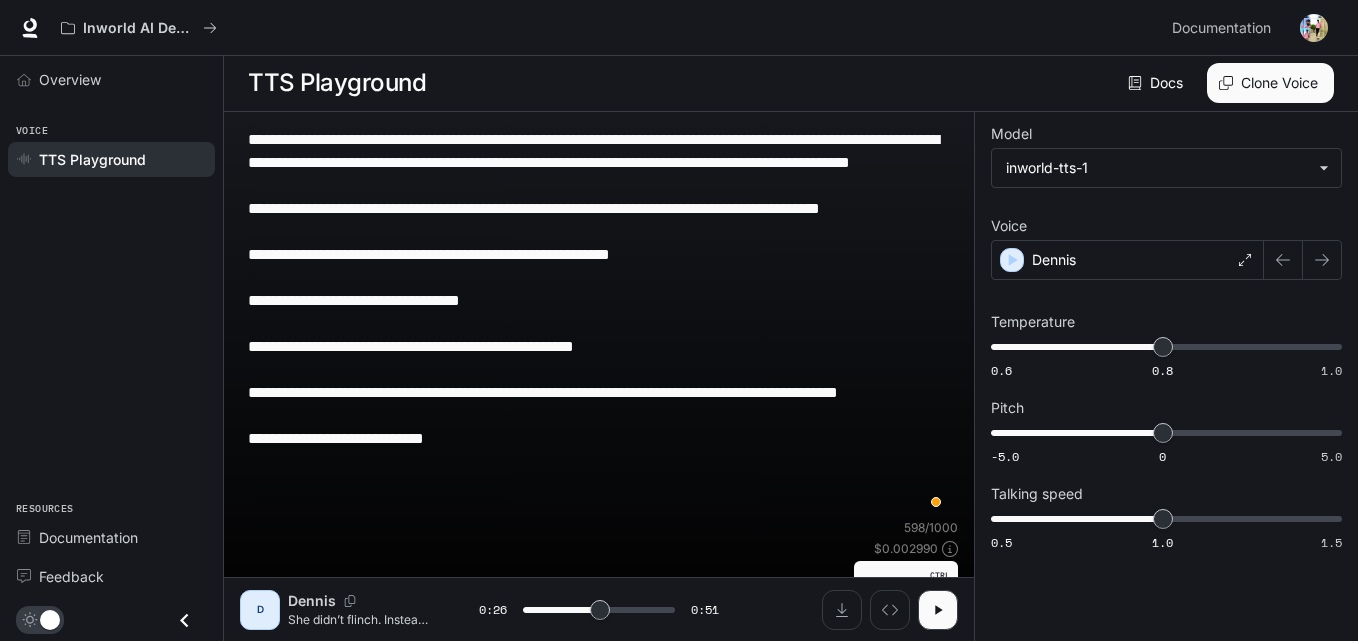 type on "**********" 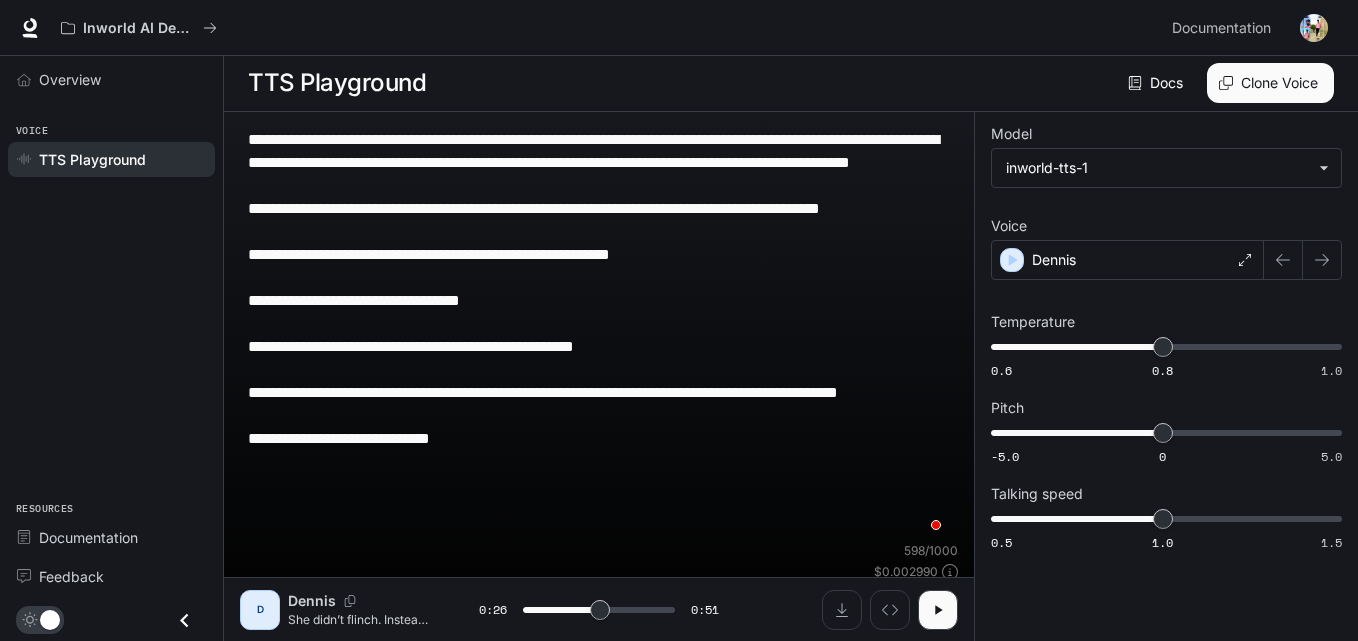 type on "****" 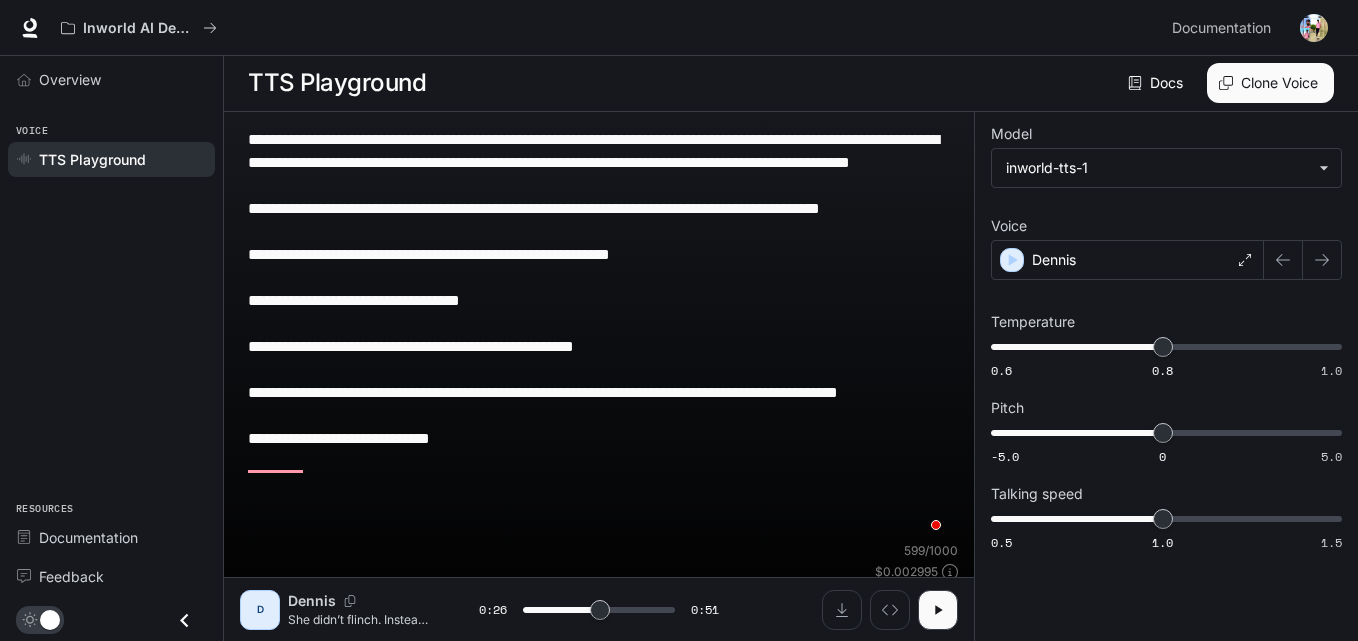 type on "**********" 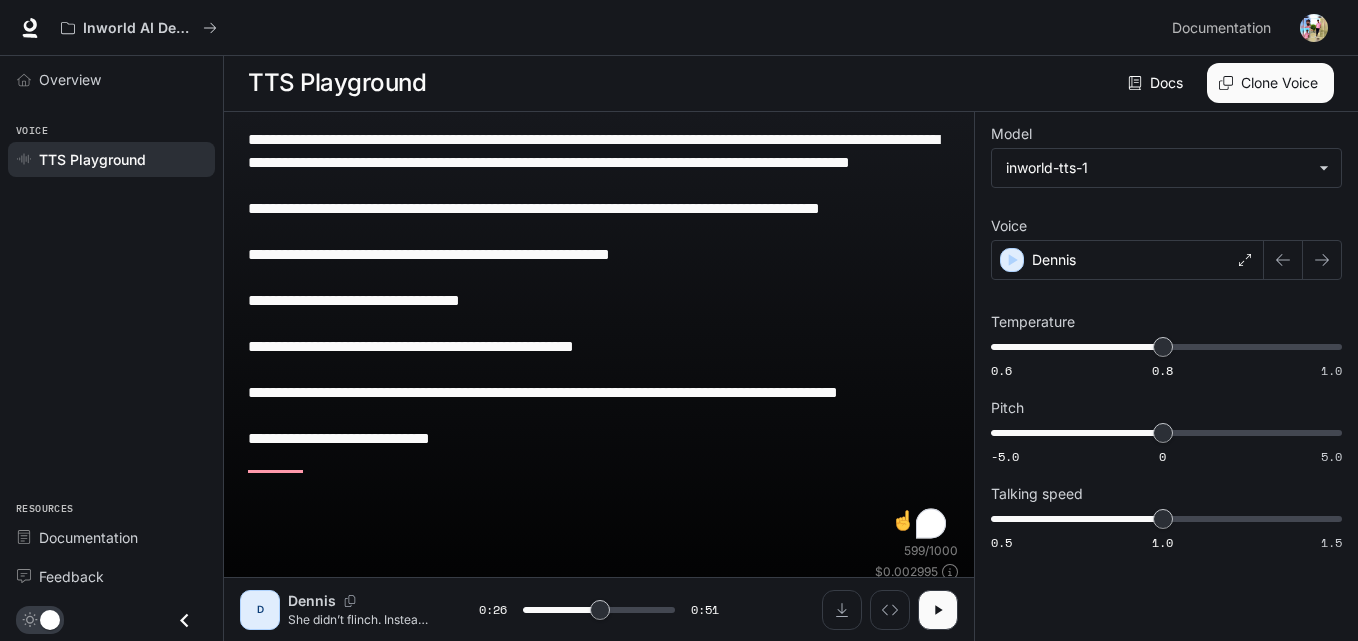 type on "****" 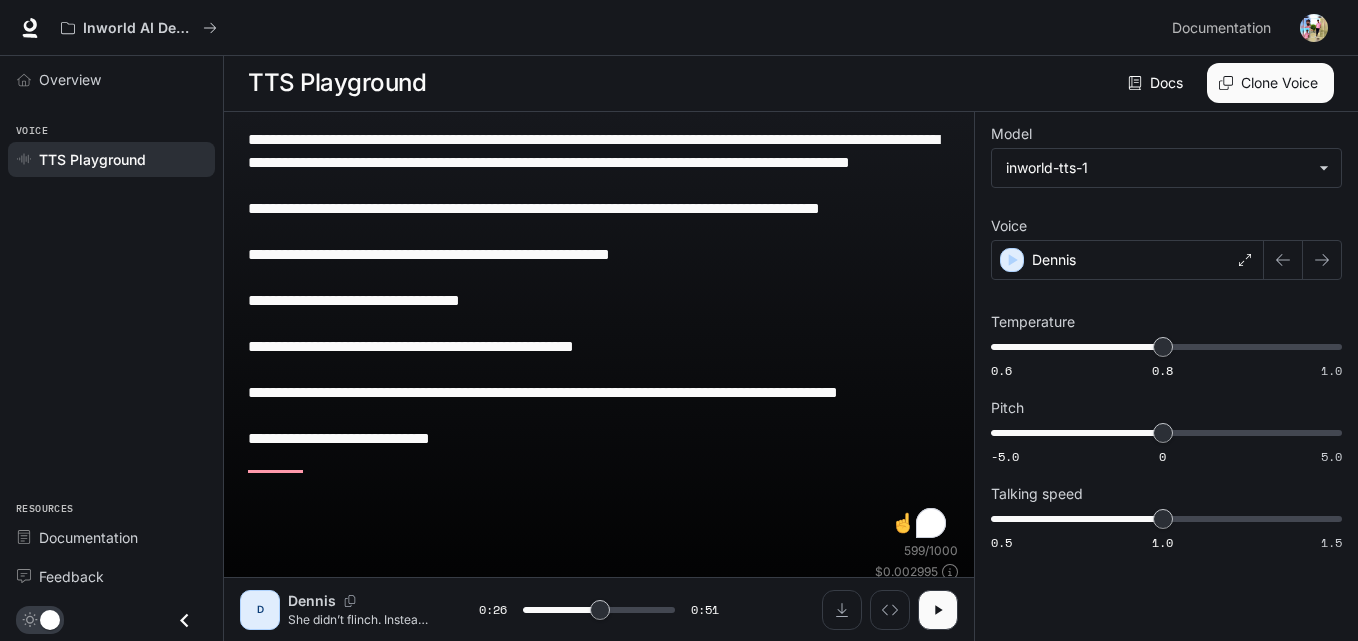 paste on "**********" 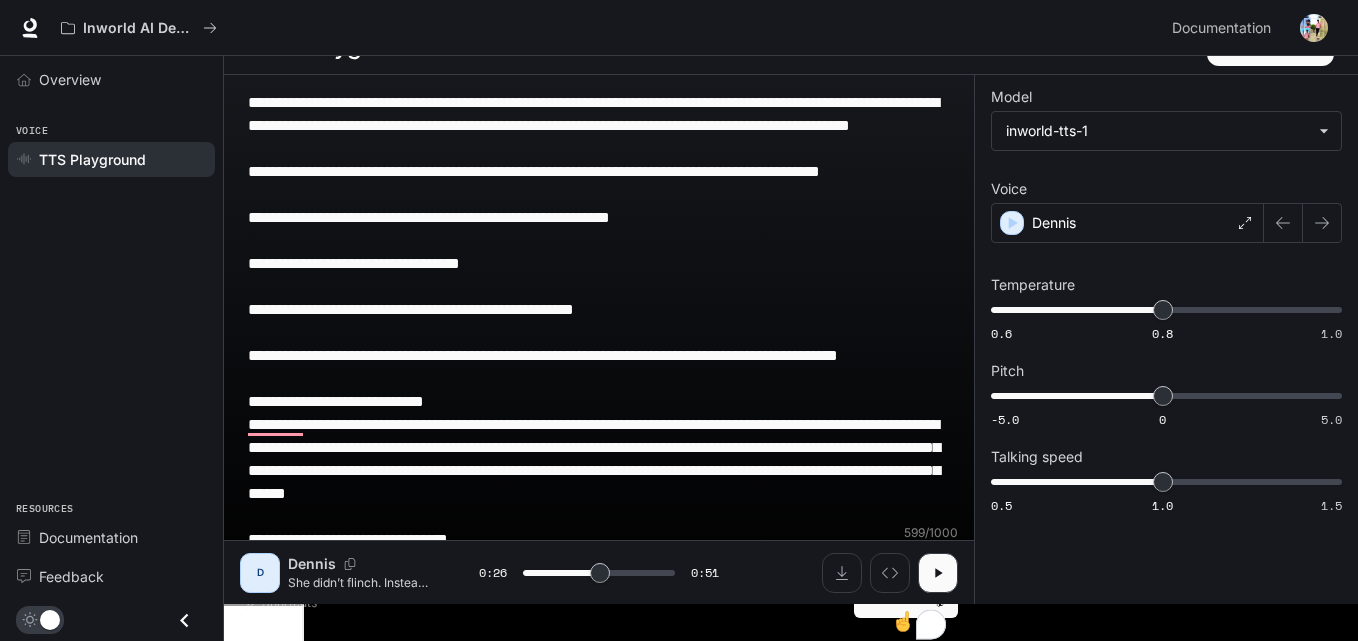 type on "****" 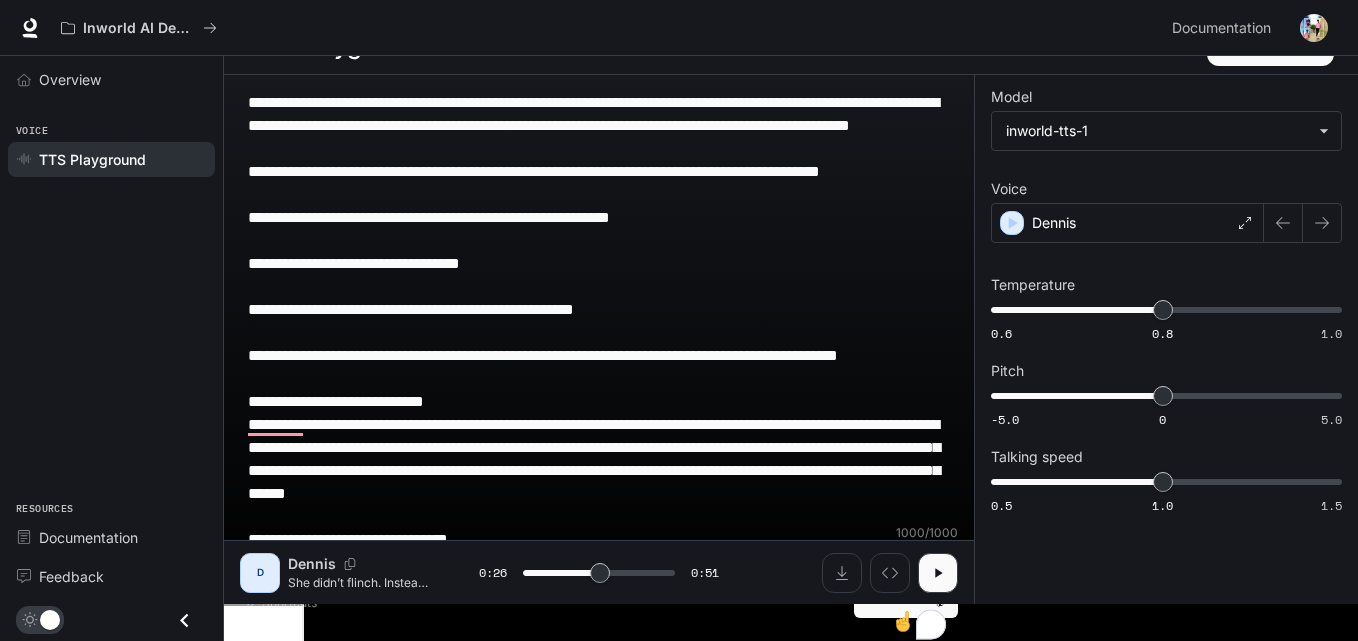 scroll, scrollTop: 40, scrollLeft: 0, axis: vertical 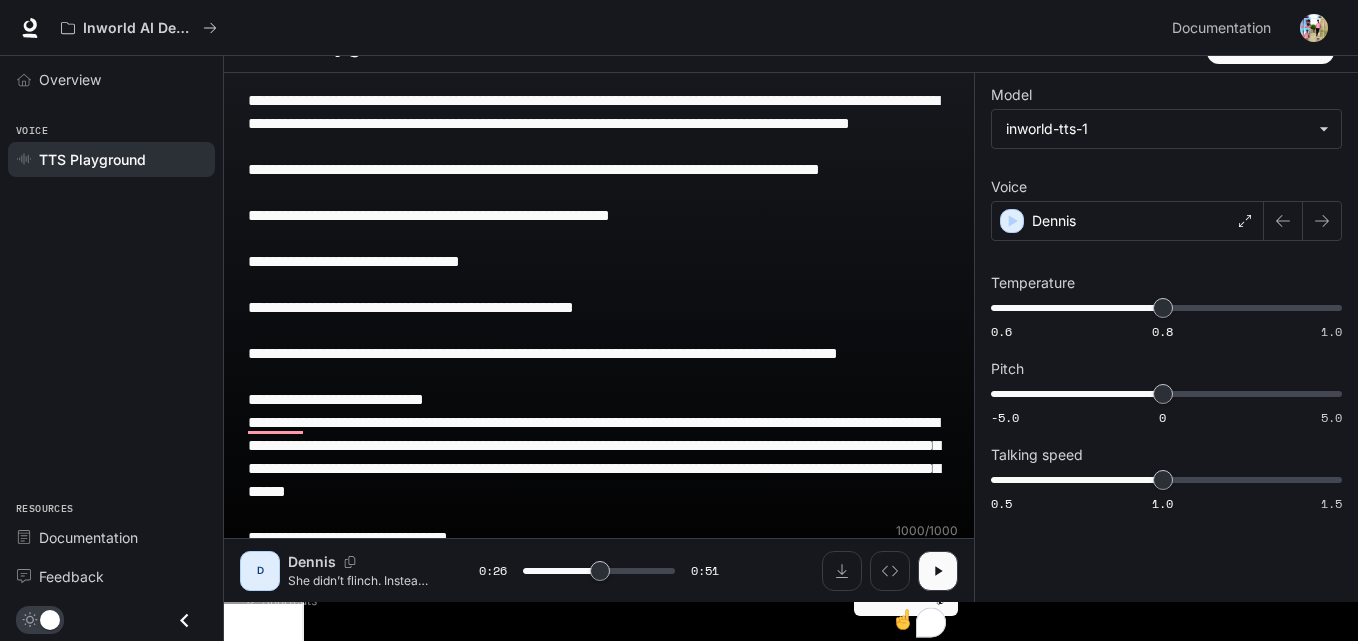 drag, startPoint x: 390, startPoint y: 630, endPoint x: 249, endPoint y: 631, distance: 141.00354 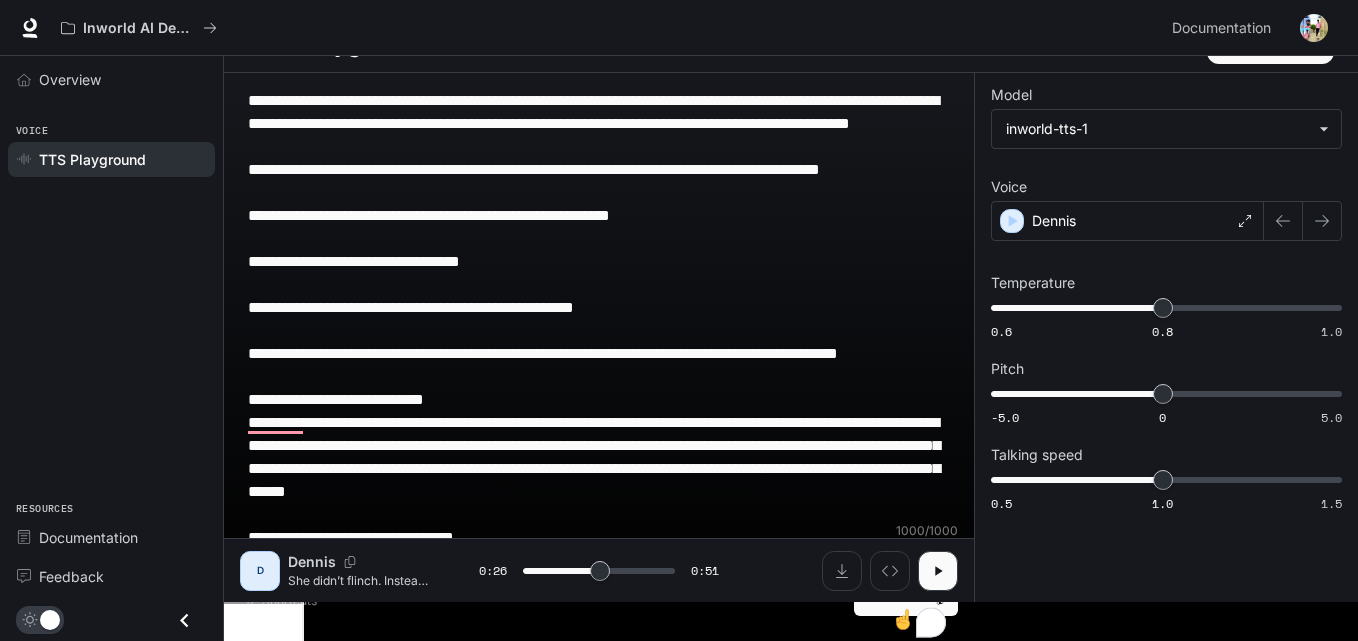 type on "****" 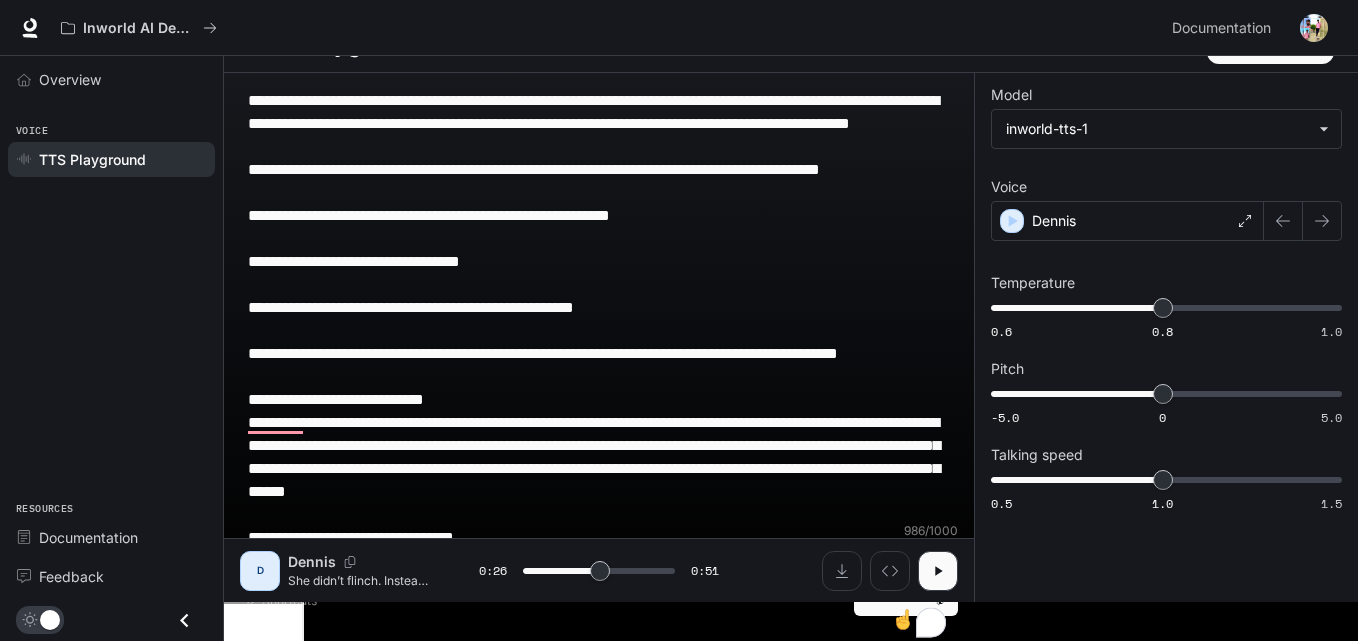 type on "**********" 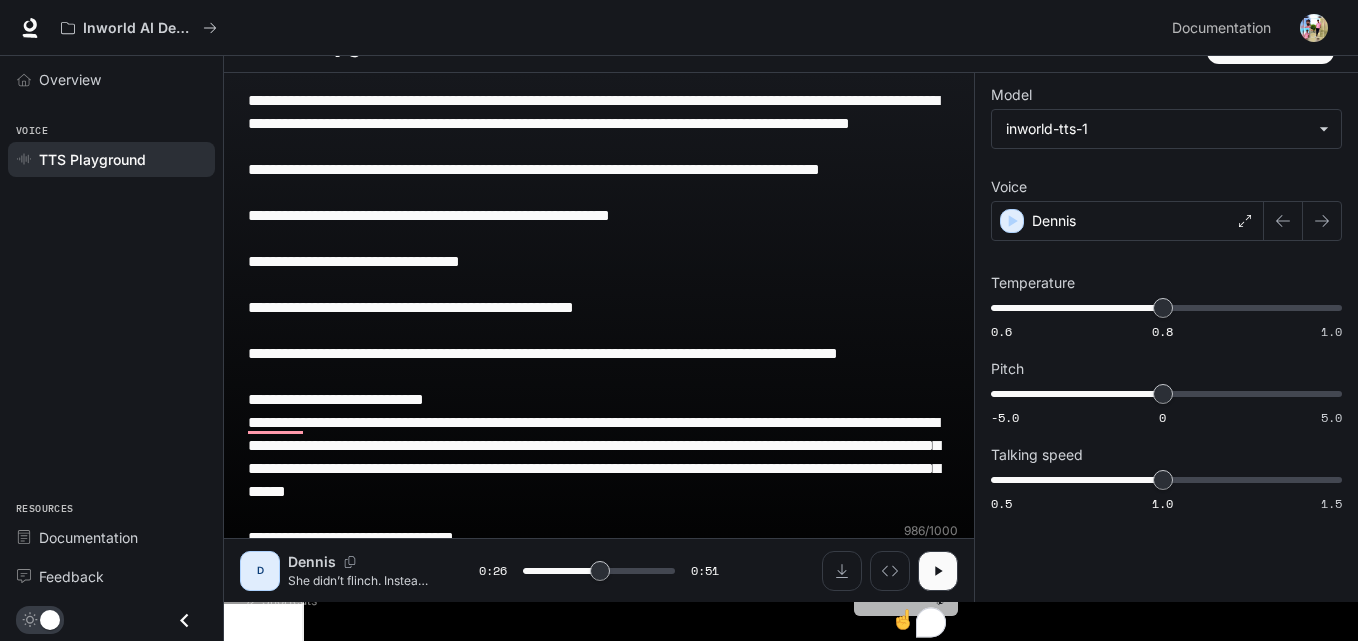 click on "Generate CTRL +  ⏎" at bounding box center (906, 590) 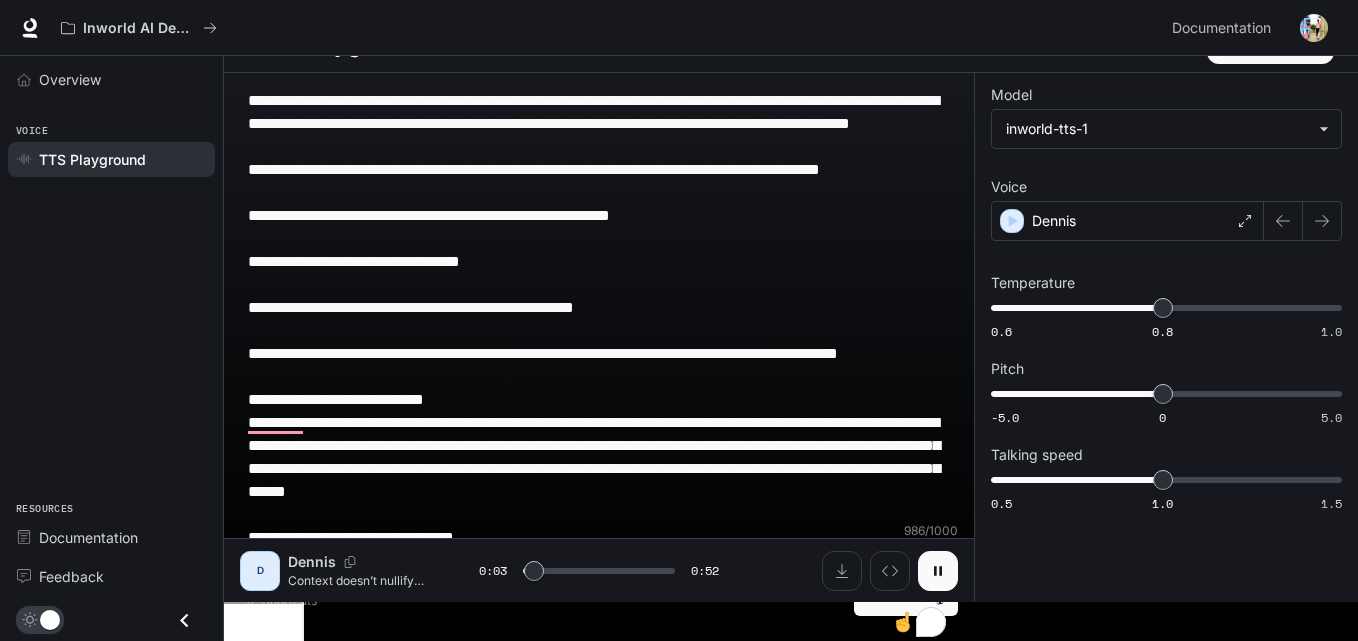 click at bounding box center [938, 571] 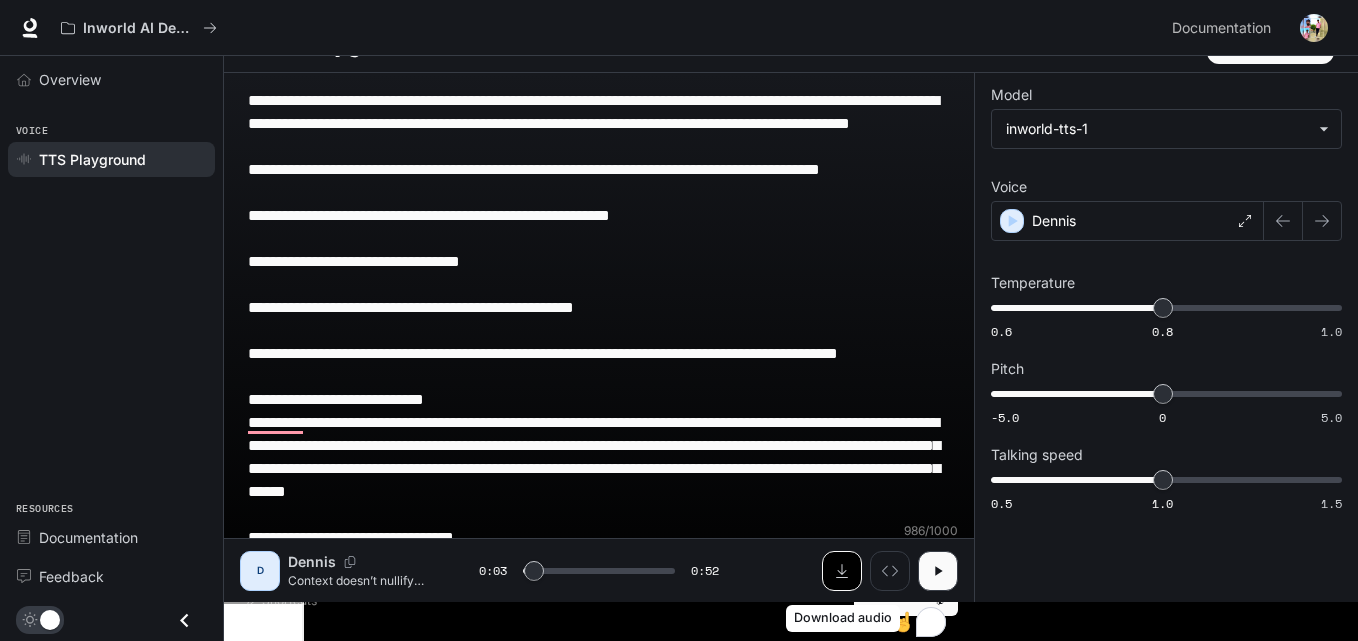 click at bounding box center (842, 571) 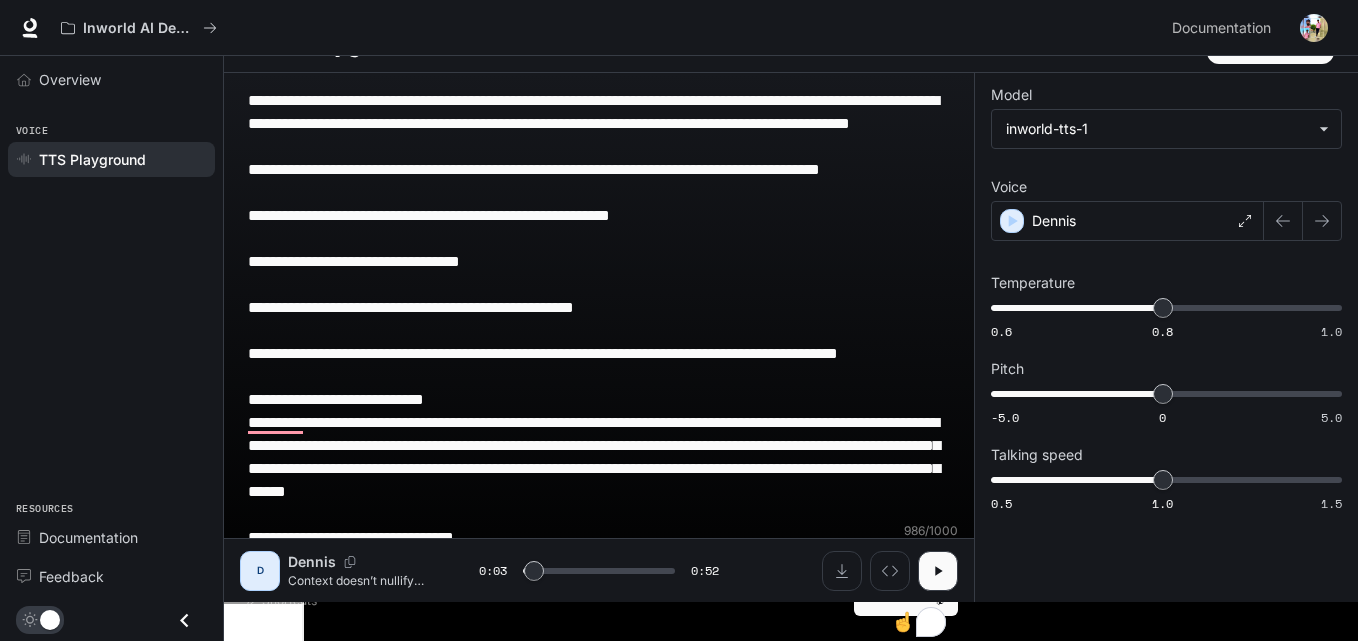 type on "***" 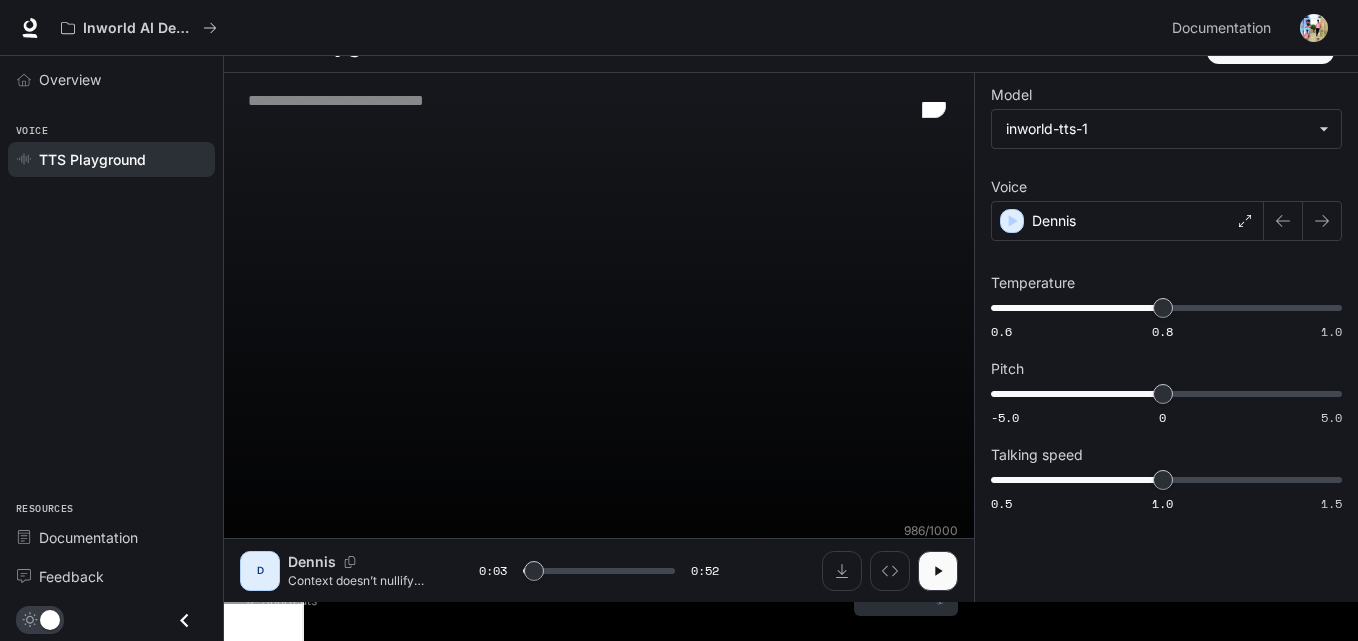 scroll, scrollTop: 1, scrollLeft: 0, axis: vertical 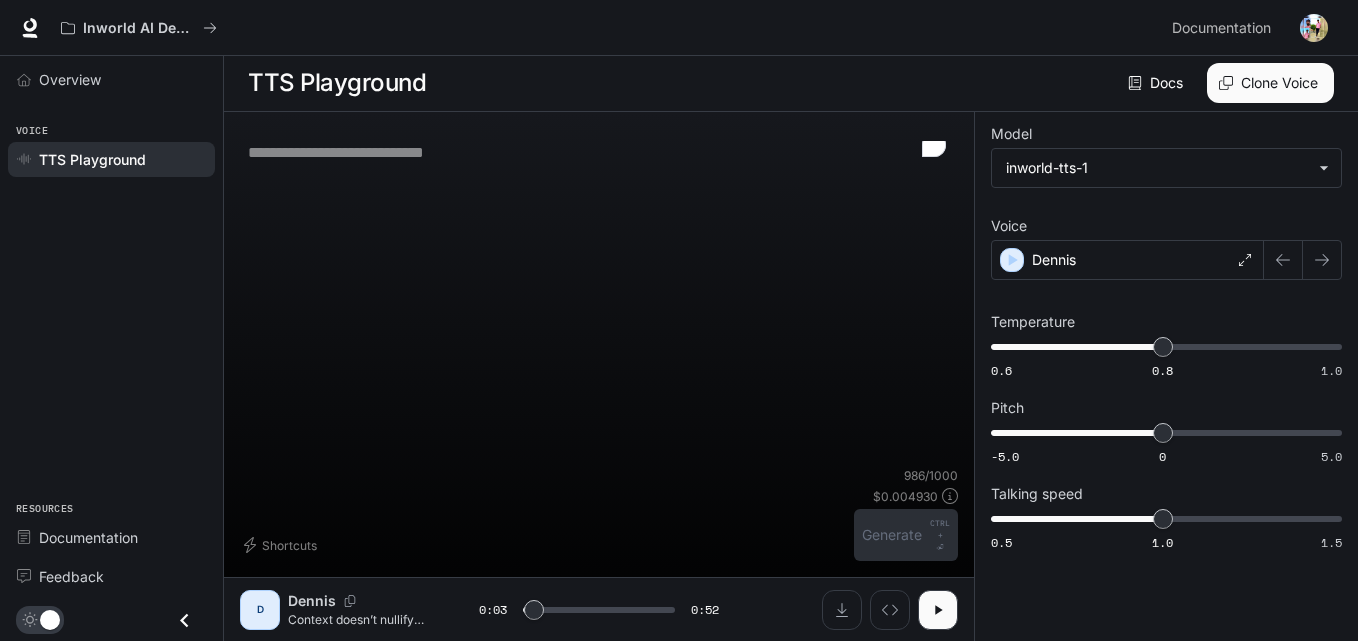 type on "***" 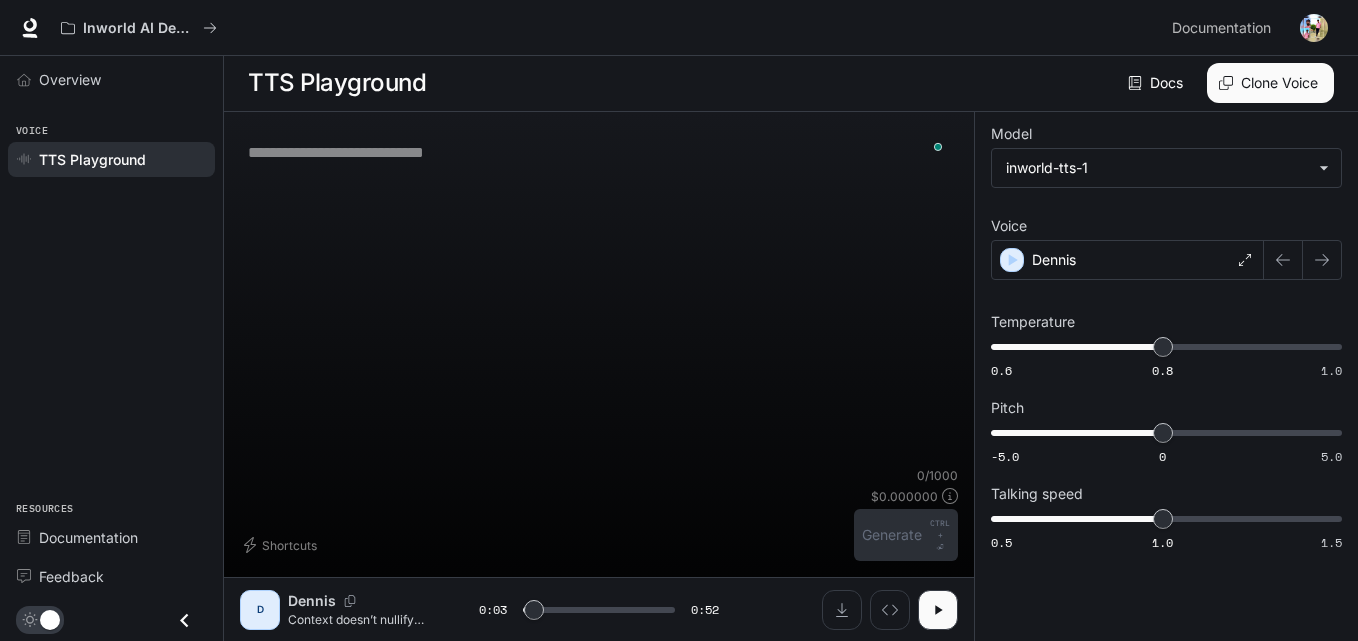 paste on "**********" 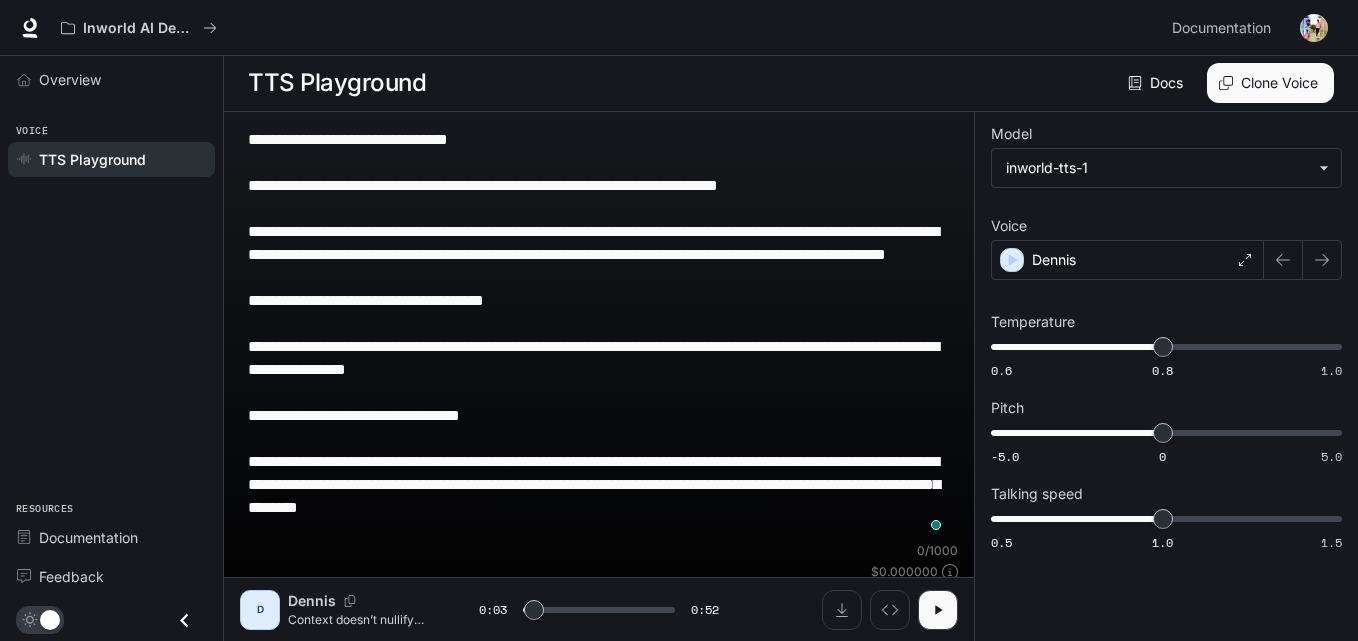 type on "***" 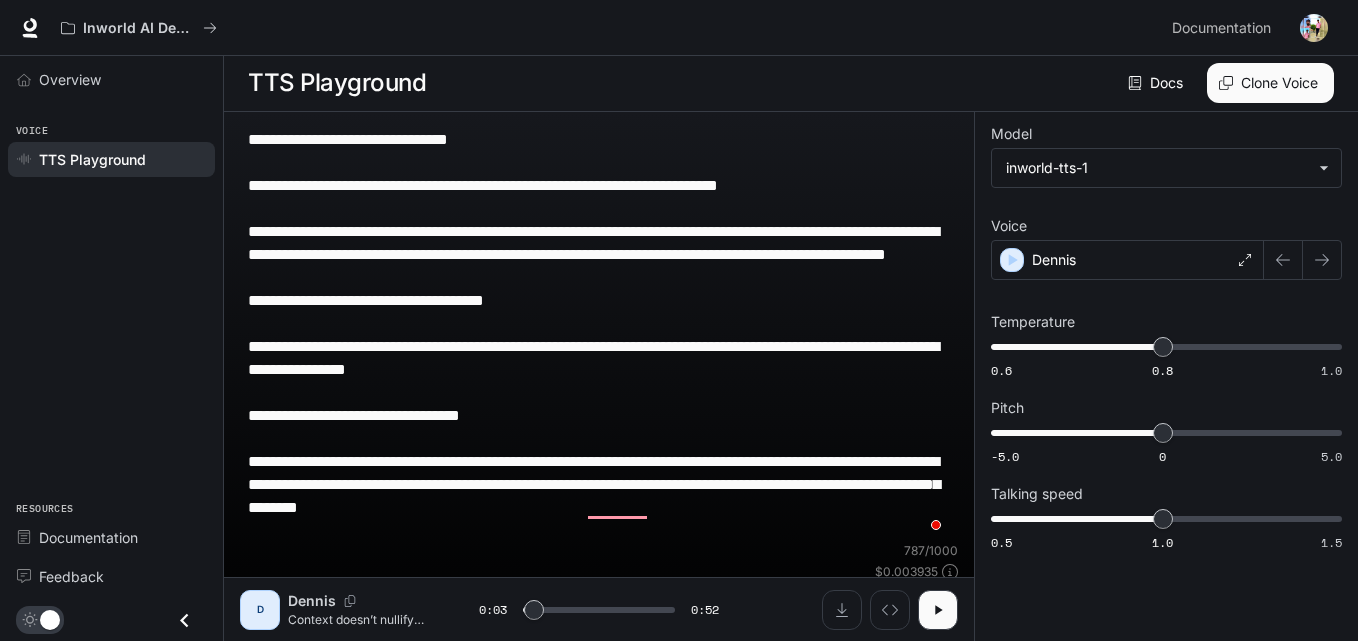 type on "**********" 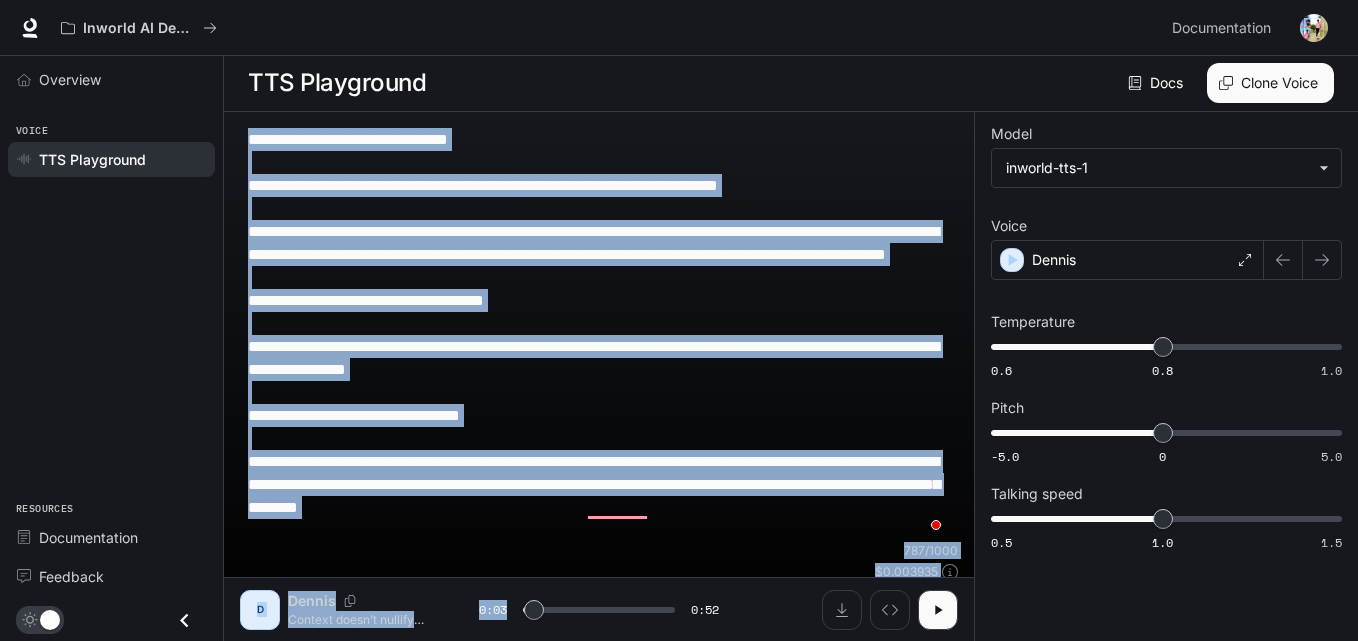 drag, startPoint x: 618, startPoint y: 592, endPoint x: 640, endPoint y: 373, distance: 220.10225 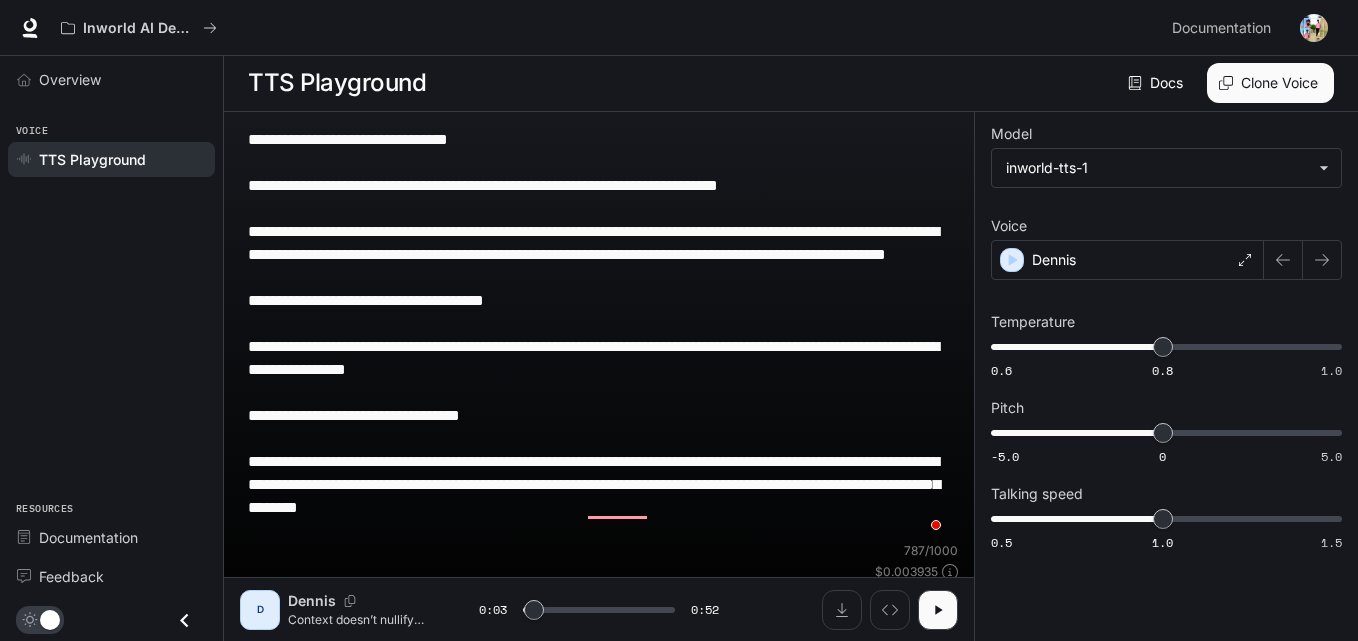 click on "**********" at bounding box center [599, 335] 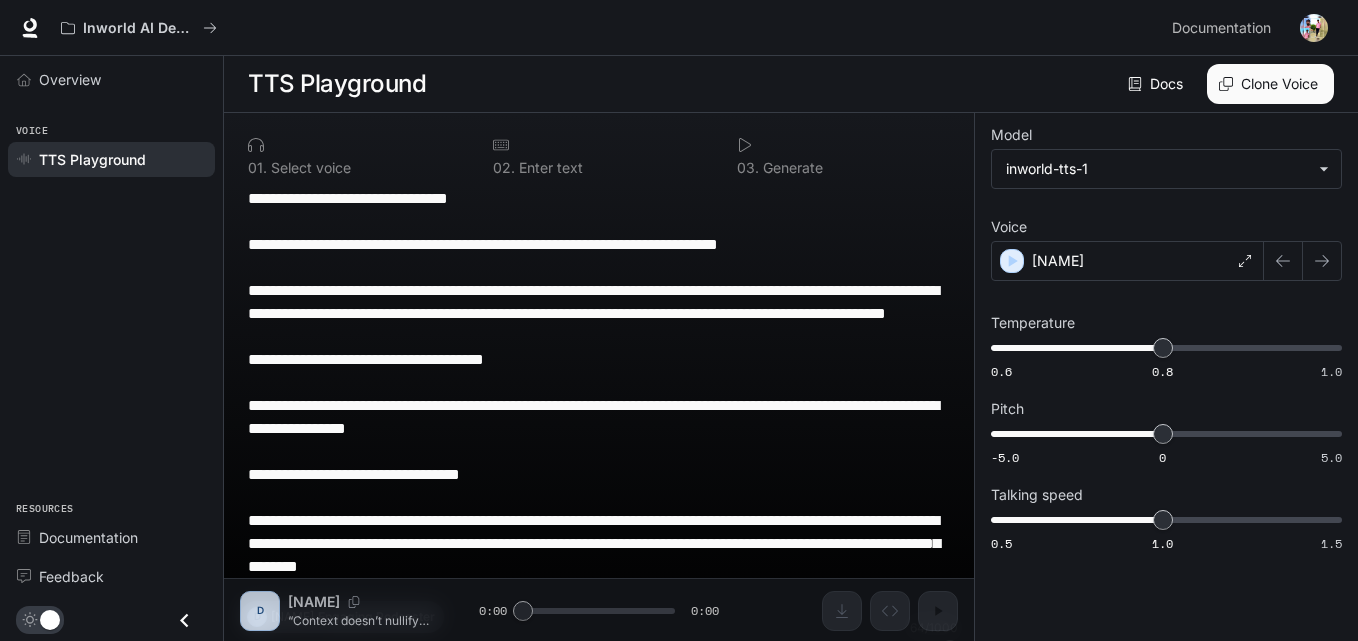 click on "**********" at bounding box center [599, 394] 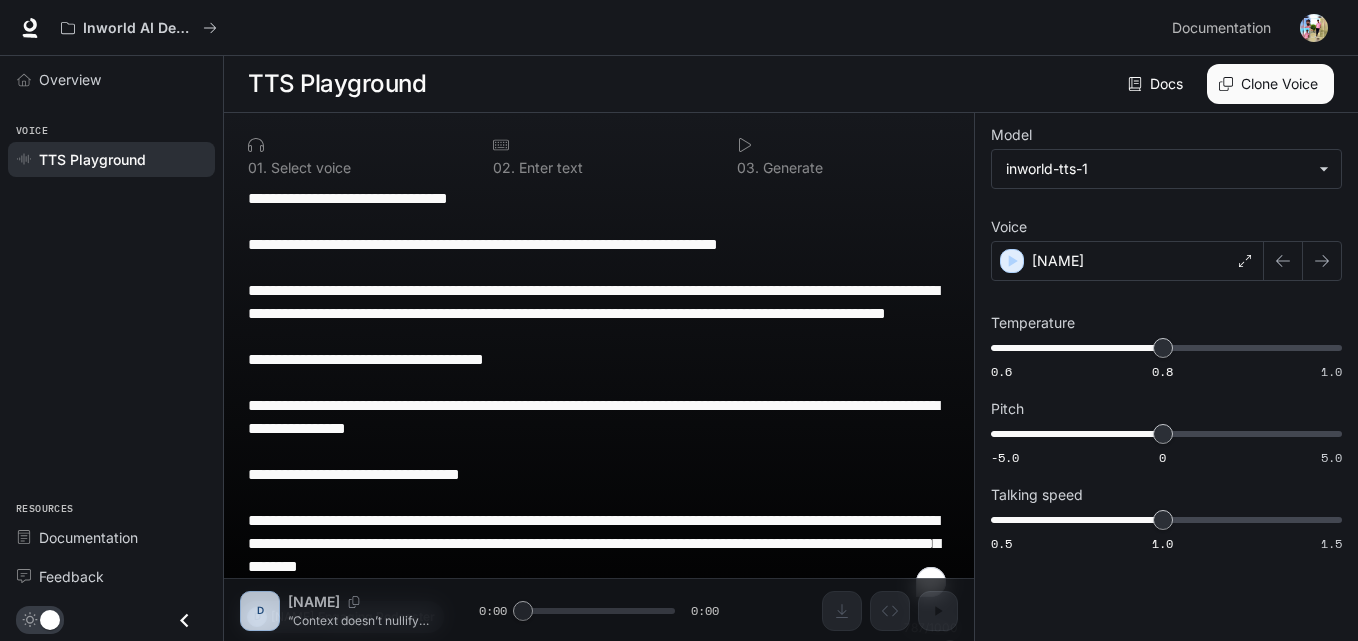 scroll, scrollTop: 0, scrollLeft: 0, axis: both 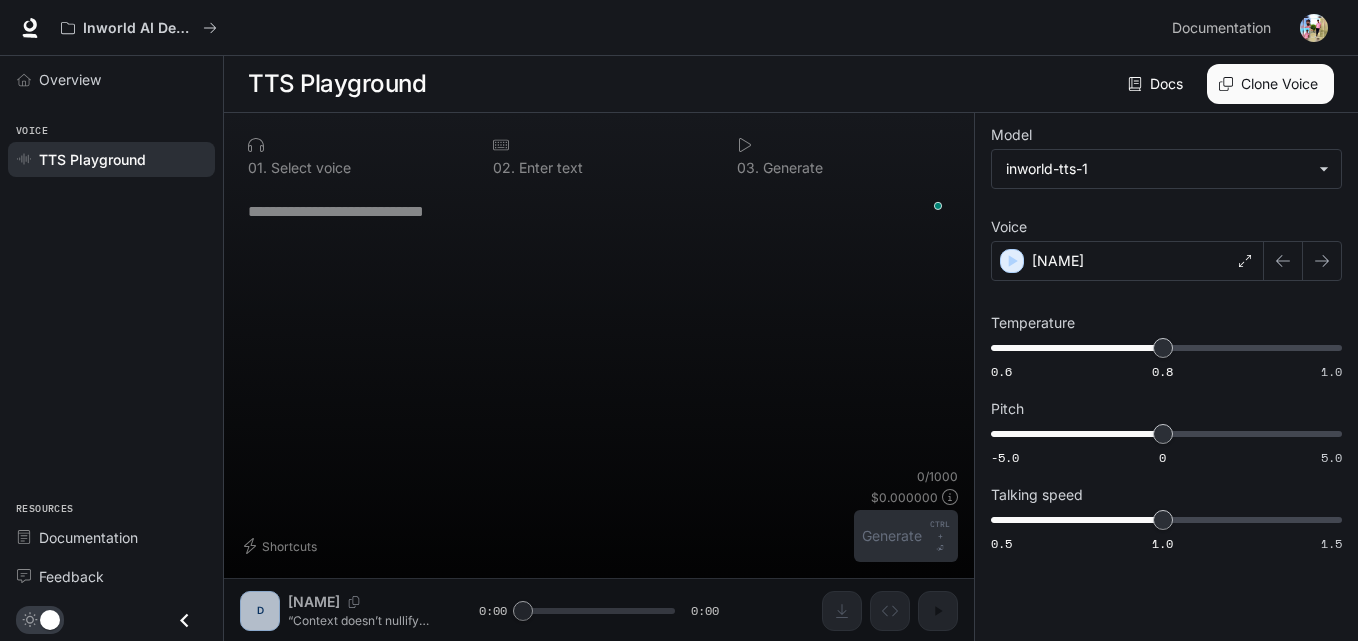 type on "**********" 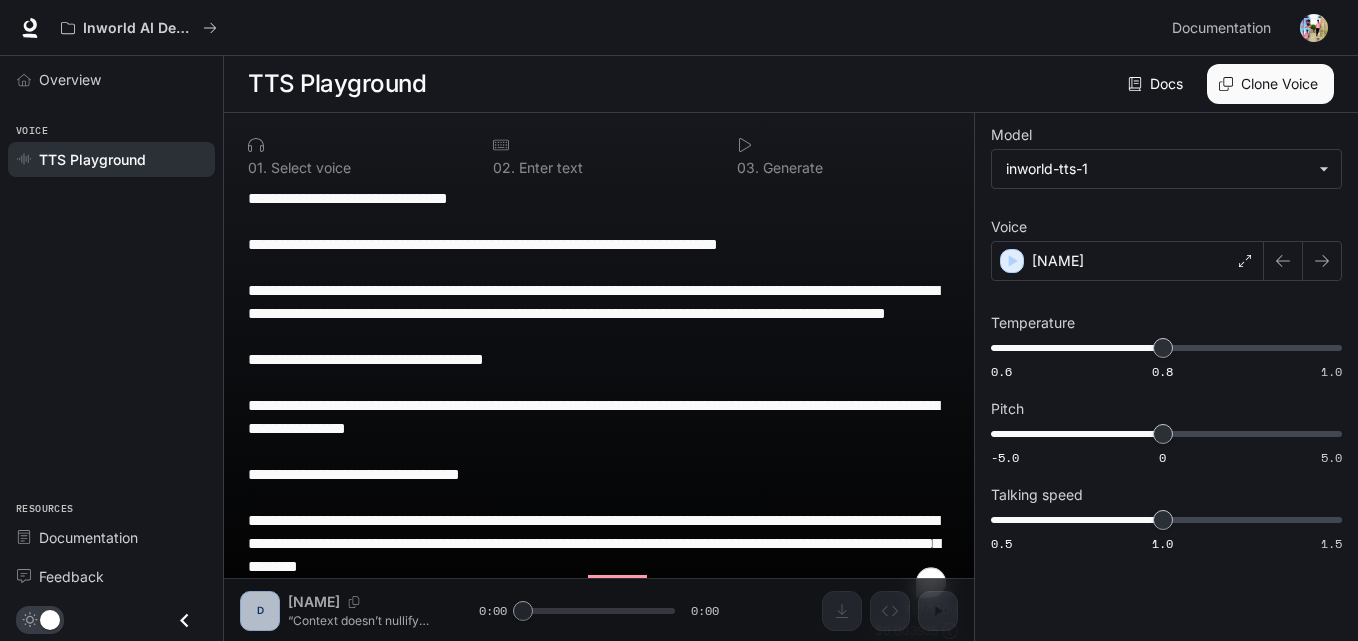scroll, scrollTop: 54, scrollLeft: 0, axis: vertical 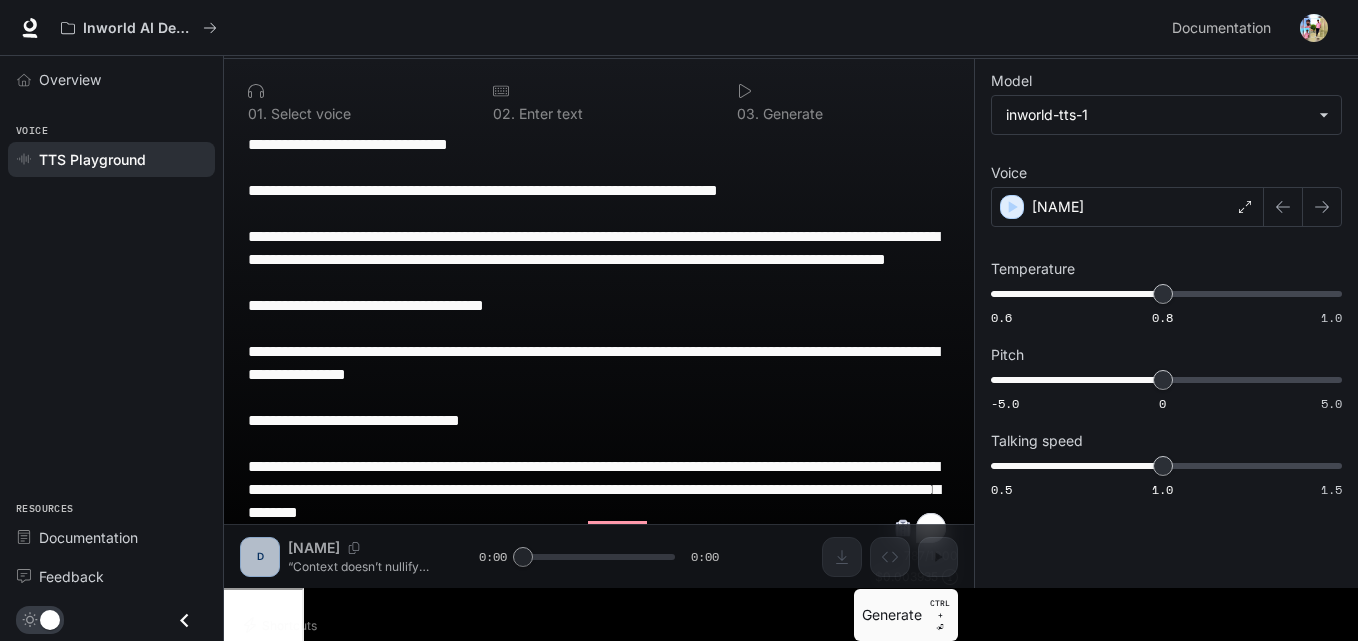 click on "Generate CTRL +  ⏎" at bounding box center (906, 615) 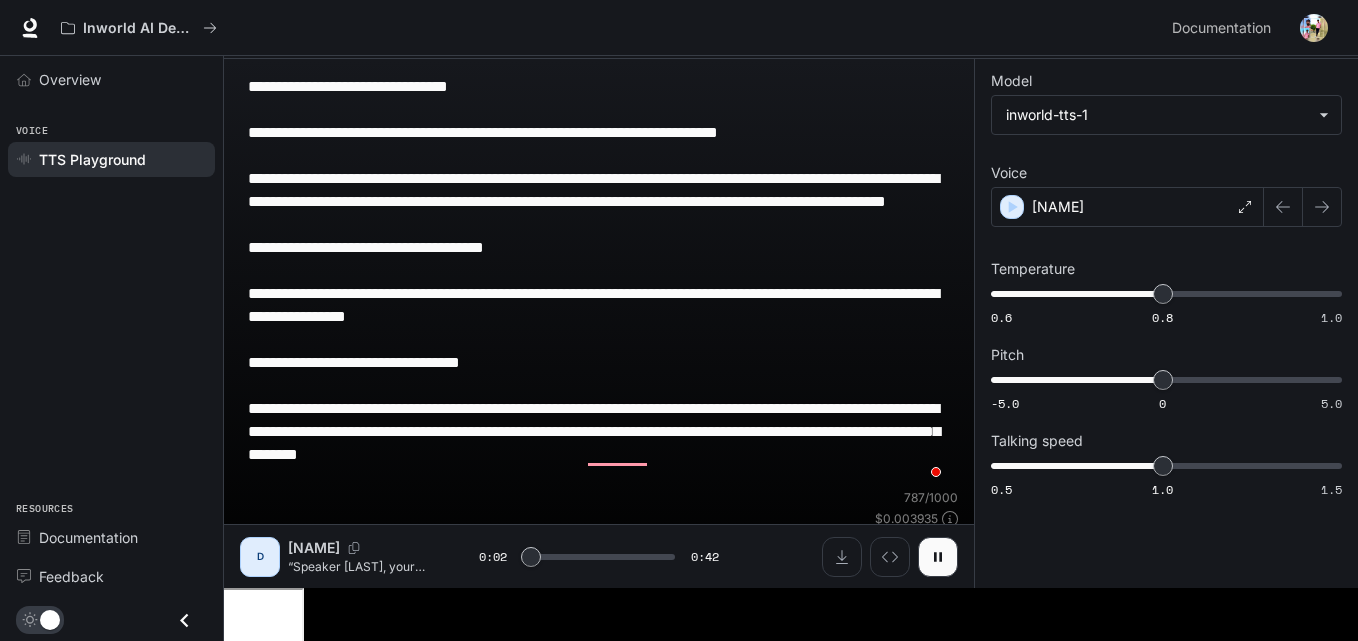 scroll, scrollTop: 1, scrollLeft: 0, axis: vertical 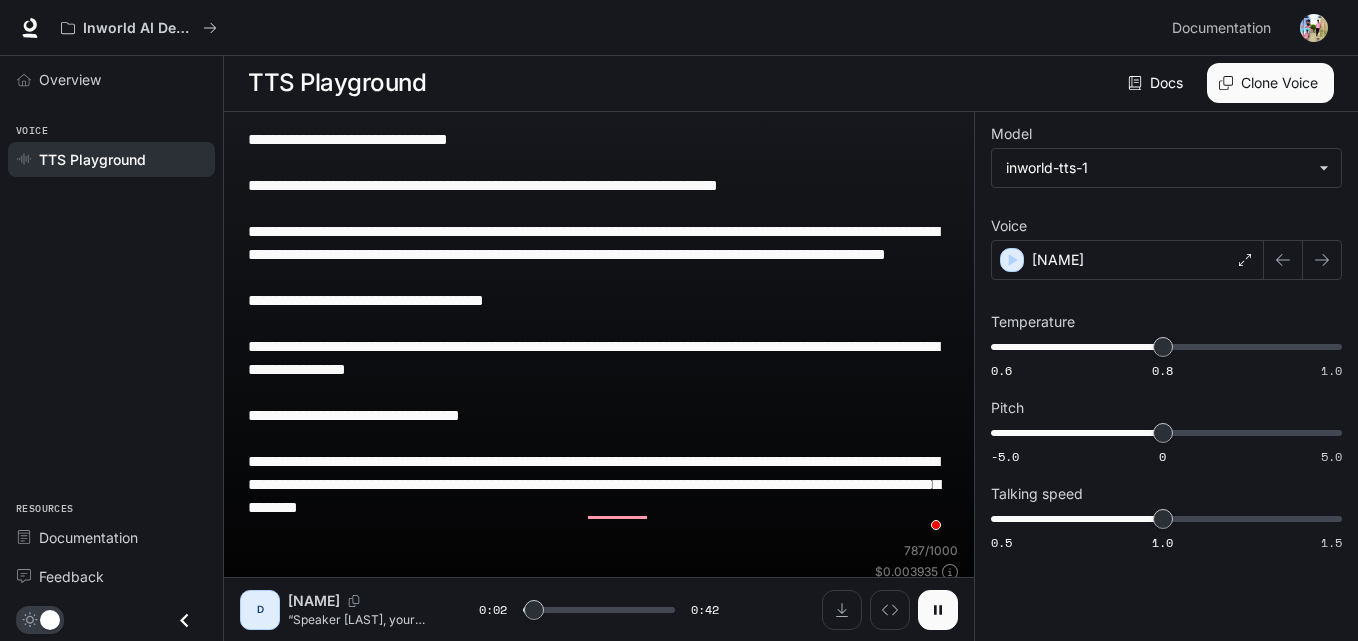 click 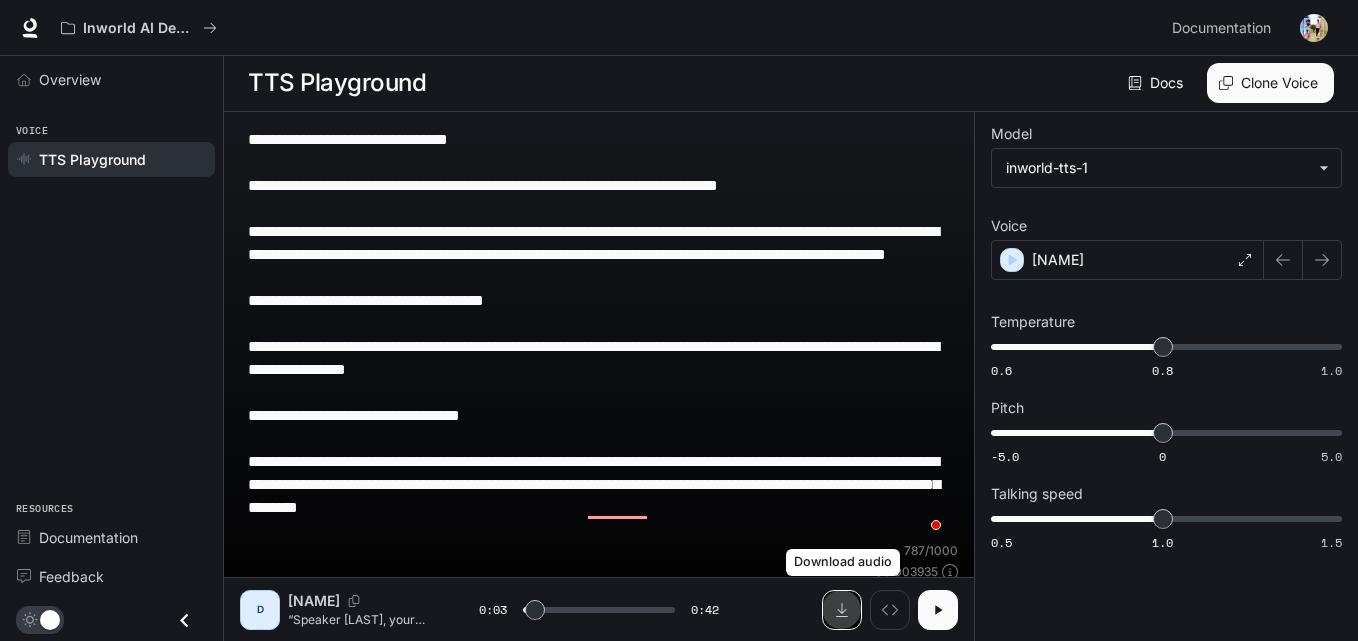click at bounding box center [842, 610] 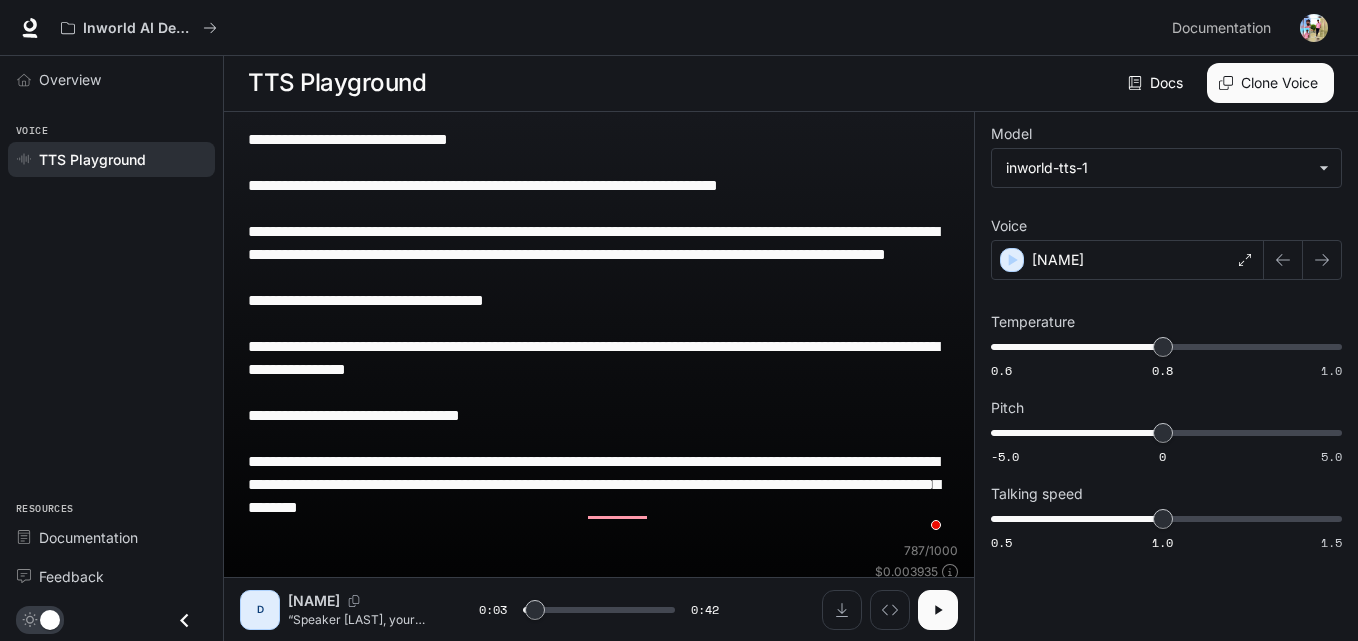 type on "***" 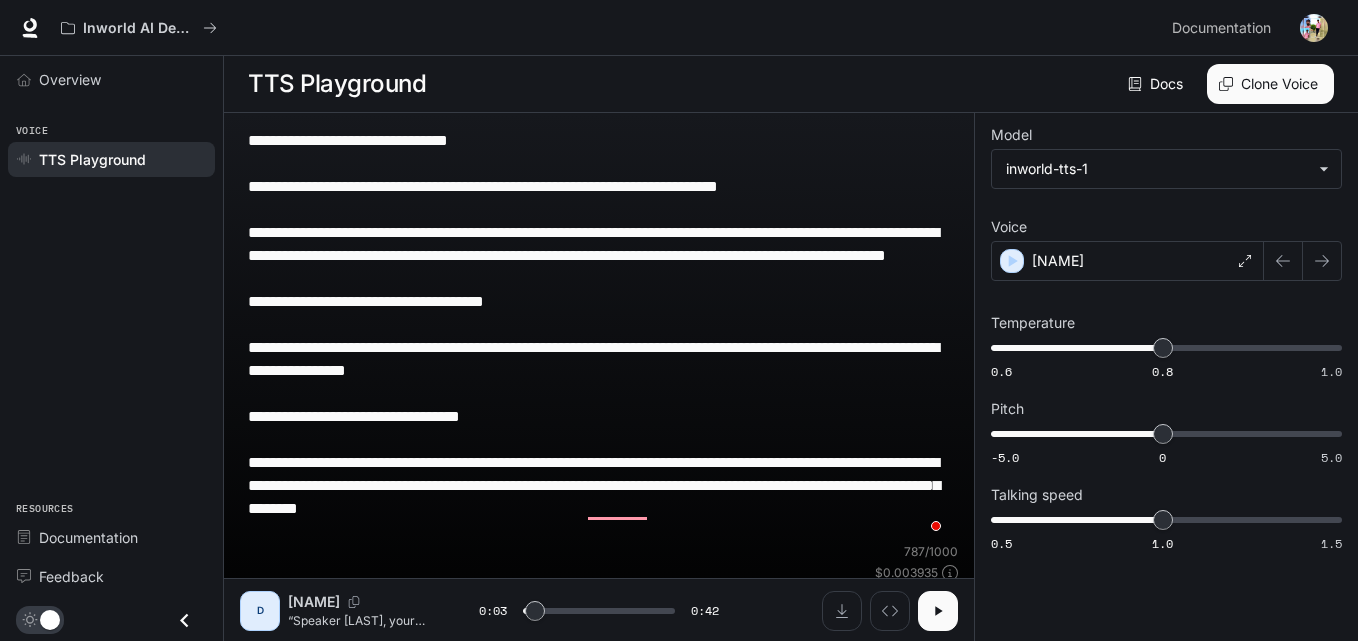 drag, startPoint x: 663, startPoint y: 536, endPoint x: 157, endPoint y: -87, distance: 802.5989 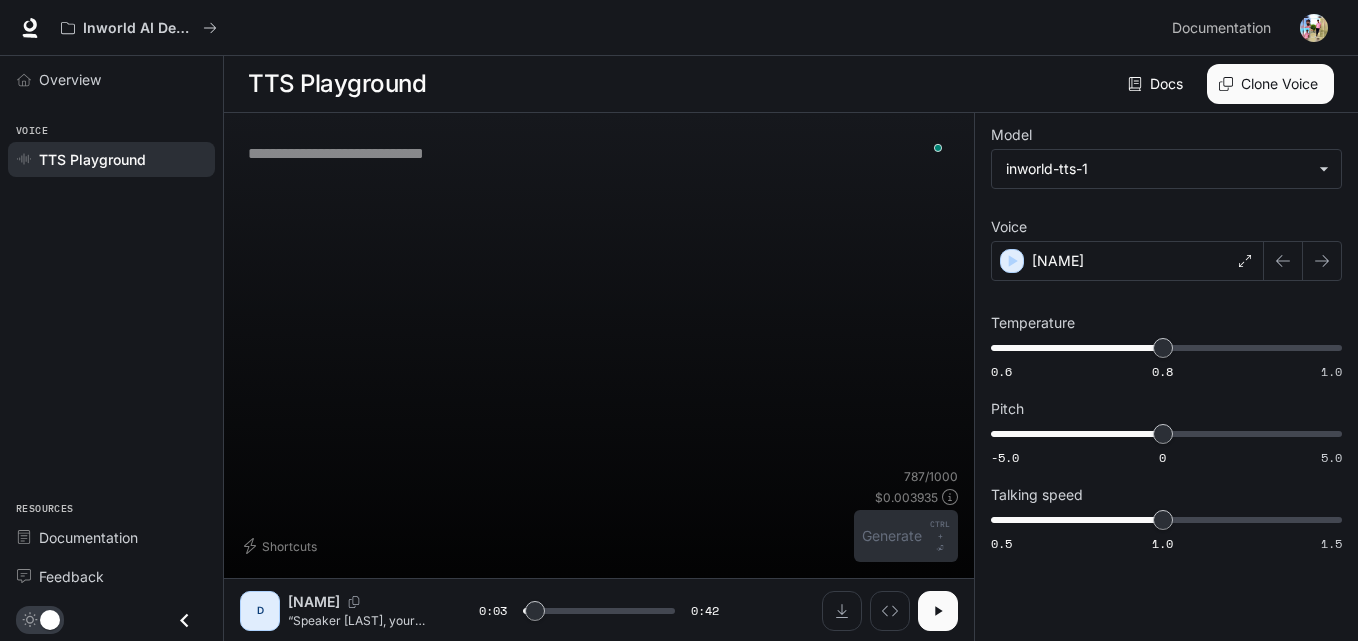 type on "***" 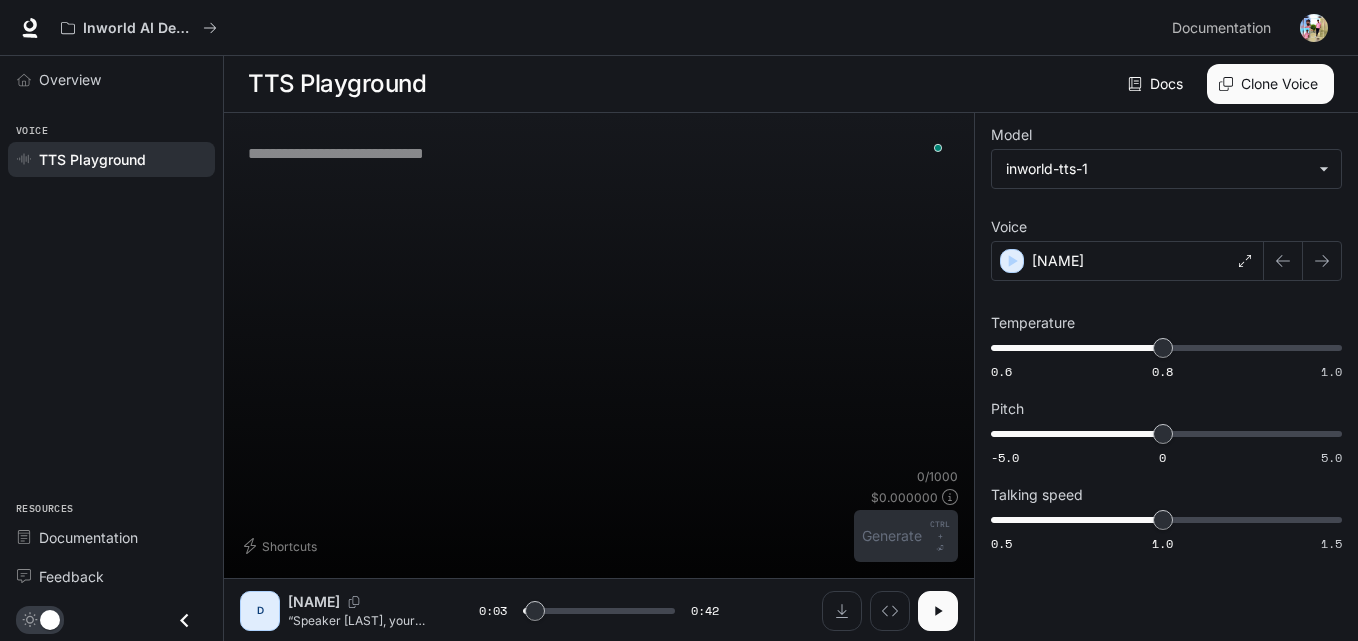 paste on "**********" 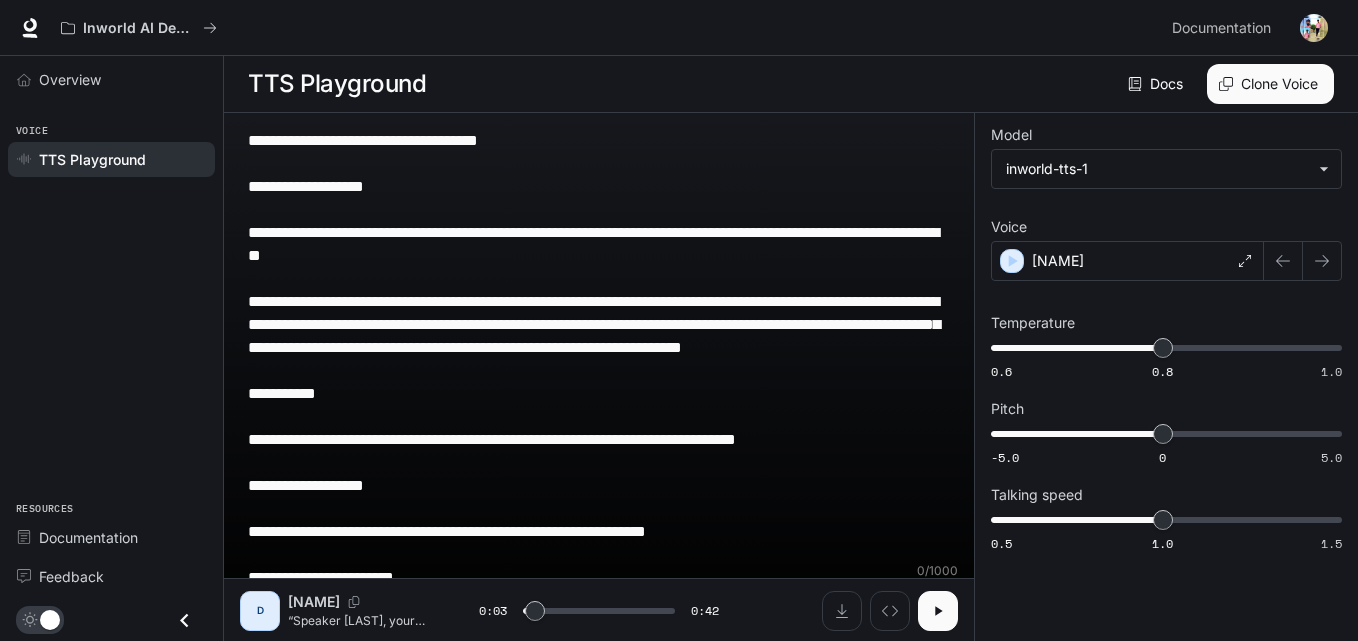 type on "***" 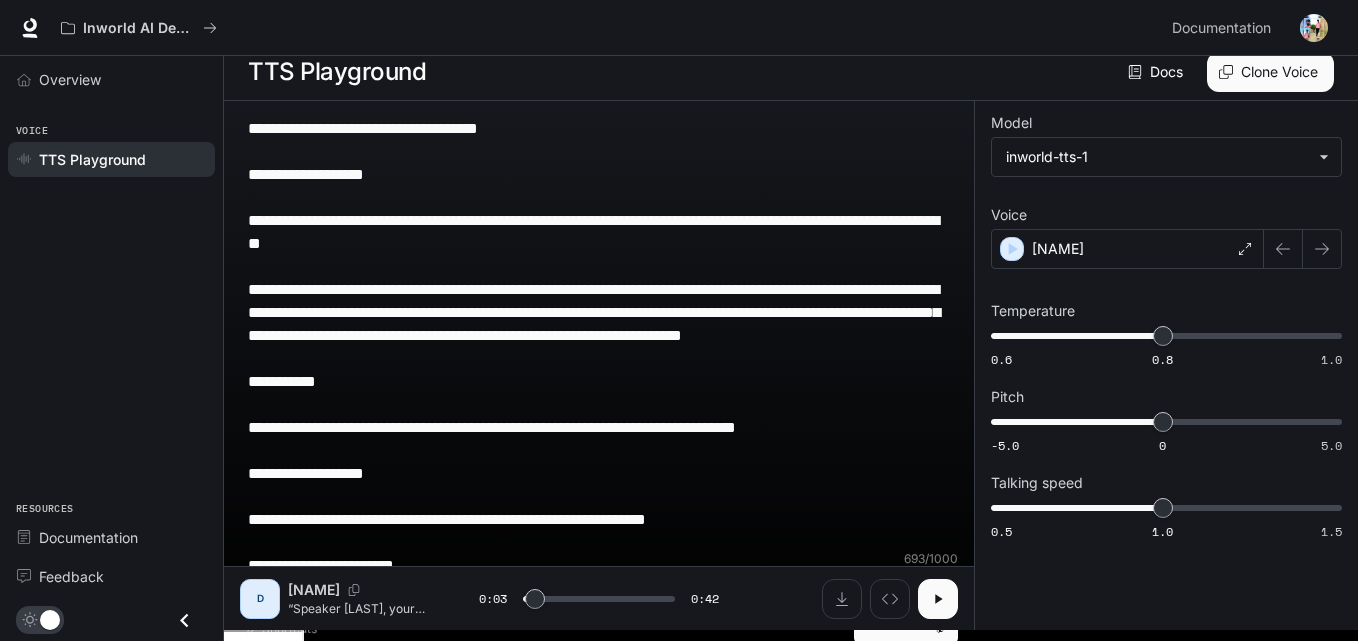 scroll, scrollTop: 15, scrollLeft: 0, axis: vertical 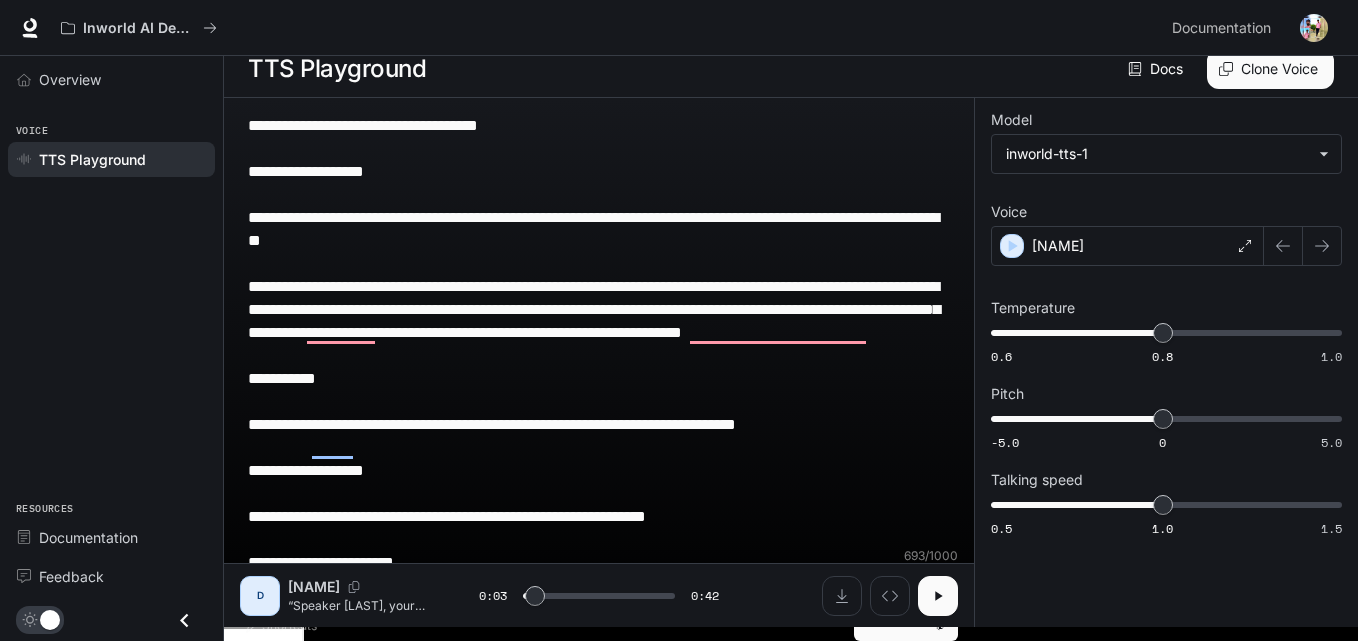 type on "**********" 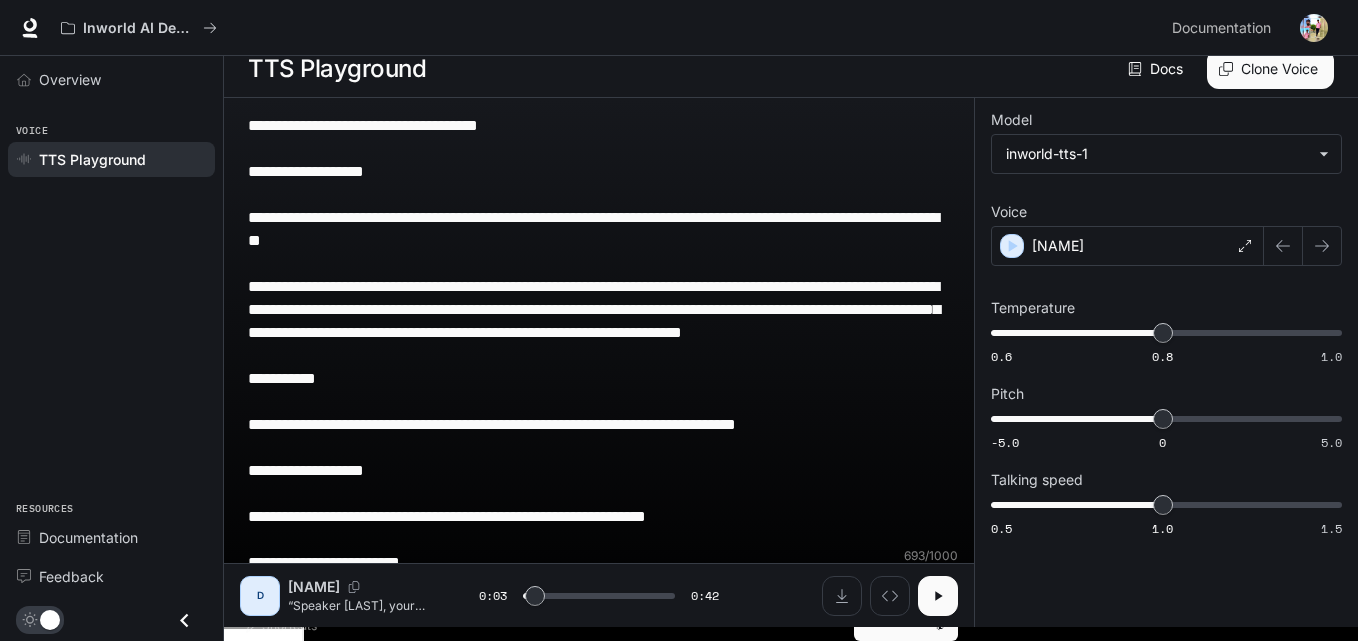 type on "***" 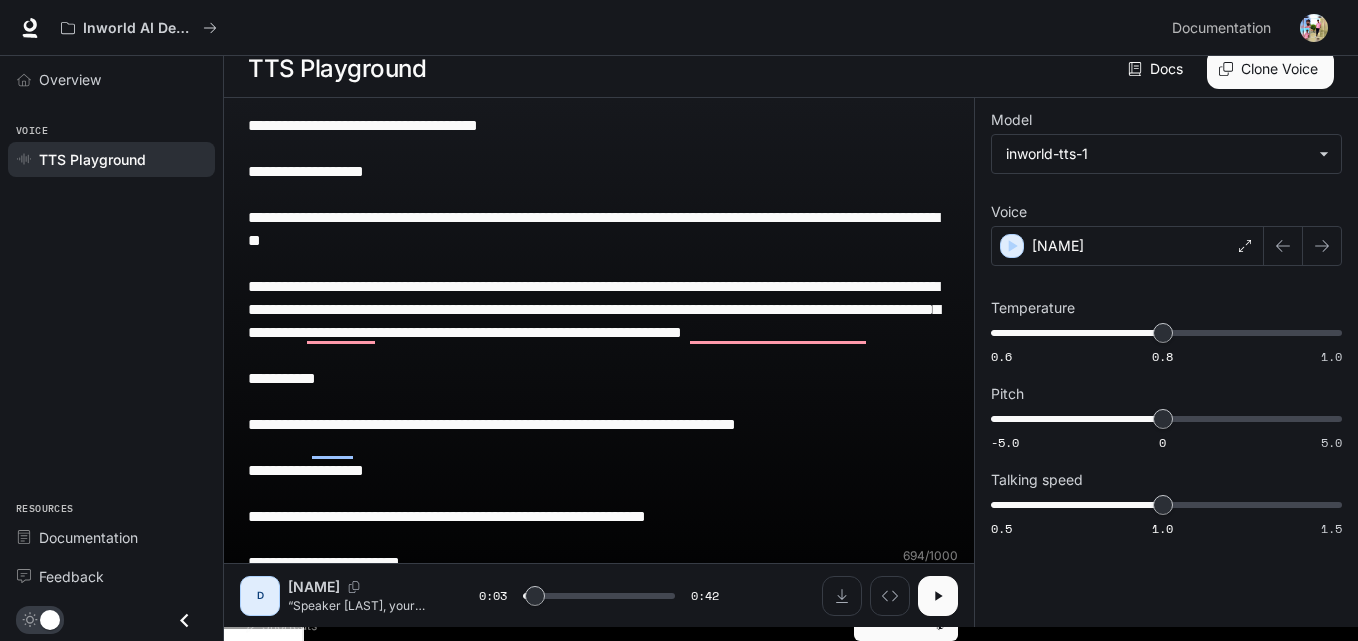click on "**********" at bounding box center [599, 367] 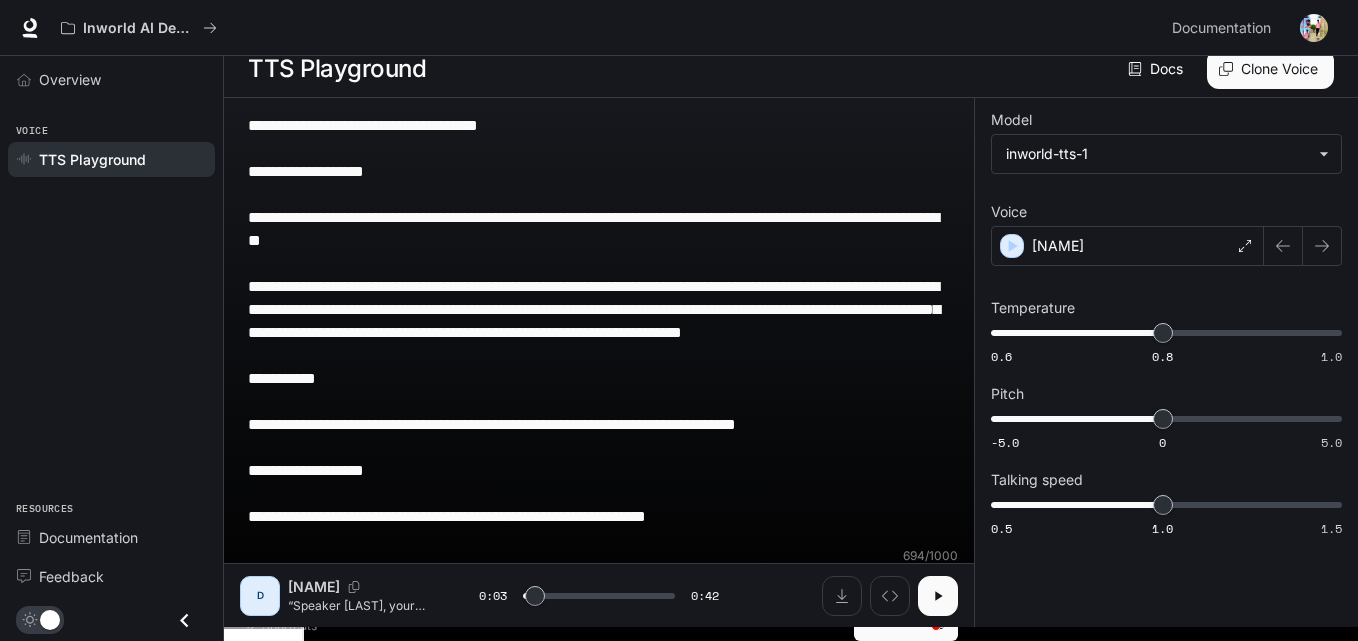 scroll, scrollTop: 17, scrollLeft: 0, axis: vertical 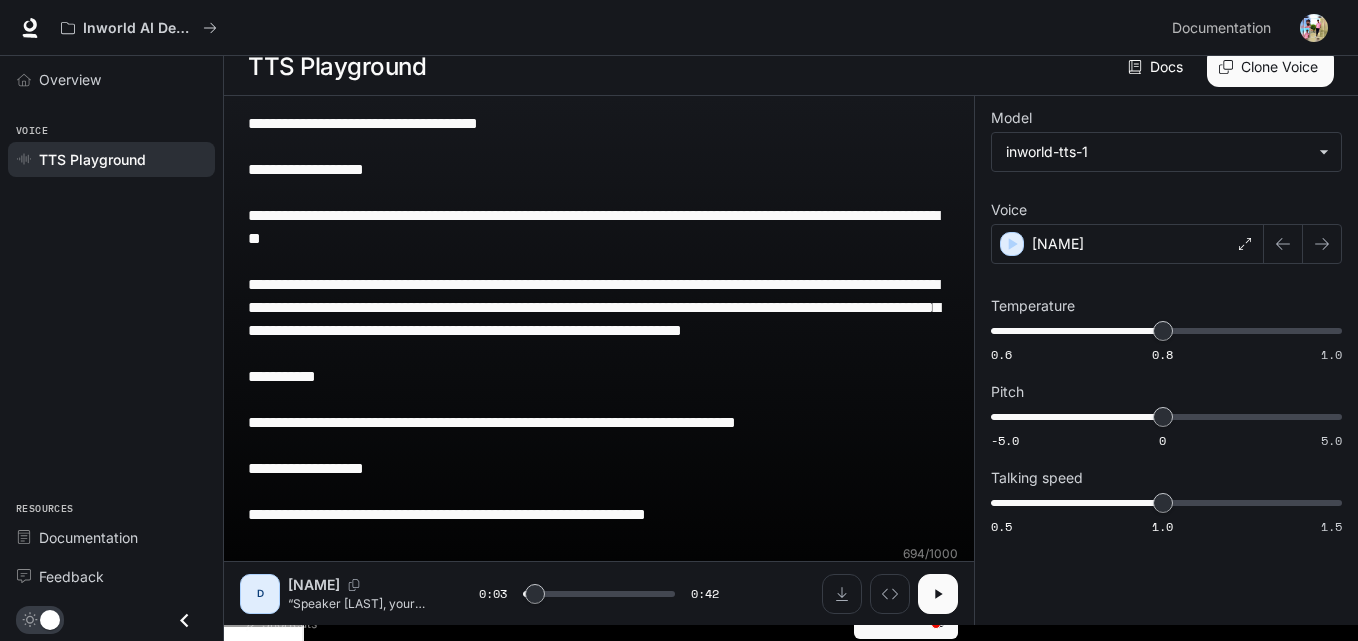 type on "***" 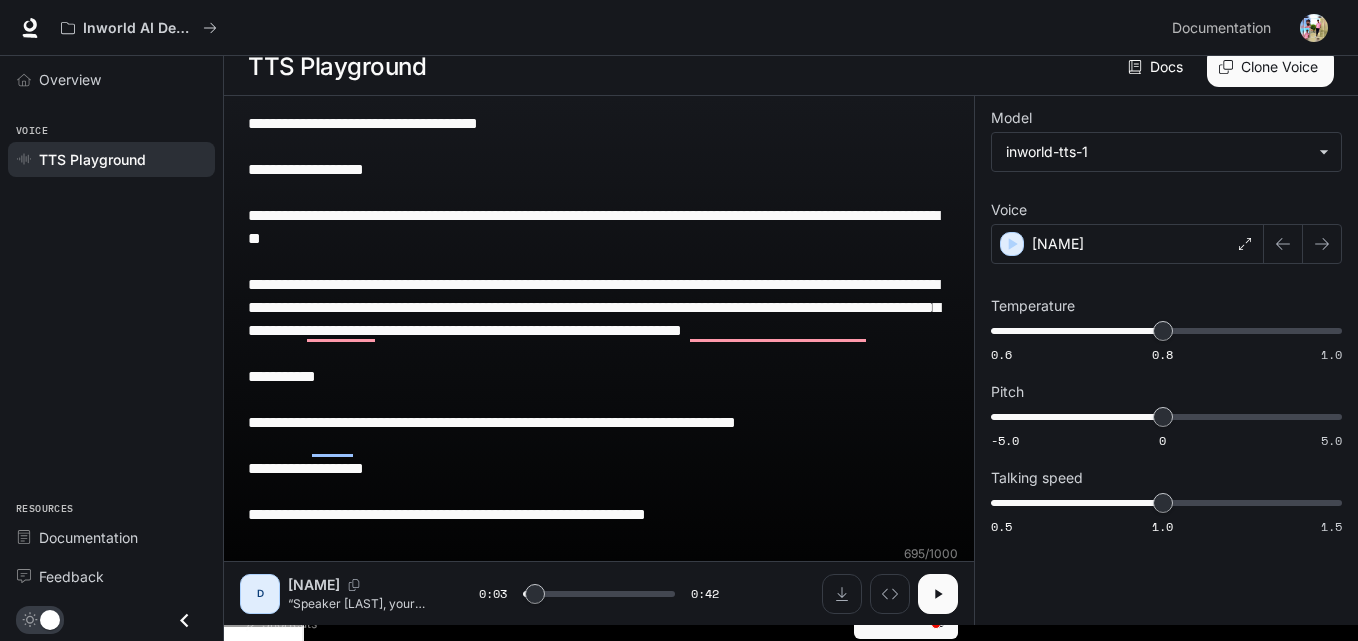 type on "**********" 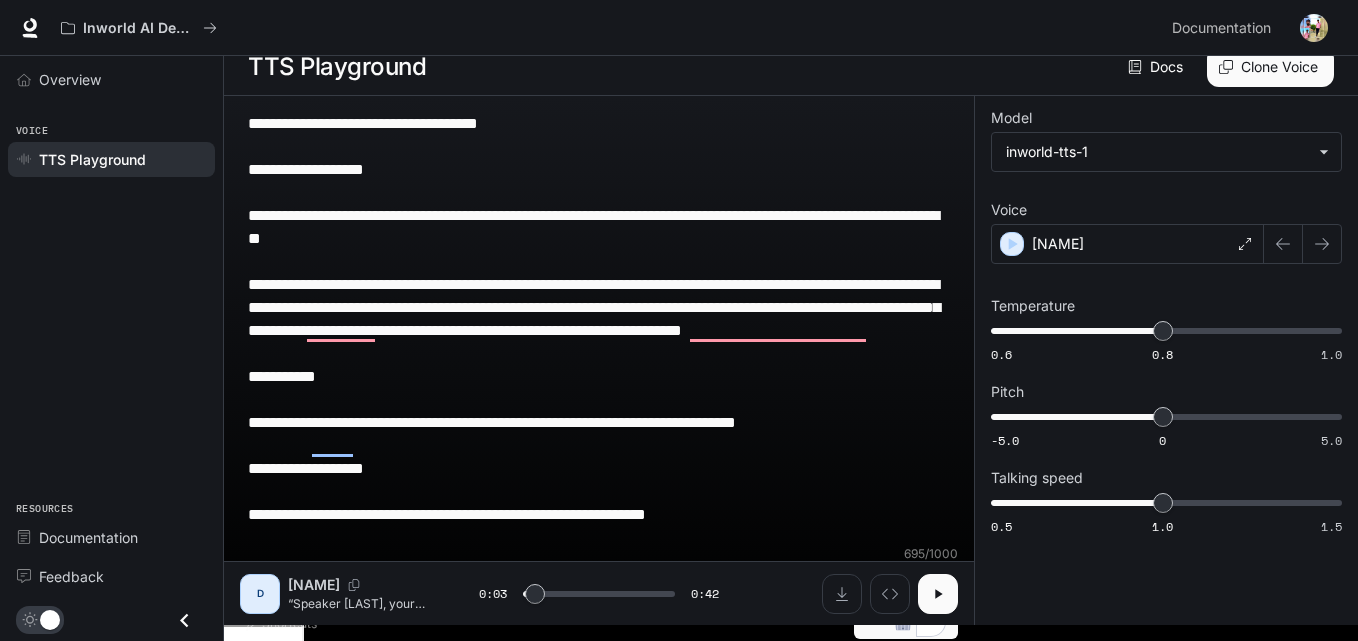 type on "***" 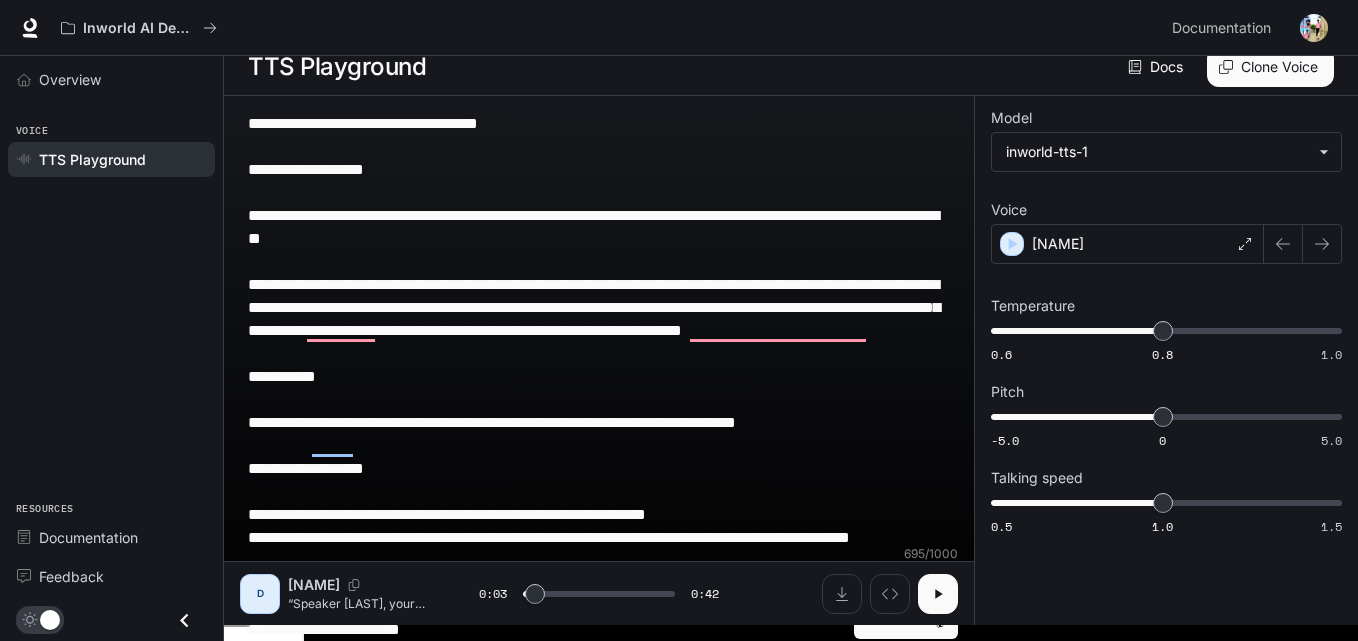 type on "***" 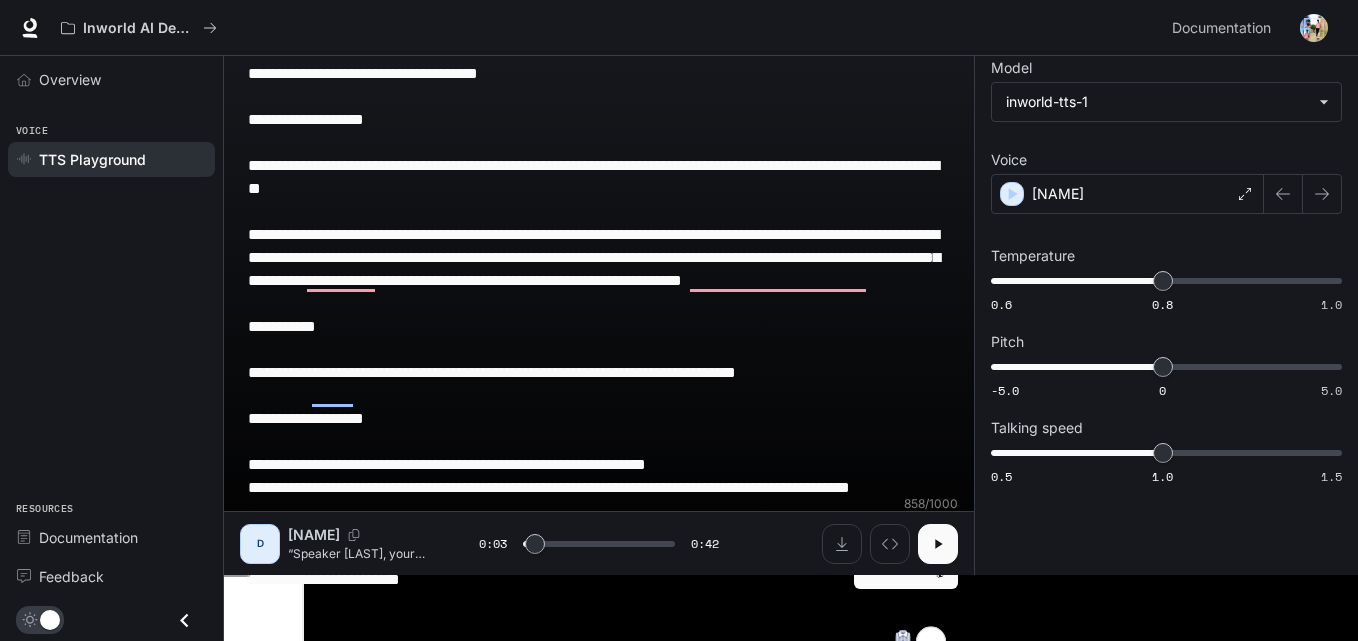 scroll, scrollTop: 86, scrollLeft: 0, axis: vertical 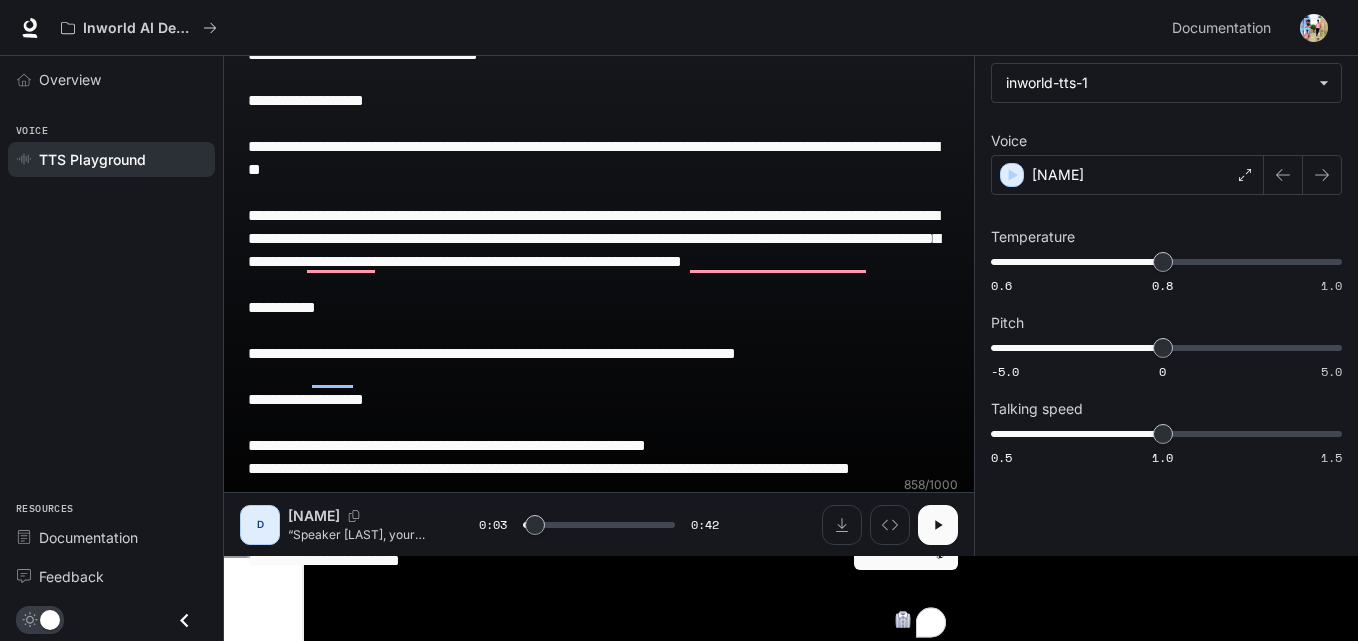type on "**********" 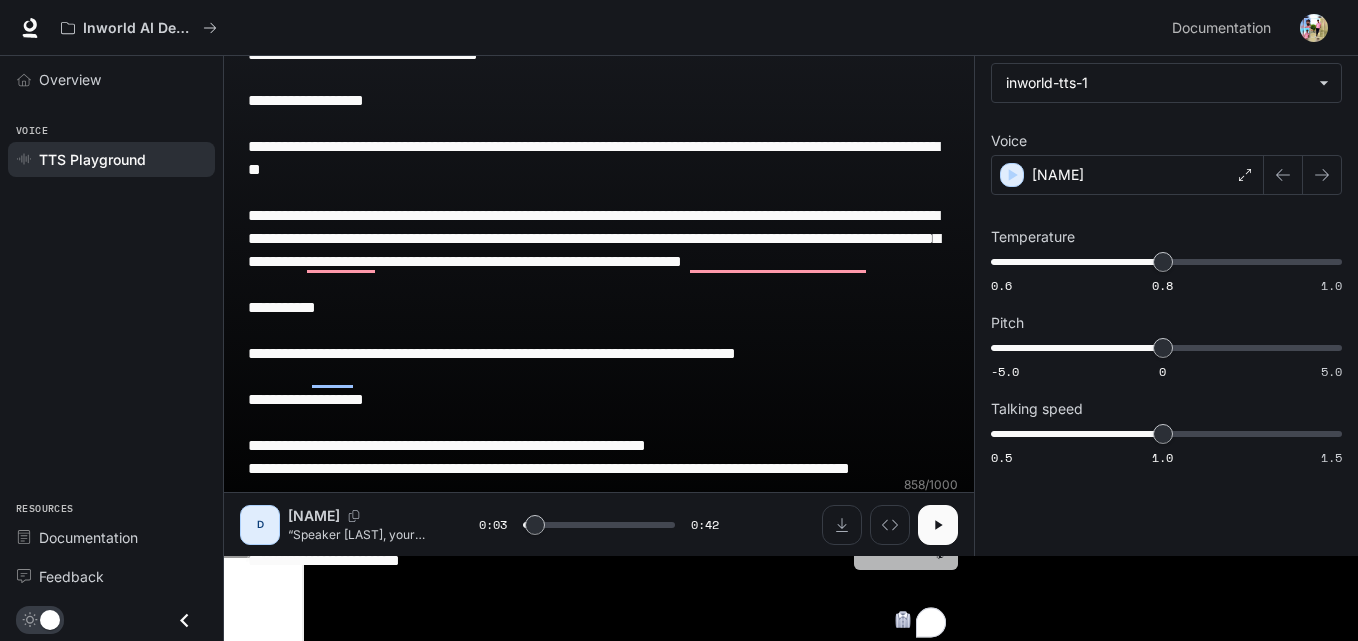click on "Generate CTRL +  ⏎" at bounding box center (906, 544) 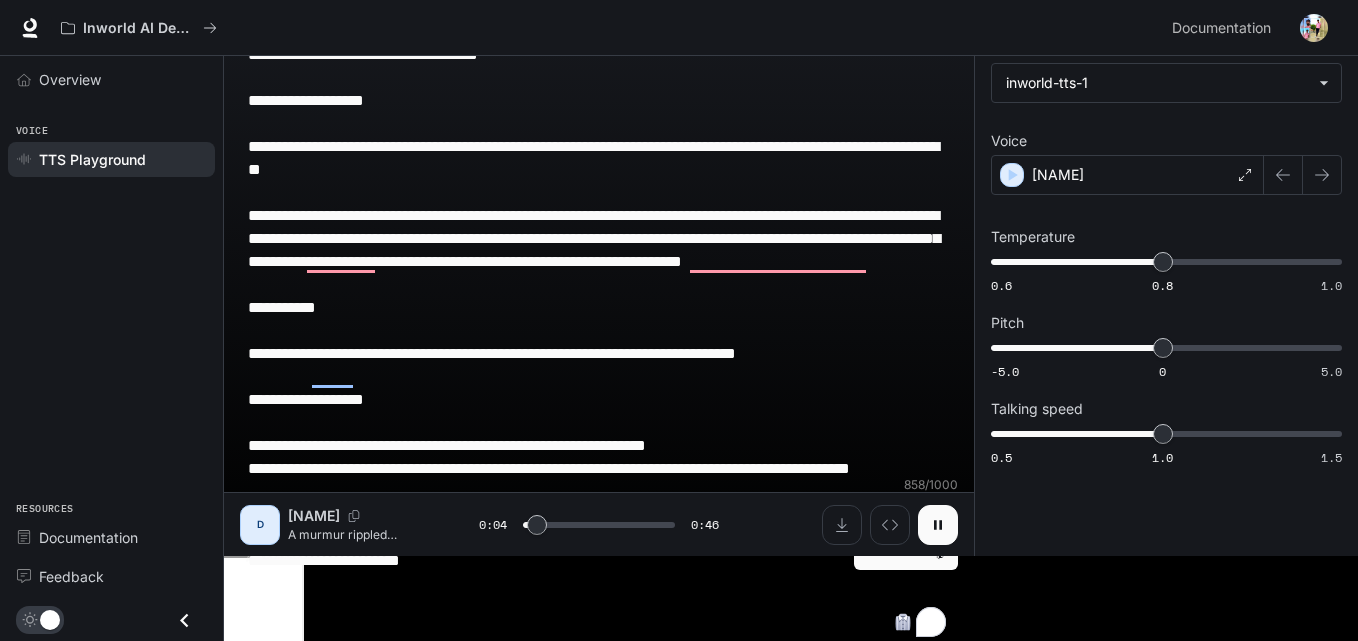 scroll, scrollTop: 0, scrollLeft: 0, axis: both 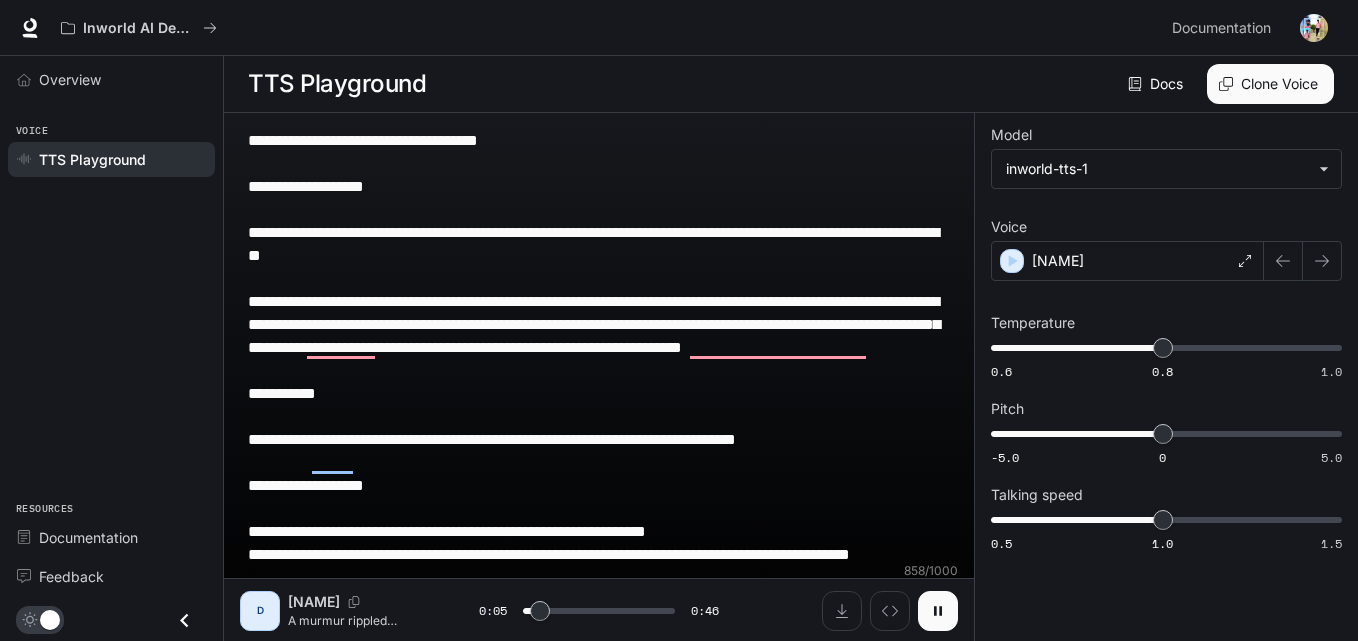 drag, startPoint x: 510, startPoint y: 614, endPoint x: 235, endPoint y: -53, distance: 721.46655 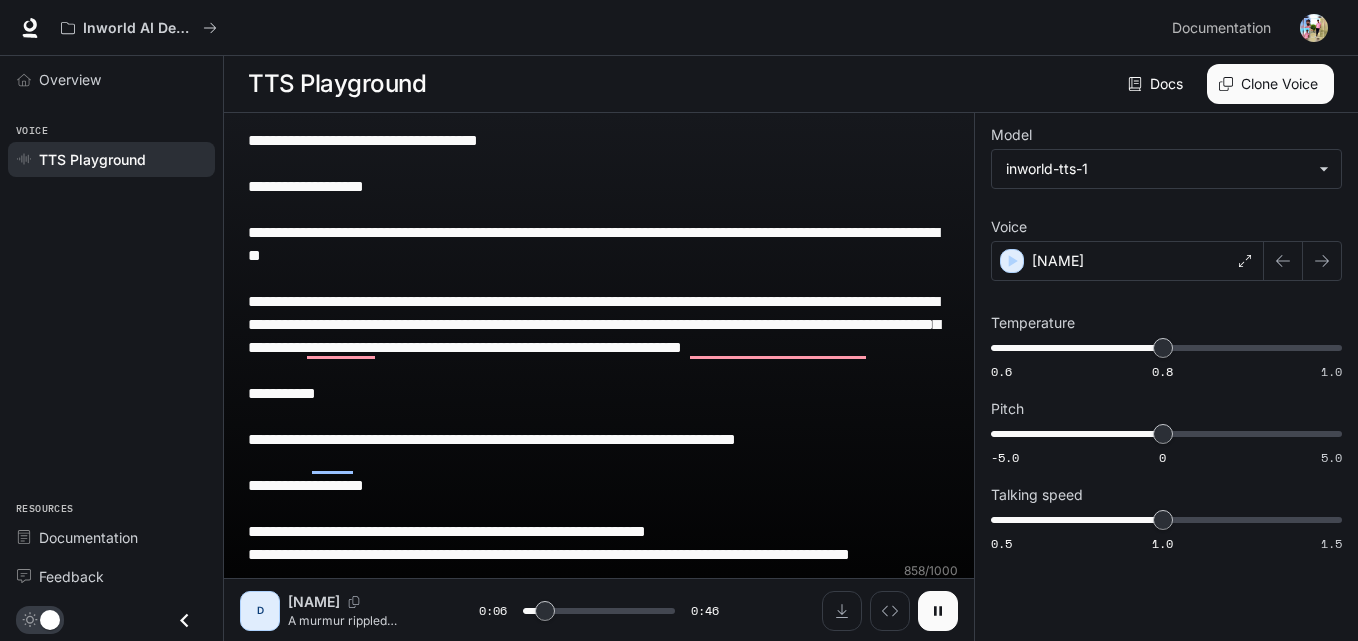 type on "***" 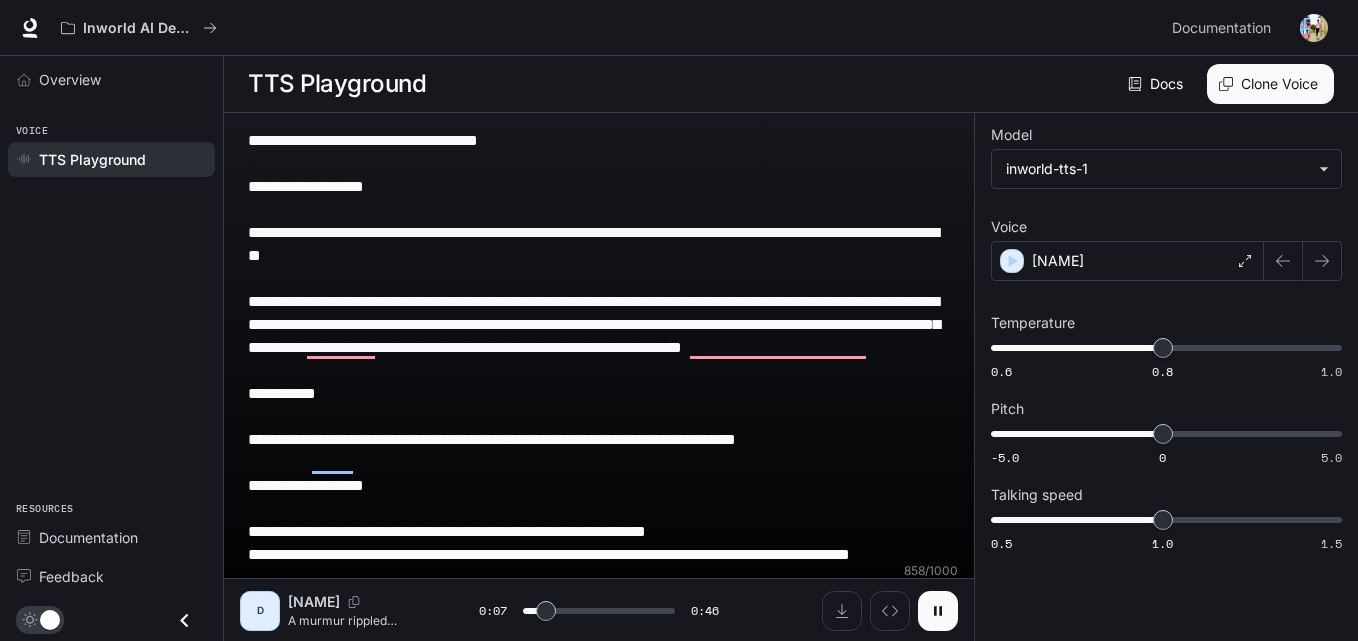paste on "**********" 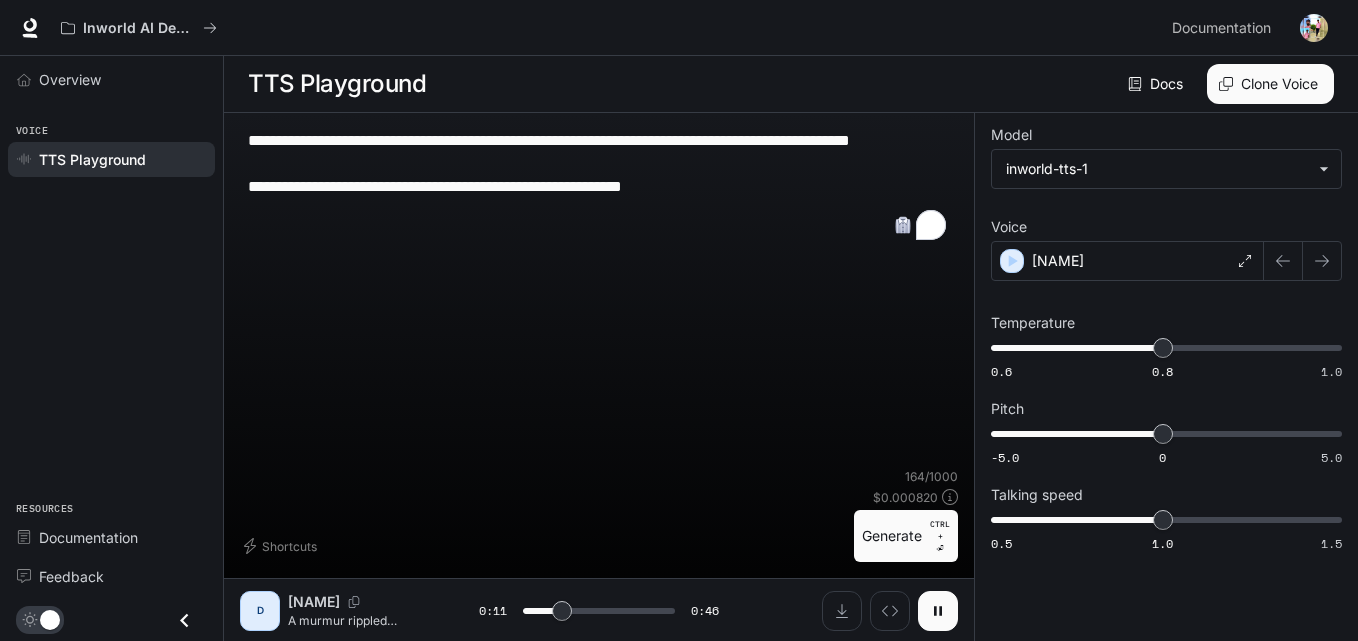 type on "****" 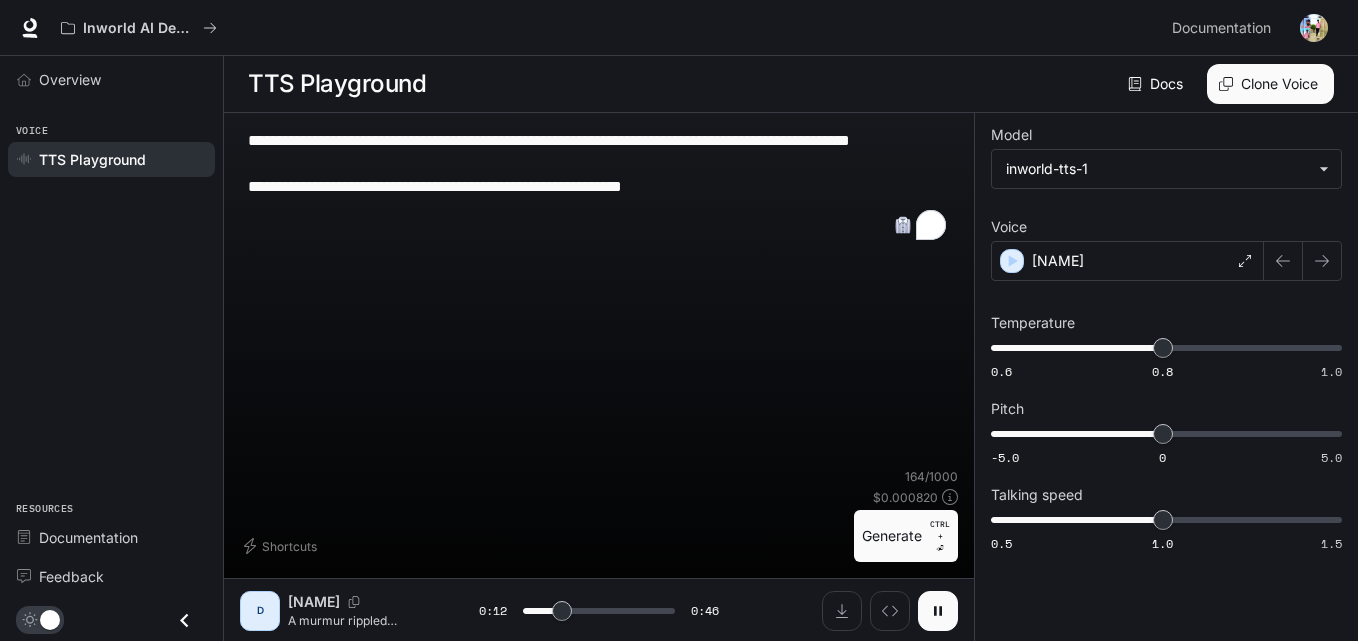 type on "**********" 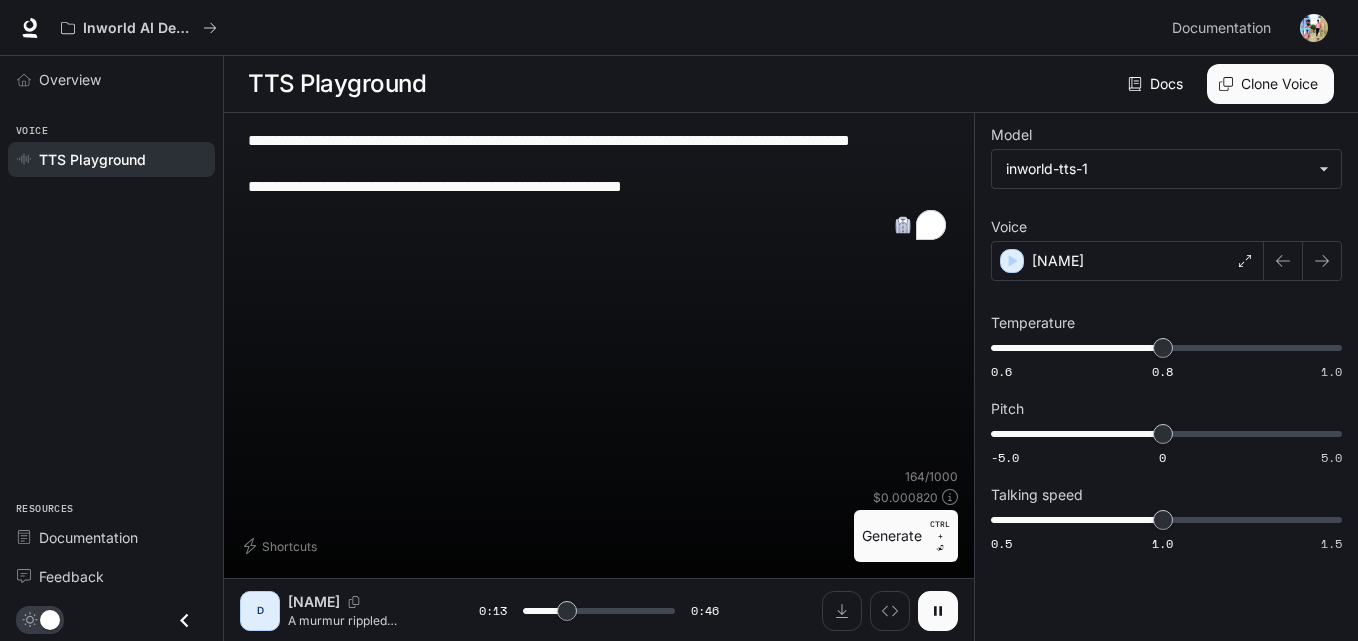 type on "****" 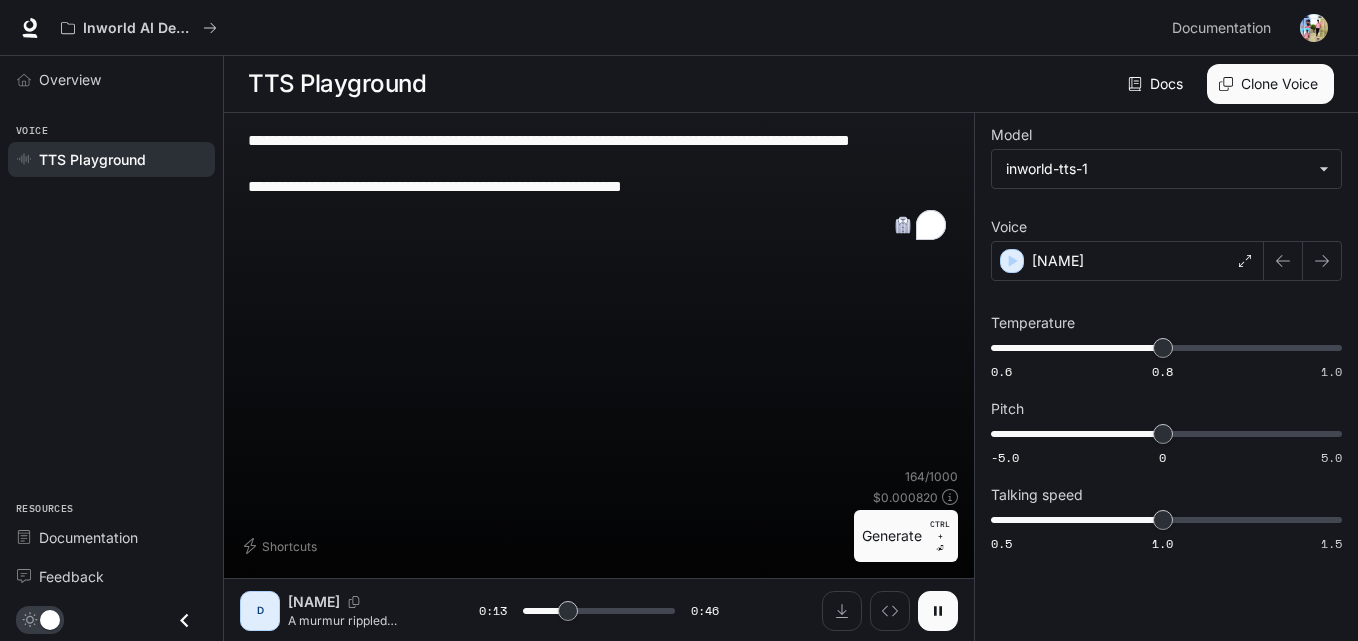 type on "**********" 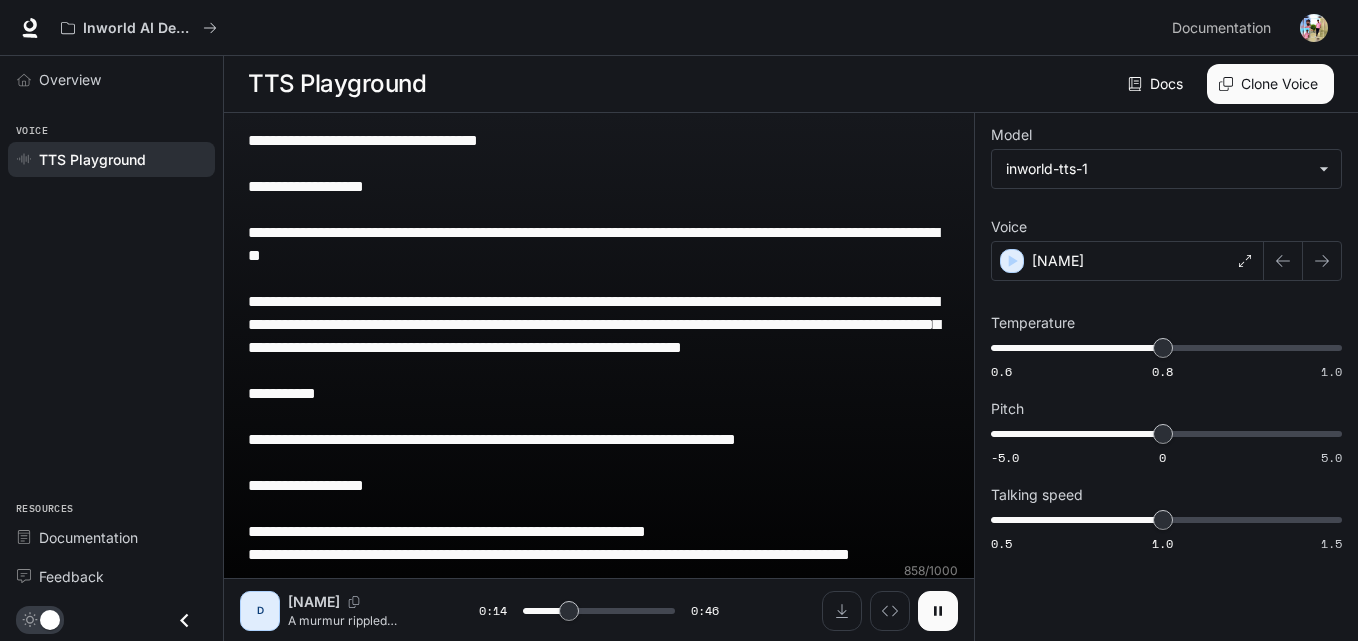 type on "****" 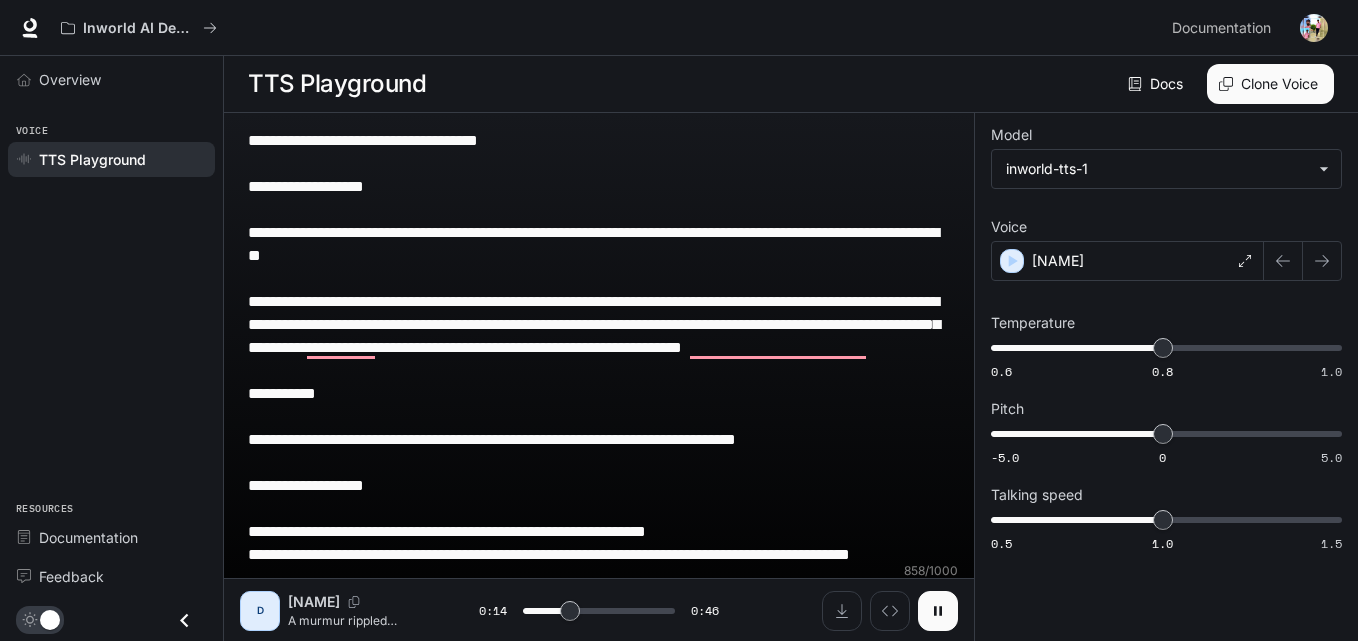 type on "**********" 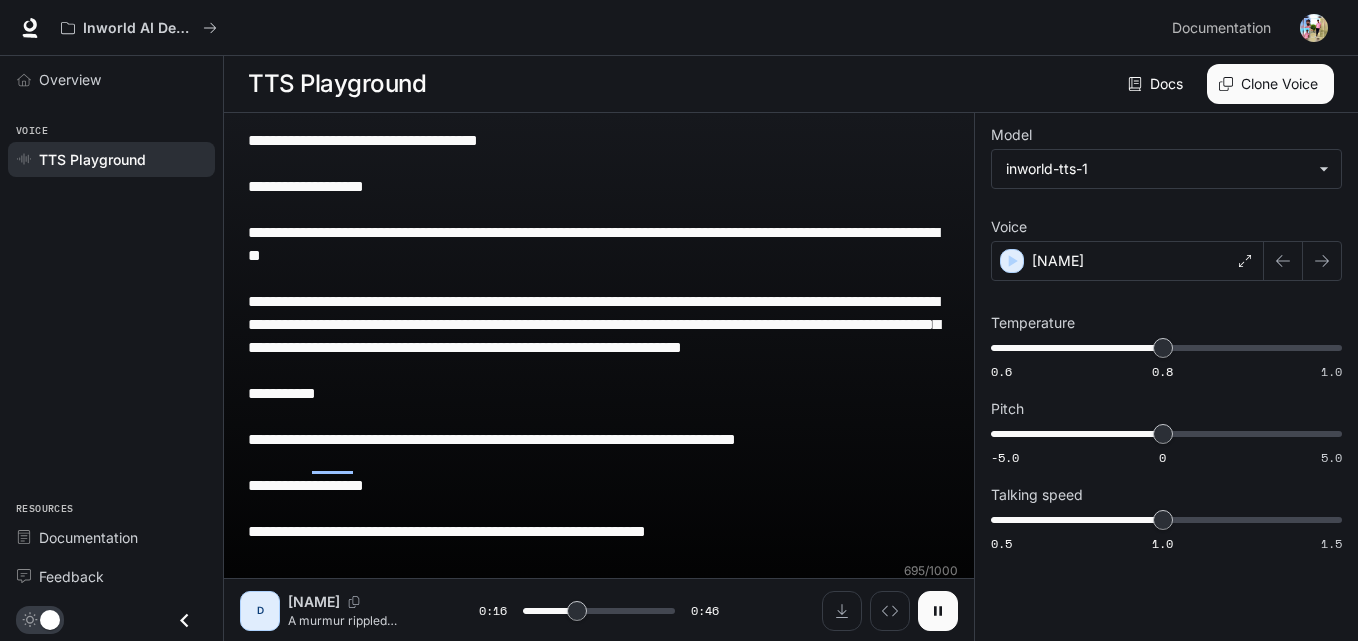 scroll, scrollTop: 17, scrollLeft: 0, axis: vertical 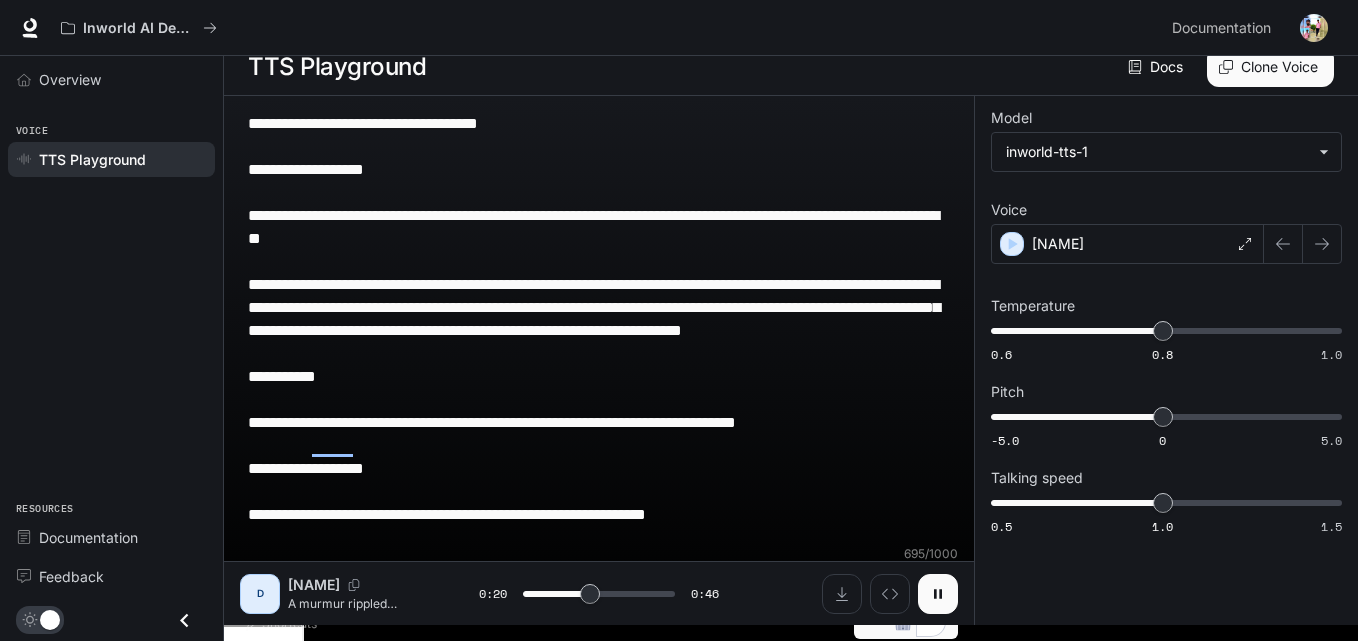 type on "**" 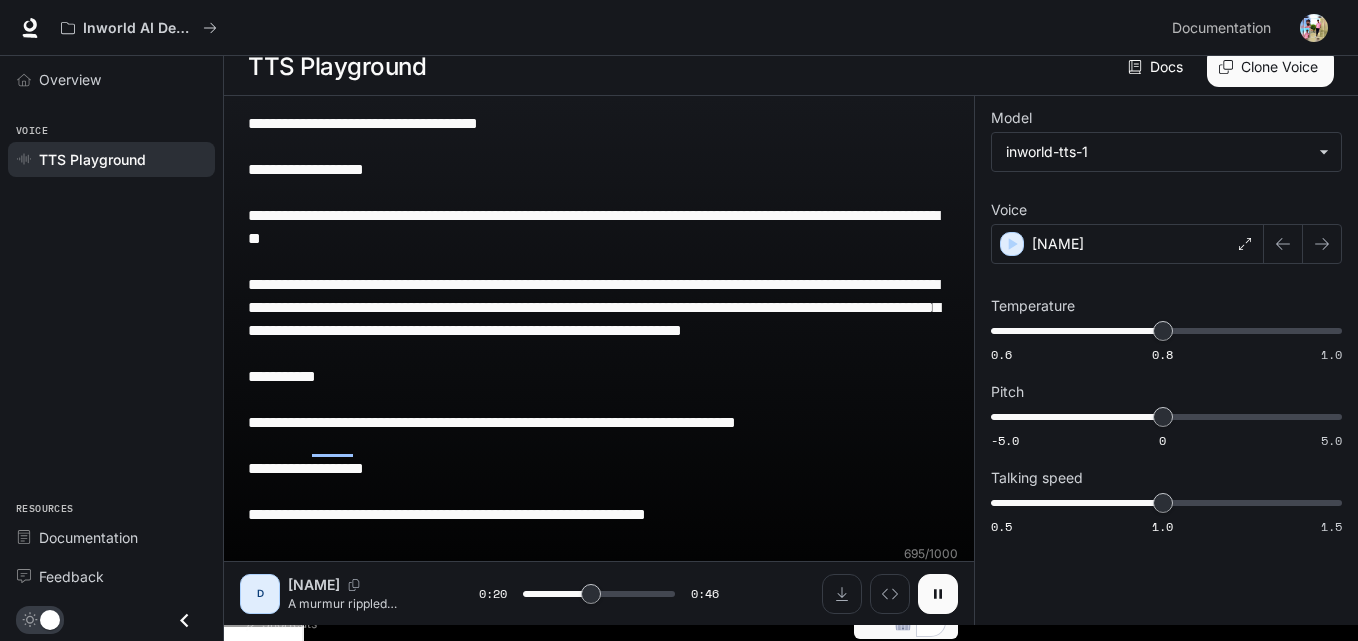 type on "**********" 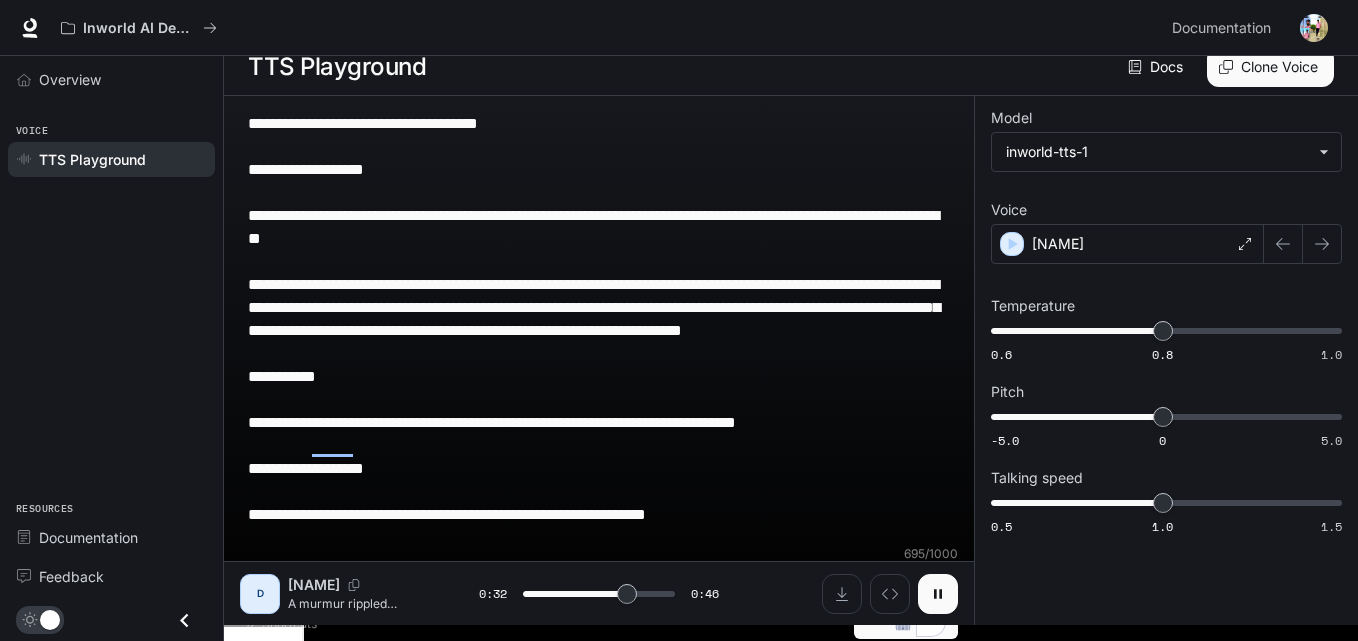type on "****" 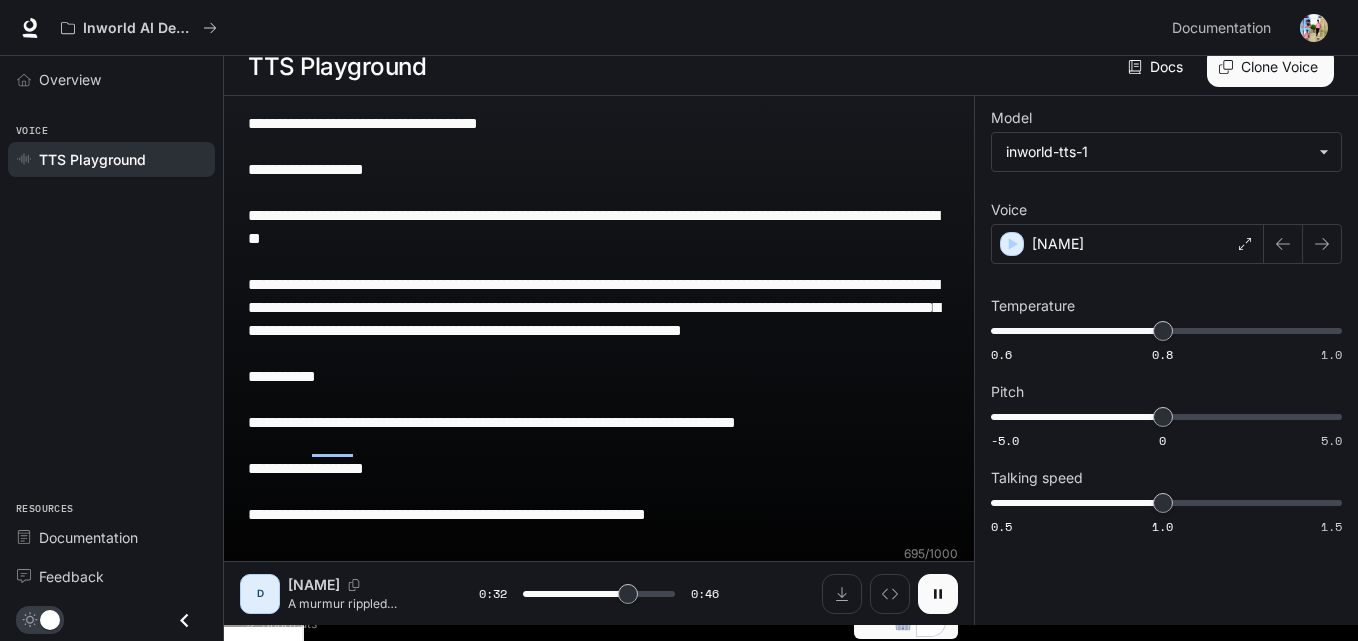 type on "**********" 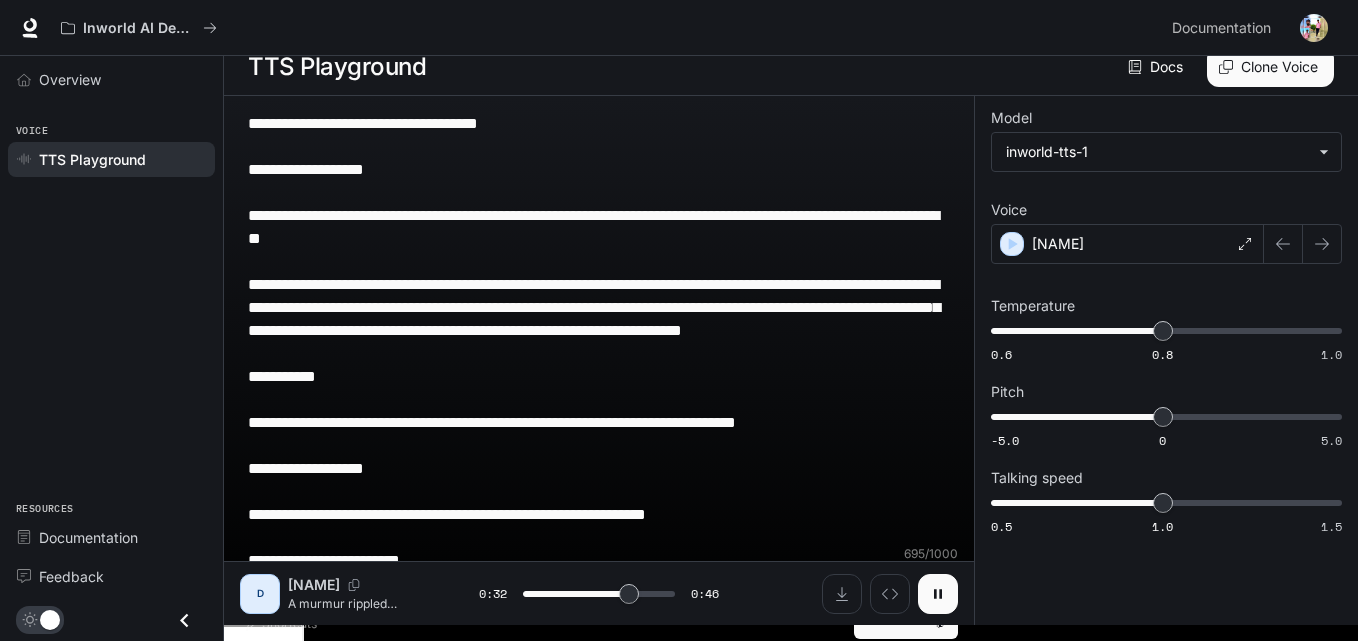 scroll, scrollTop: 15, scrollLeft: 0, axis: vertical 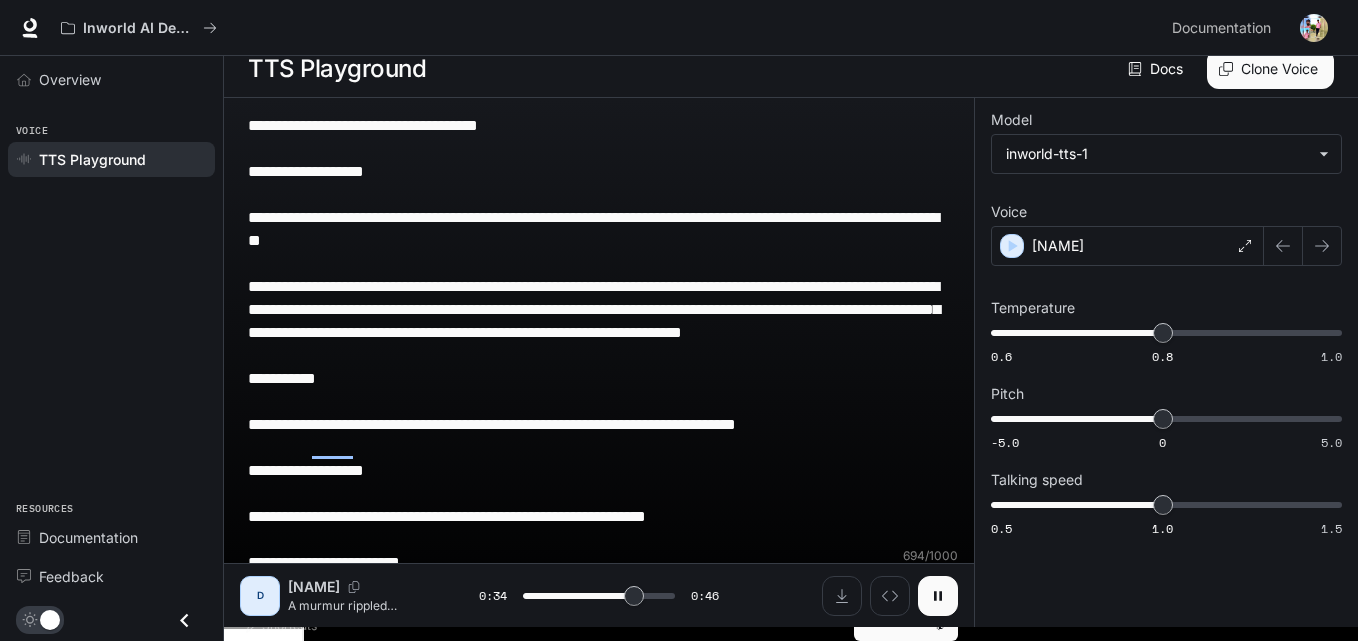 type on "****" 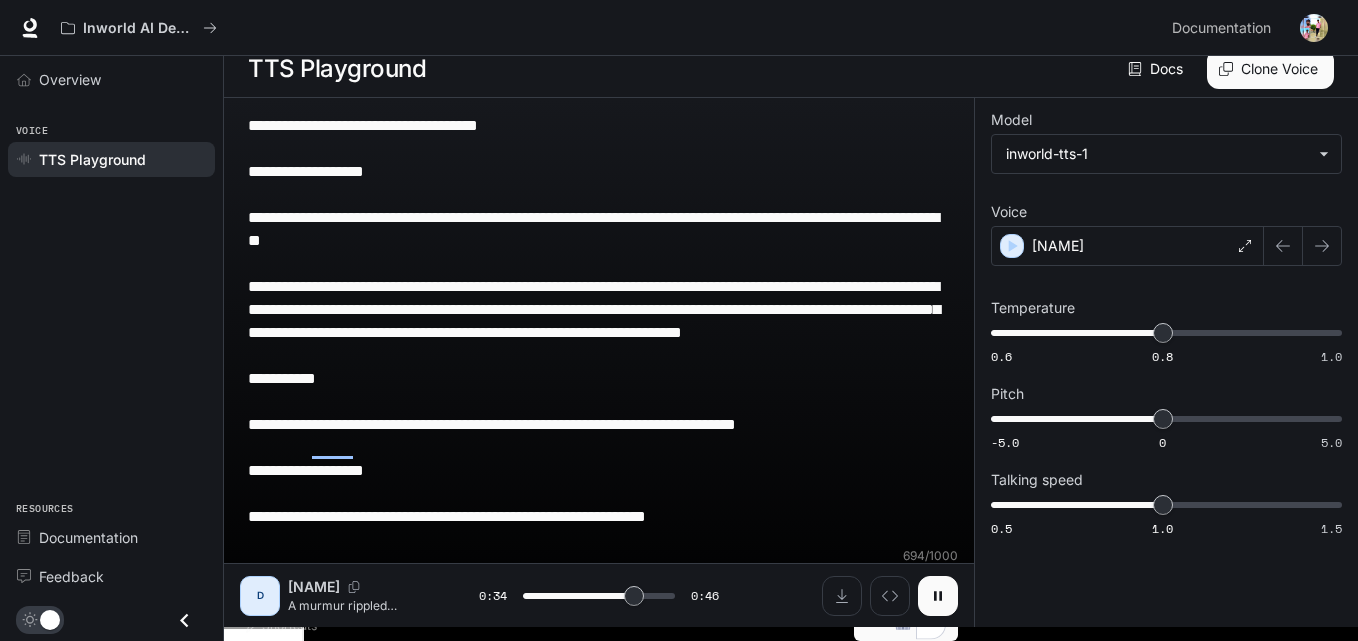 scroll, scrollTop: 17, scrollLeft: 0, axis: vertical 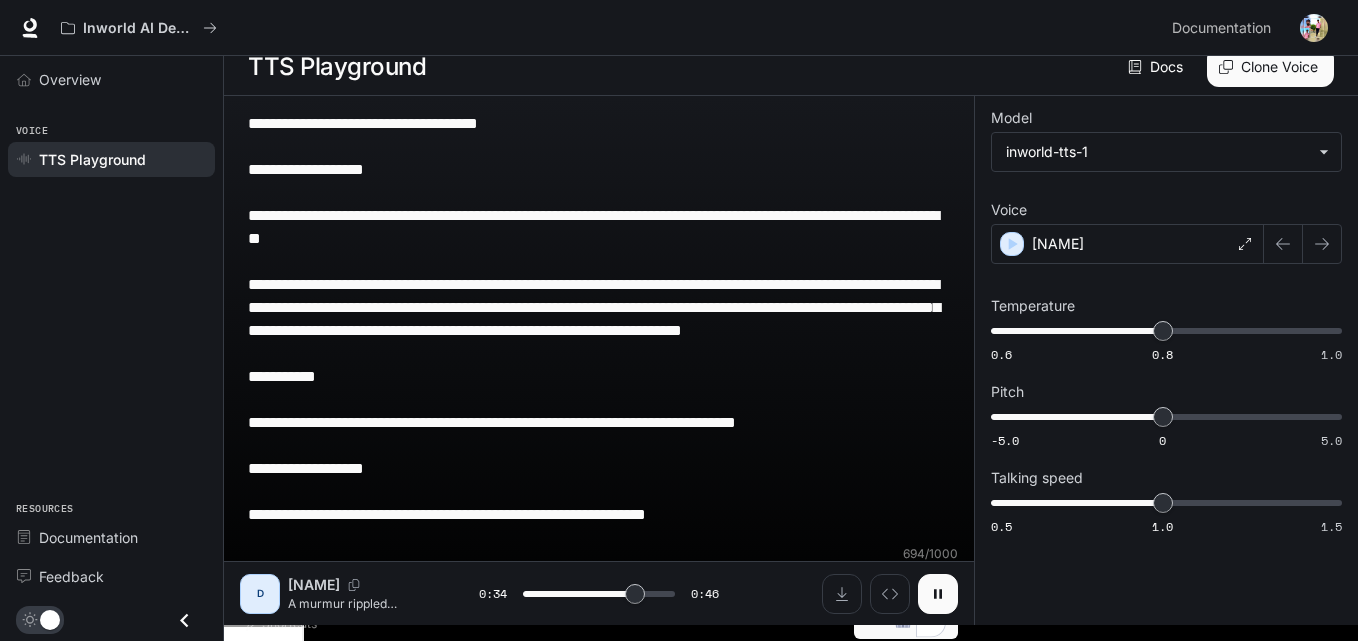 type on "****" 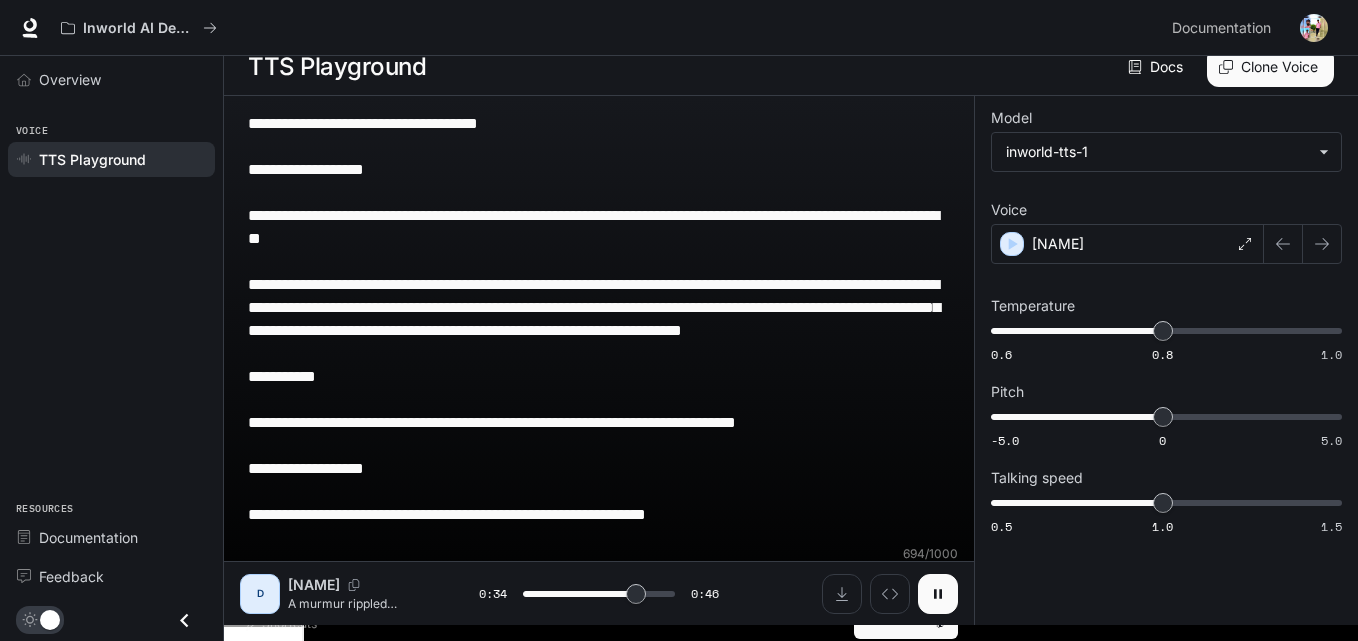 type on "**********" 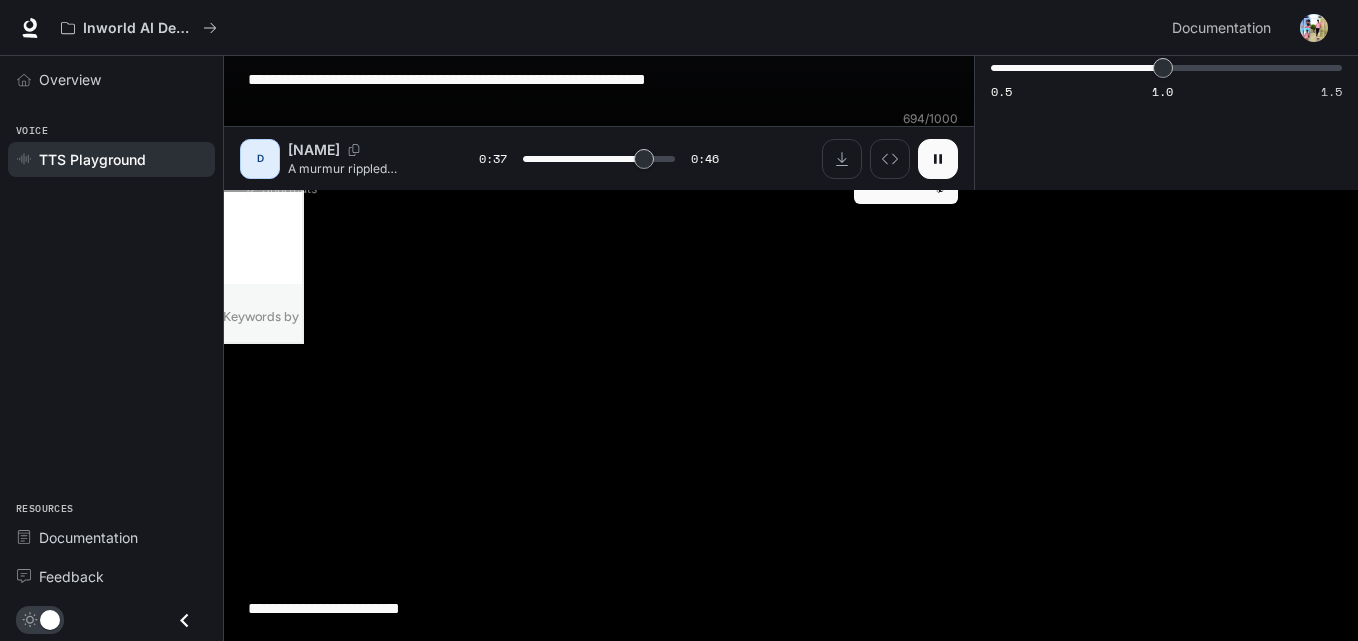 type on "****" 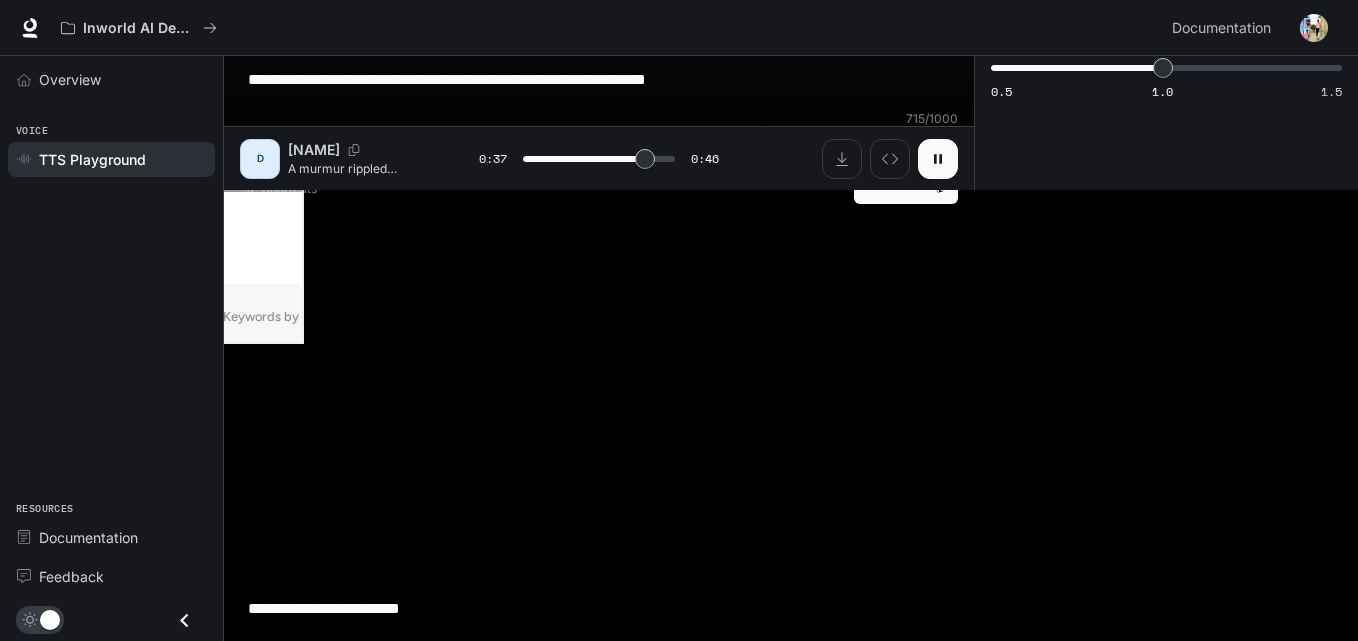 type on "**********" 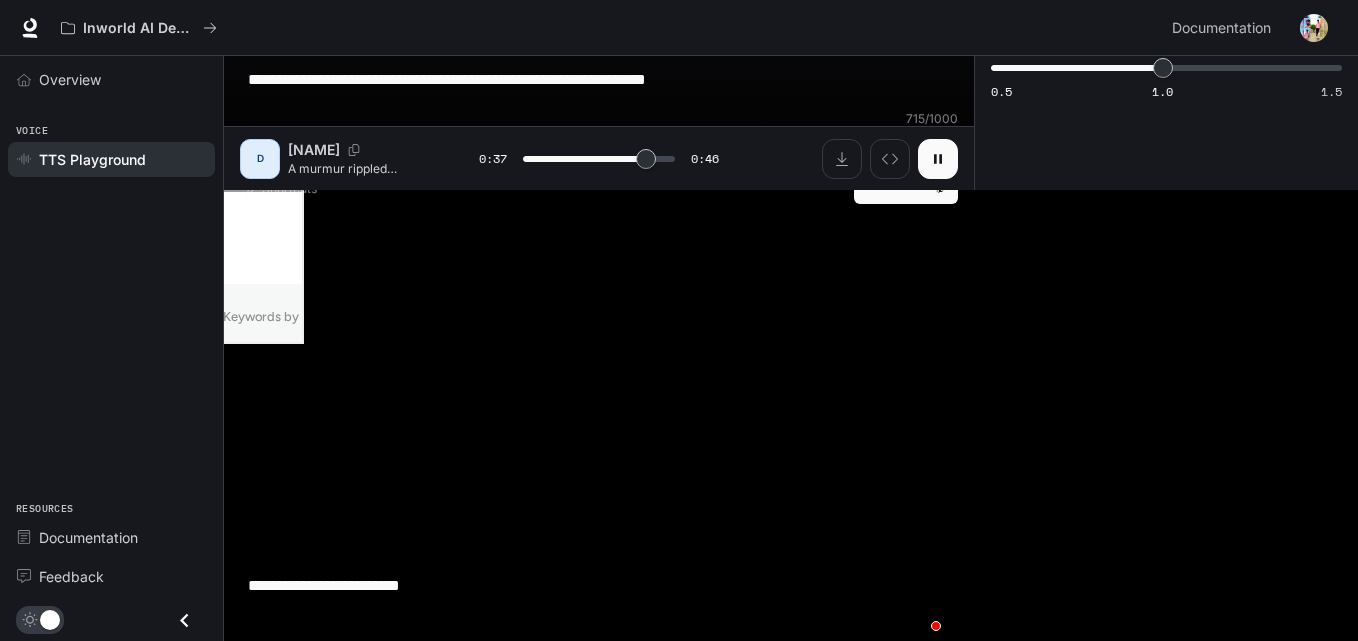 type on "****" 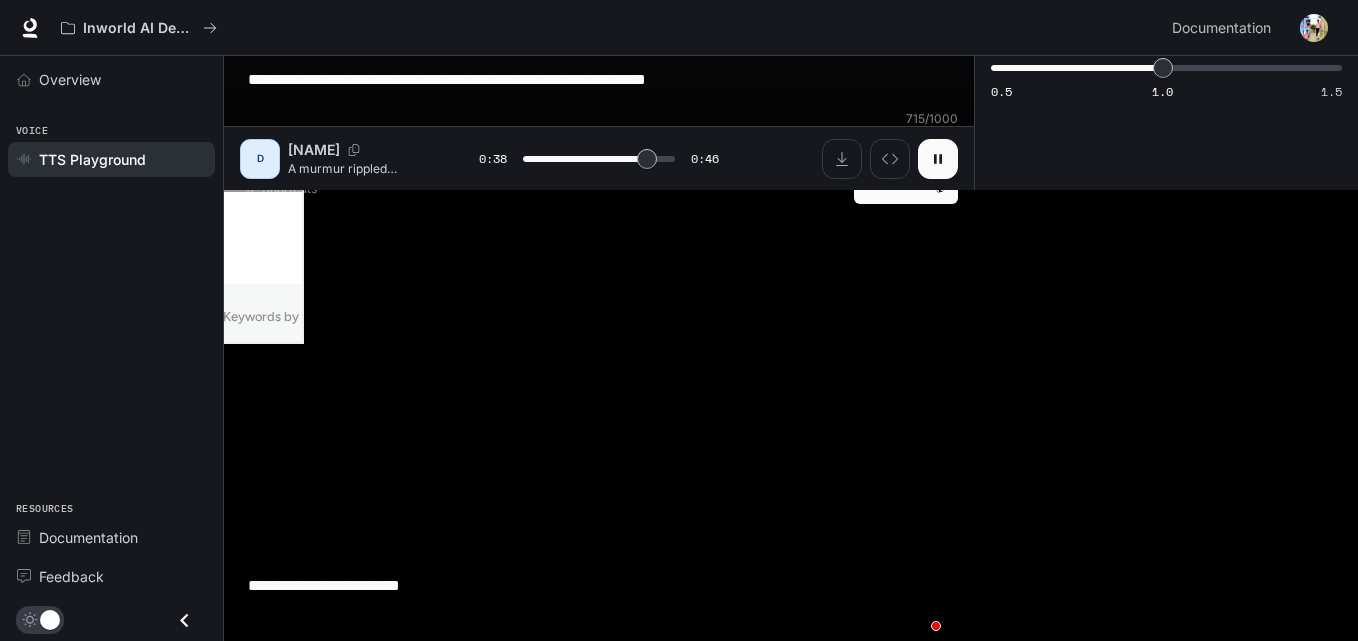 type on "**********" 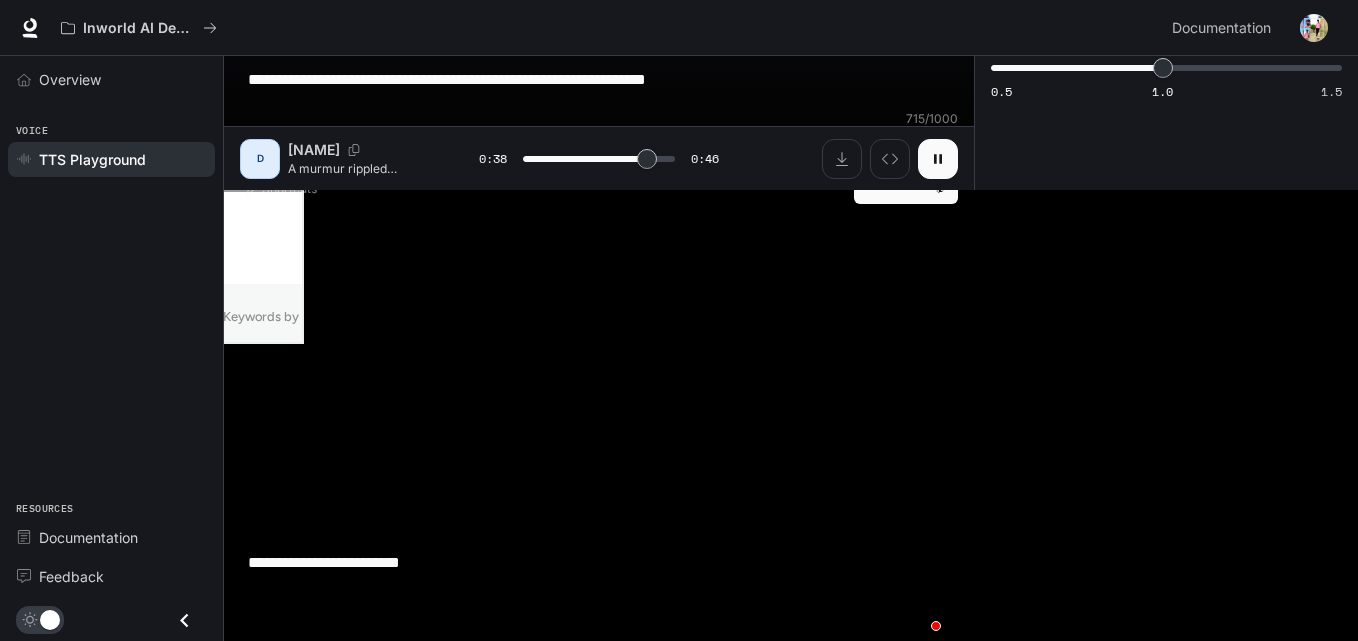 type on "****" 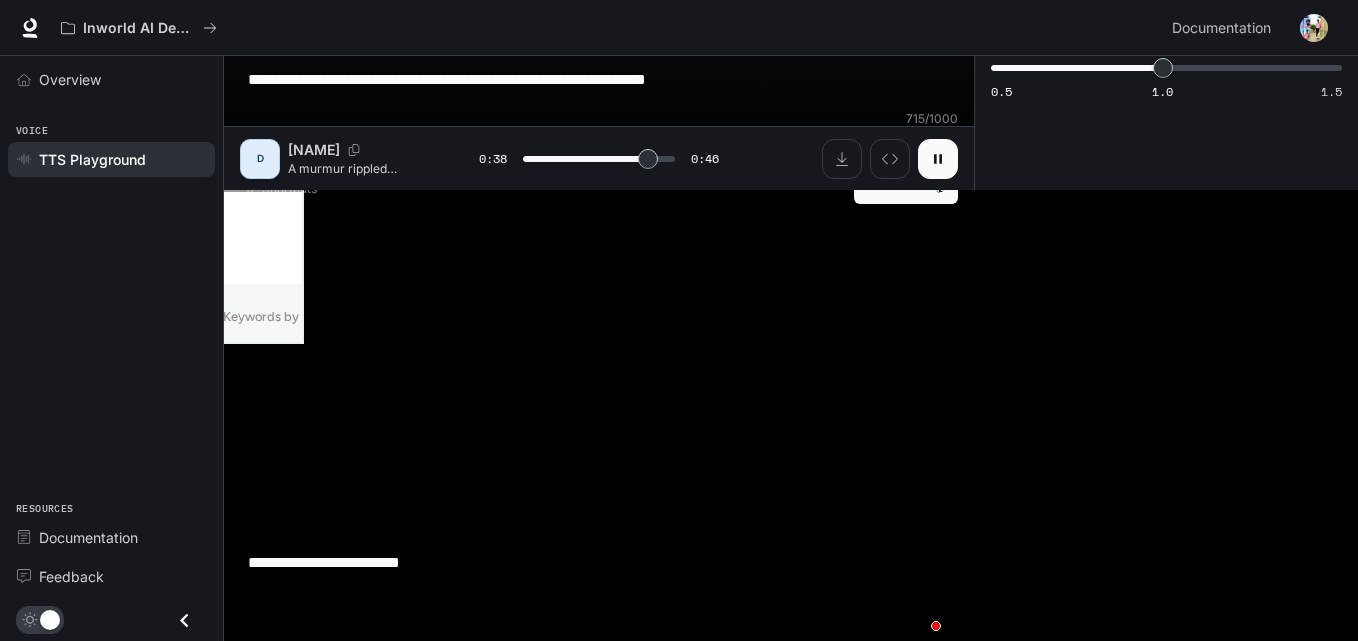 type on "**********" 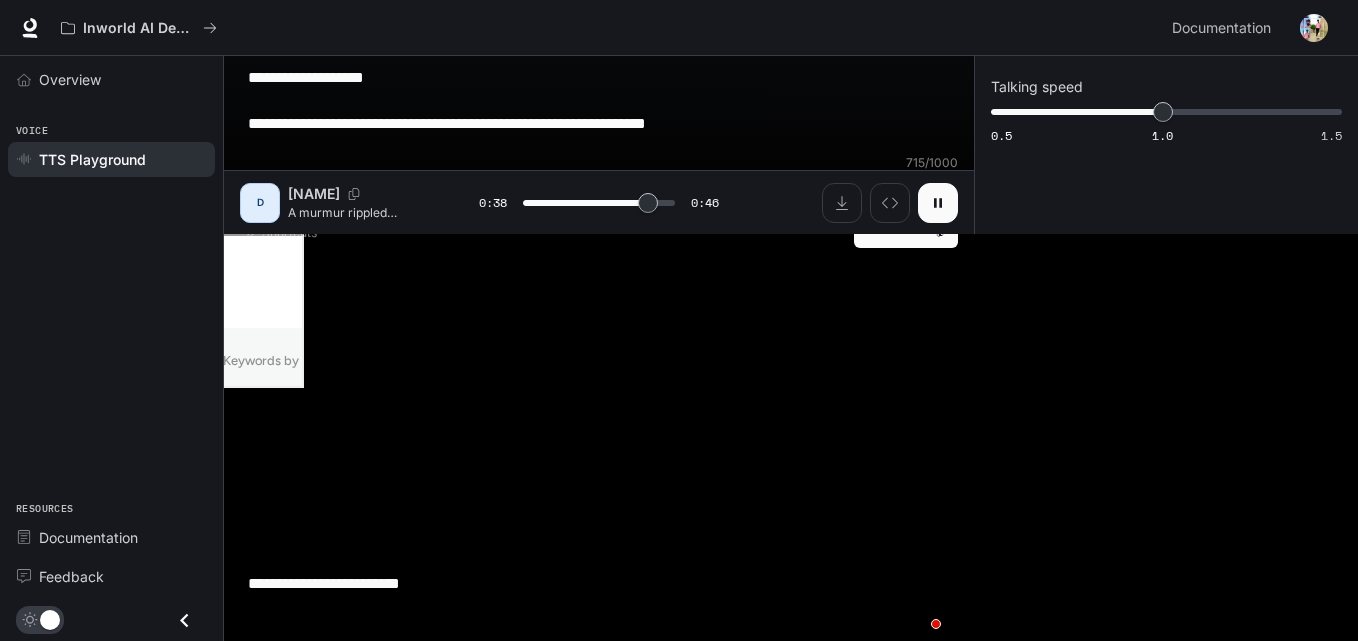 type on "**********" 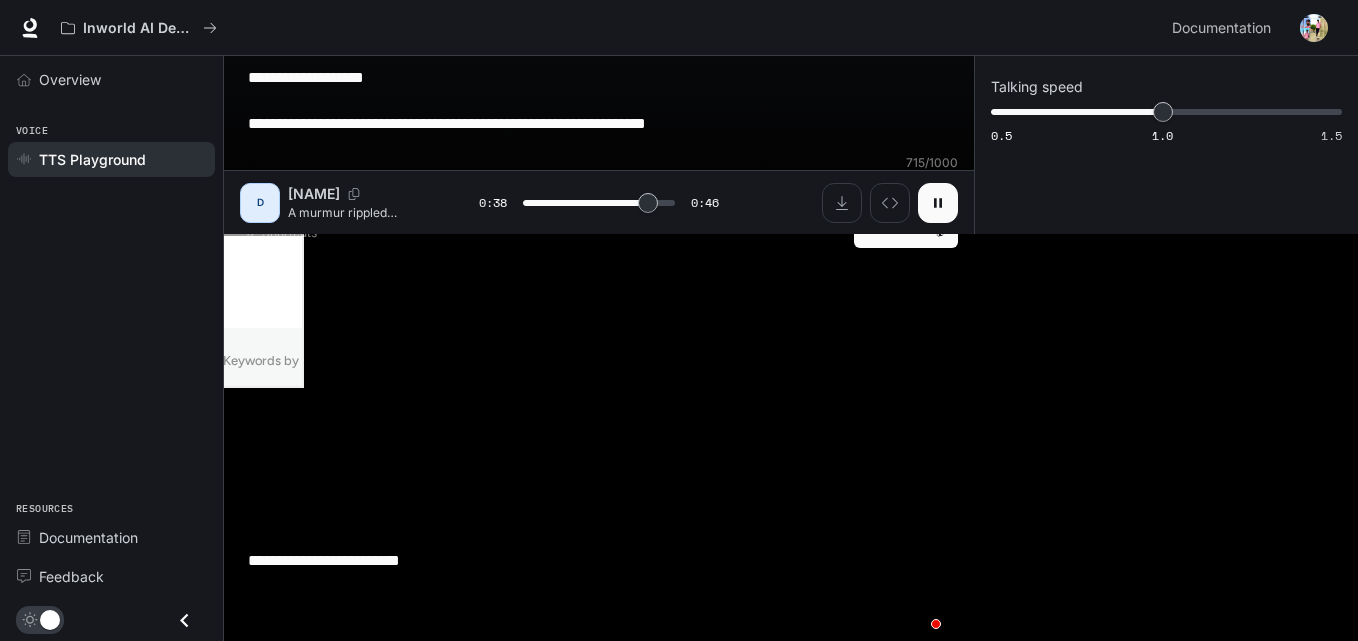 type on "****" 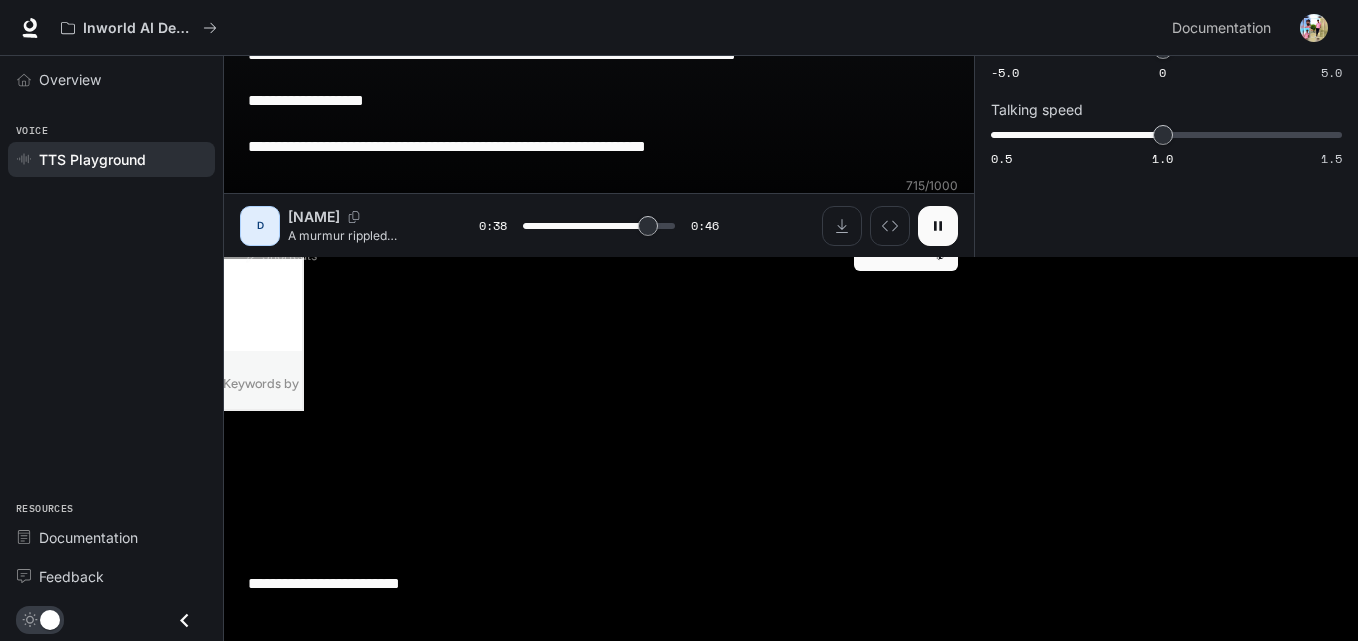 type on "**********" 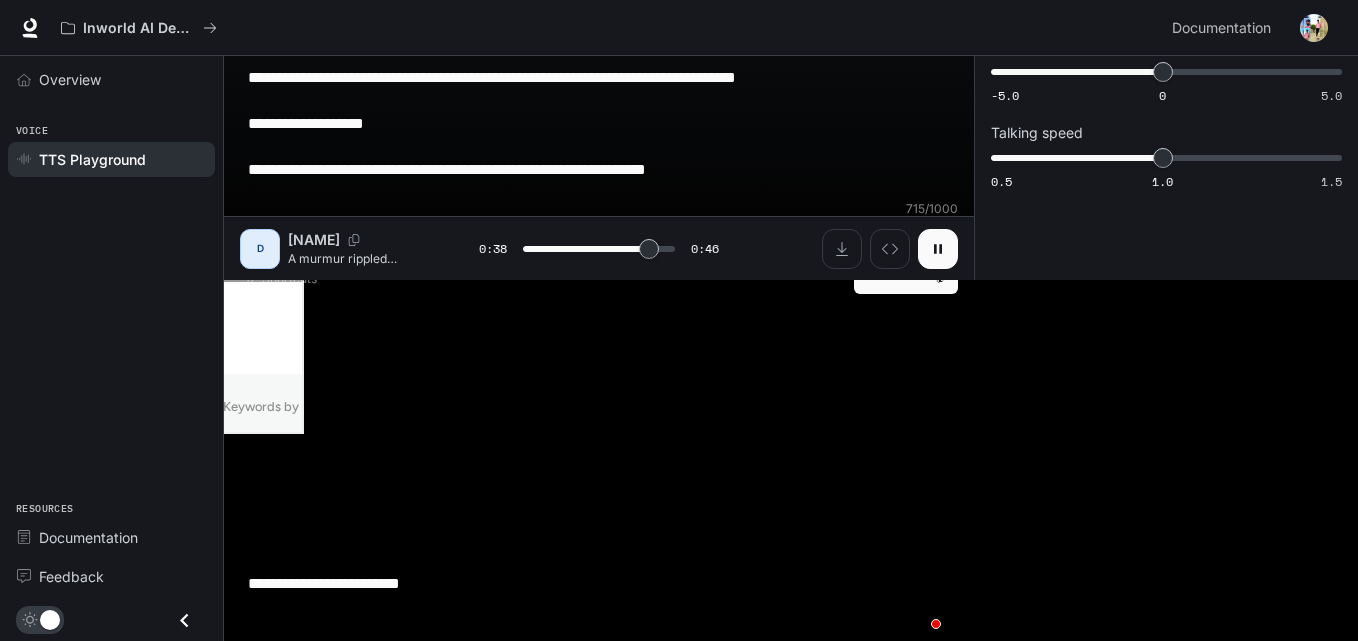 type on "****" 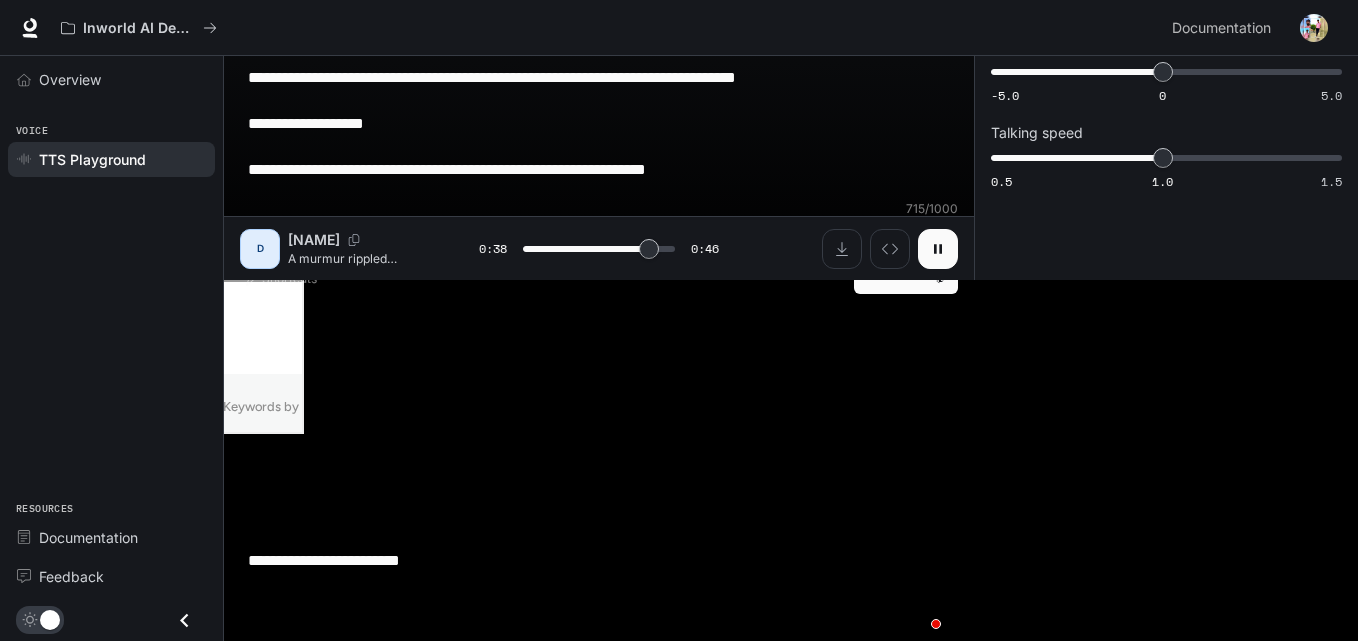type on "****" 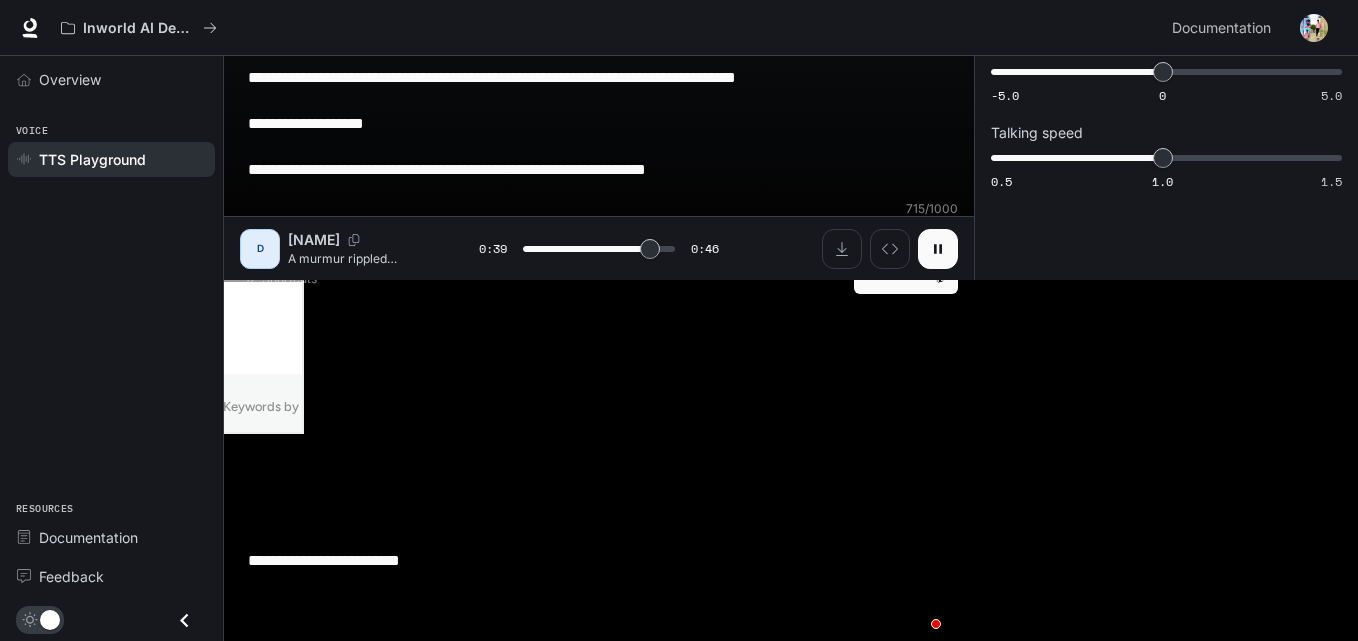 type on "**********" 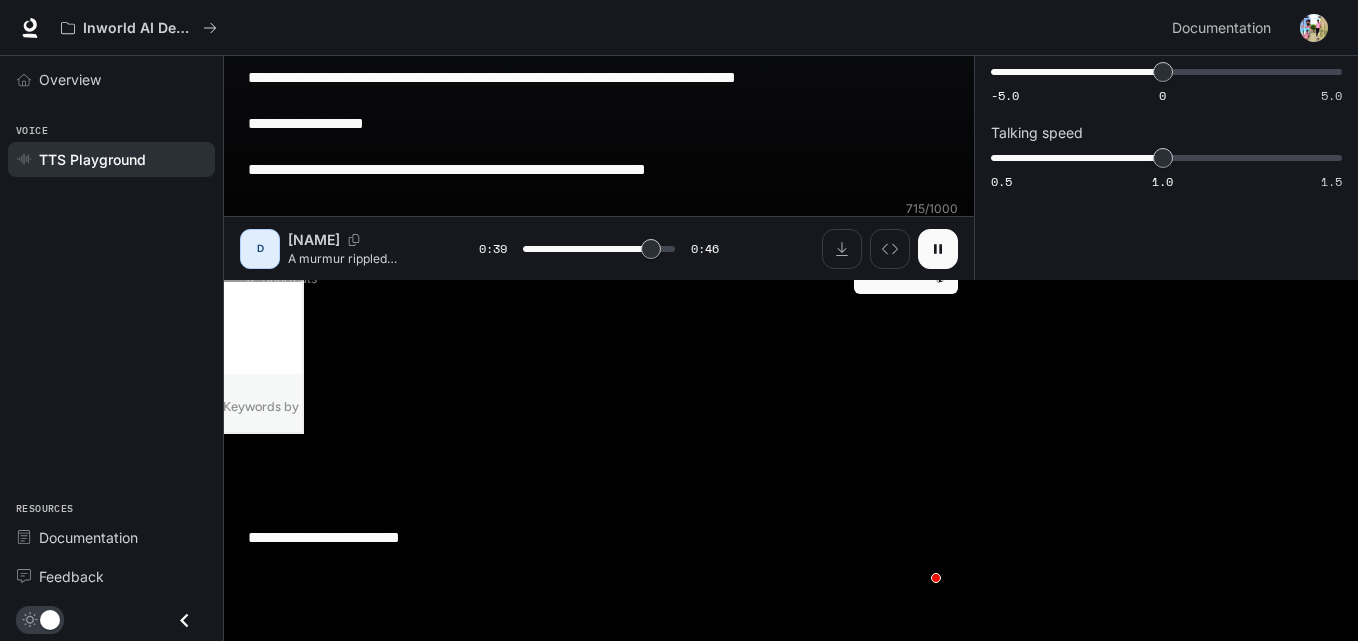 scroll, scrollTop: 316, scrollLeft: 0, axis: vertical 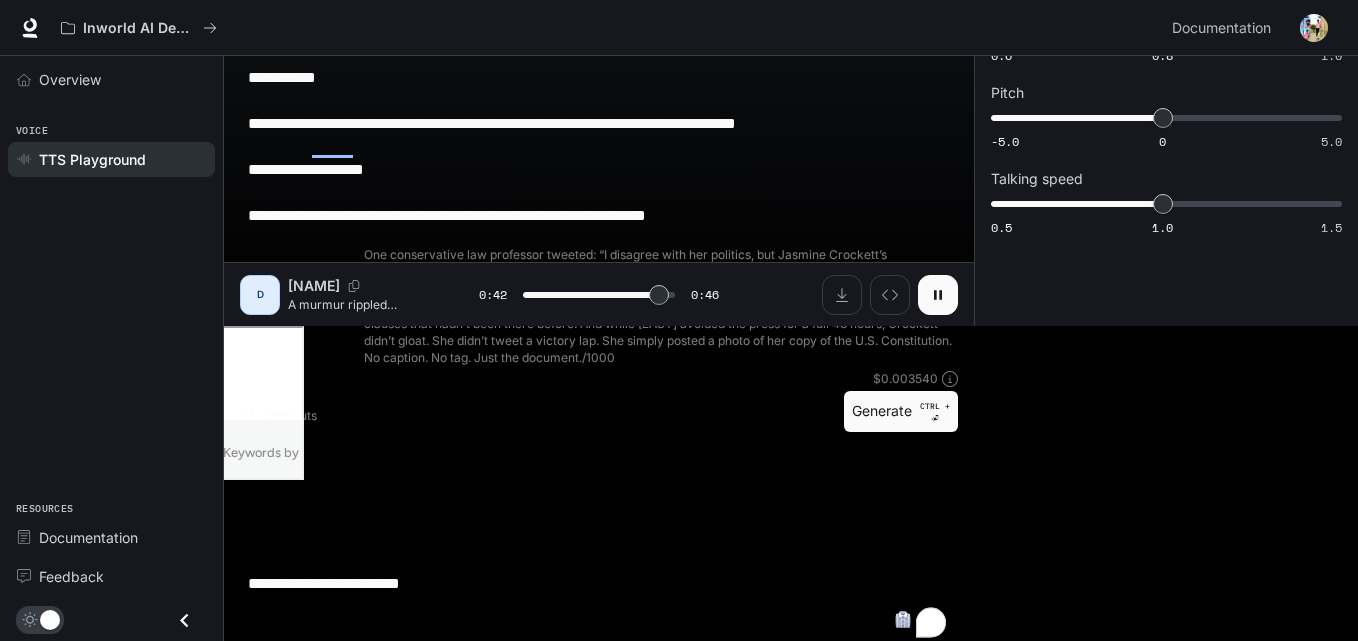 drag, startPoint x: 455, startPoint y: 611, endPoint x: 253, endPoint y: 255, distance: 409.3165 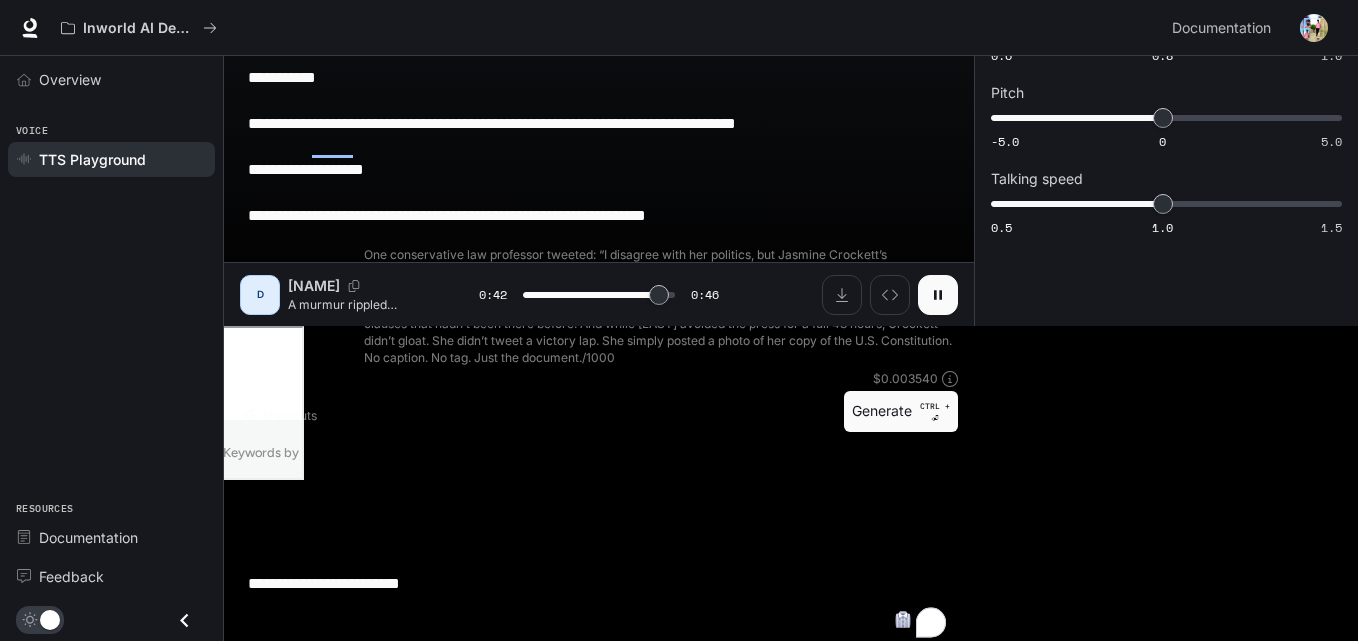 click on "**********" at bounding box center (599, 227) 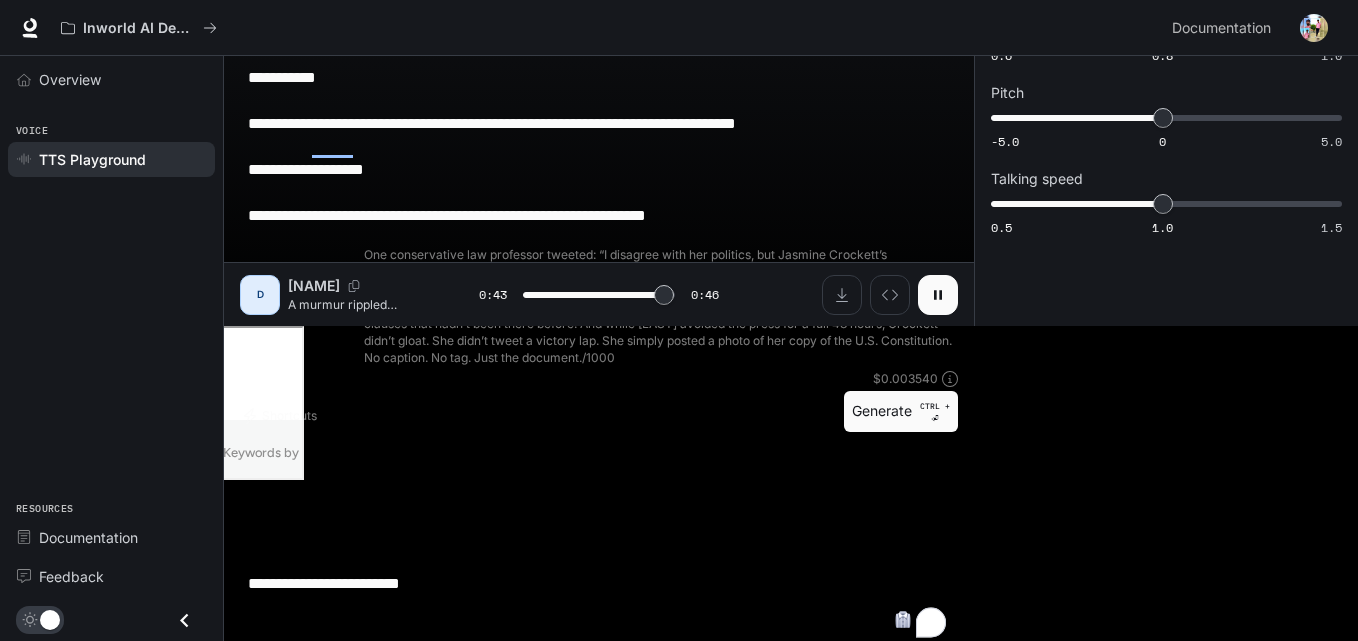 type on "****" 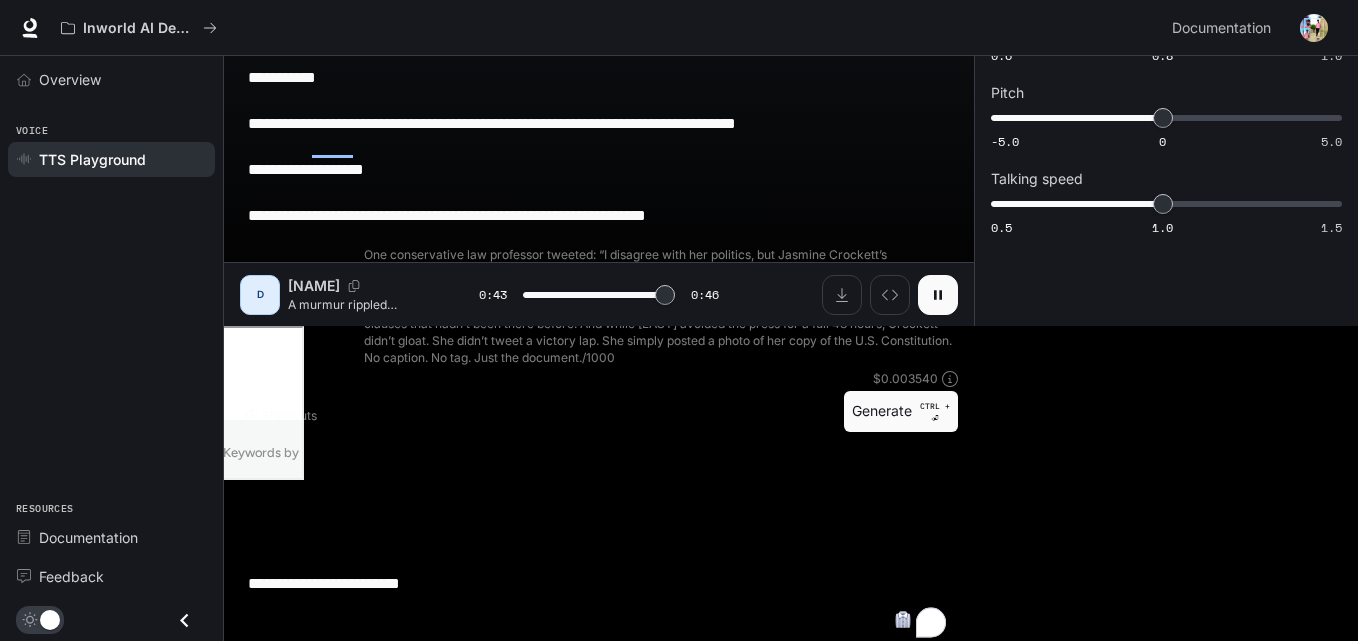 paste on "**********" 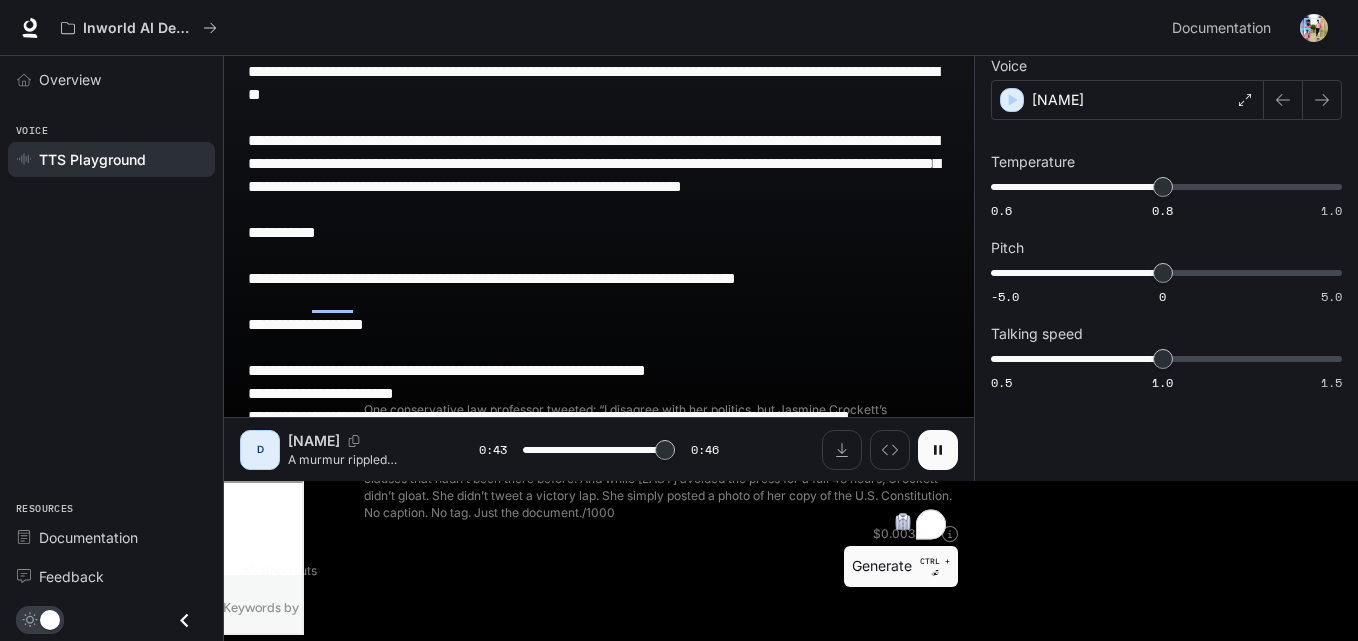scroll, scrollTop: 63, scrollLeft: 0, axis: vertical 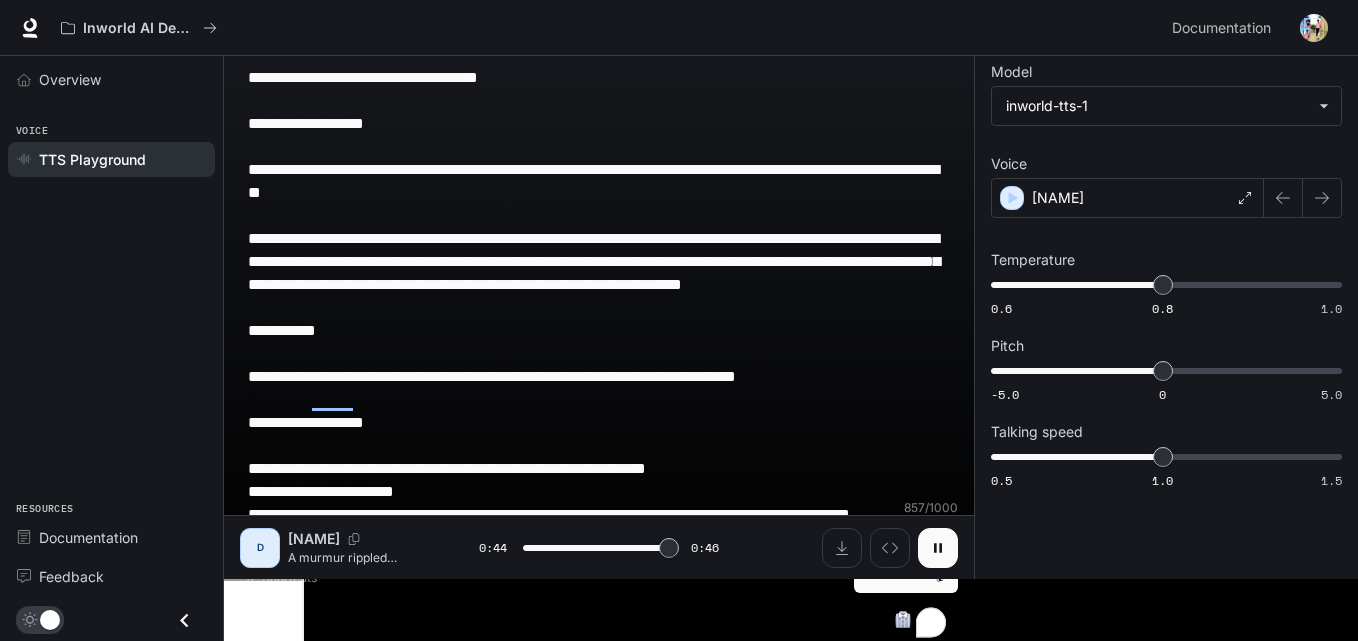 type on "****" 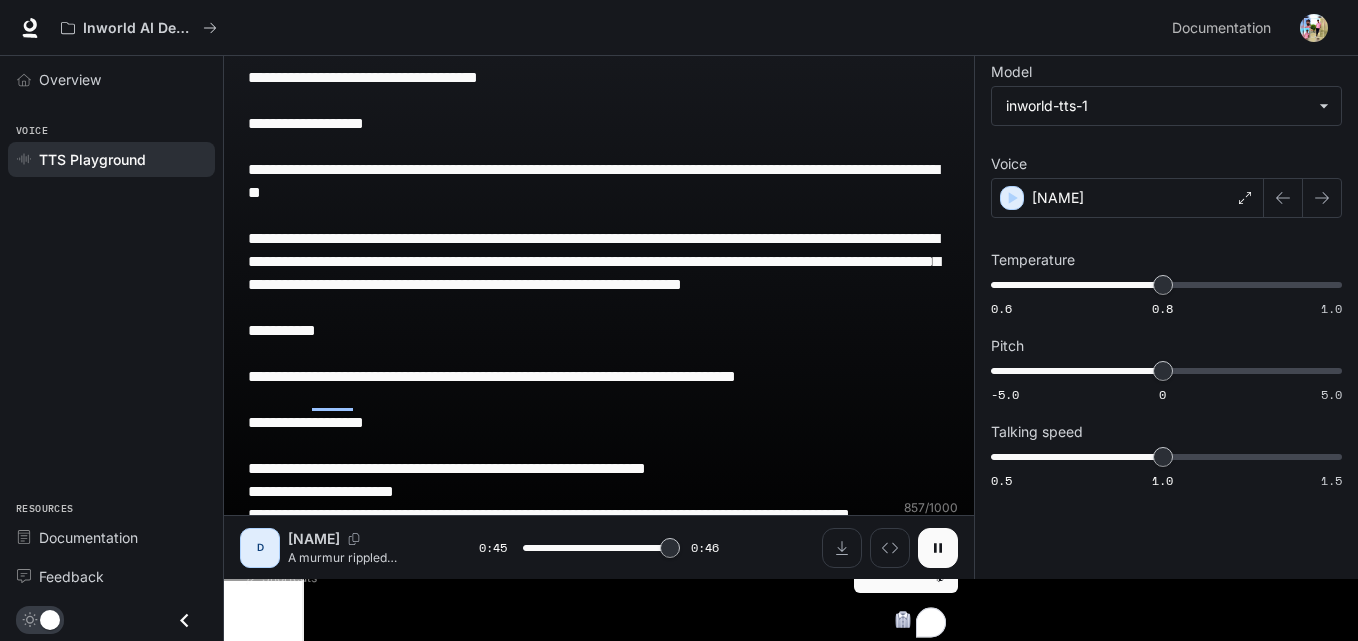 type on "**********" 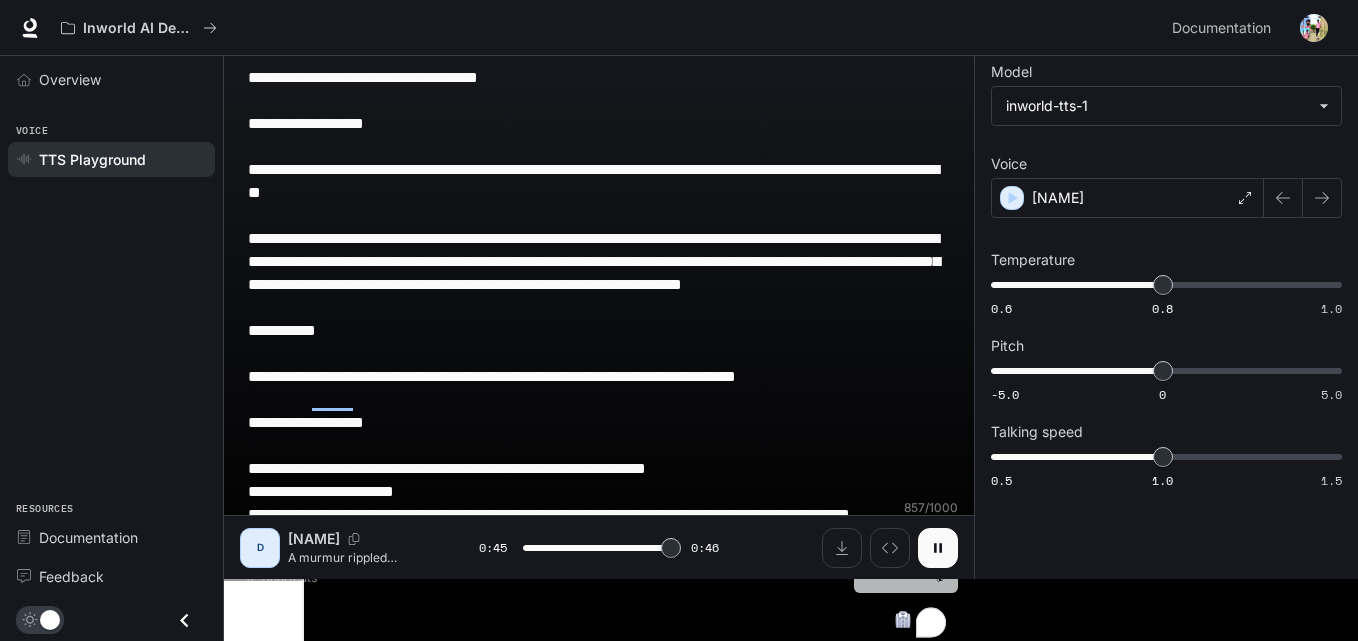 click on "Generate CTRL +  ⏎" at bounding box center (906, 567) 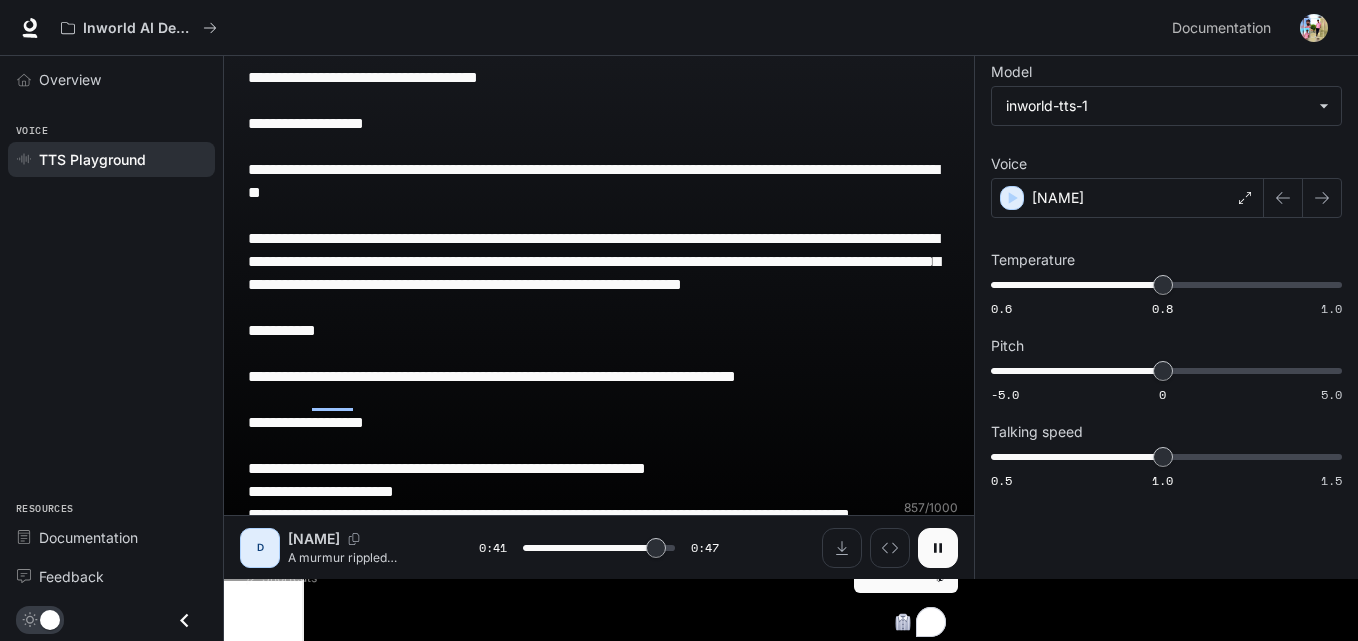 click at bounding box center [938, 548] 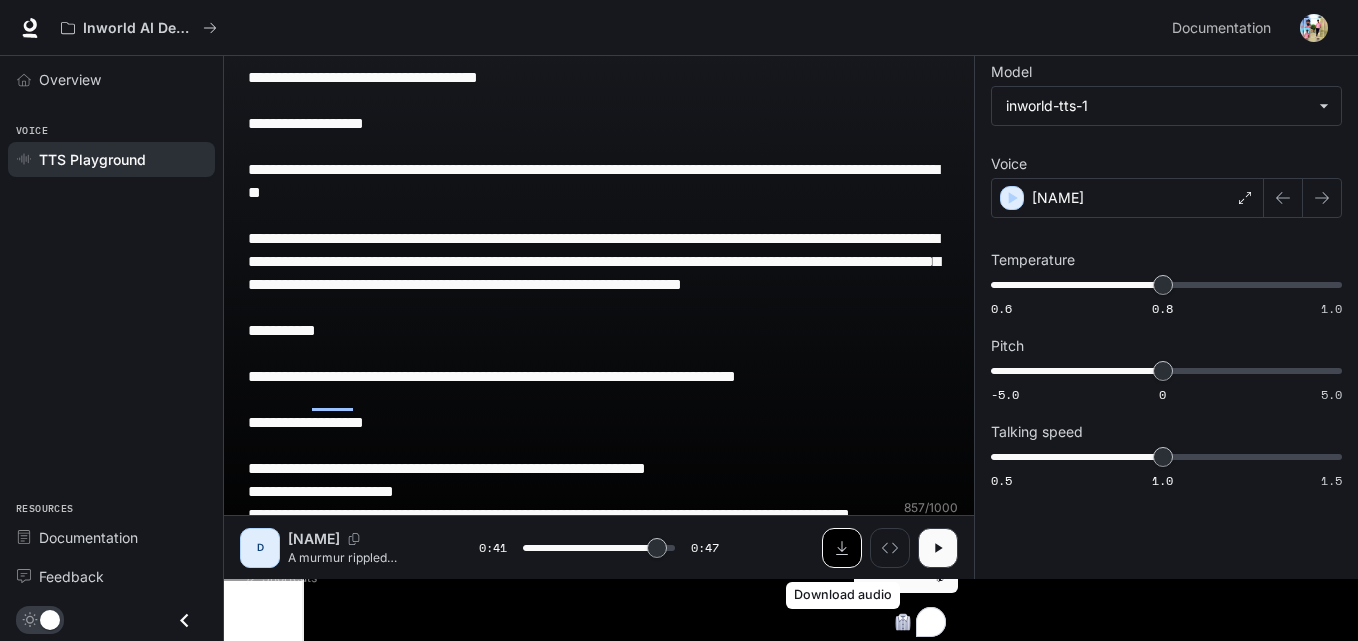 click 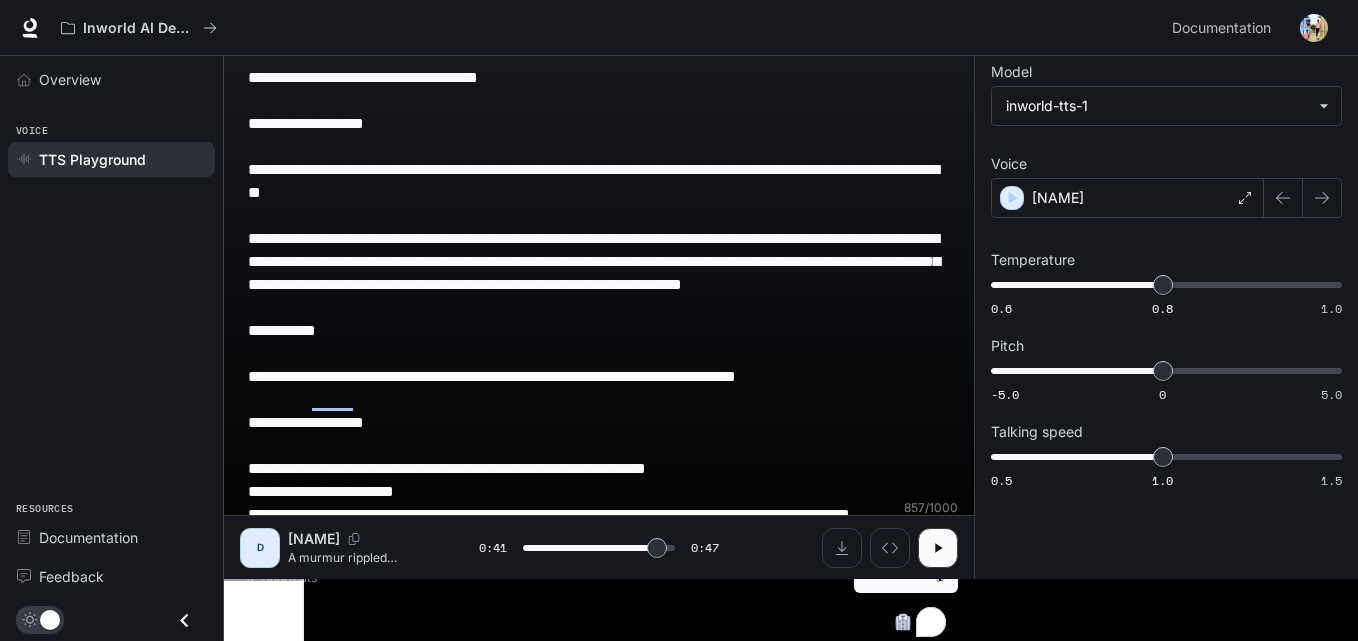 type on "****" 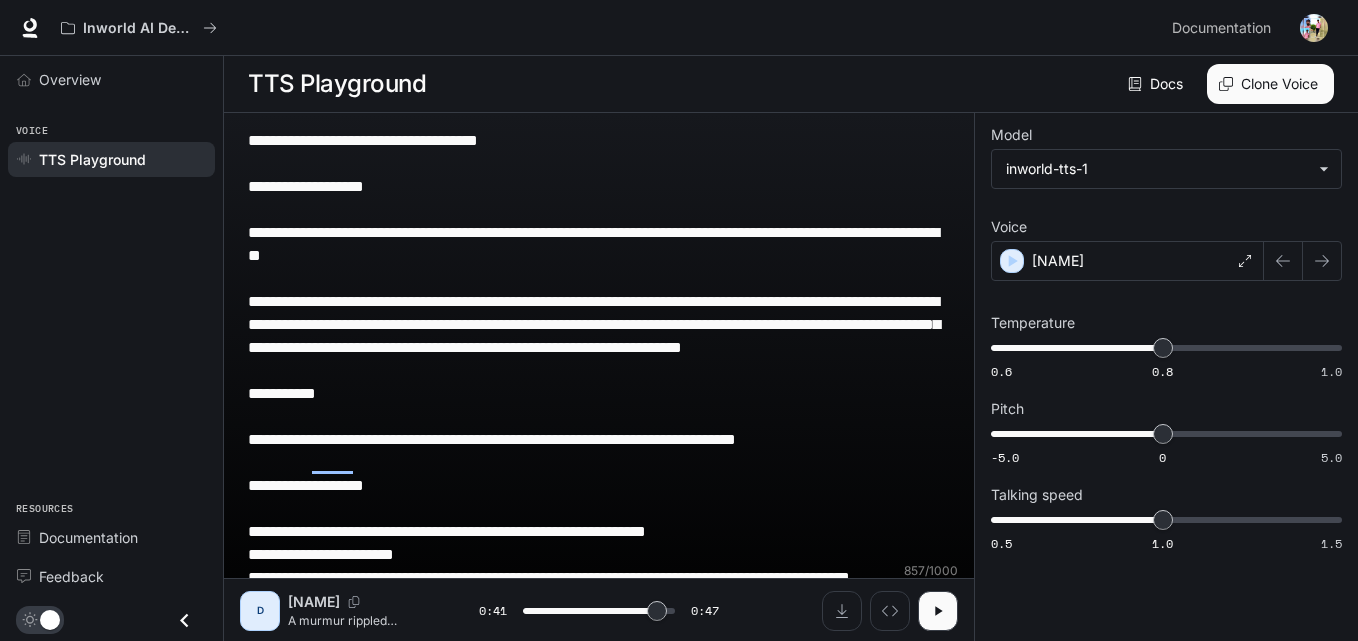drag, startPoint x: 630, startPoint y: 568, endPoint x: 197, endPoint y: -87, distance: 785.1841 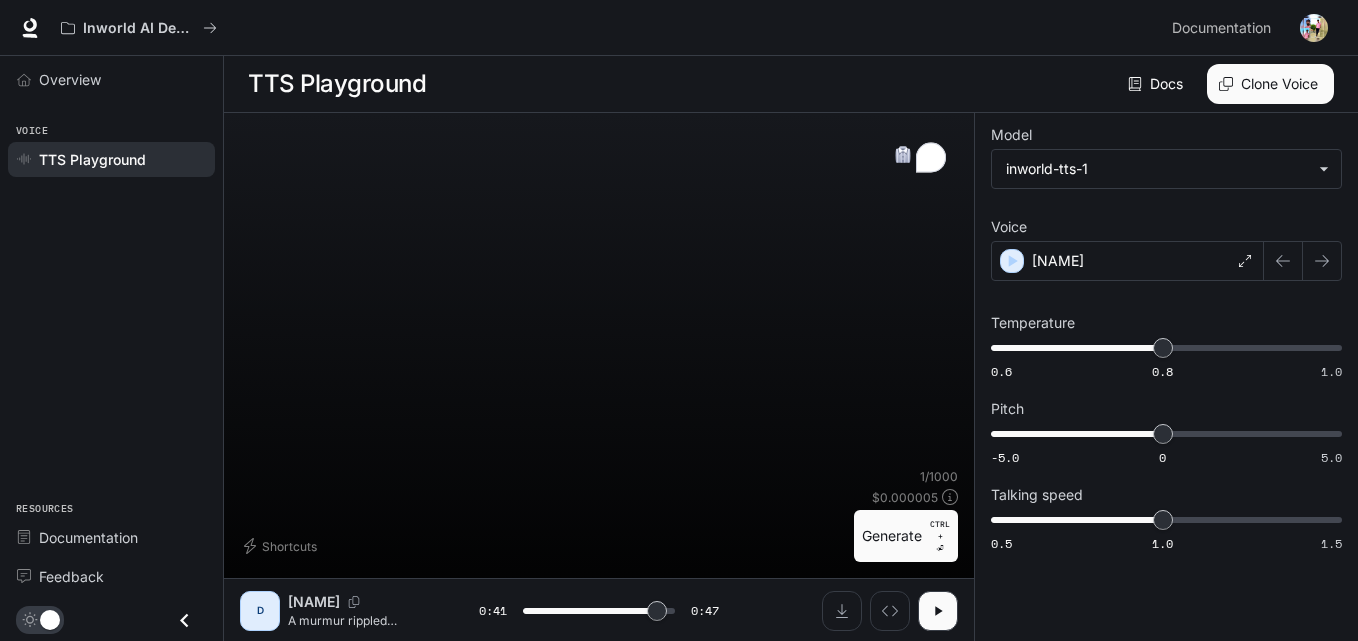type on "****" 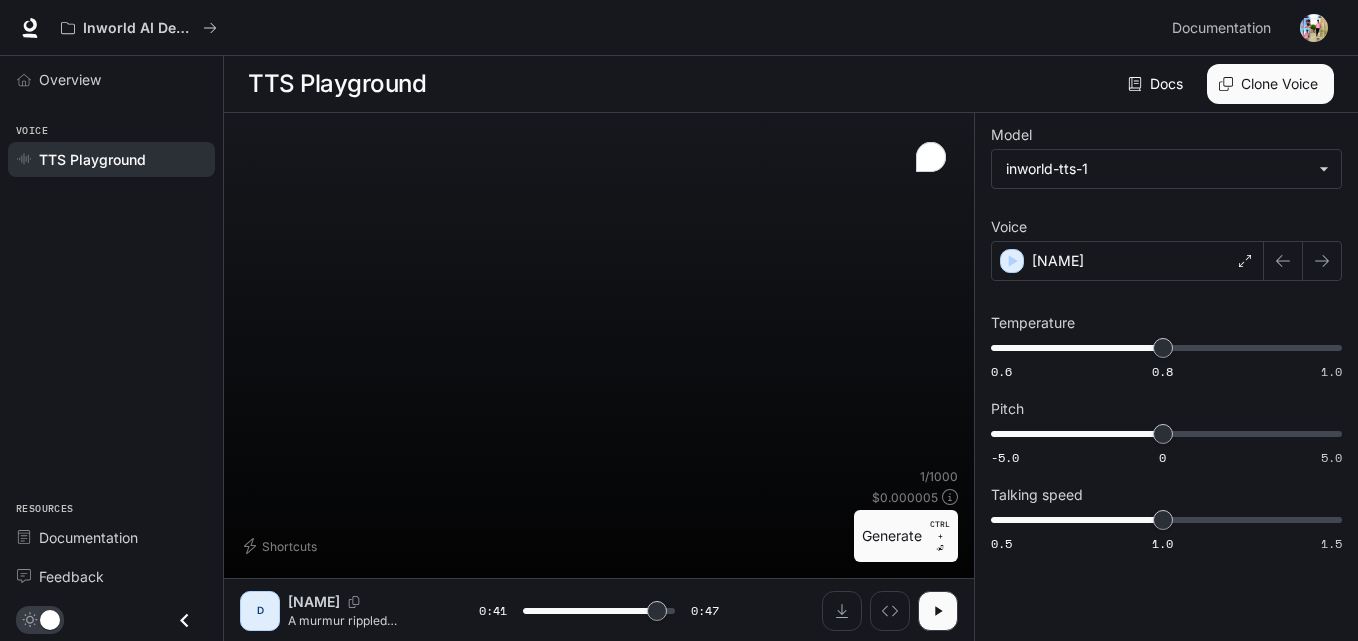 type on "****" 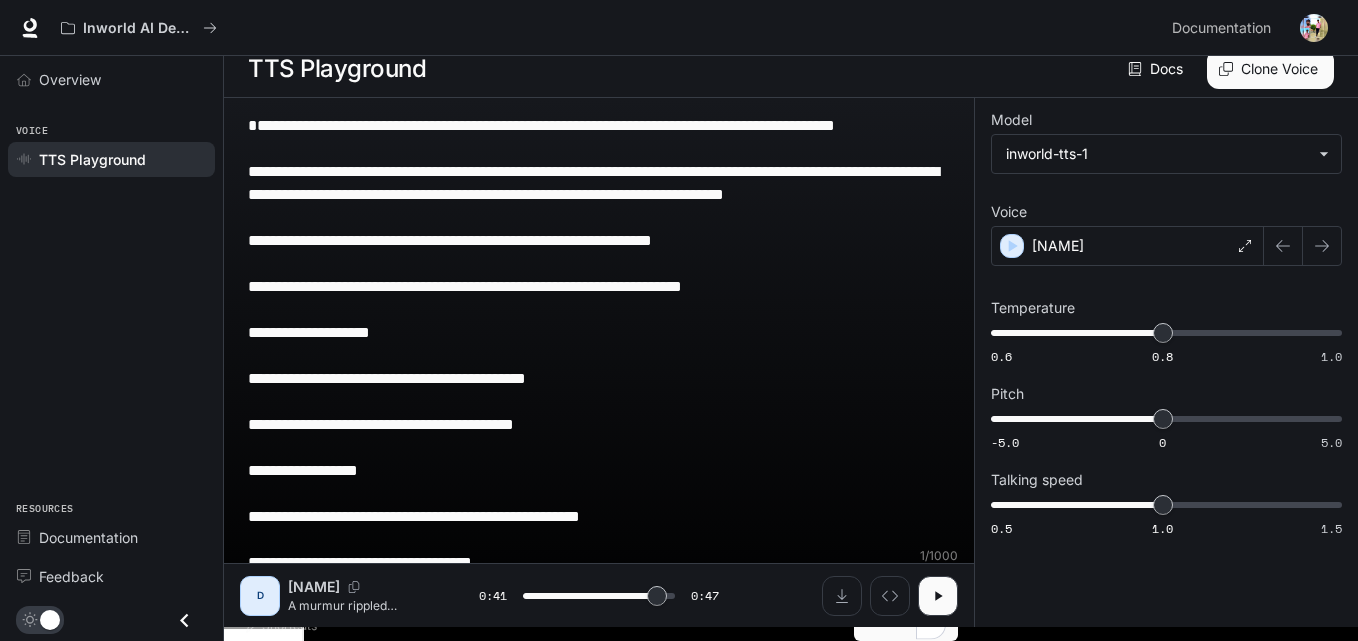 type on "****" 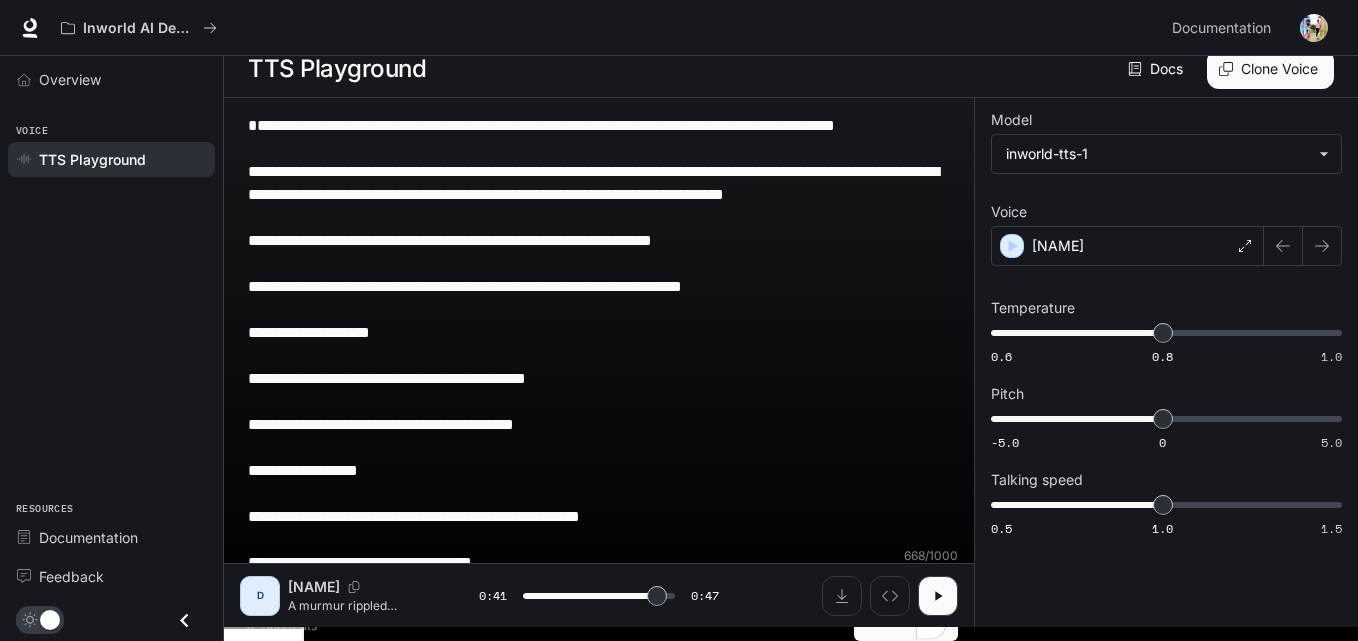 scroll, scrollTop: 17, scrollLeft: 0, axis: vertical 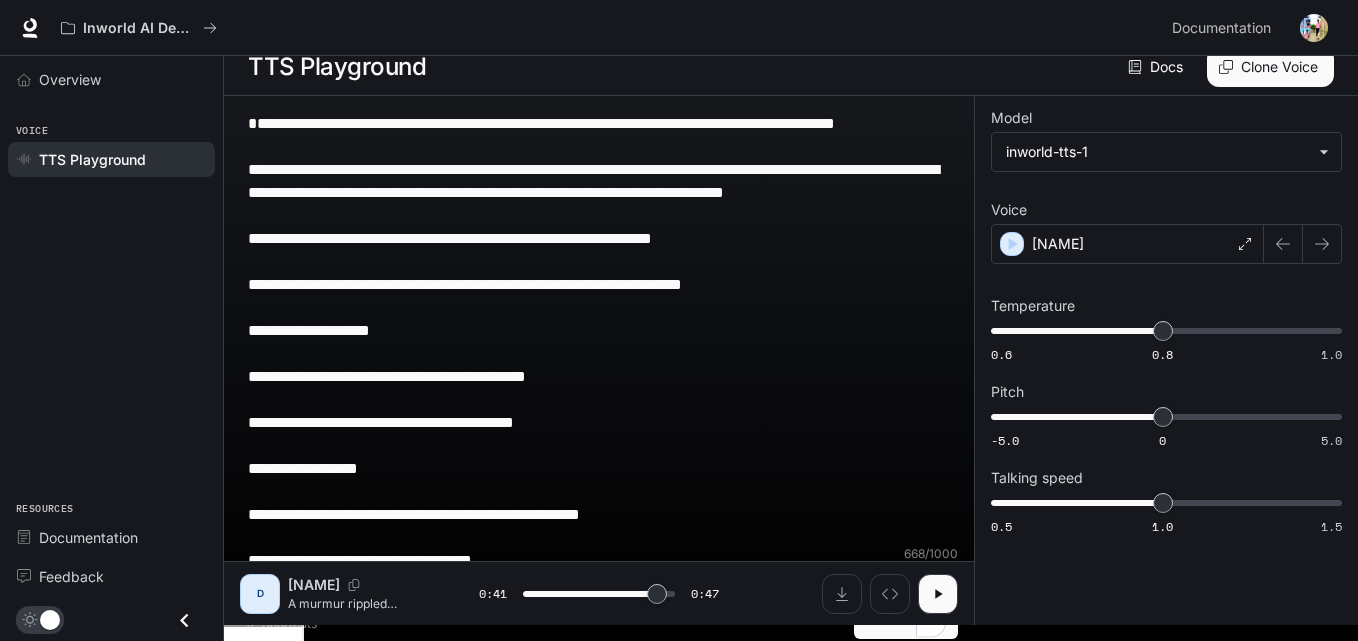type on "**********" 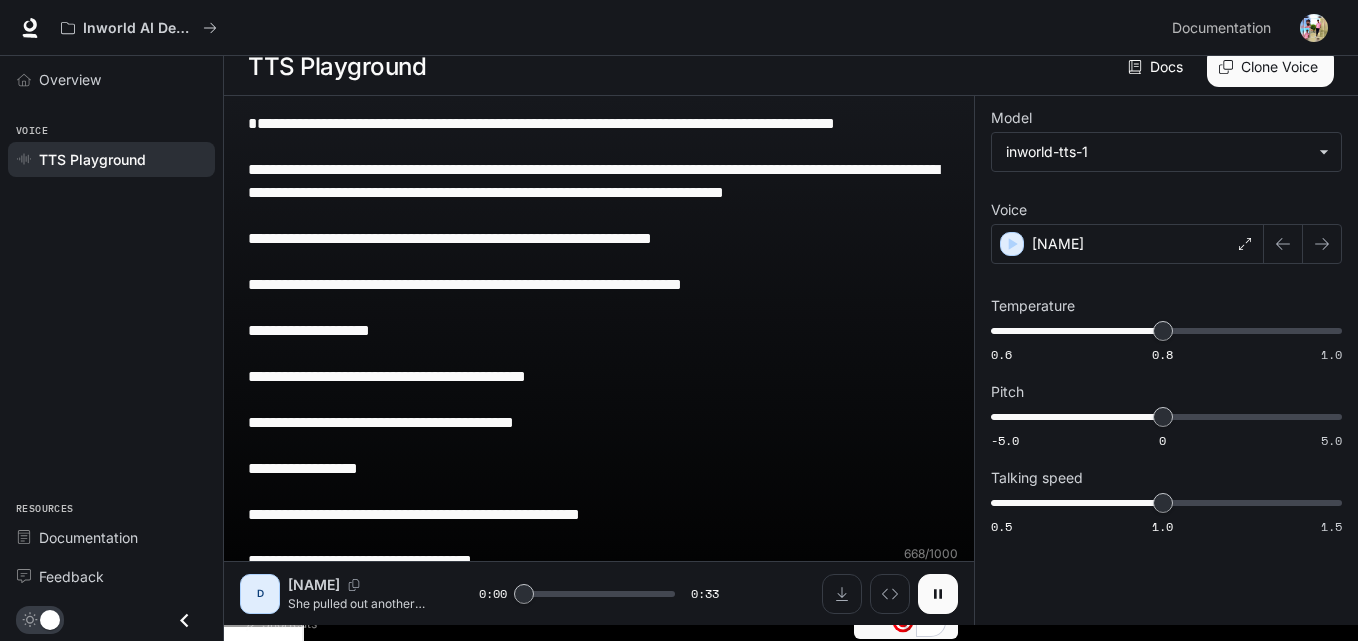 click 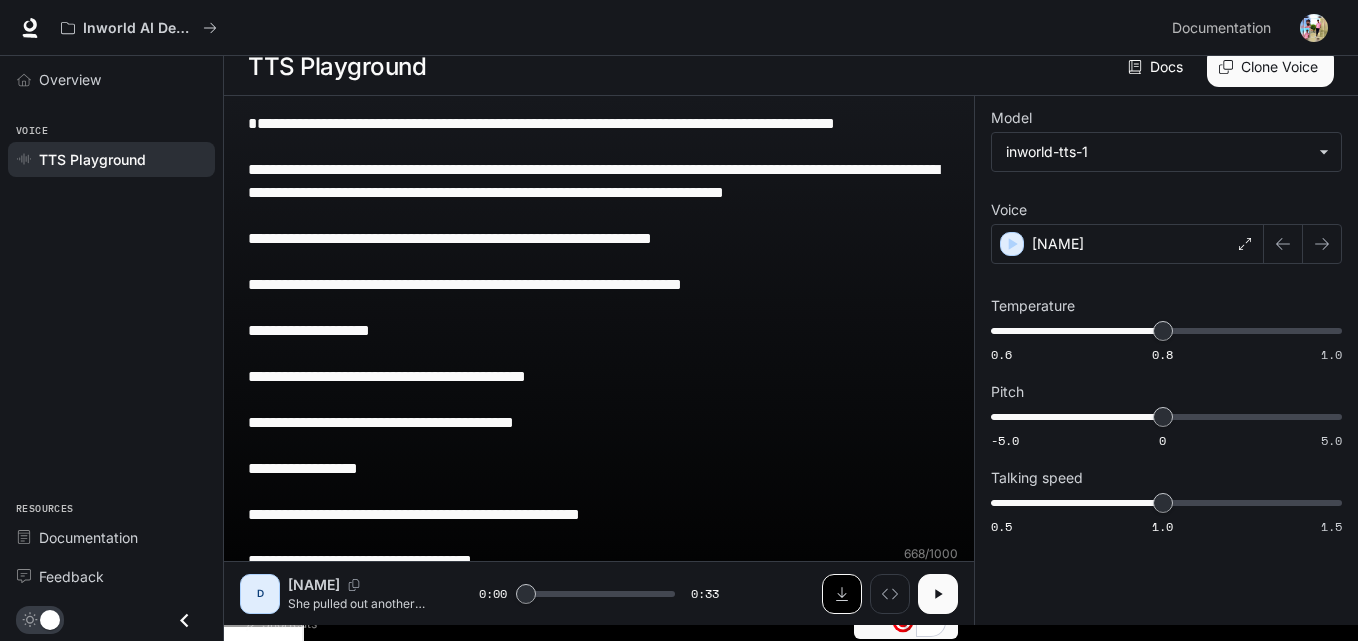 type on "***" 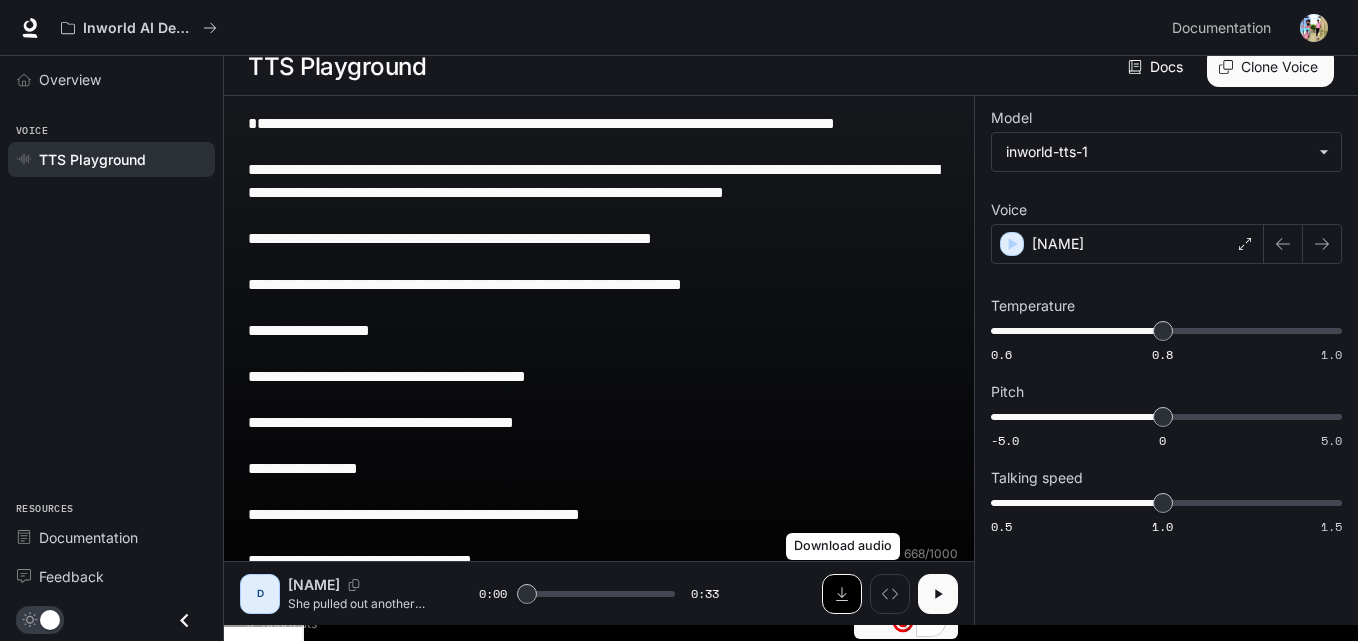 click at bounding box center [842, 594] 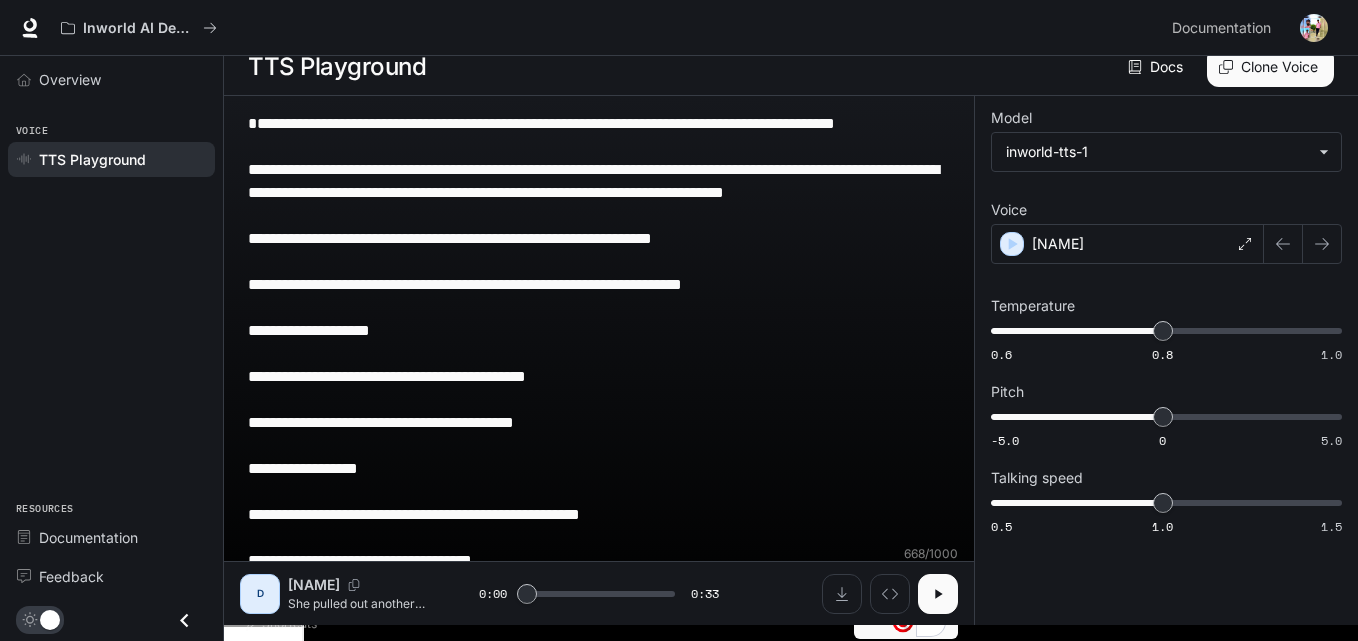 click on "**********" at bounding box center [599, 376] 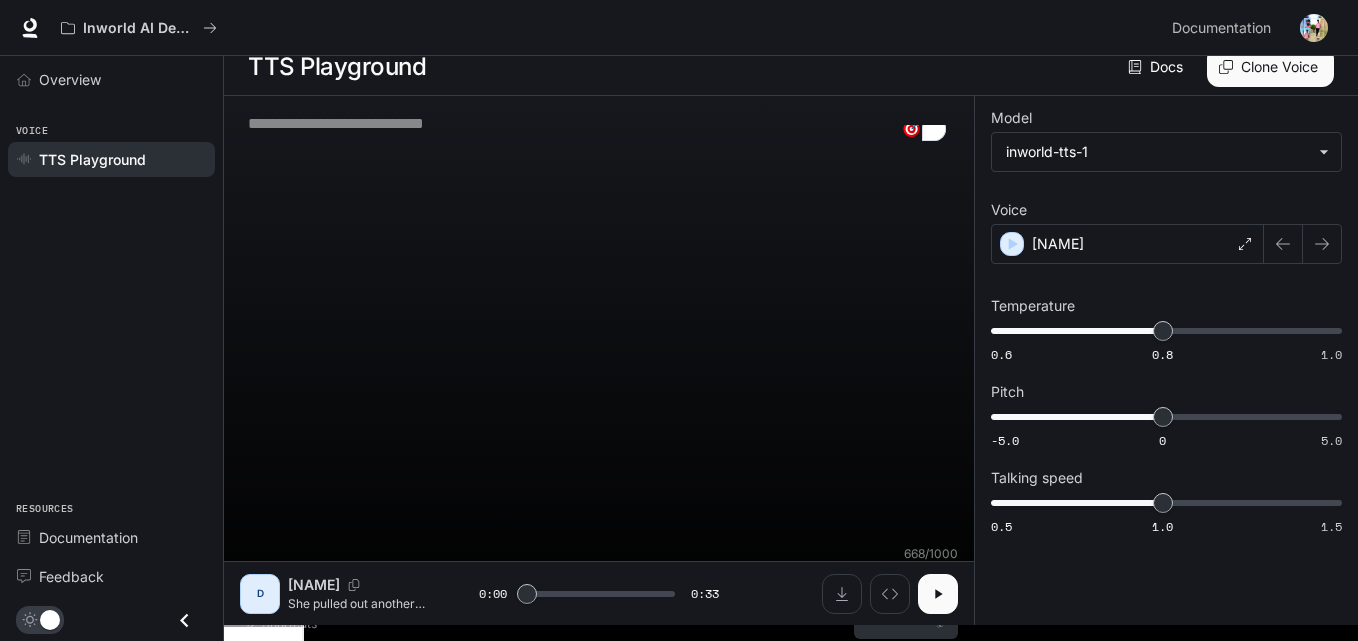 scroll, scrollTop: 1, scrollLeft: 0, axis: vertical 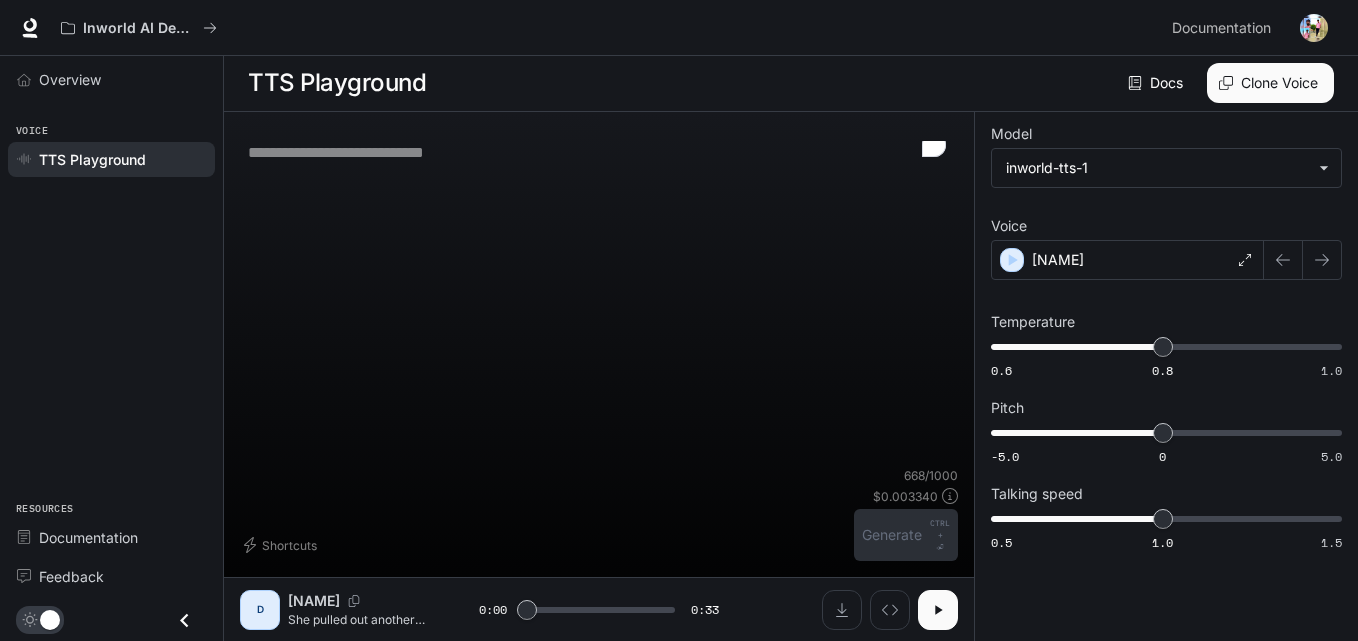 type on "***" 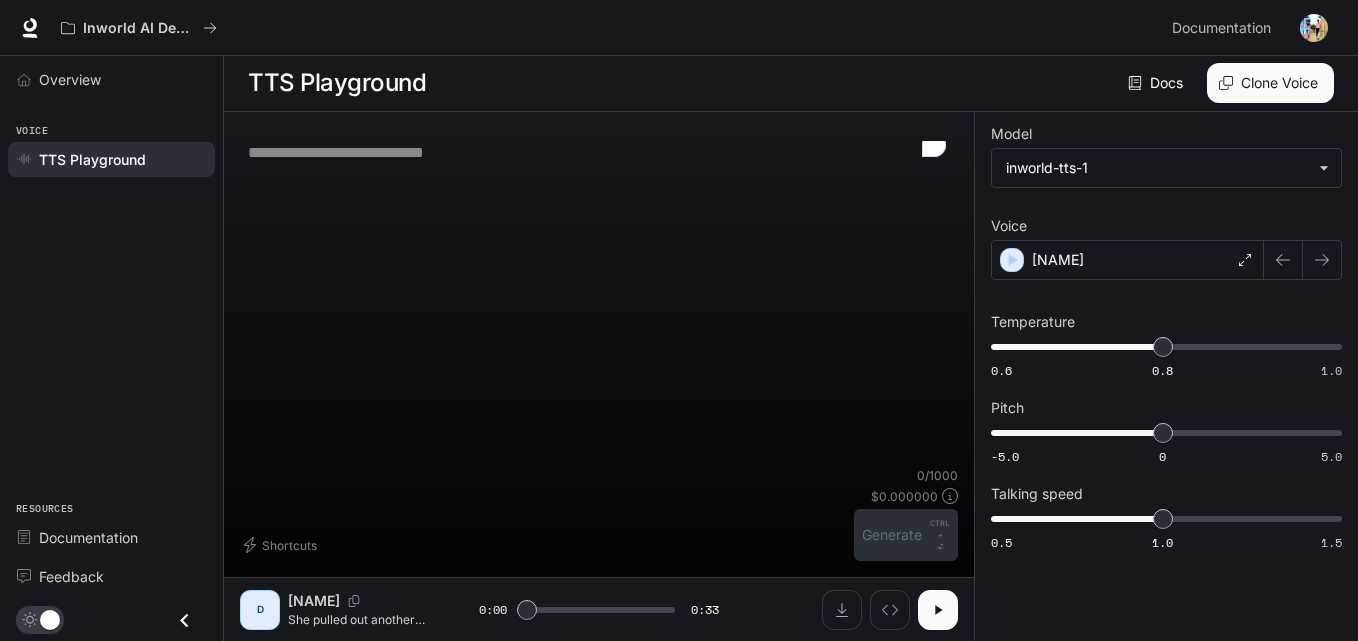 paste on "**********" 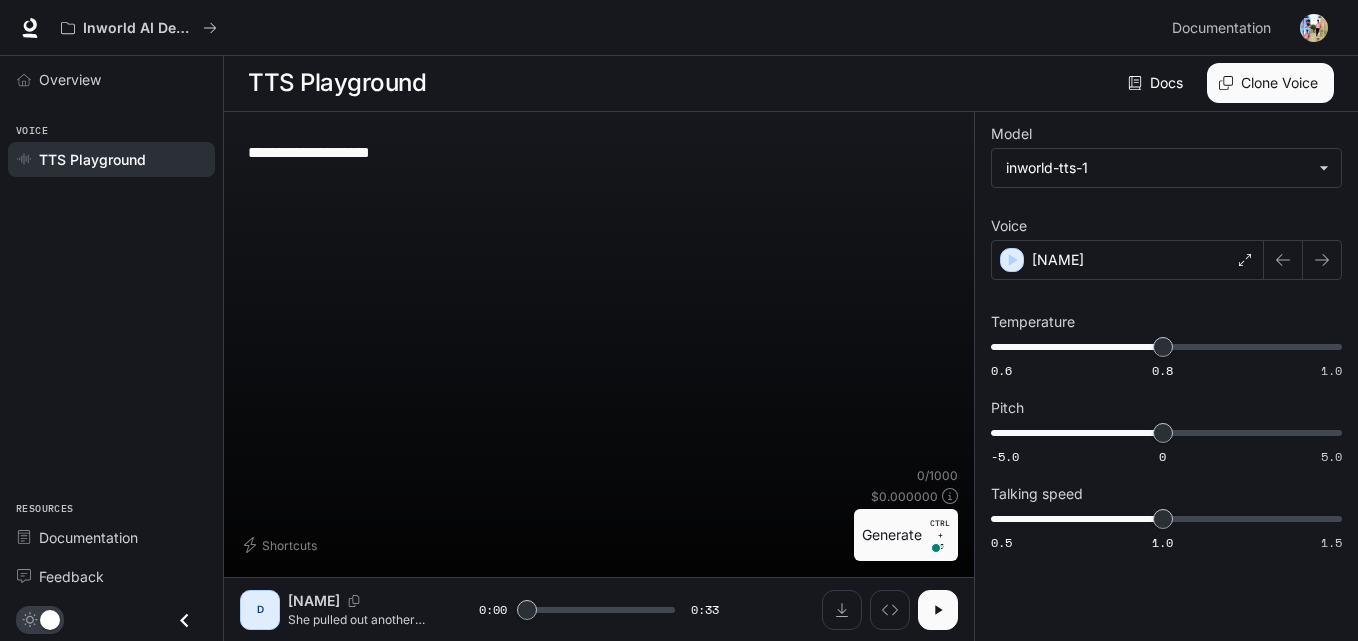 scroll, scrollTop: 15, scrollLeft: 0, axis: vertical 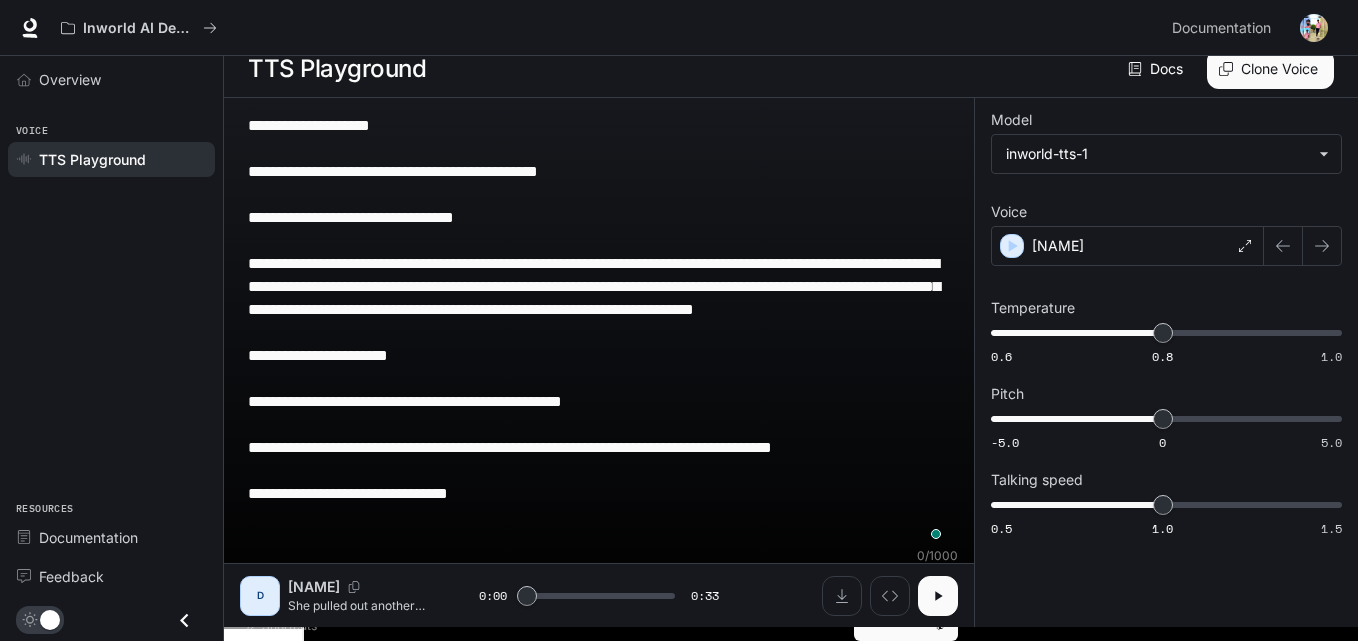 type on "***" 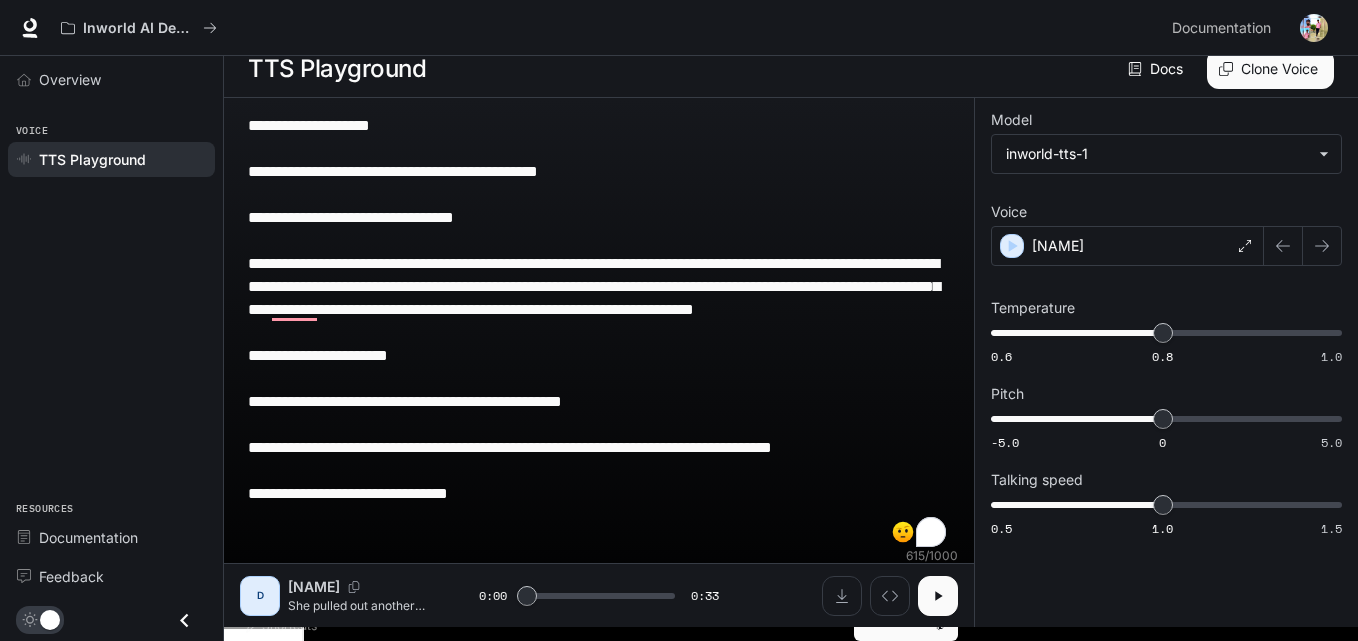 type on "**********" 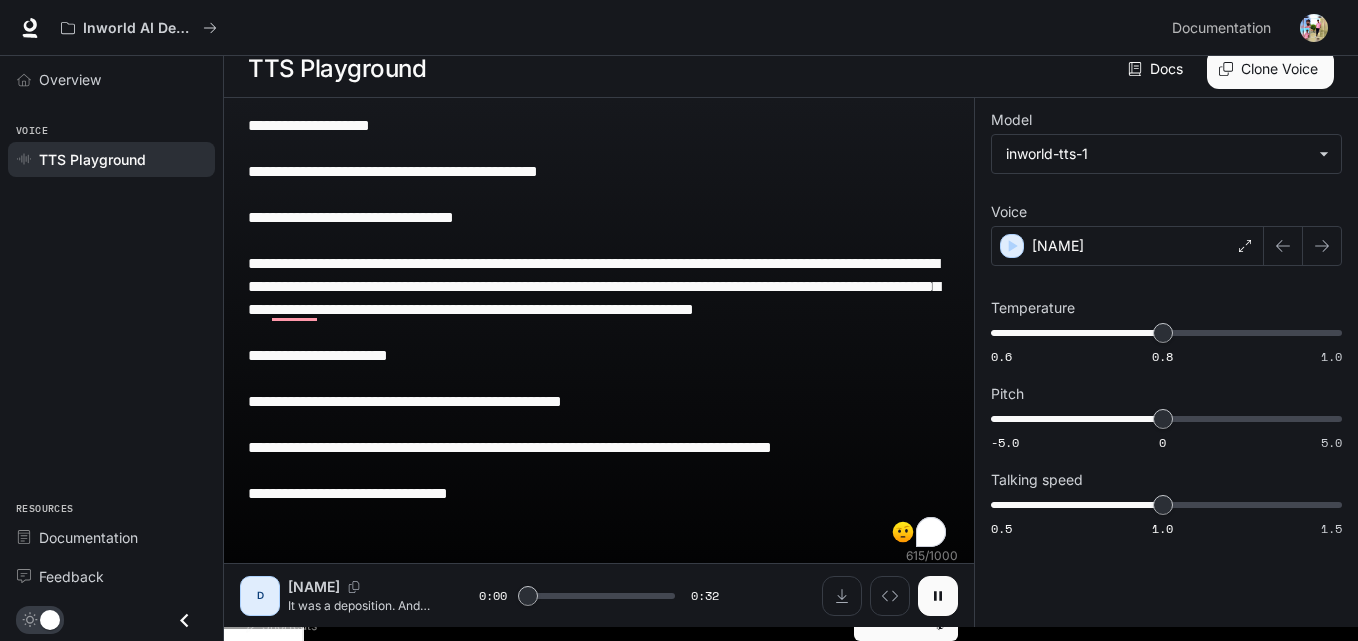 click 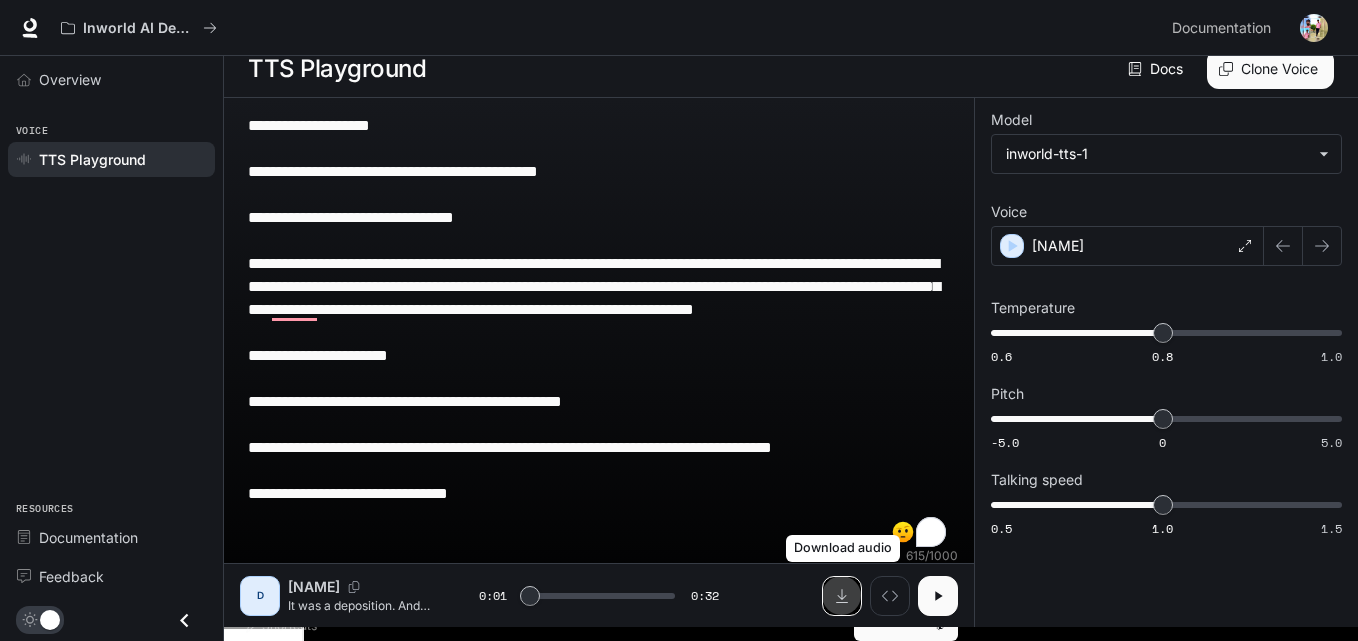 click 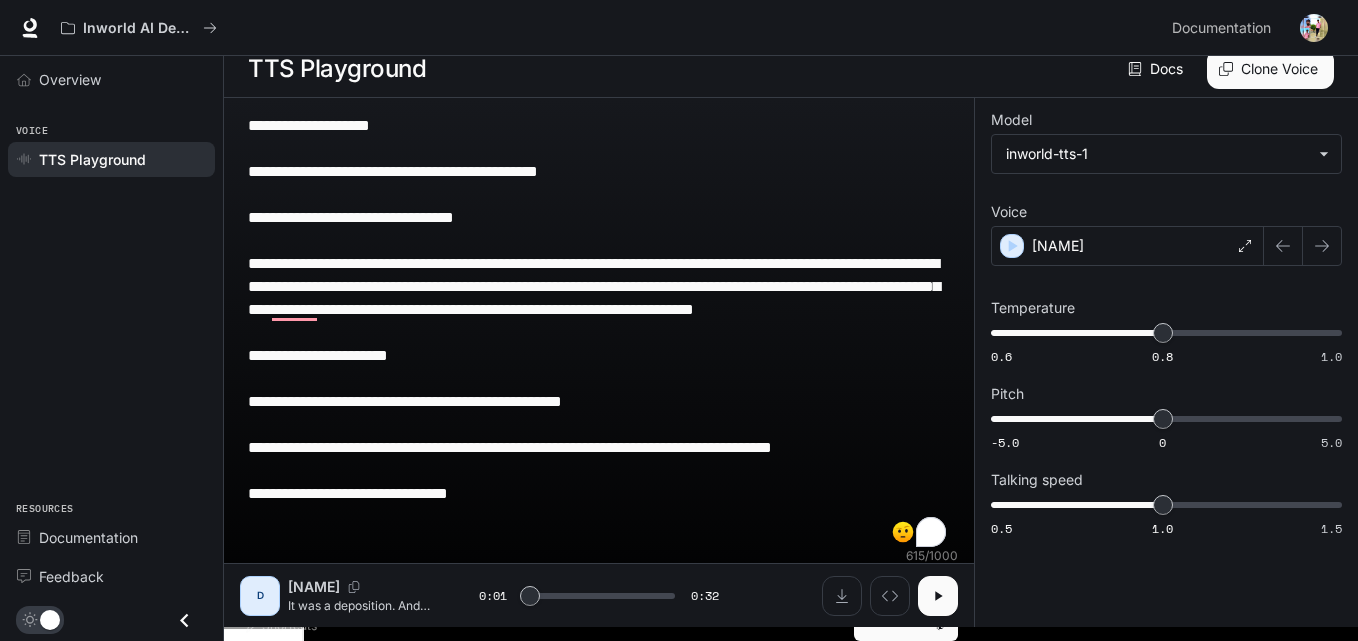type on "***" 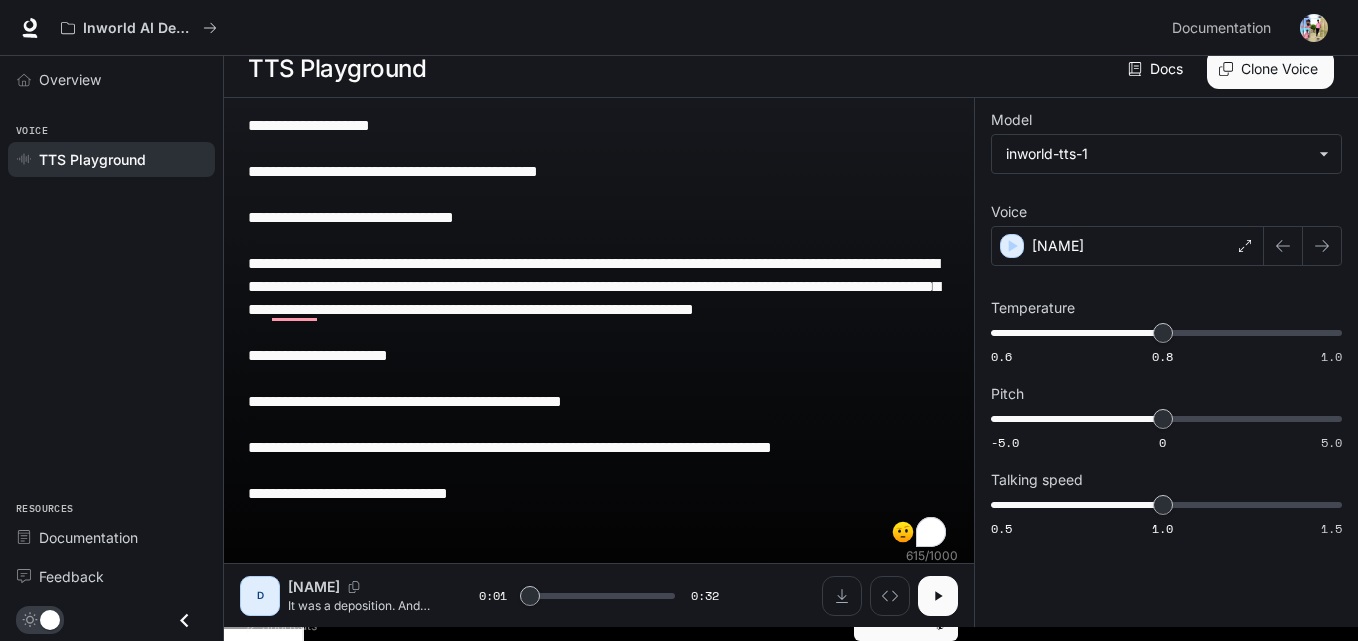 type 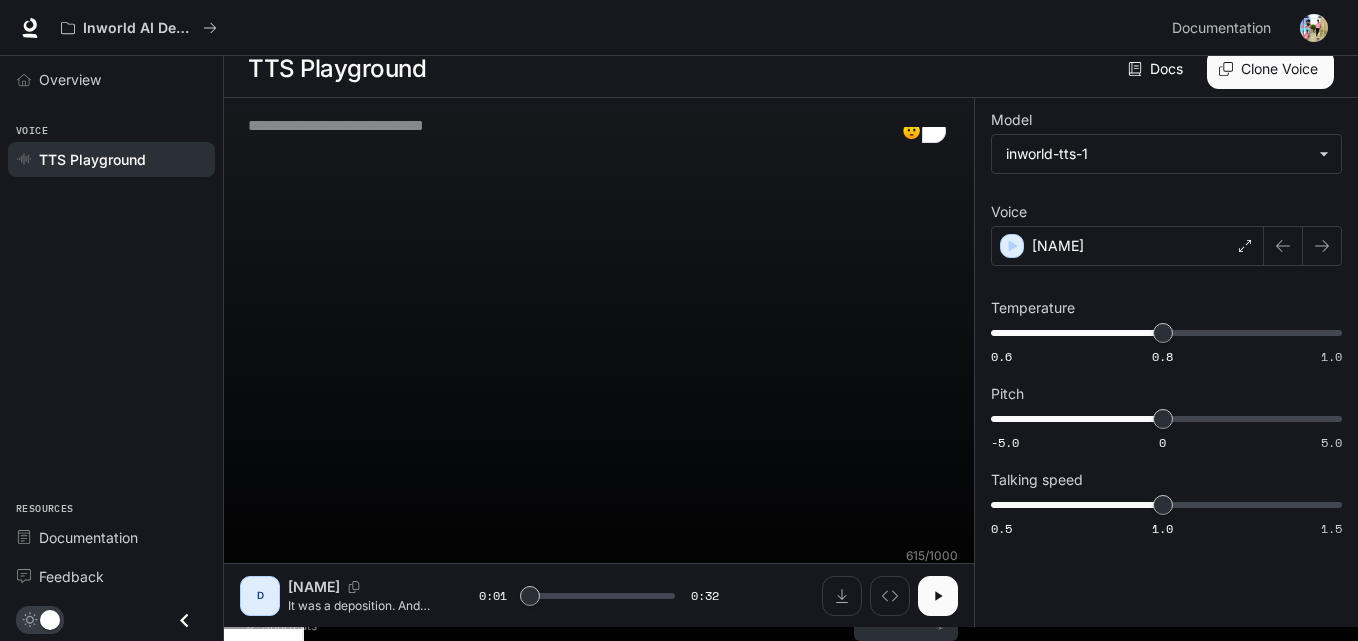 scroll, scrollTop: 1, scrollLeft: 0, axis: vertical 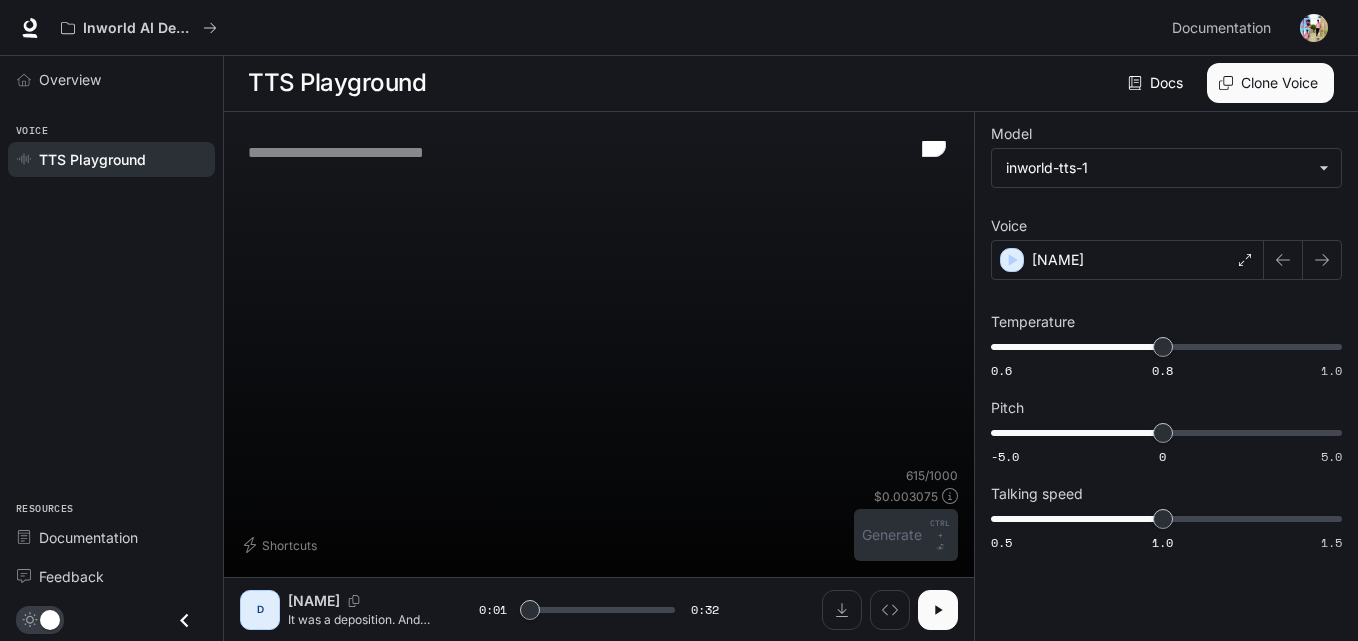 type on "***" 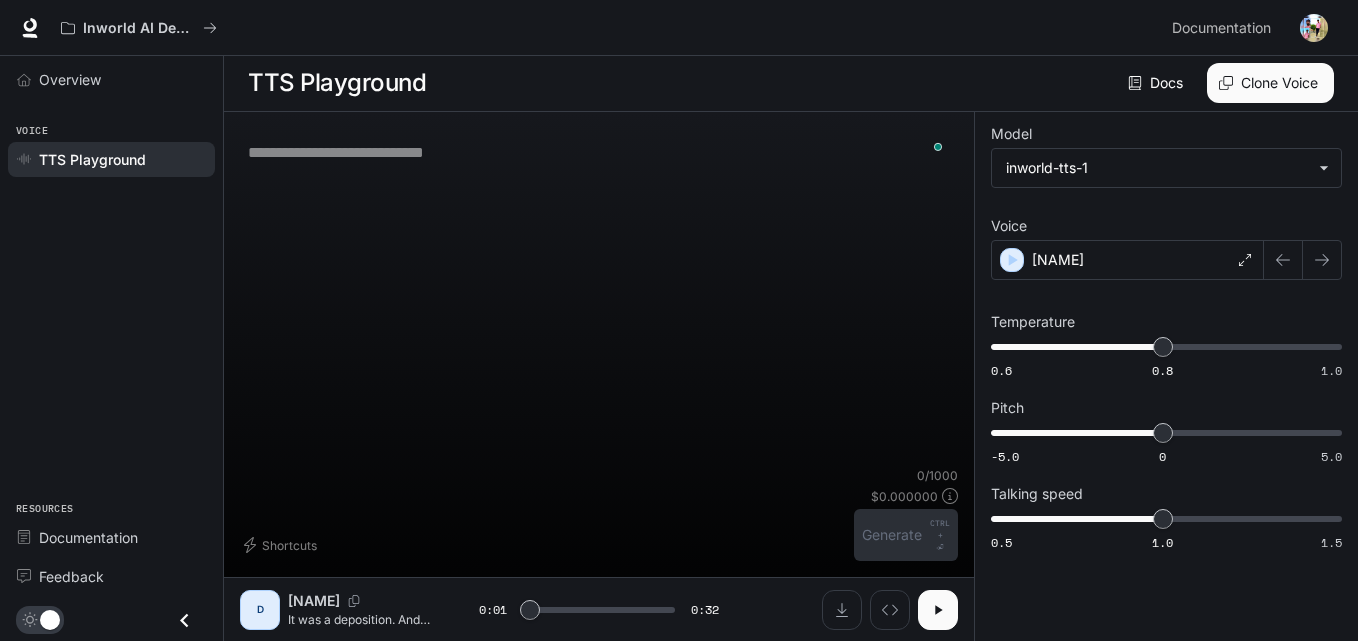 paste on "**********" 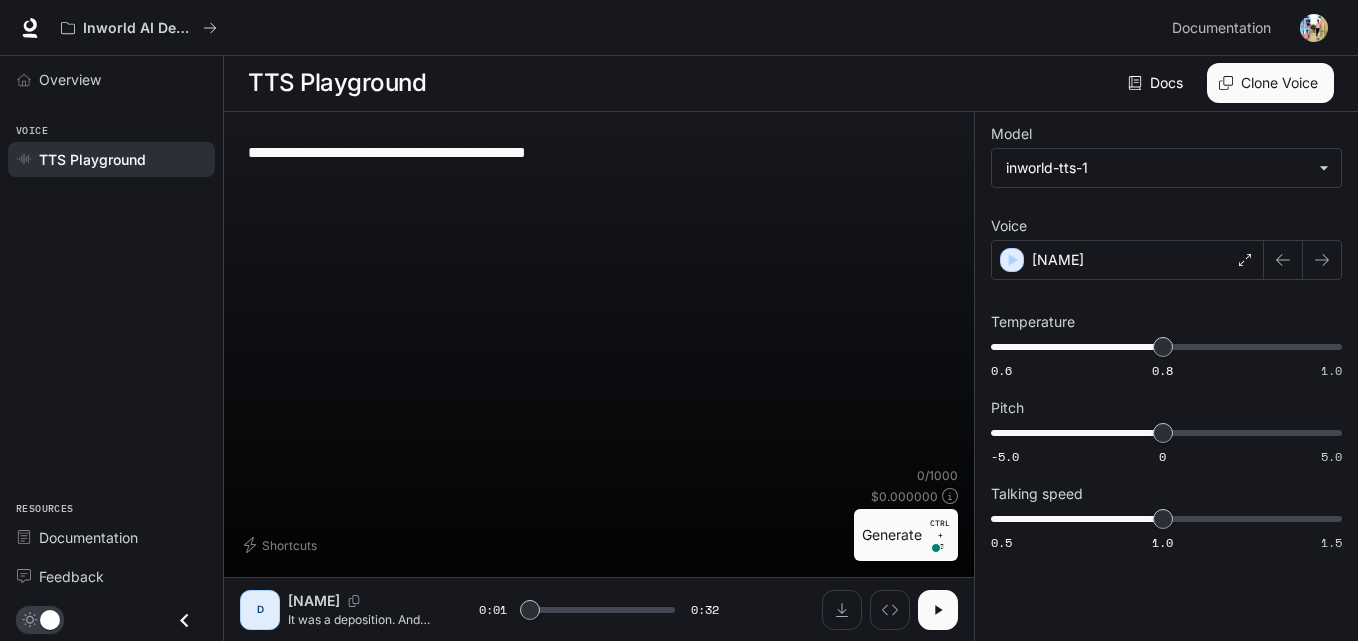 scroll, scrollTop: 15, scrollLeft: 0, axis: vertical 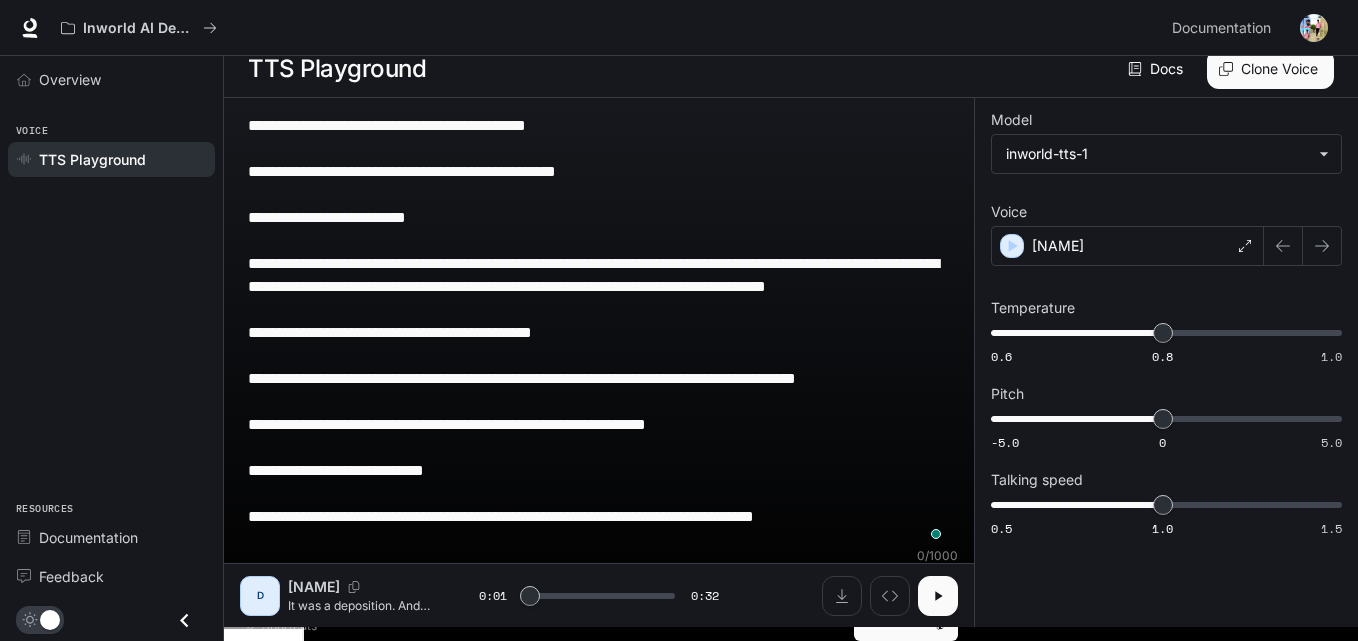 type on "***" 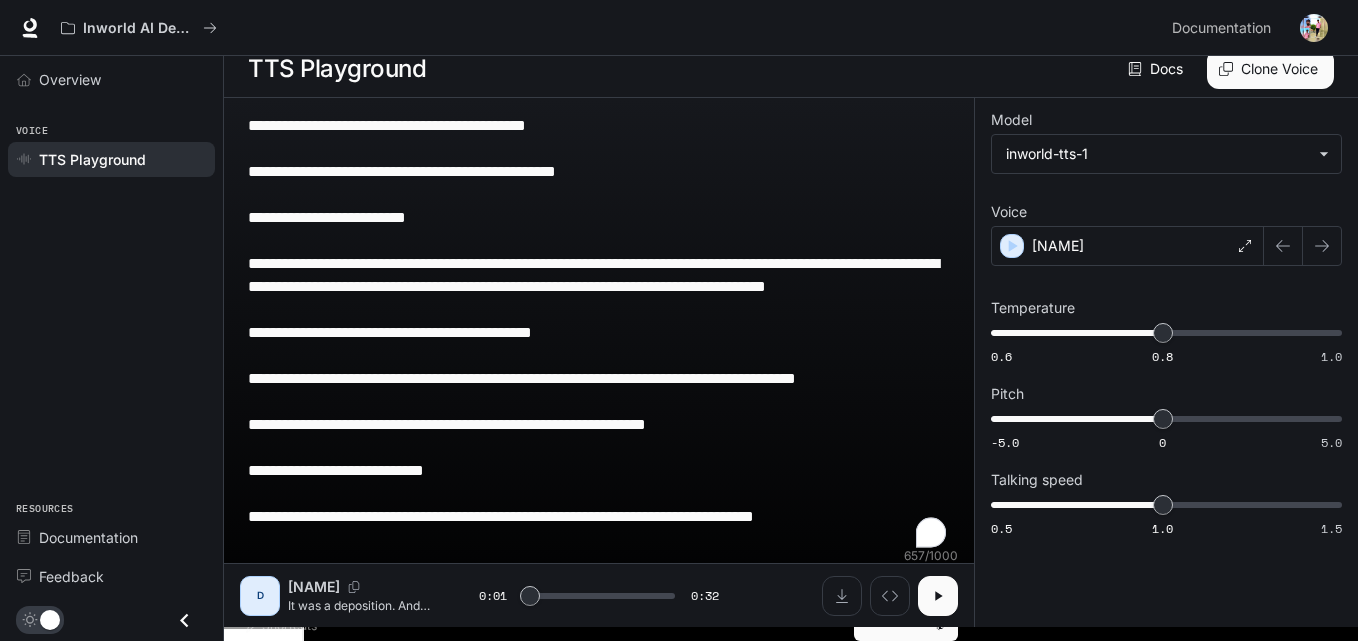 type on "**********" 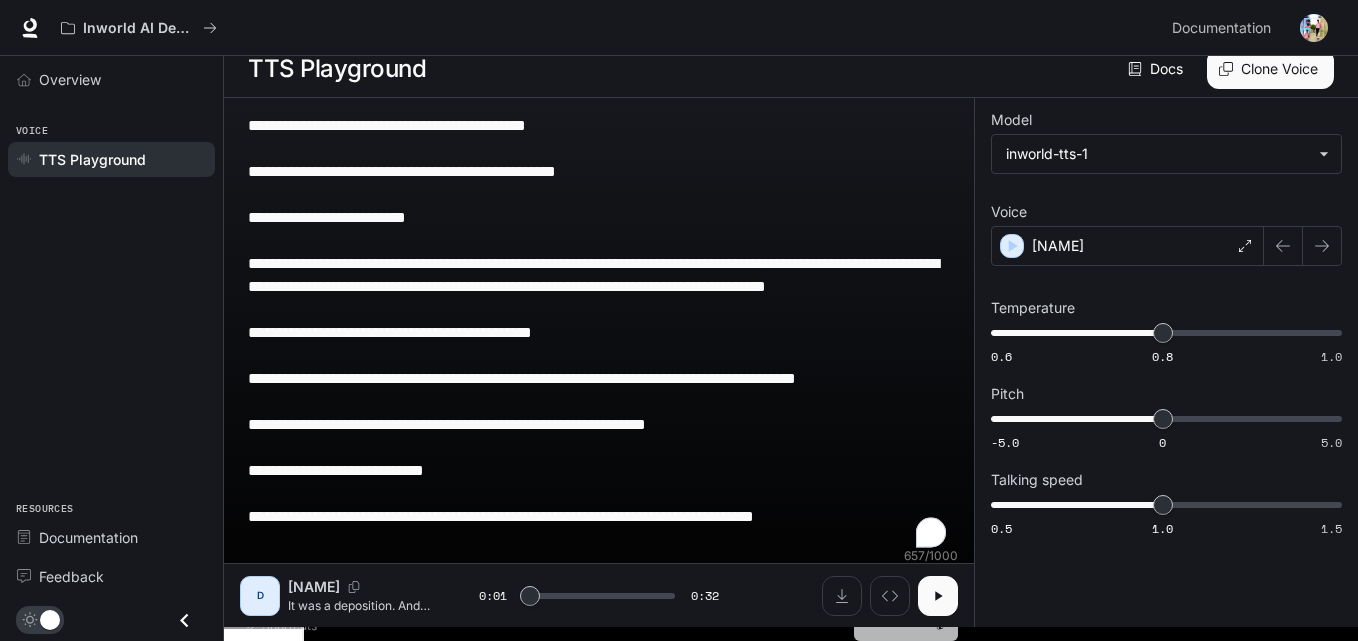 click on "Generate CTRL +  ⏎" at bounding box center [906, 615] 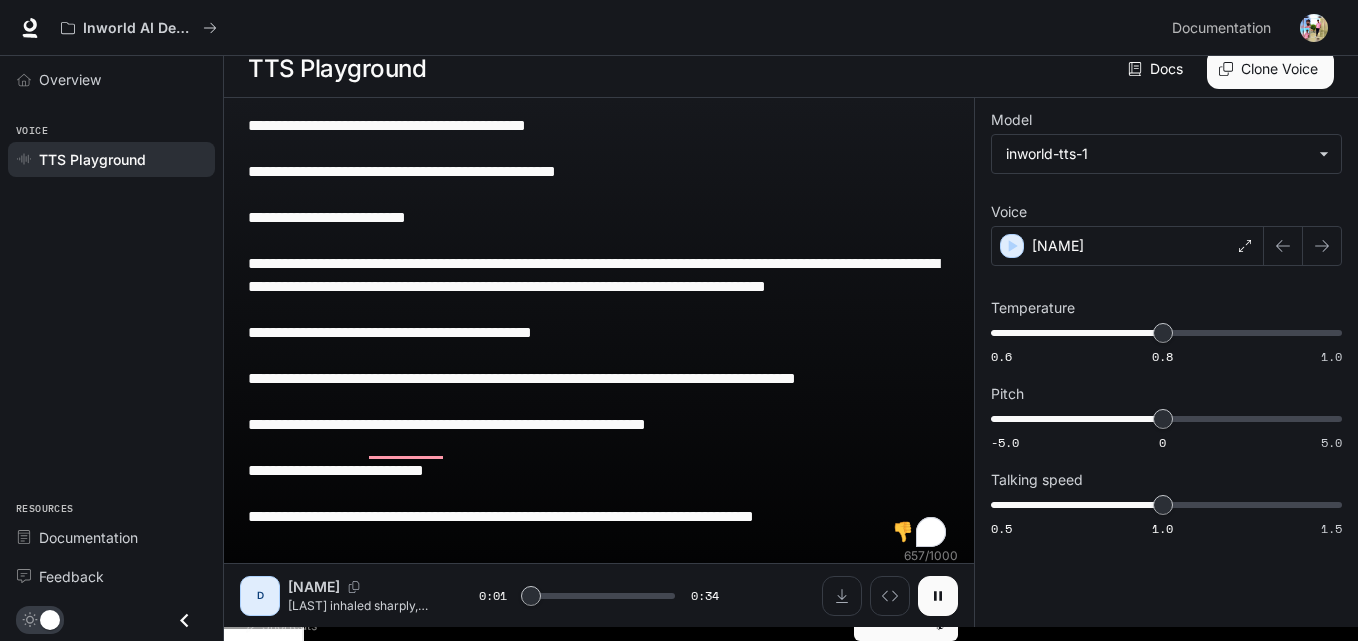 click 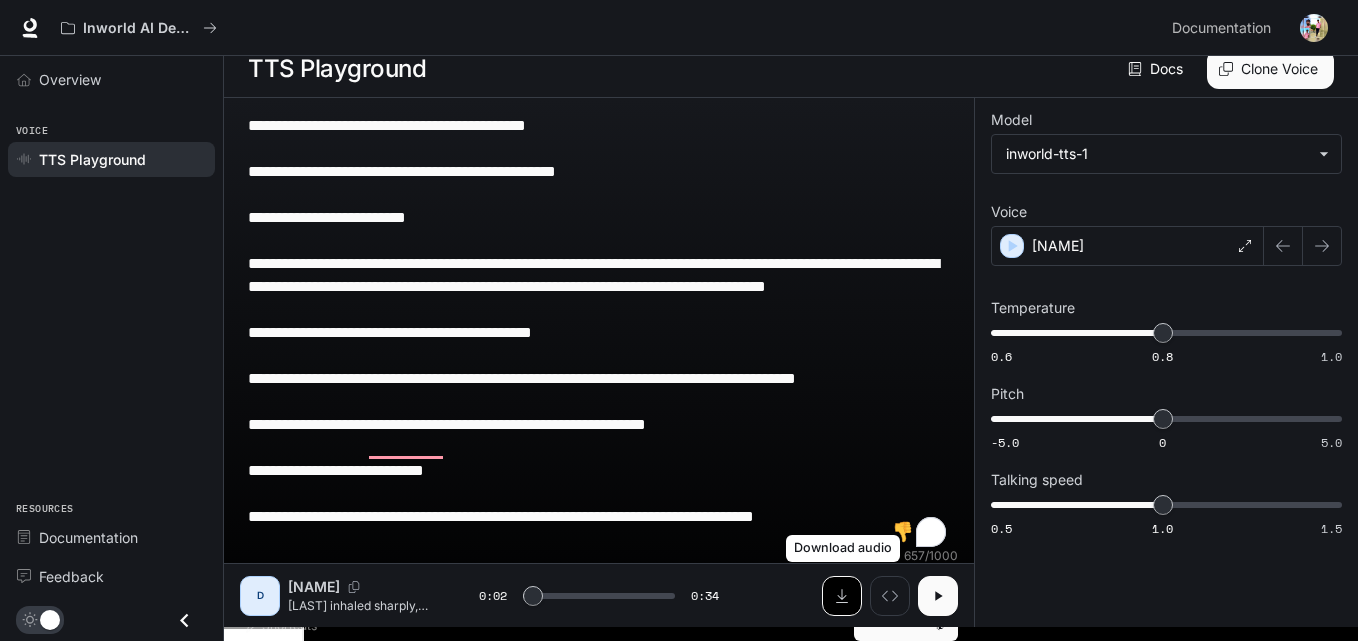 click 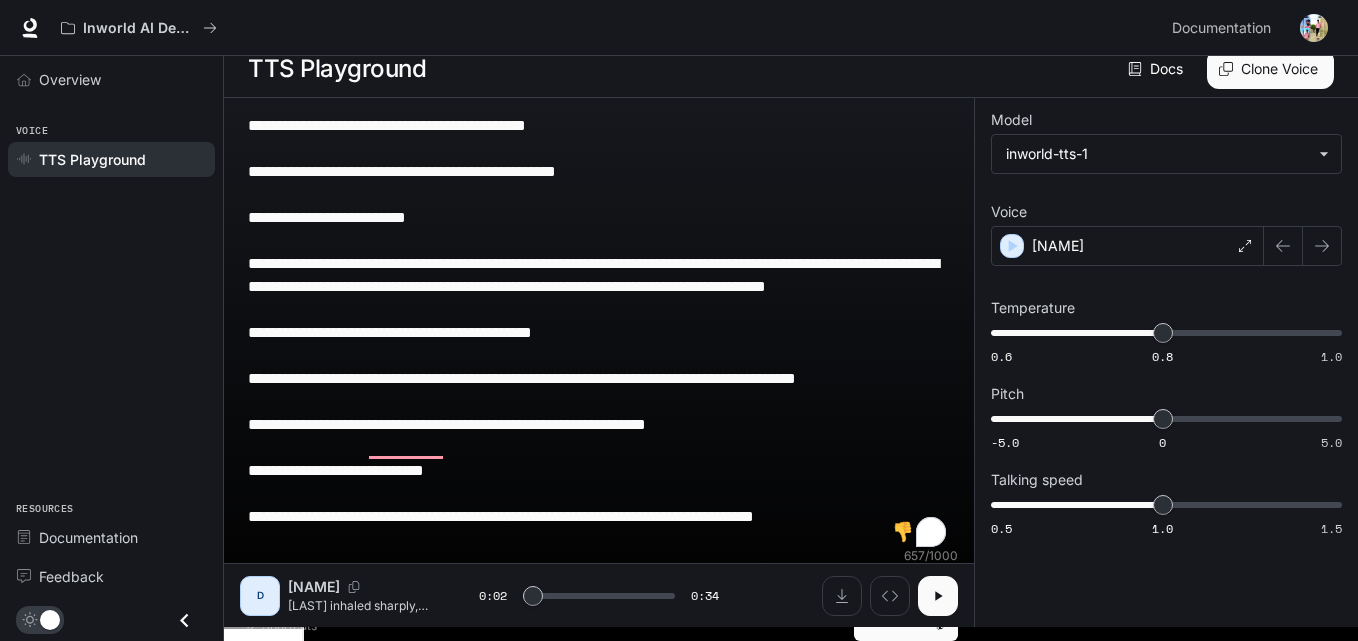 type on "***" 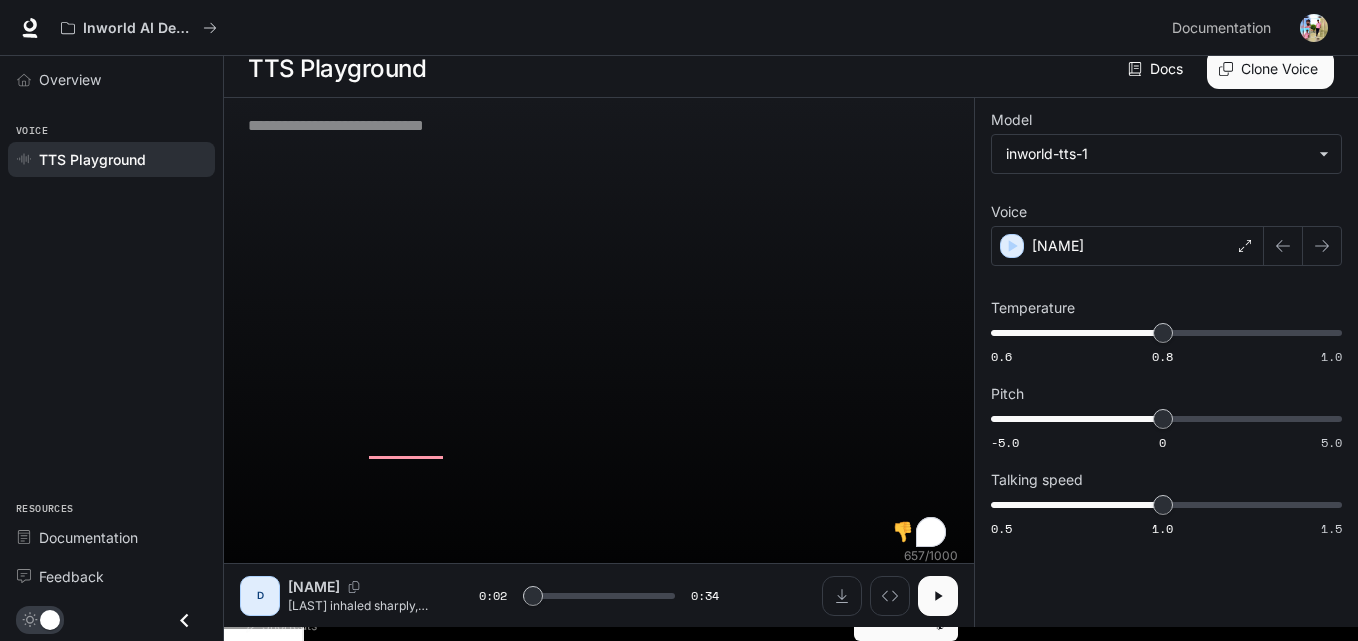 scroll, scrollTop: 1, scrollLeft: 0, axis: vertical 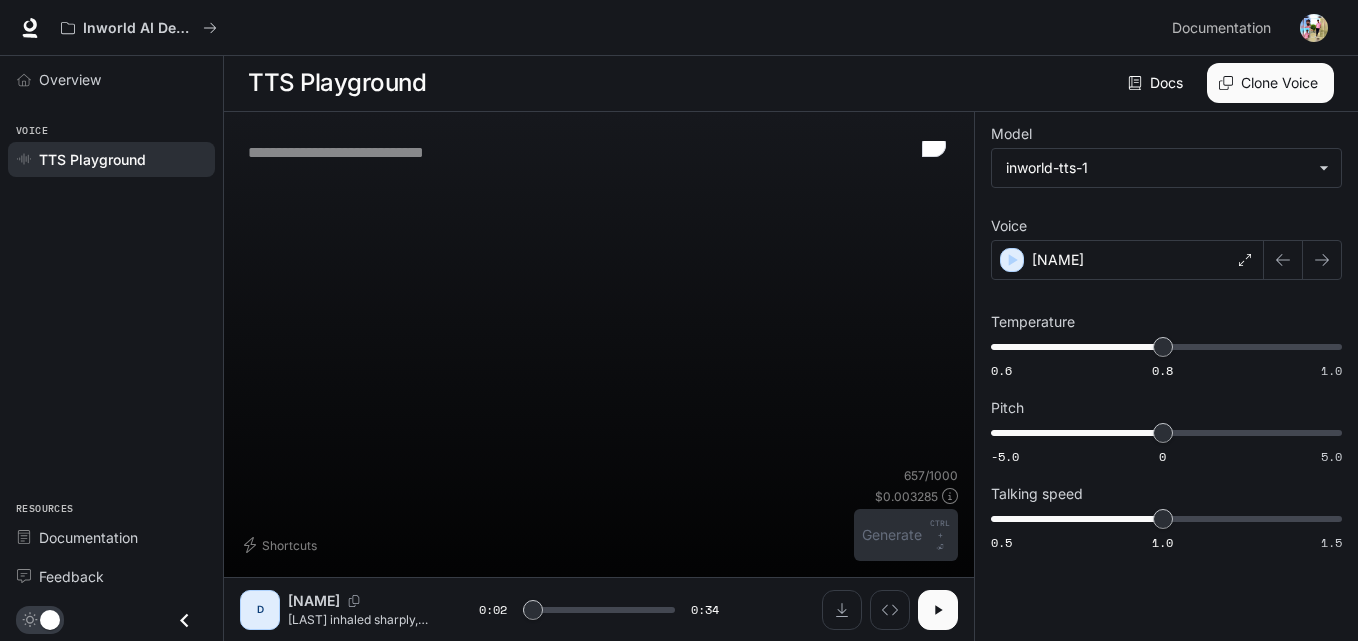 type on "***" 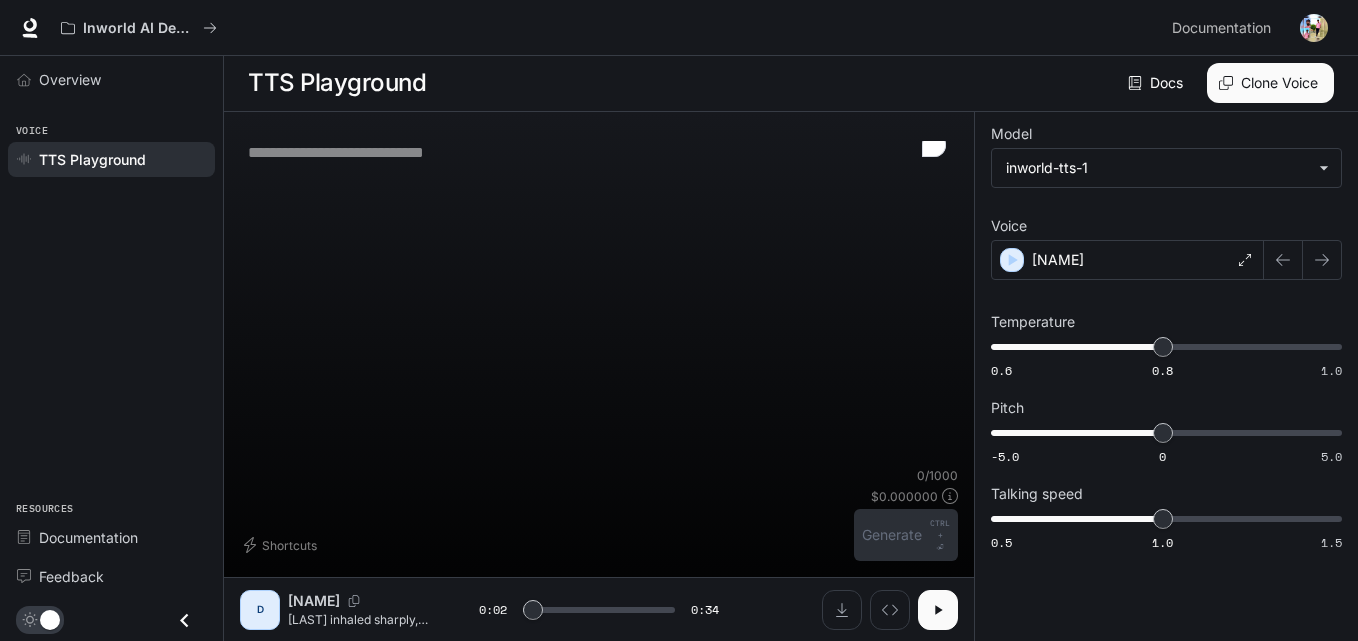 paste on "**********" 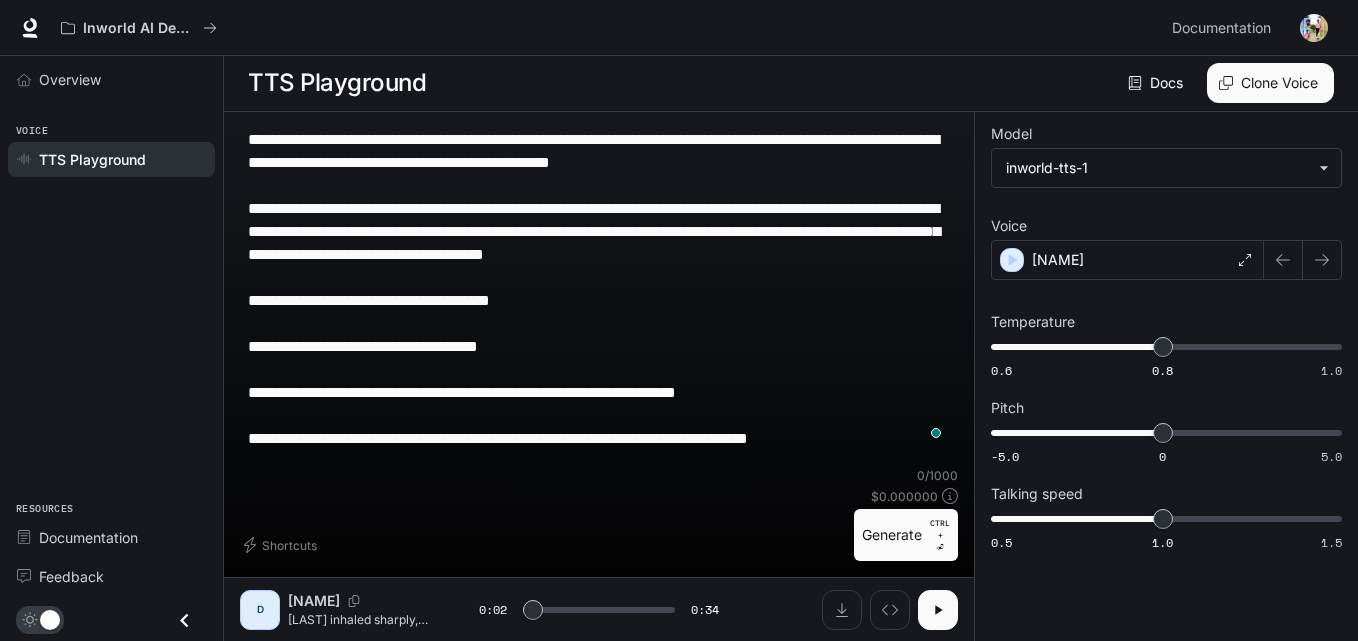 type on "***" 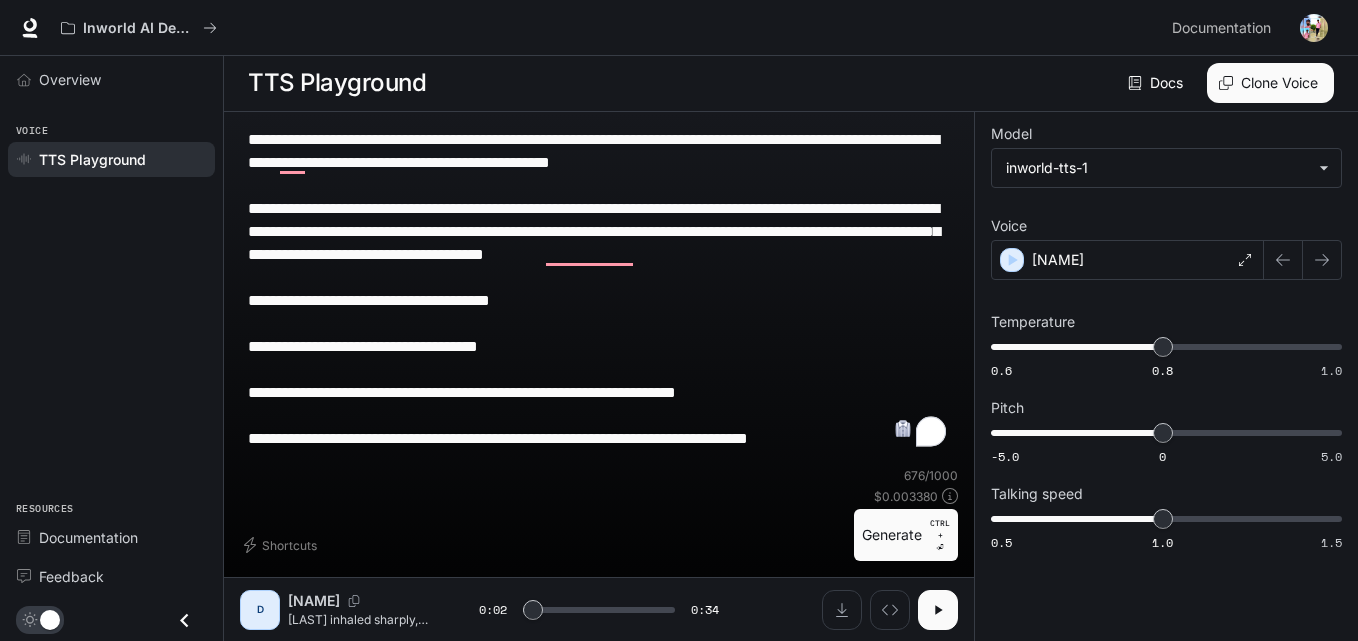 type on "**********" 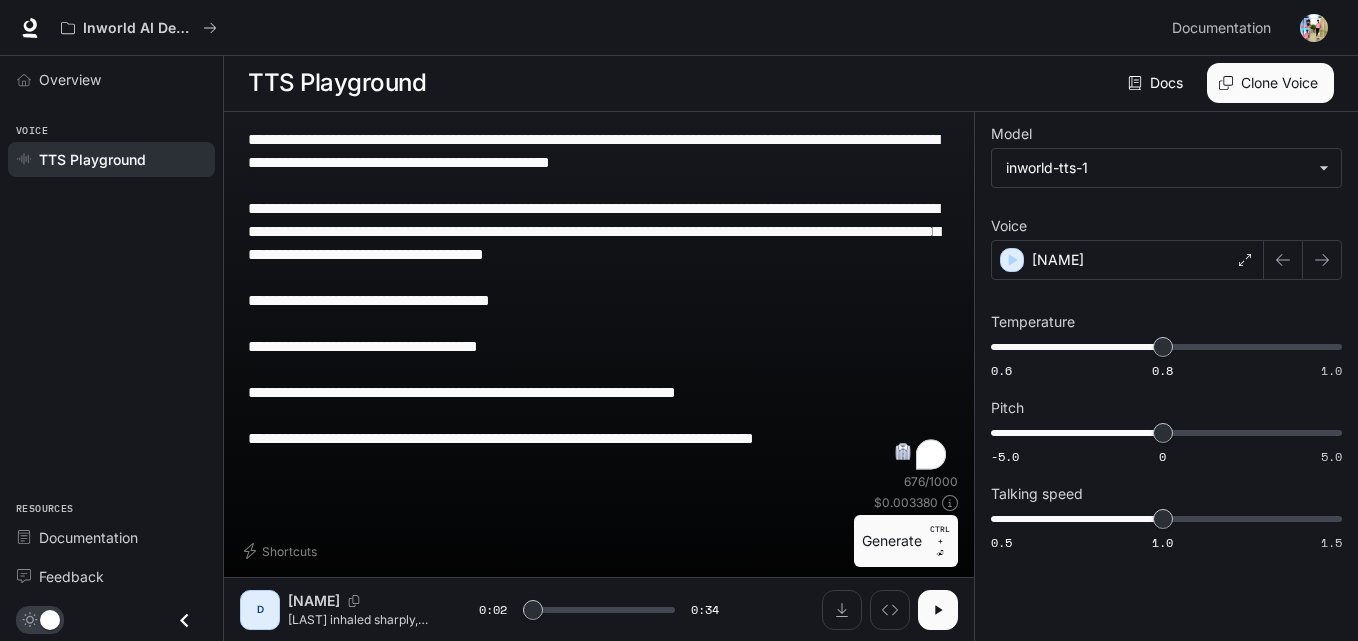type on "***" 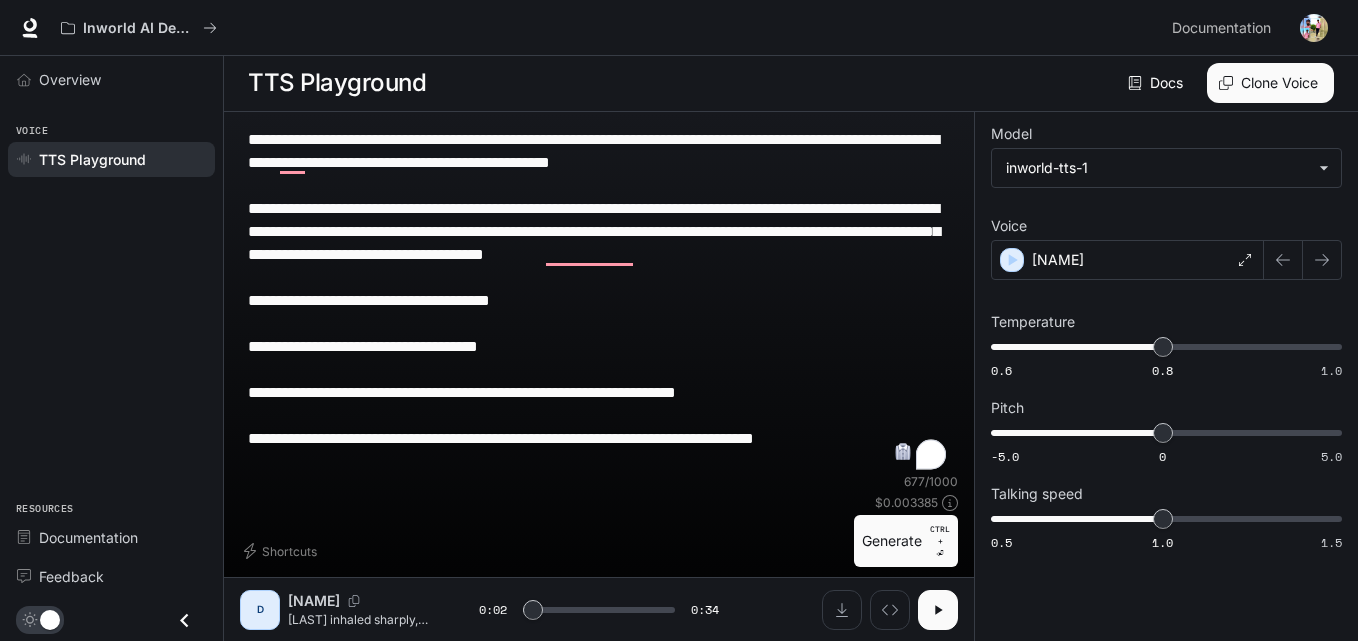 type on "**********" 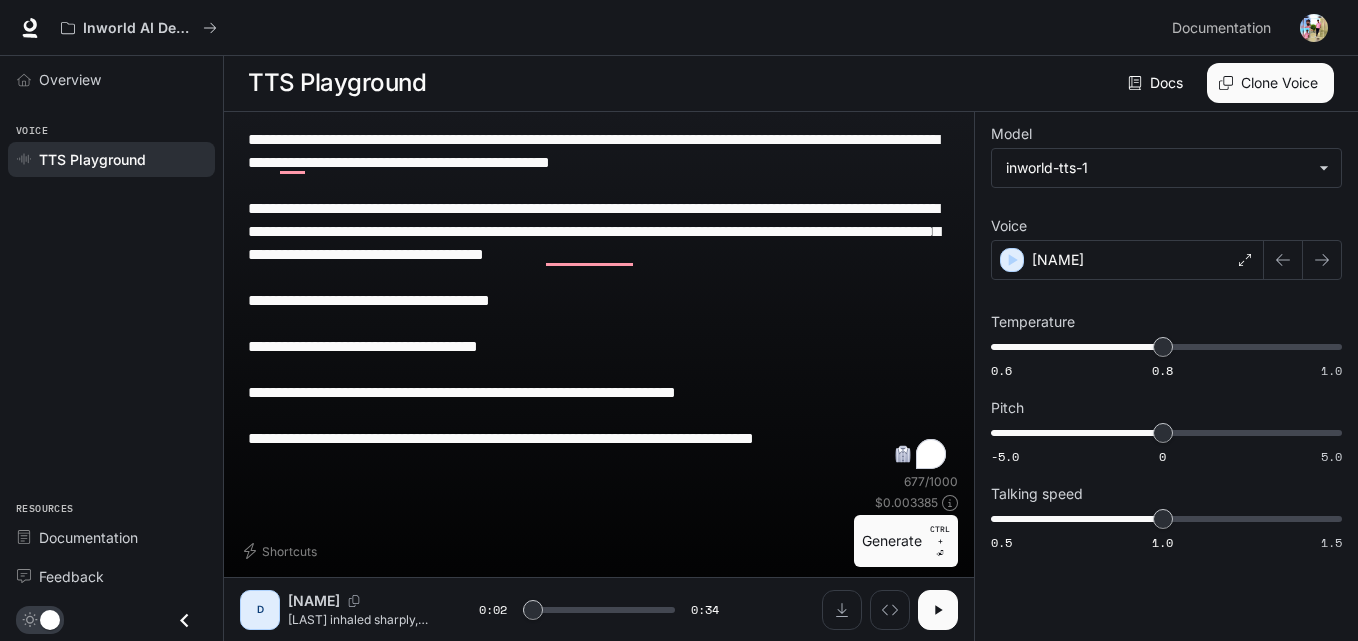 type on "***" 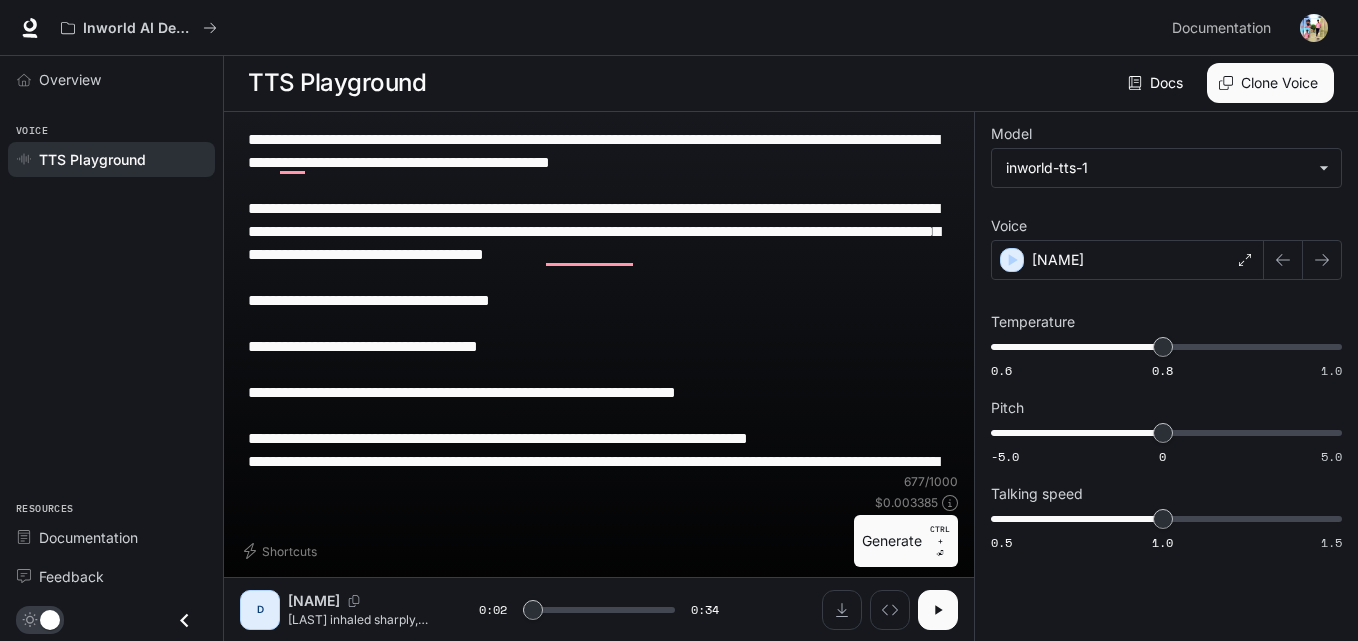 scroll, scrollTop: 15, scrollLeft: 0, axis: vertical 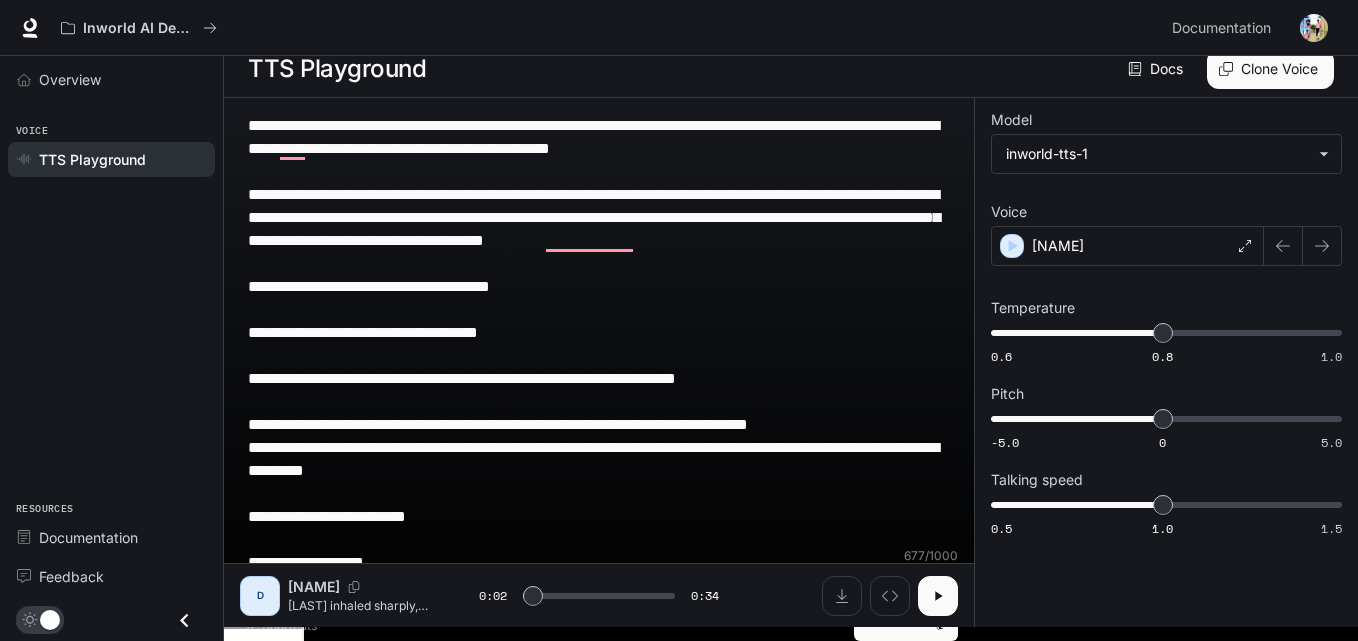 type on "***" 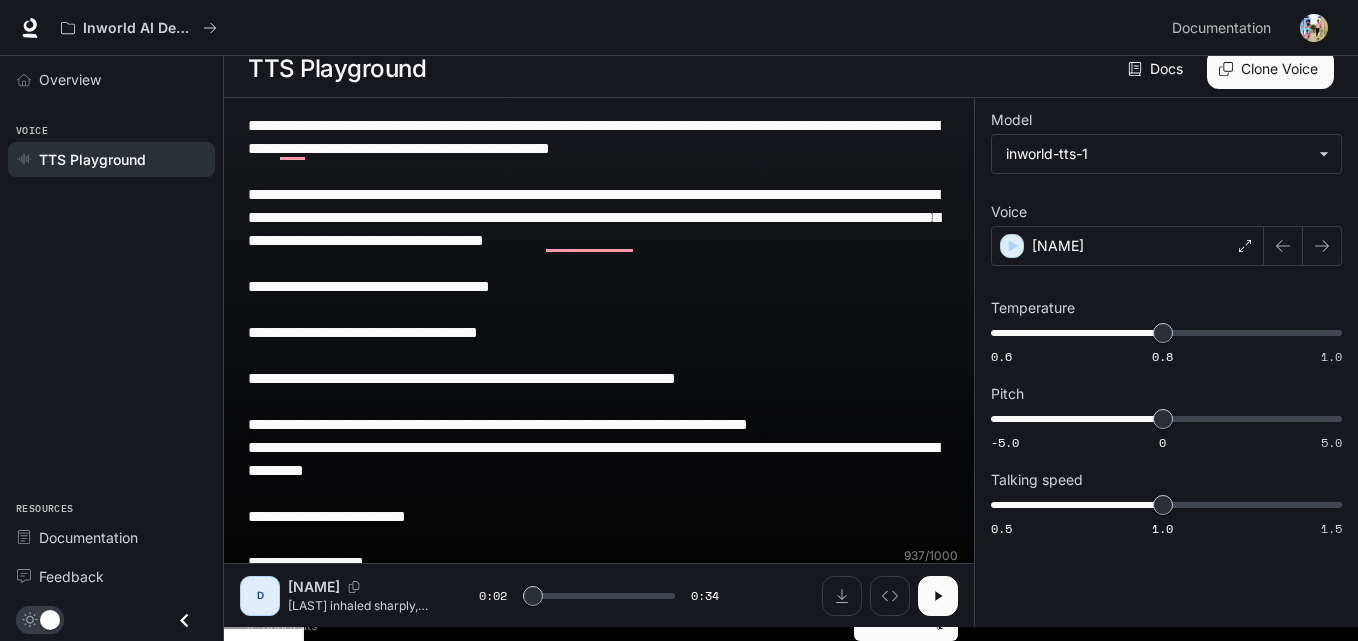 type on "**********" 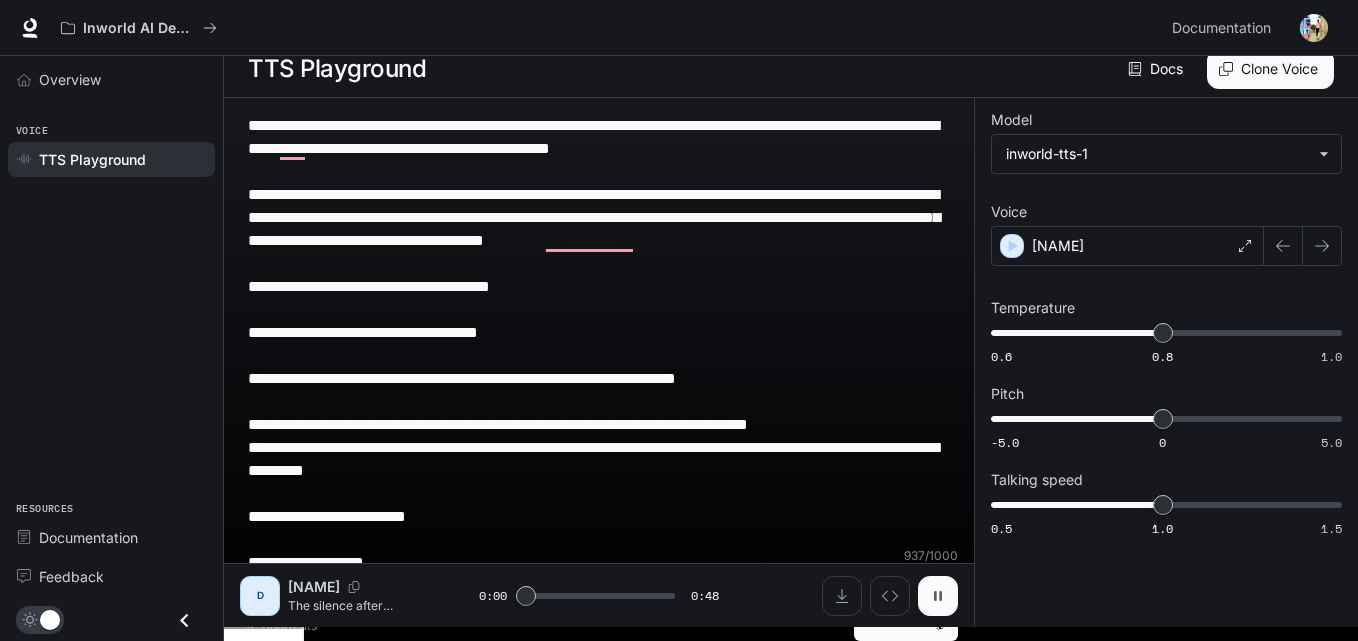 click 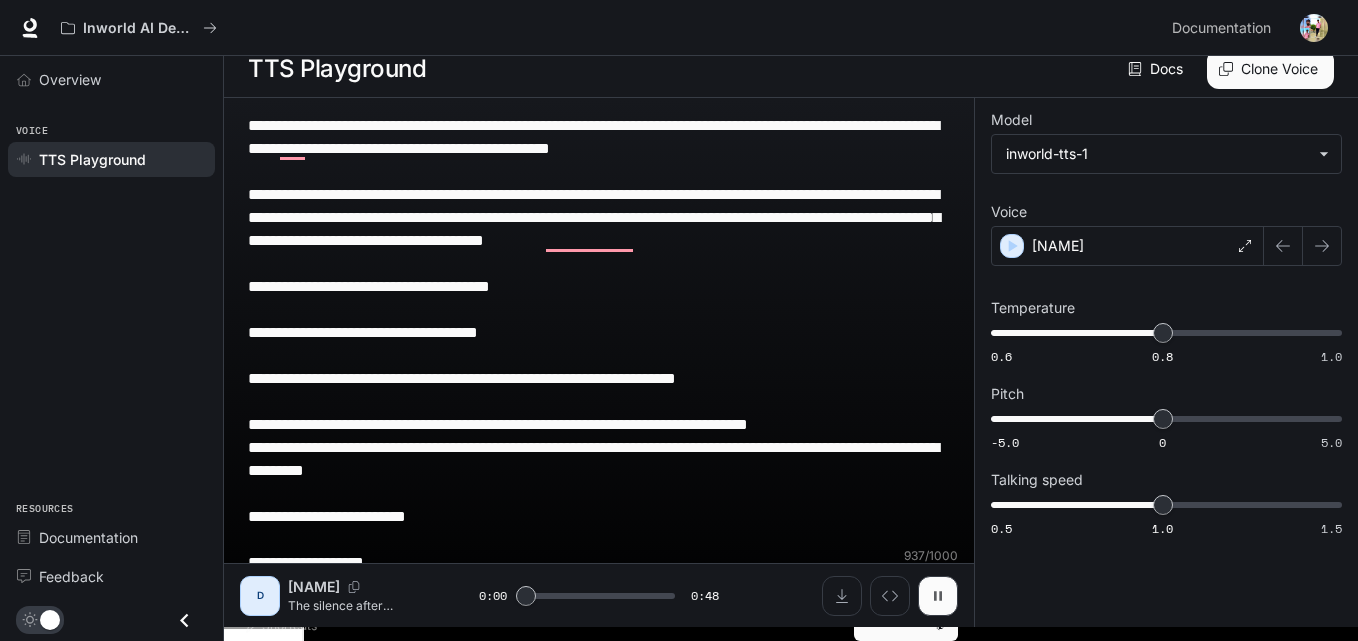 type on "***" 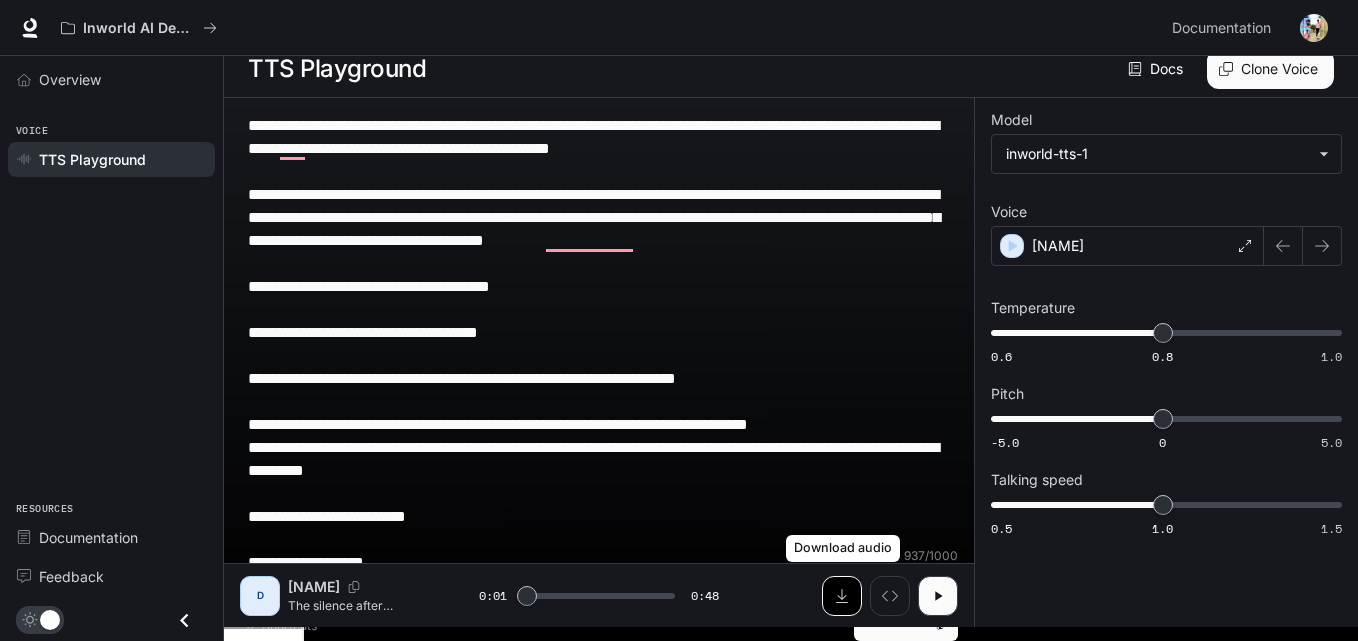 click 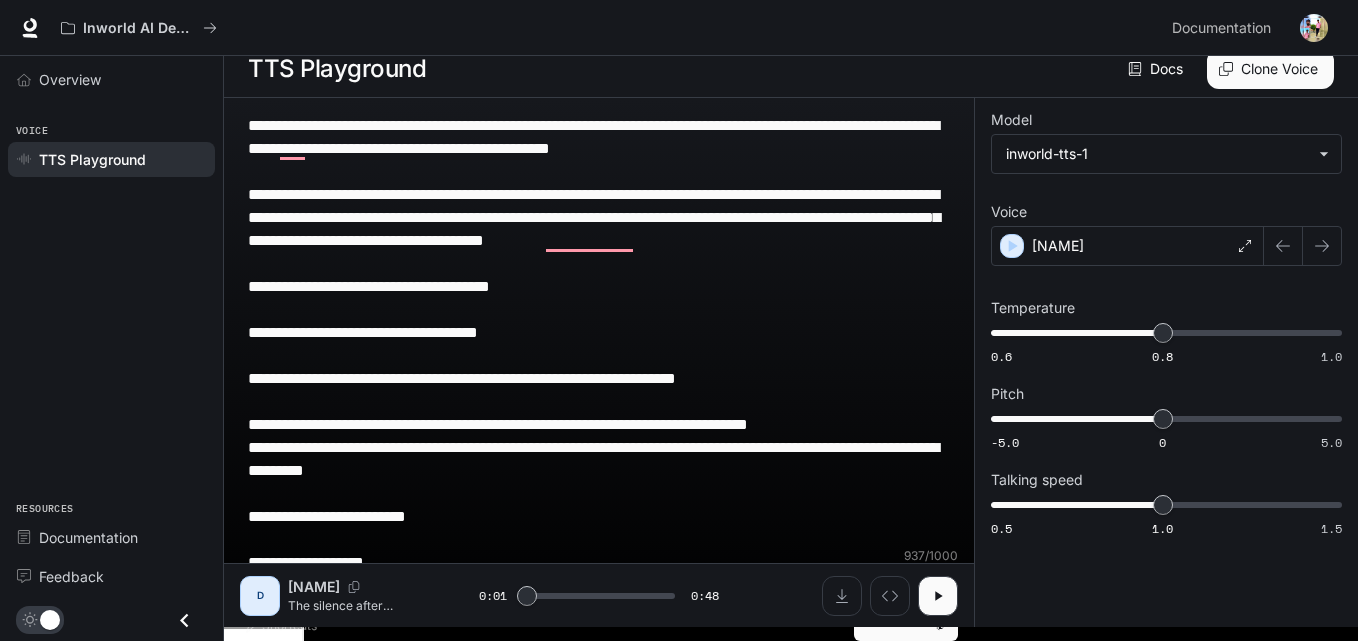 click on "**********" at bounding box center [599, 367] 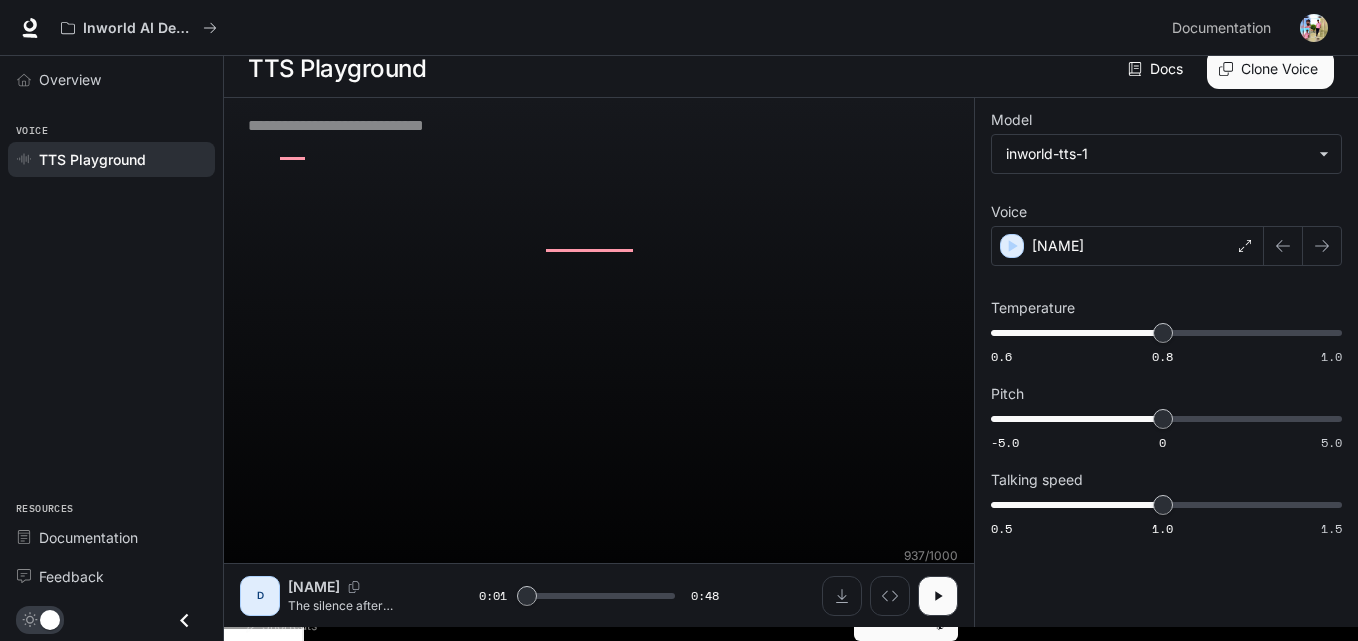 scroll, scrollTop: 1, scrollLeft: 0, axis: vertical 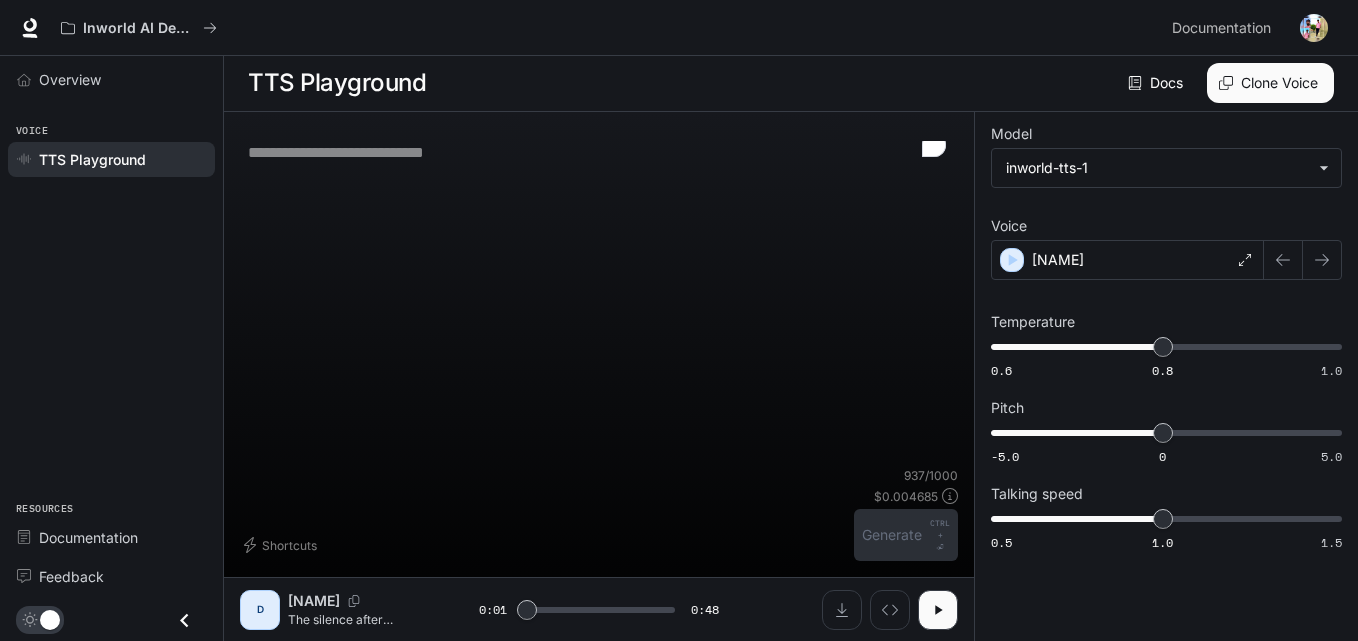 type on "***" 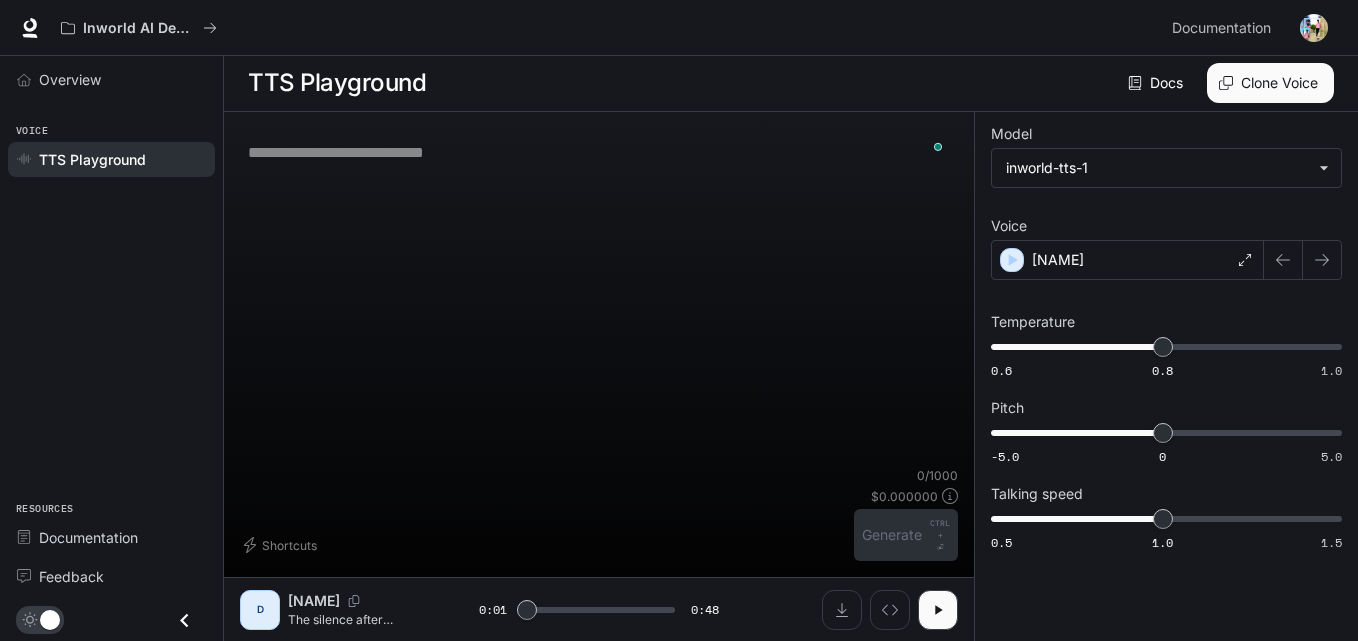 paste on "**********" 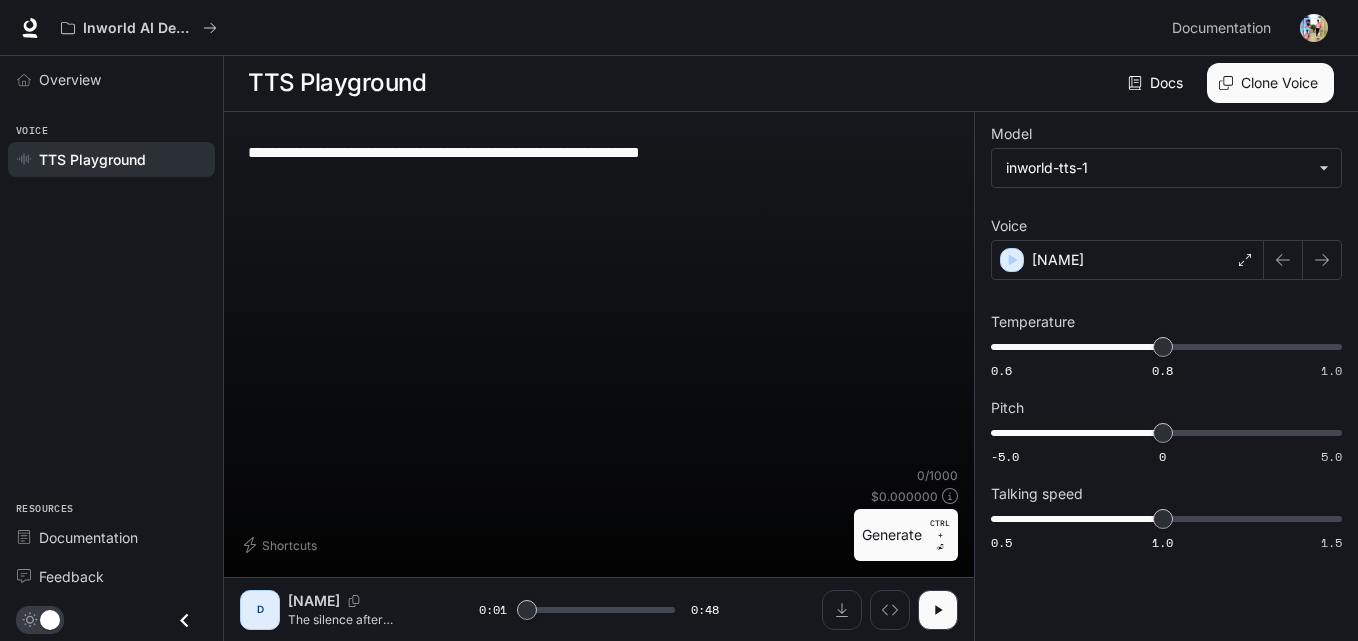 scroll, scrollTop: 15, scrollLeft: 0, axis: vertical 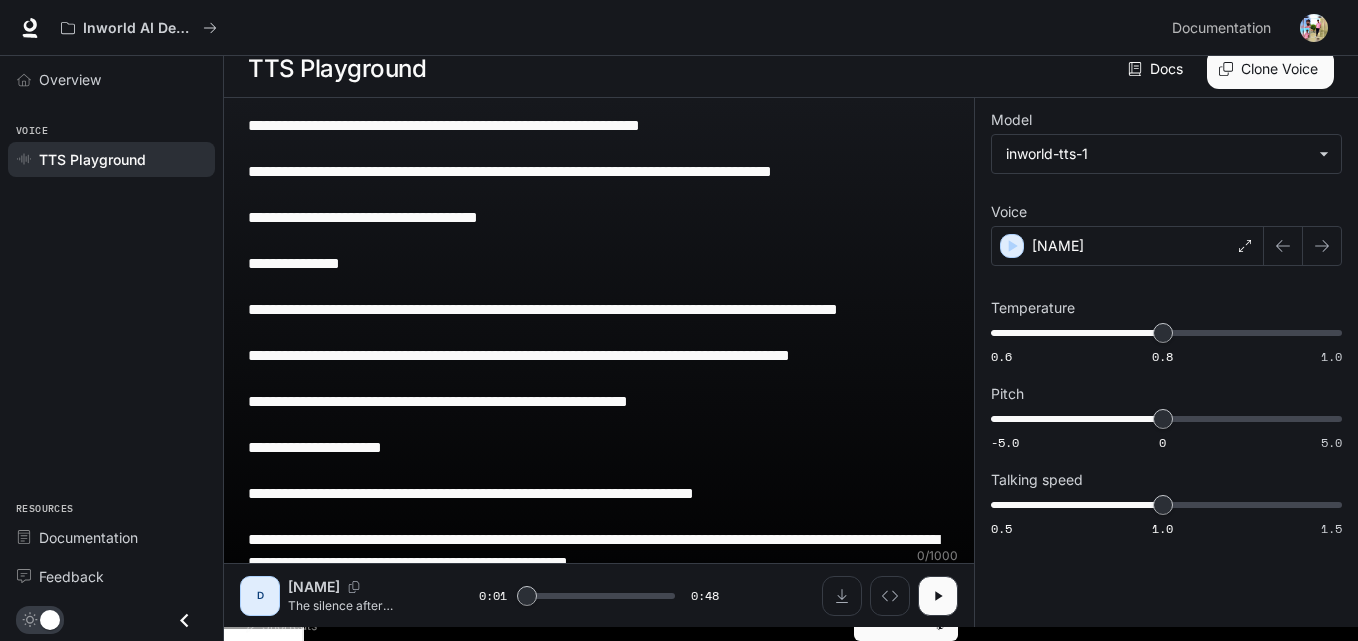 type on "***" 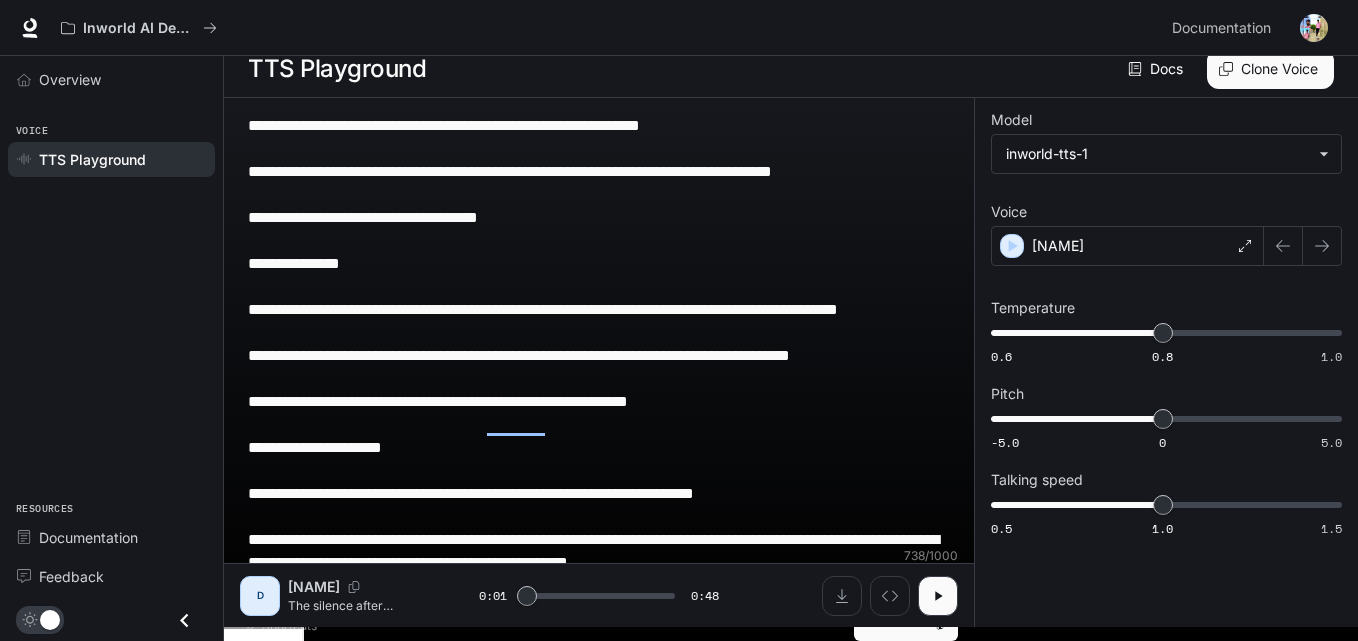 type on "**********" 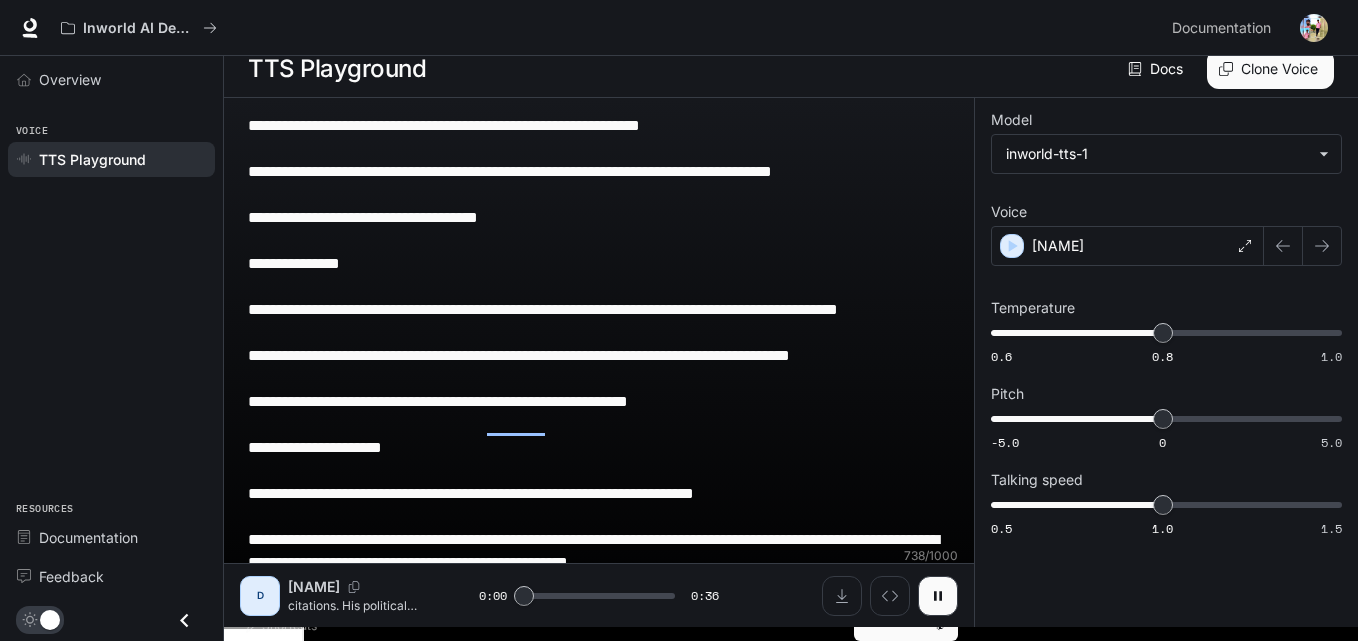 click 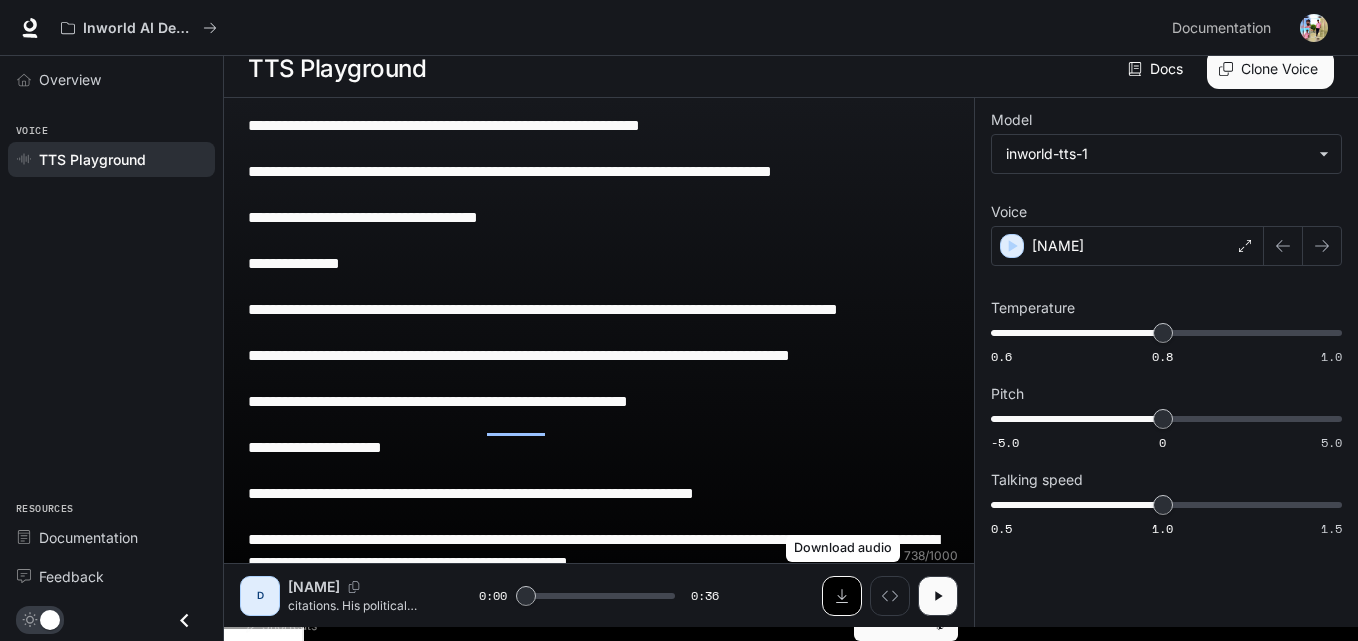 click at bounding box center (842, 596) 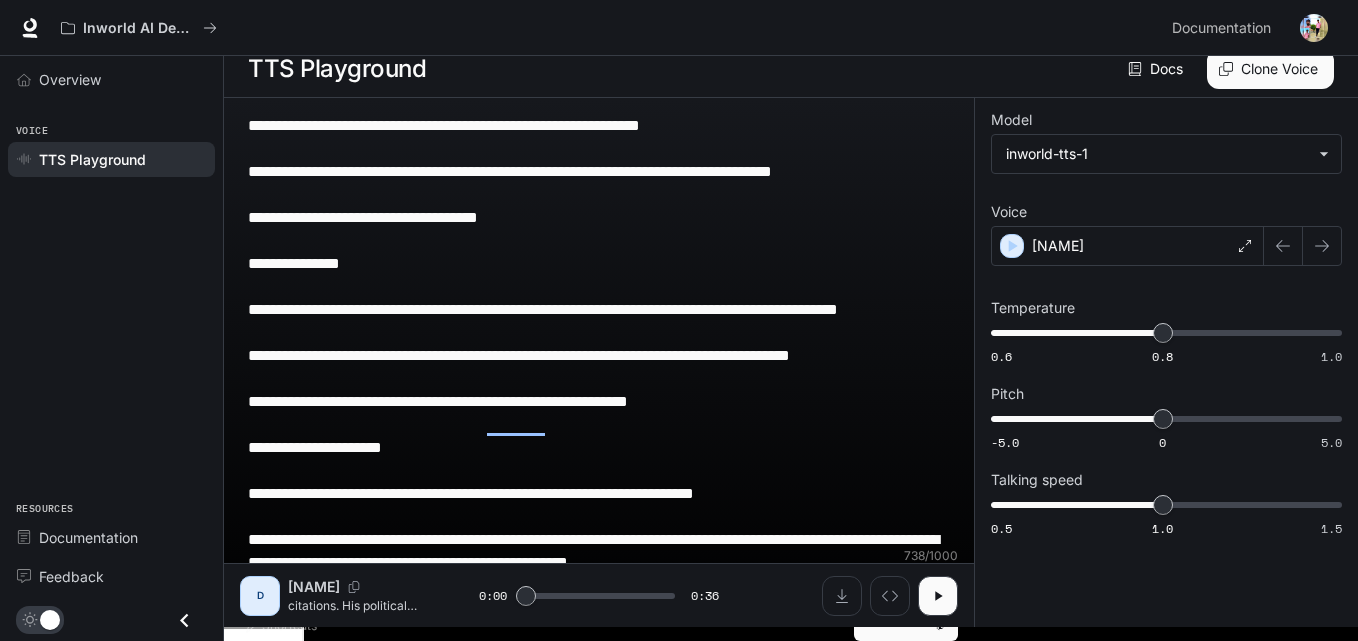 drag, startPoint x: 248, startPoint y: 125, endPoint x: 866, endPoint y: 680, distance: 830.6317 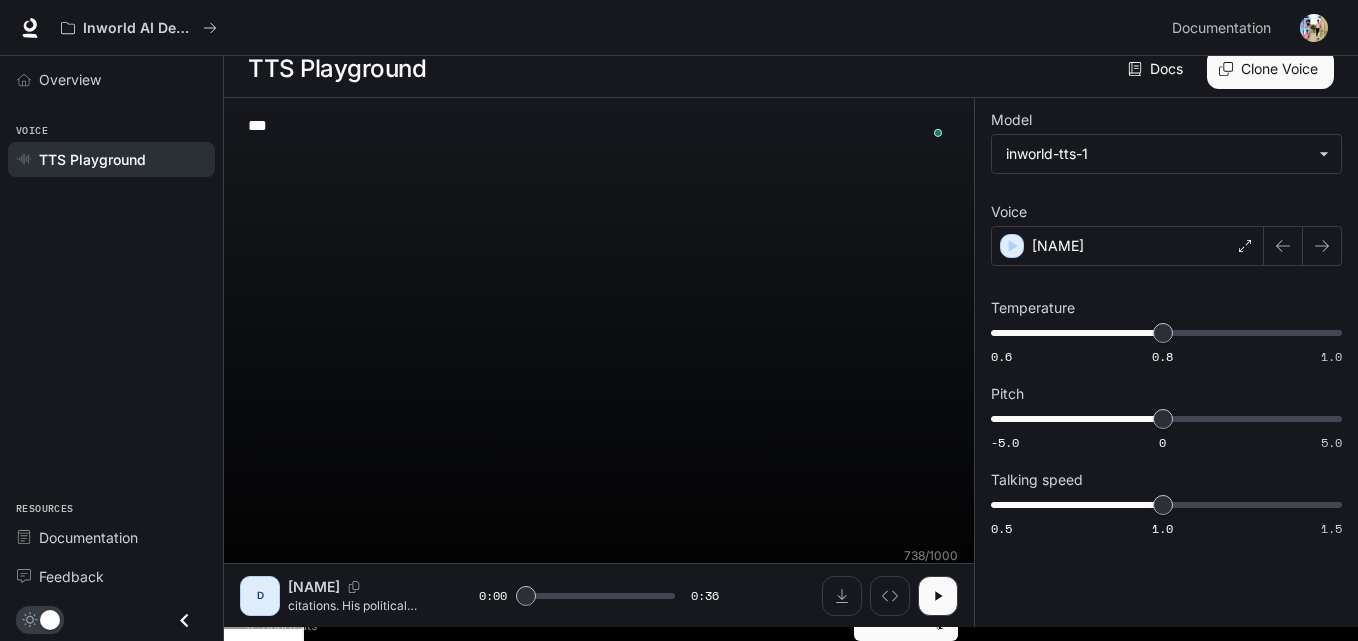scroll, scrollTop: 1, scrollLeft: 0, axis: vertical 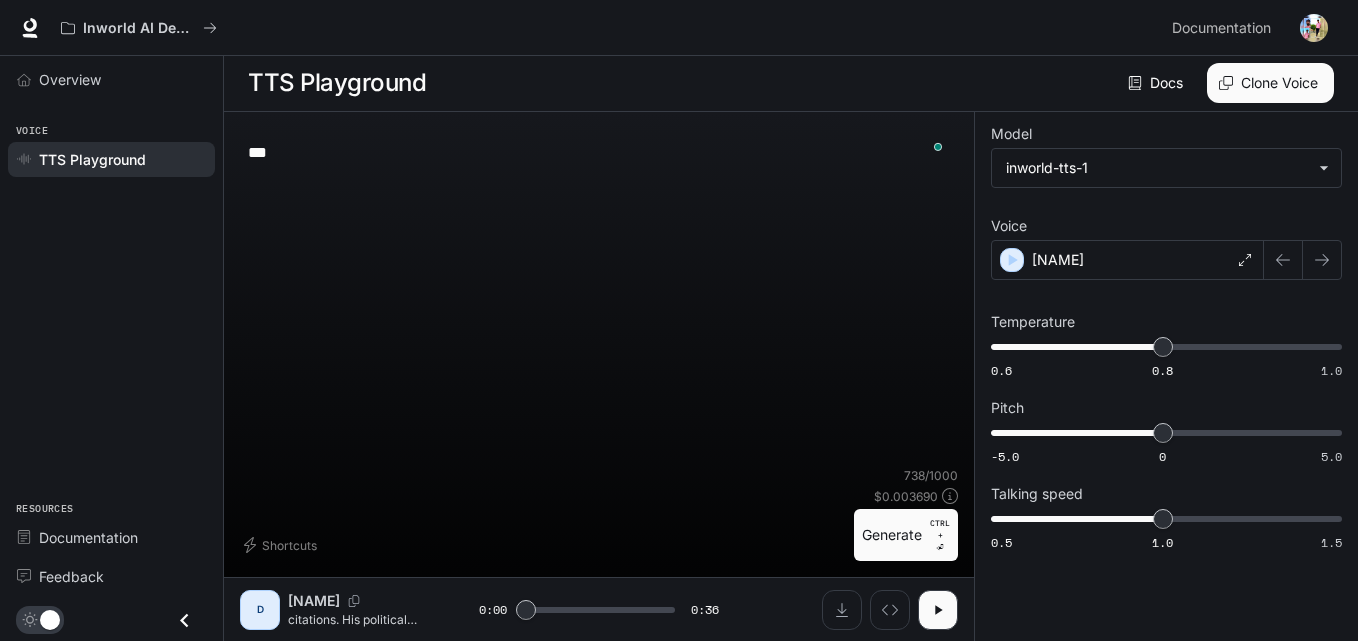 type on "***" 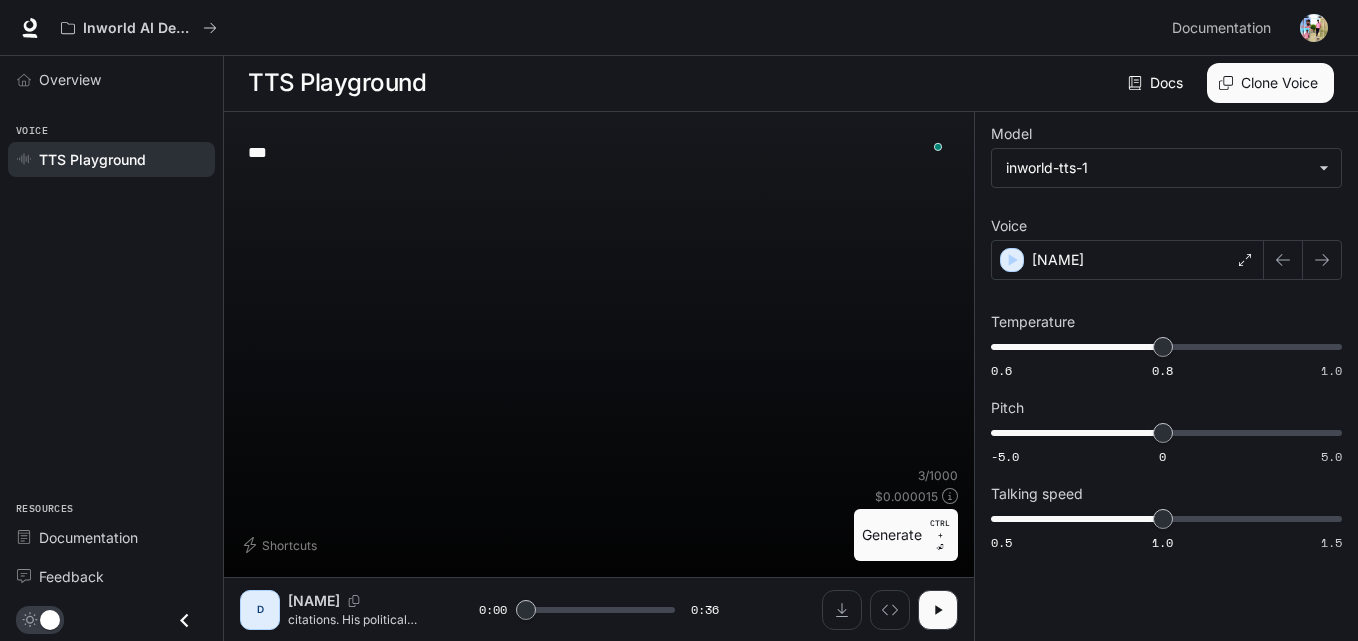 drag, startPoint x: 341, startPoint y: 157, endPoint x: 214, endPoint y: 148, distance: 127.3185 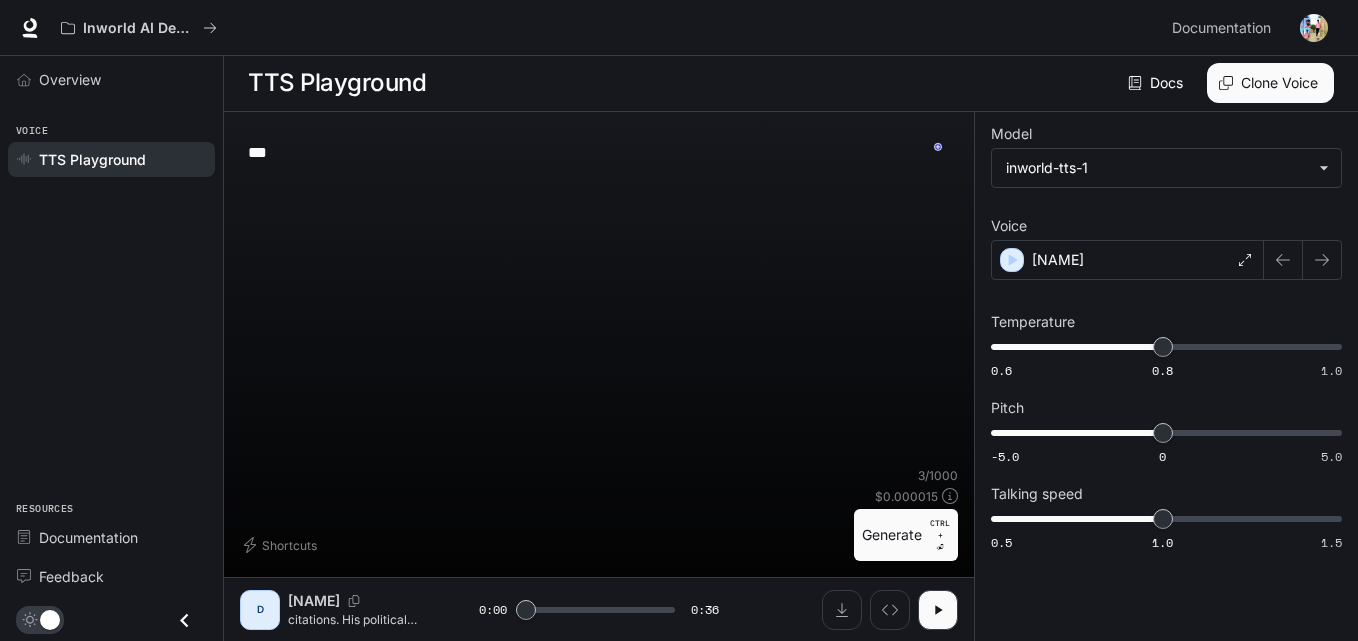 type 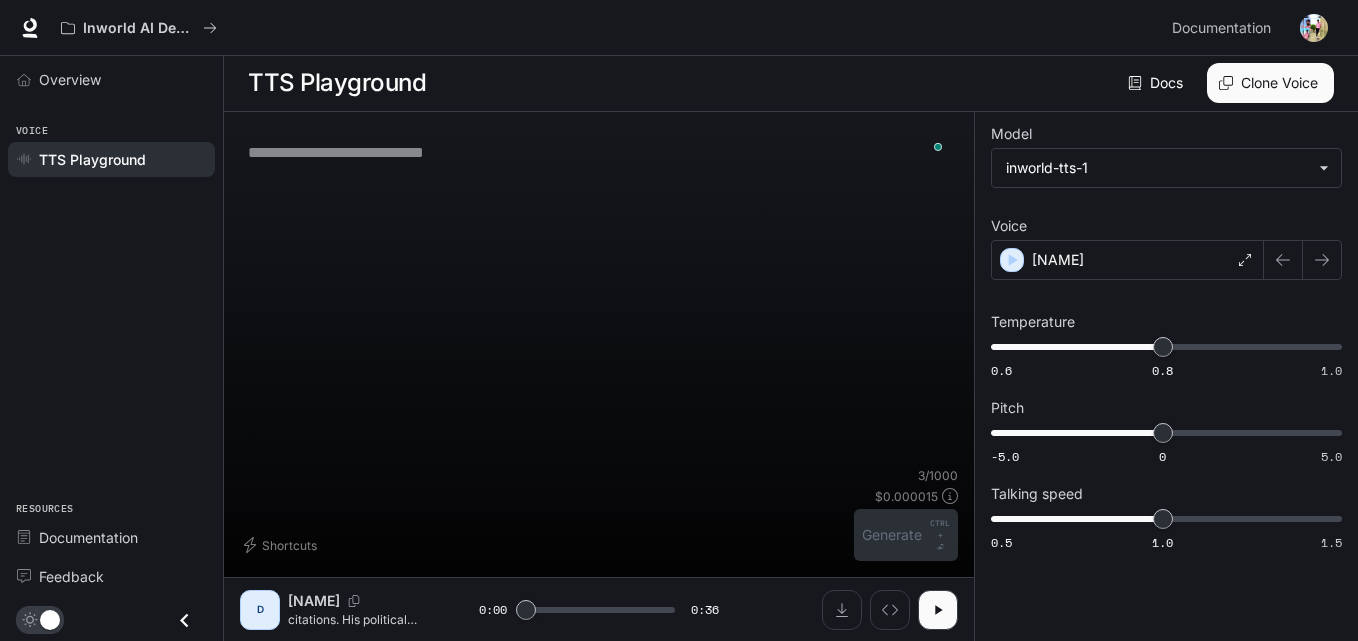 type on "***" 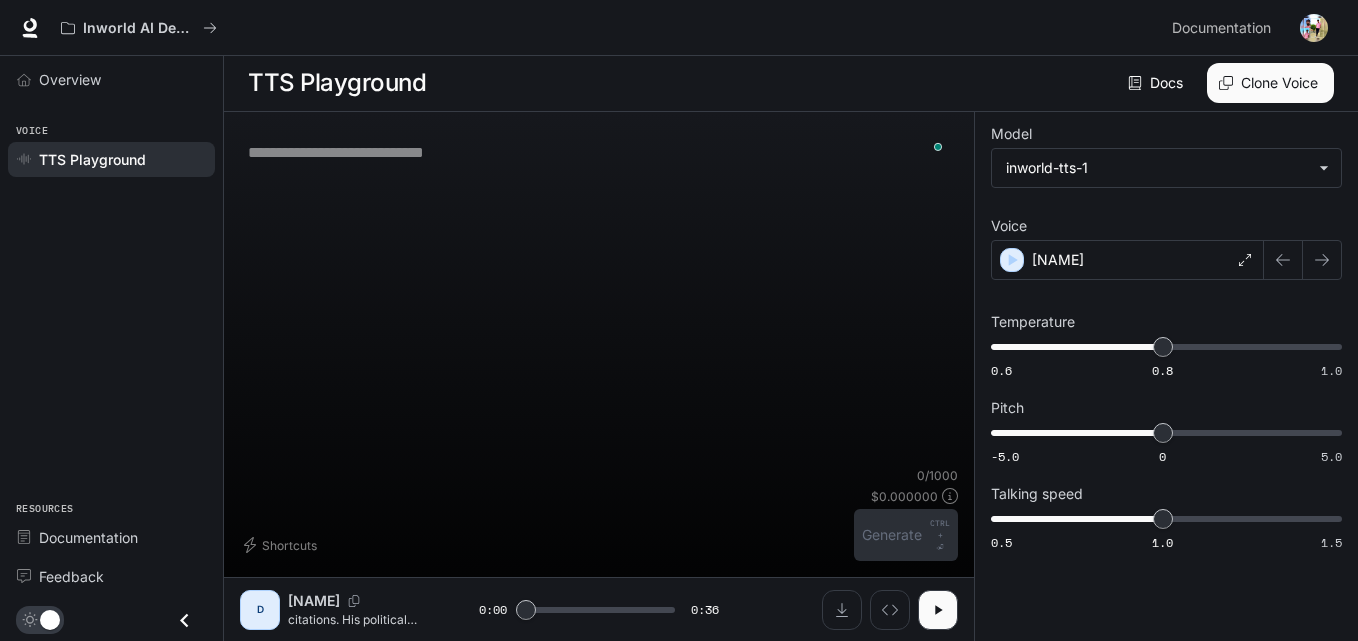 paste on "**********" 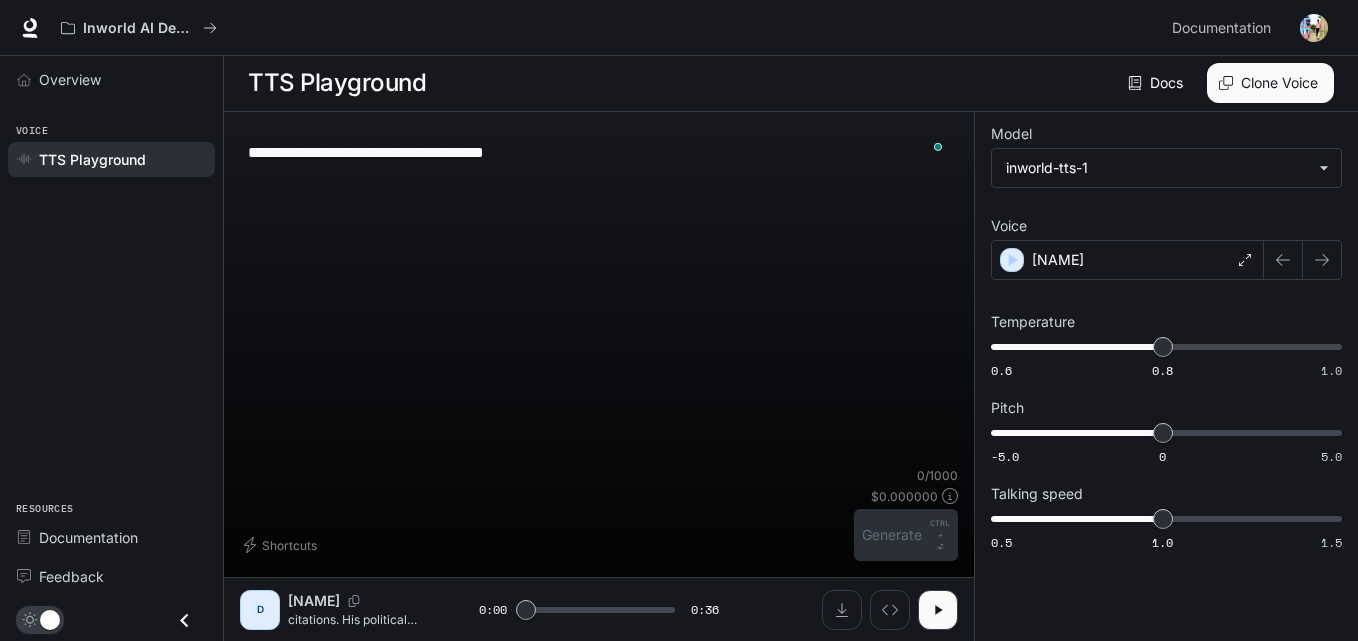 scroll, scrollTop: 15, scrollLeft: 0, axis: vertical 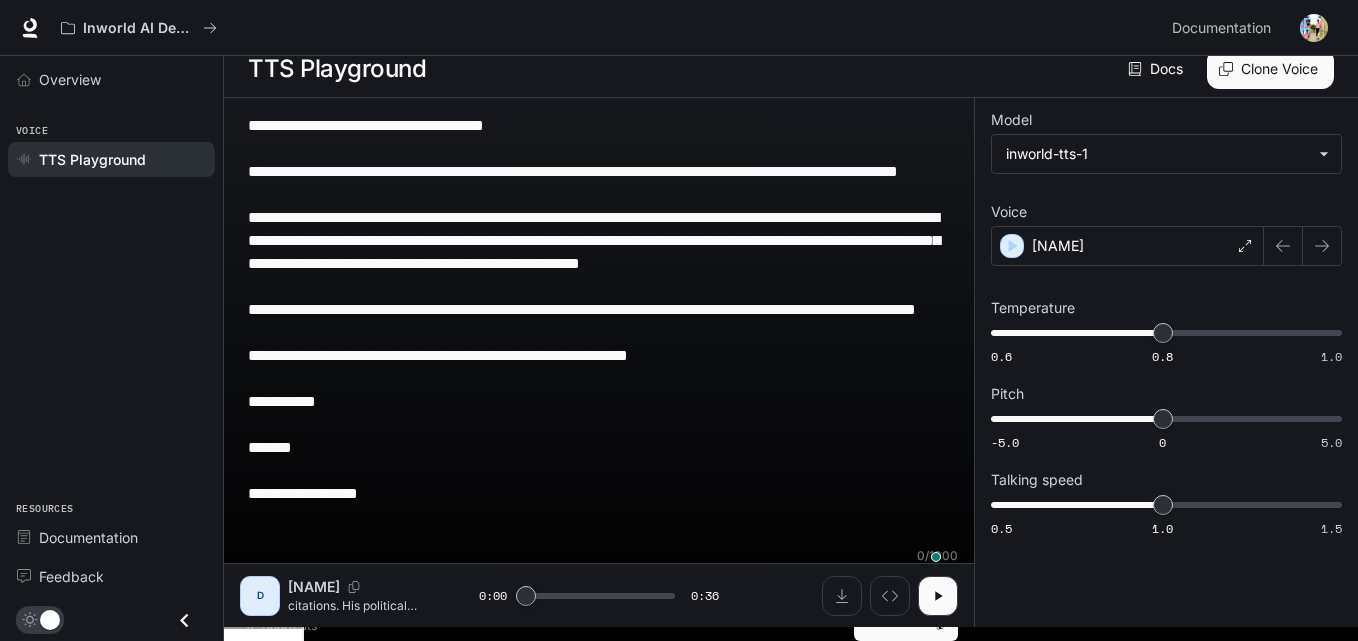 type on "***" 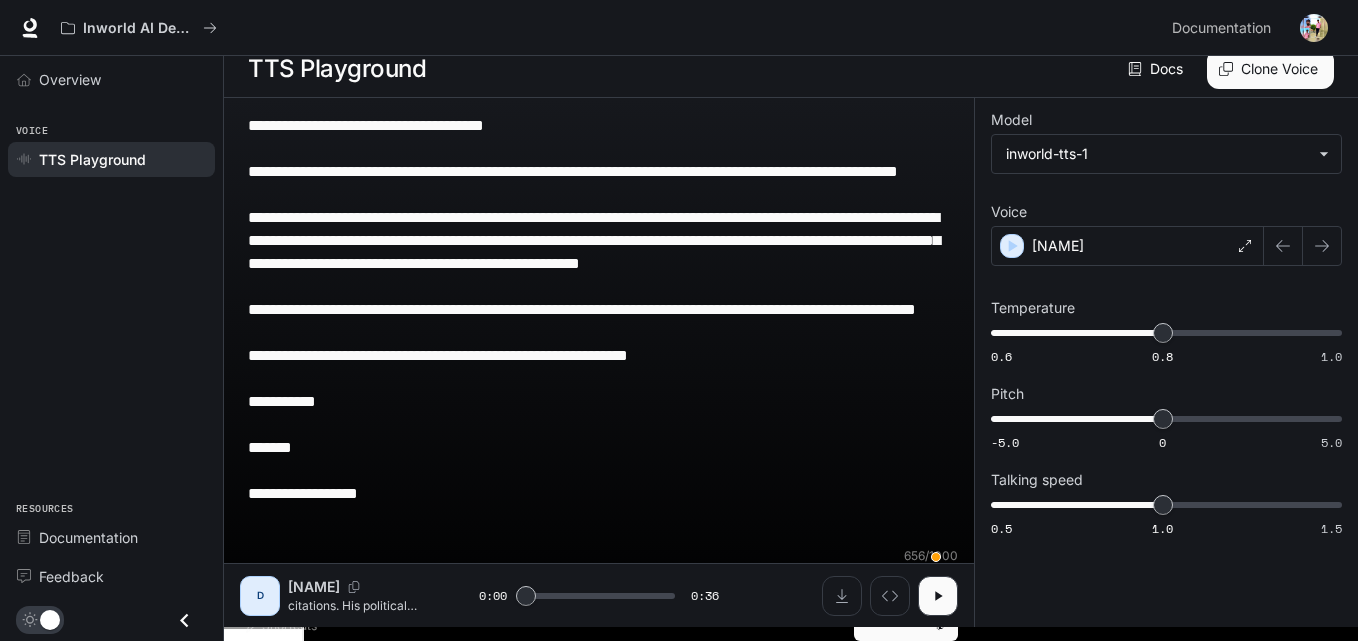 type on "**********" 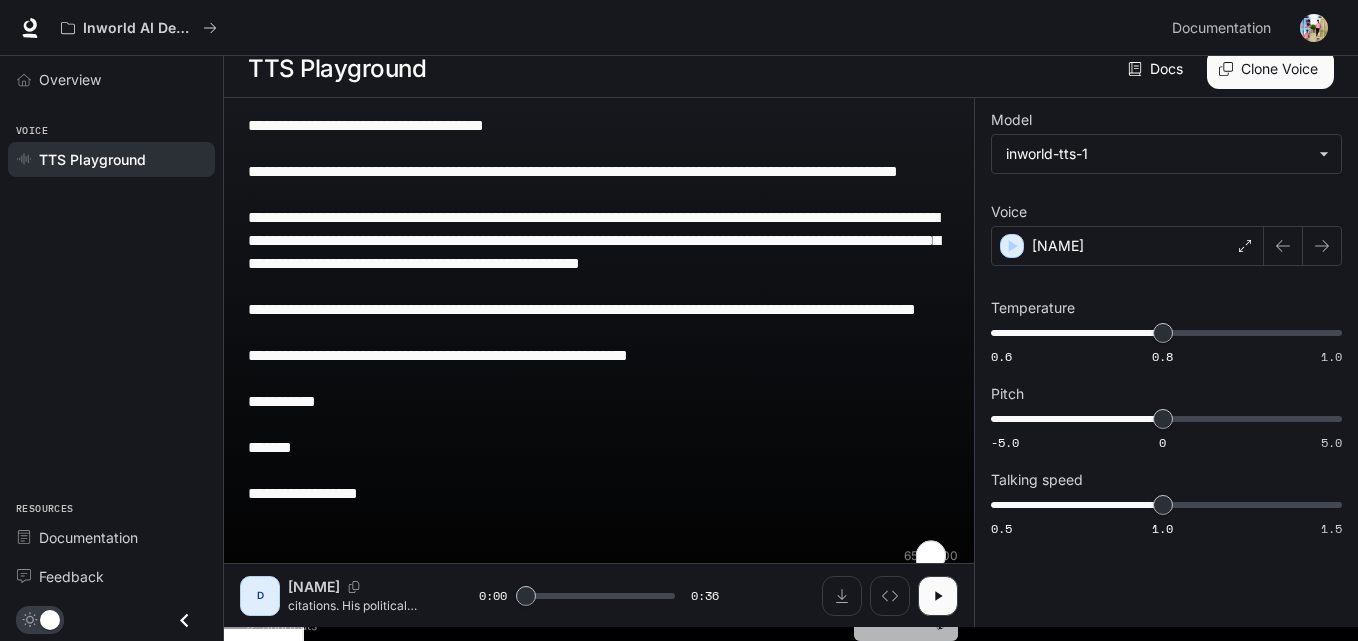 click on "Generate CTRL +  ⏎" at bounding box center (906, 615) 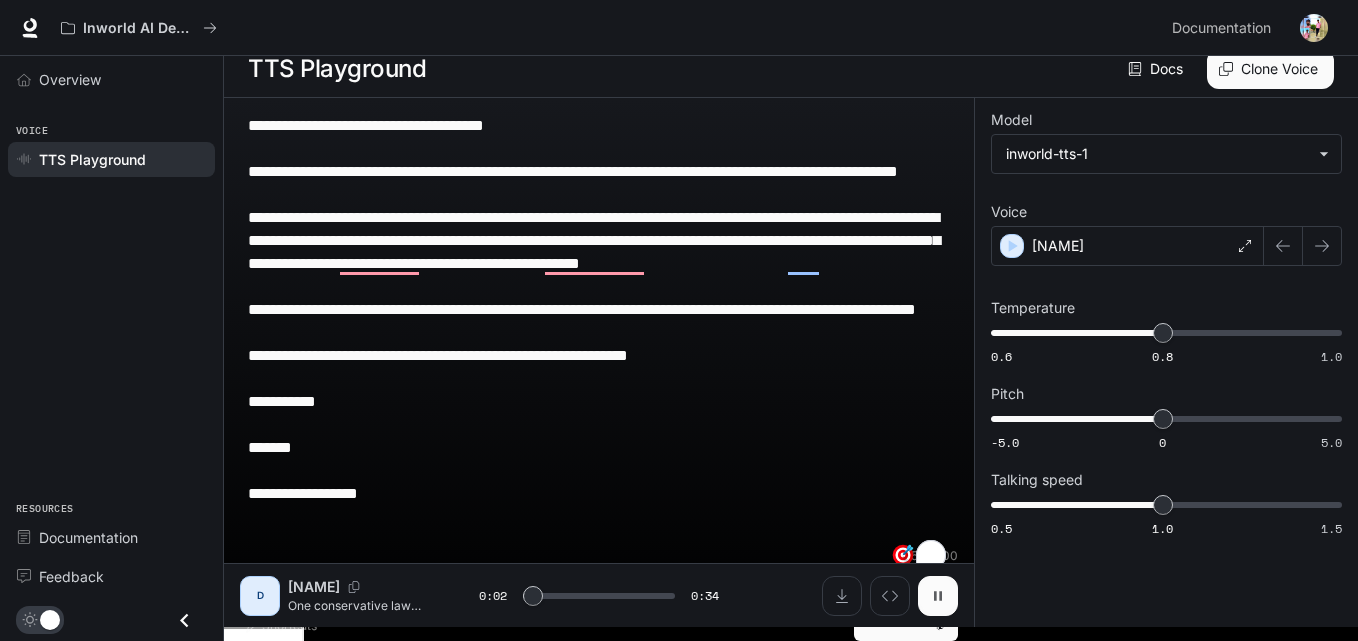 click at bounding box center [938, 596] 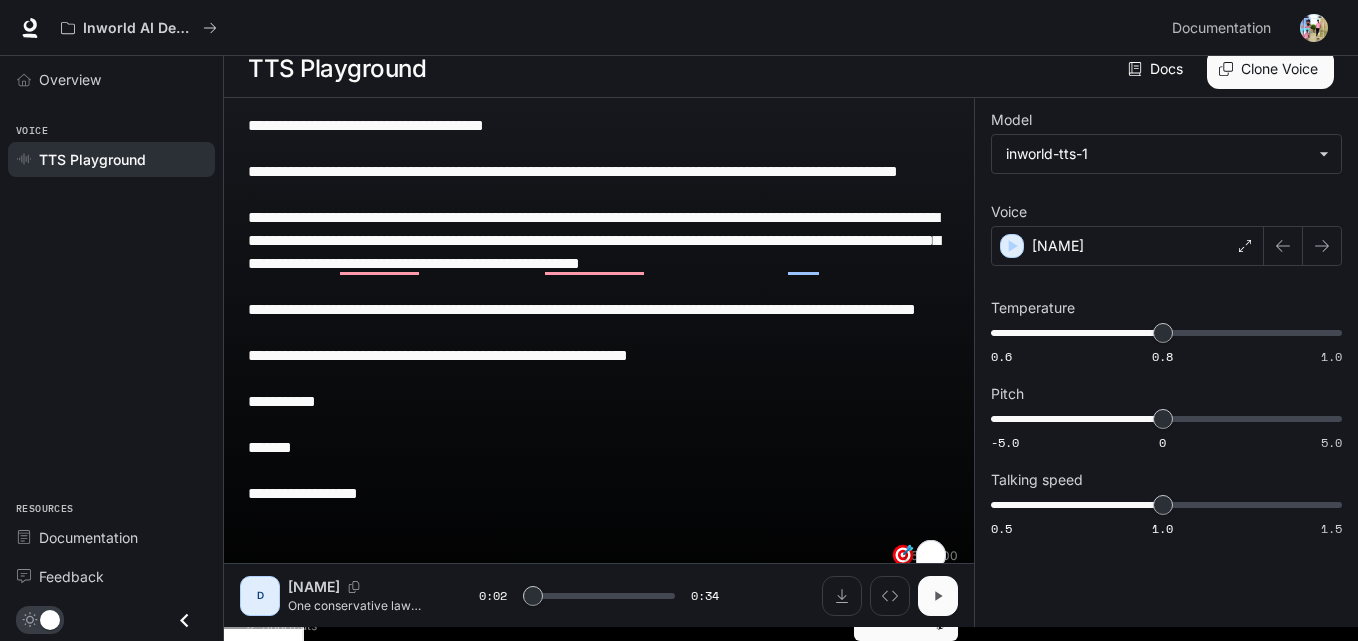 click at bounding box center [938, 596] 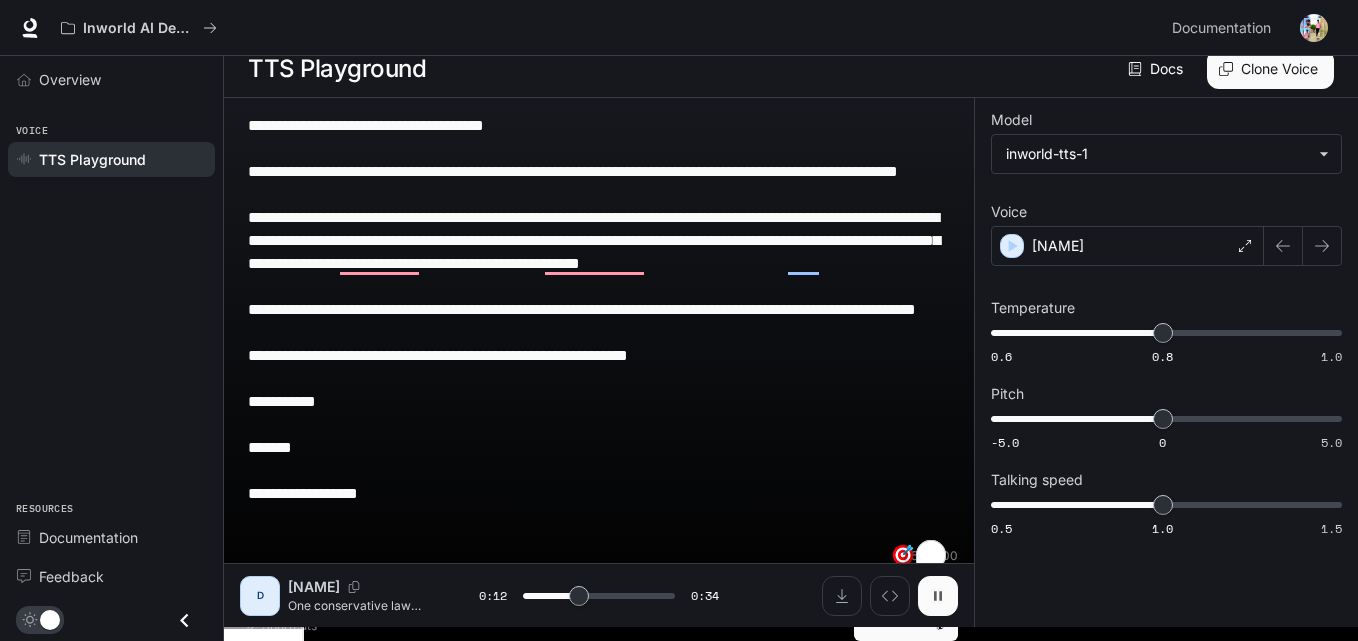 click at bounding box center (938, 596) 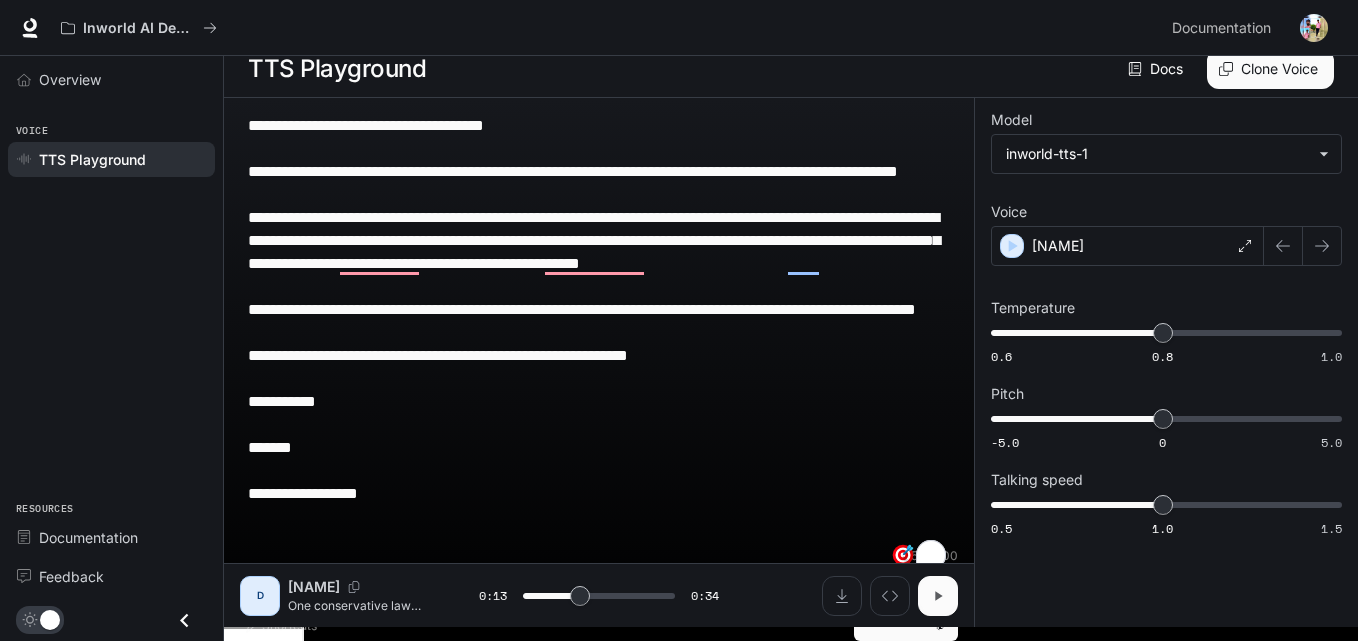 click at bounding box center (938, 596) 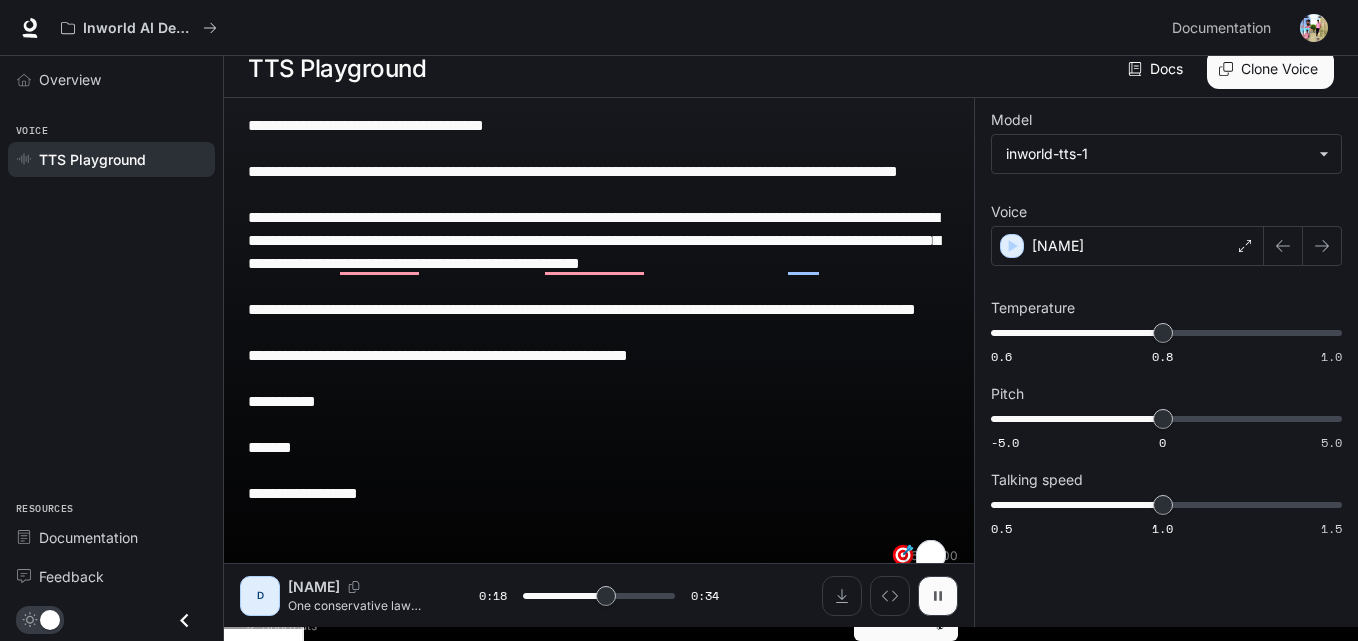 drag, startPoint x: 942, startPoint y: 598, endPoint x: 845, endPoint y: 619, distance: 99.24717 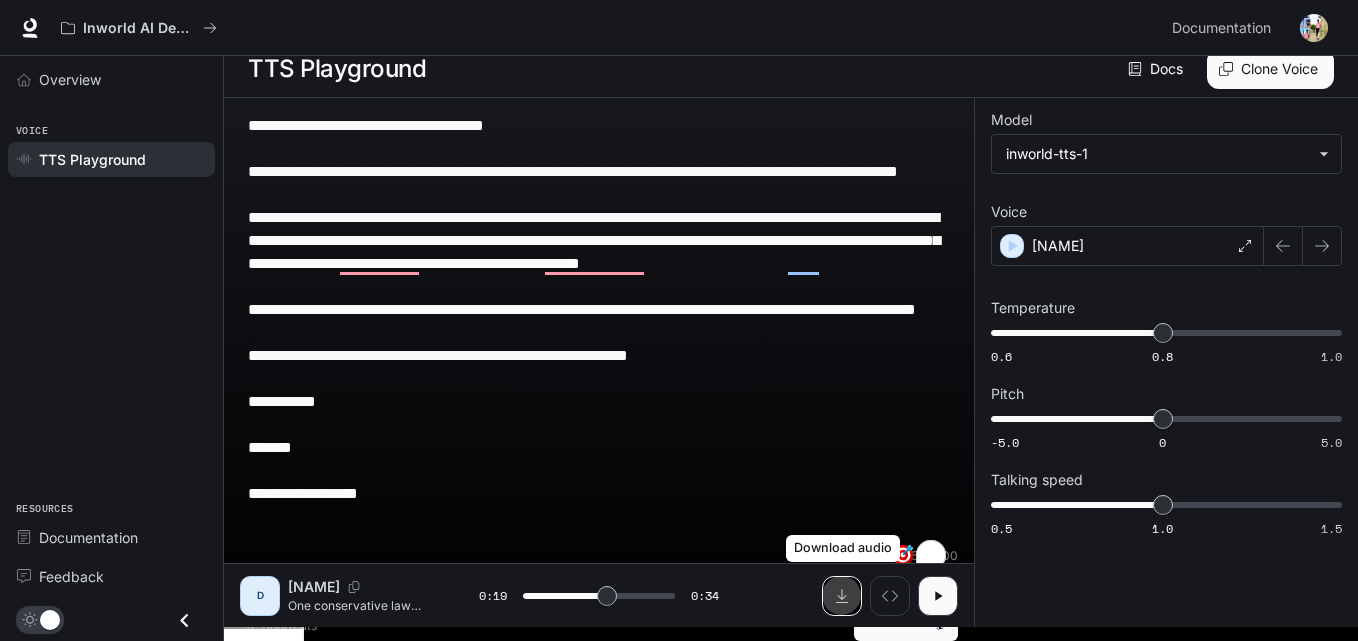 click at bounding box center [842, 596] 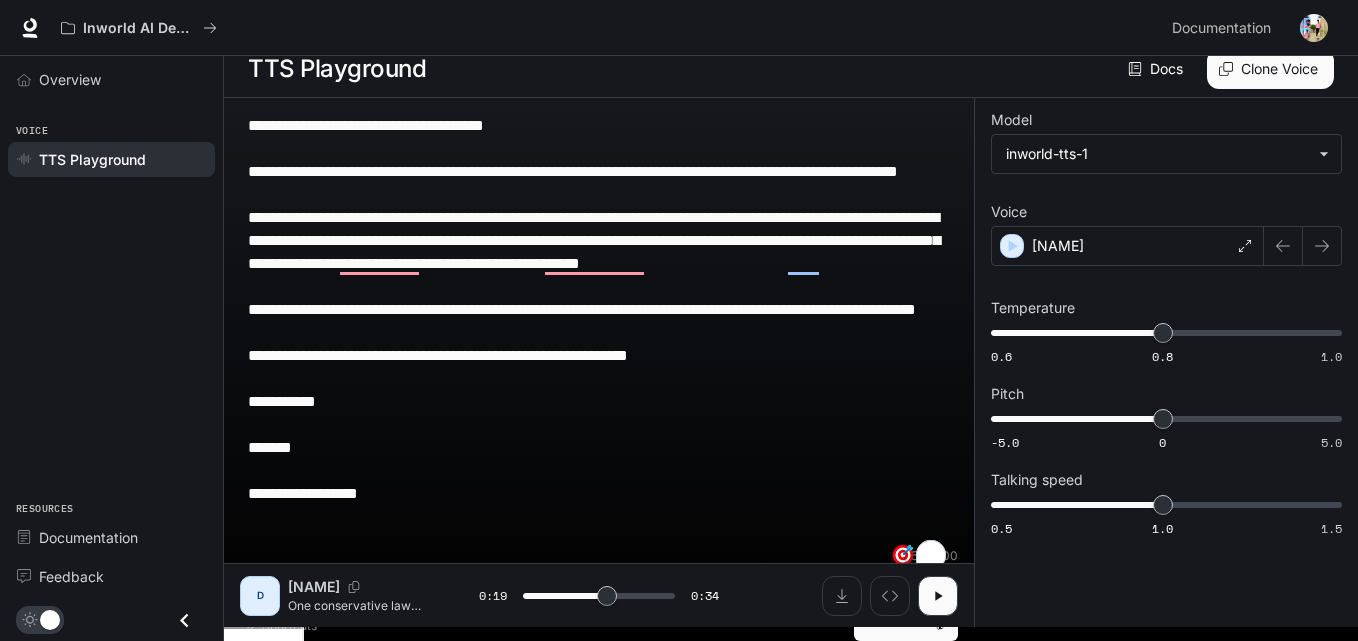 type on "****" 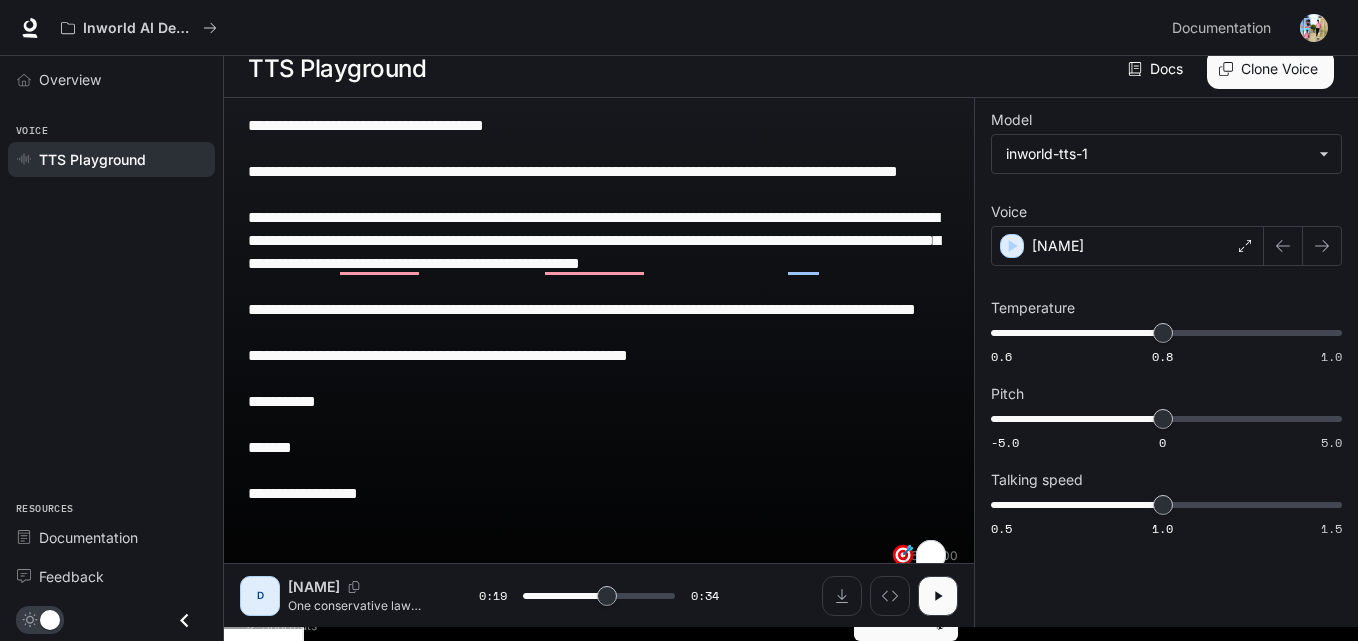 type 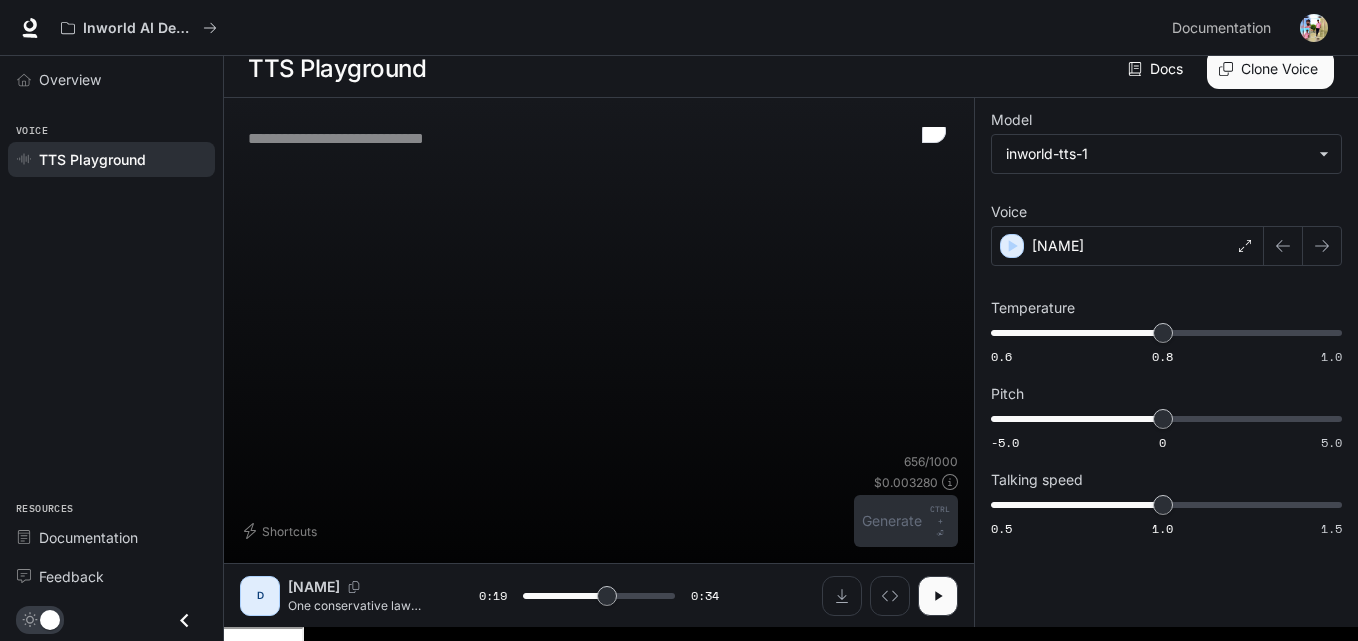scroll, scrollTop: 1, scrollLeft: 0, axis: vertical 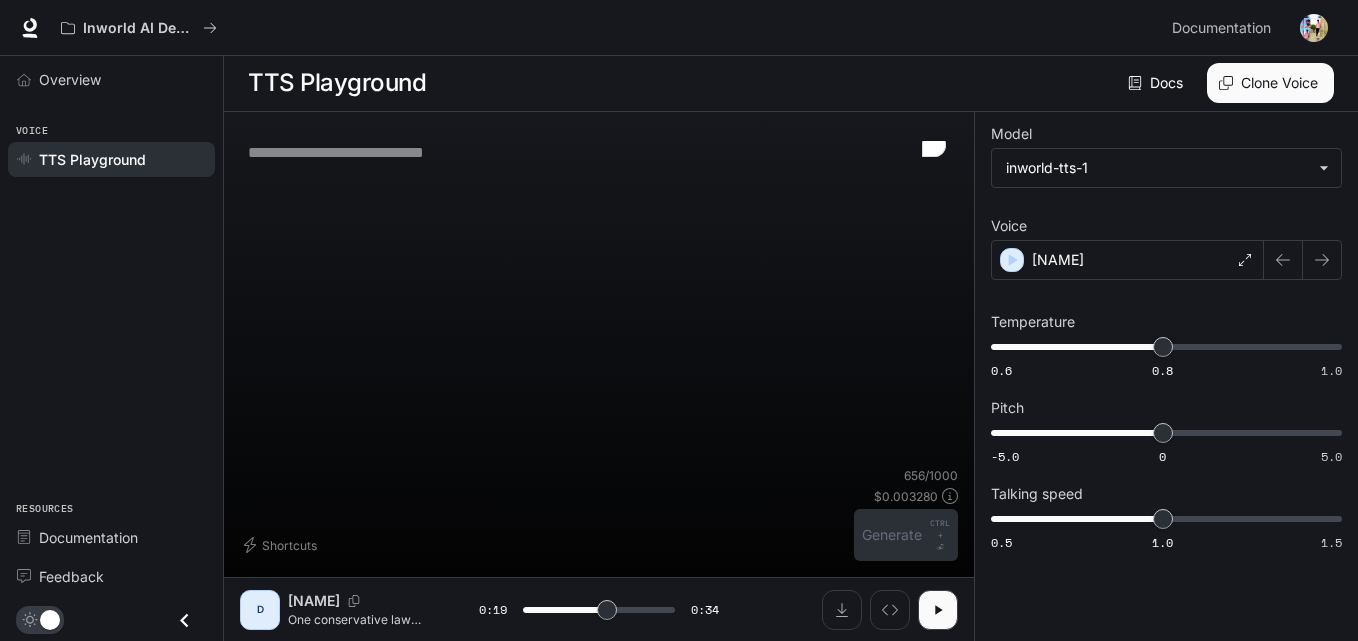 type on "****" 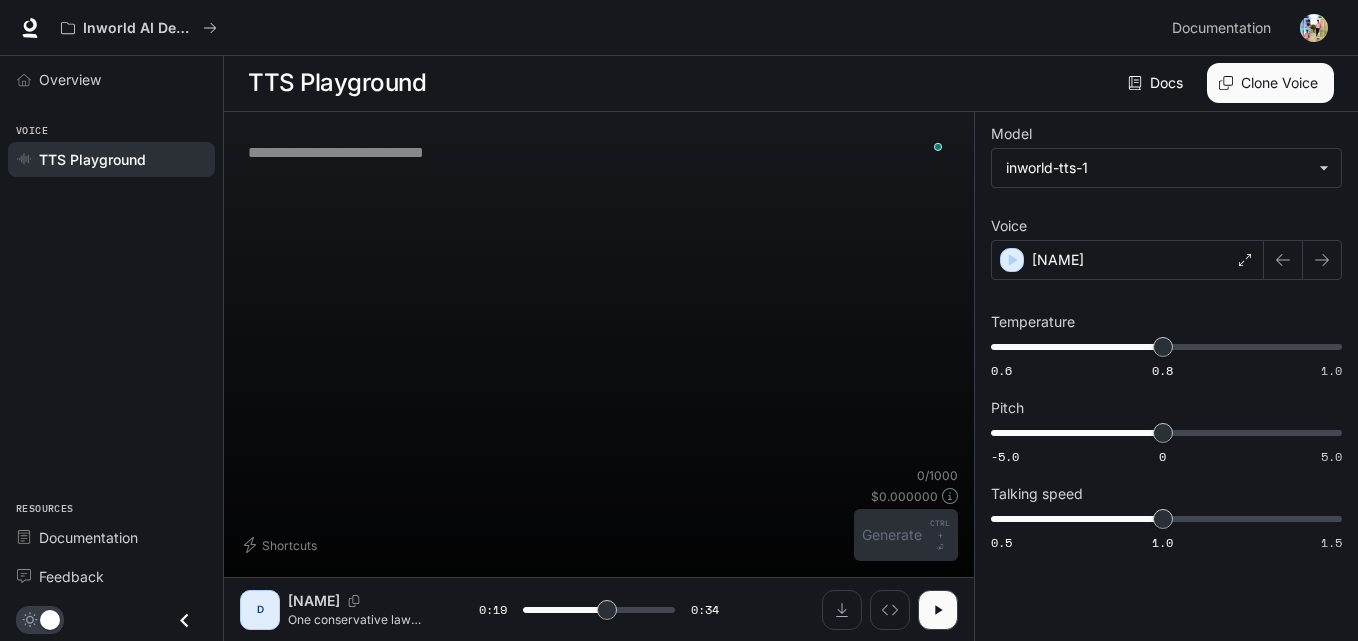 click at bounding box center [599, 152] 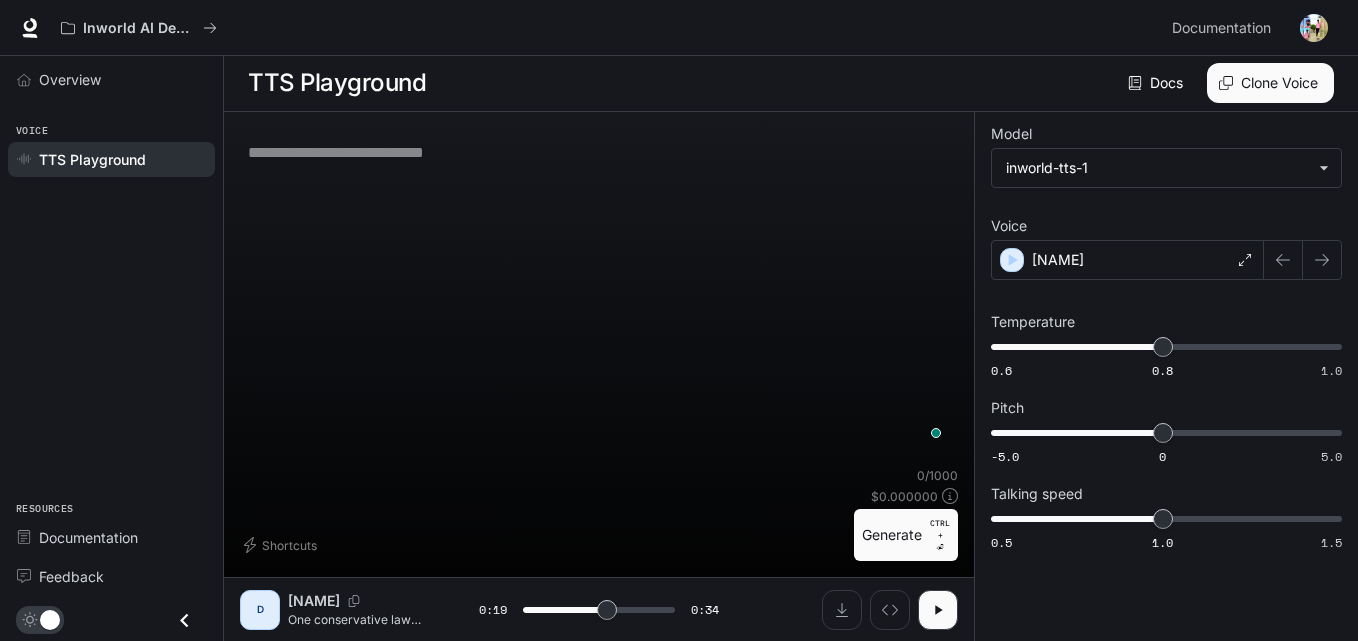 type on "**********" 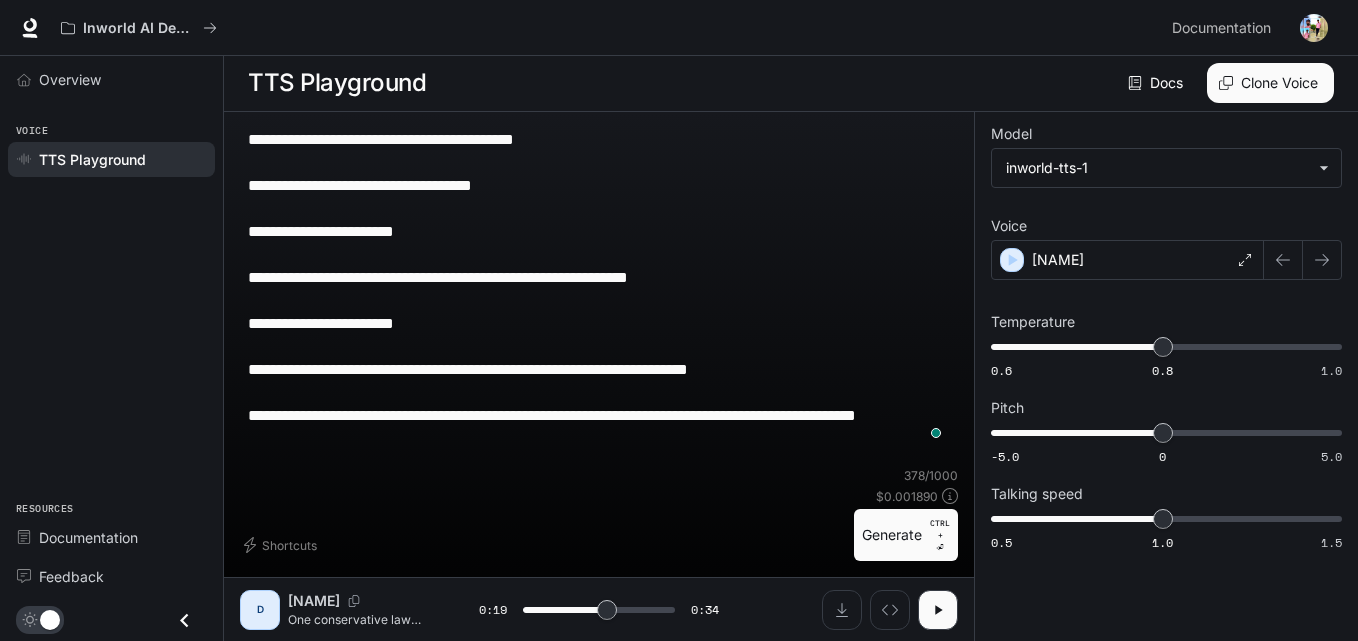 type on "****" 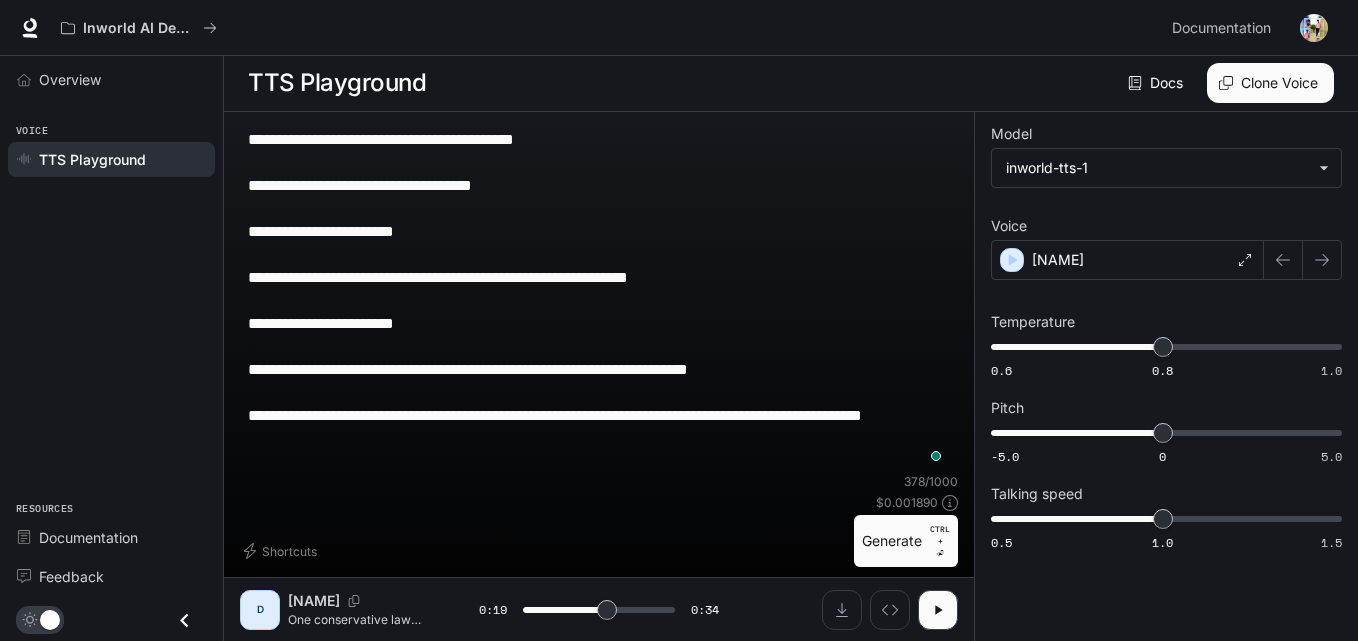 type on "****" 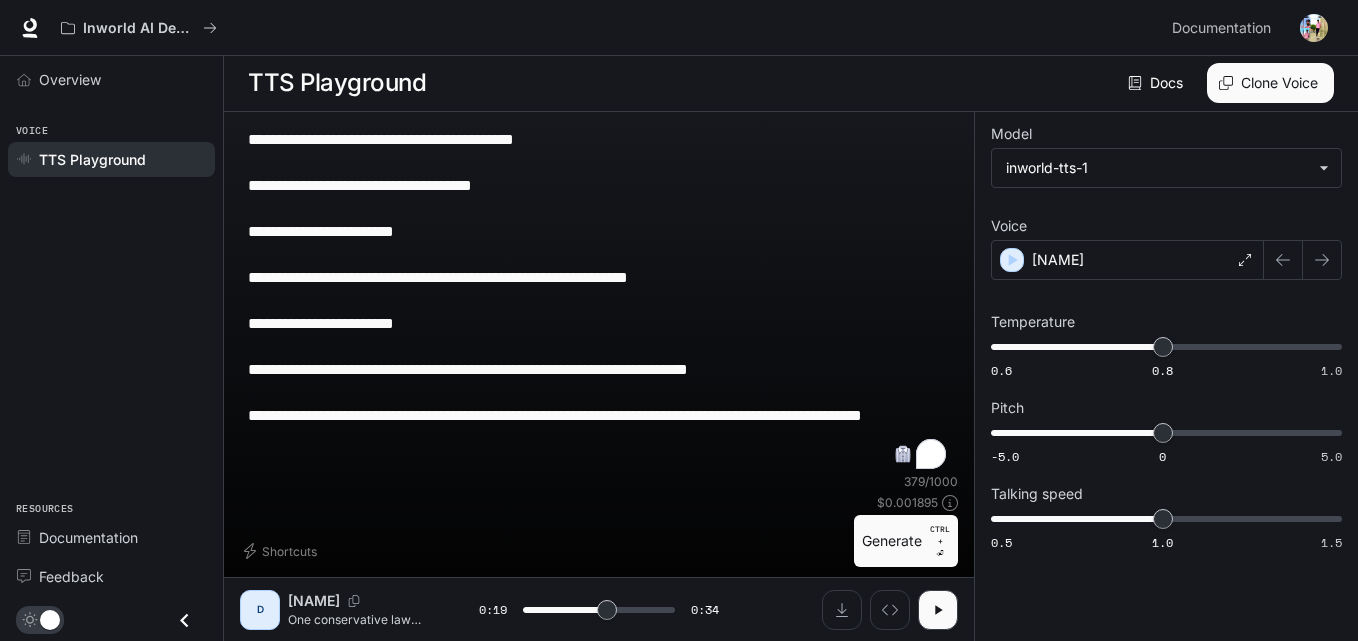 paste on "**********" 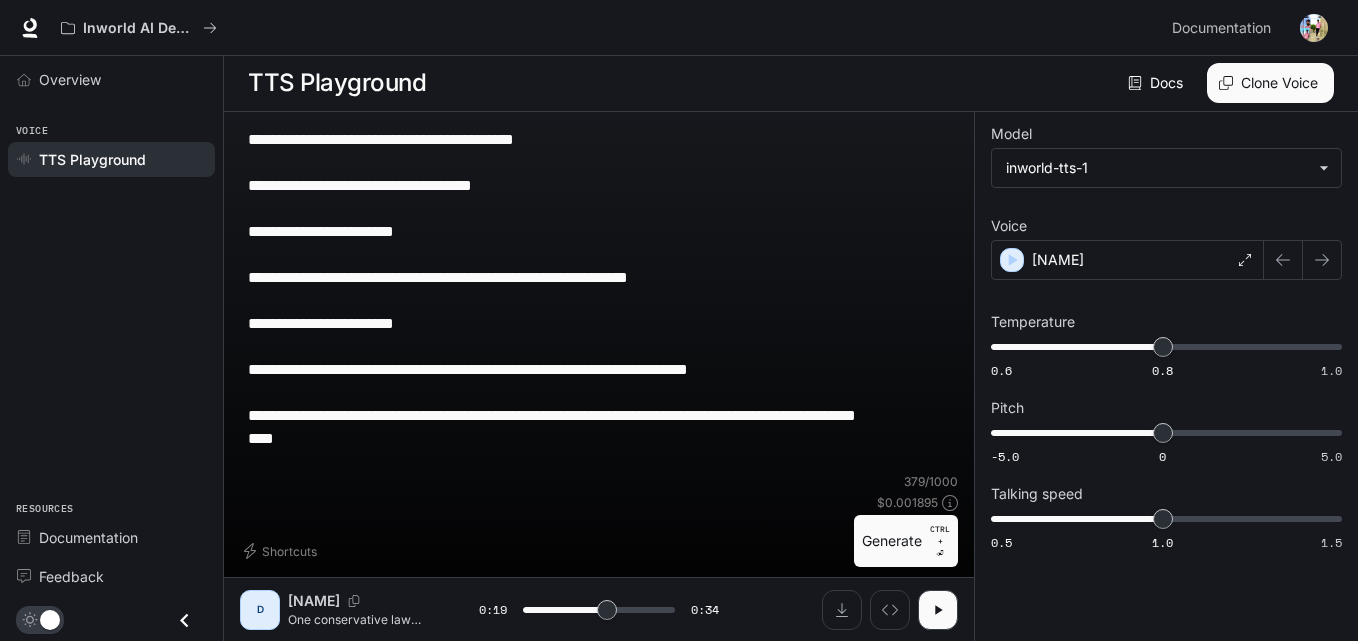 scroll, scrollTop: 176, scrollLeft: 0, axis: vertical 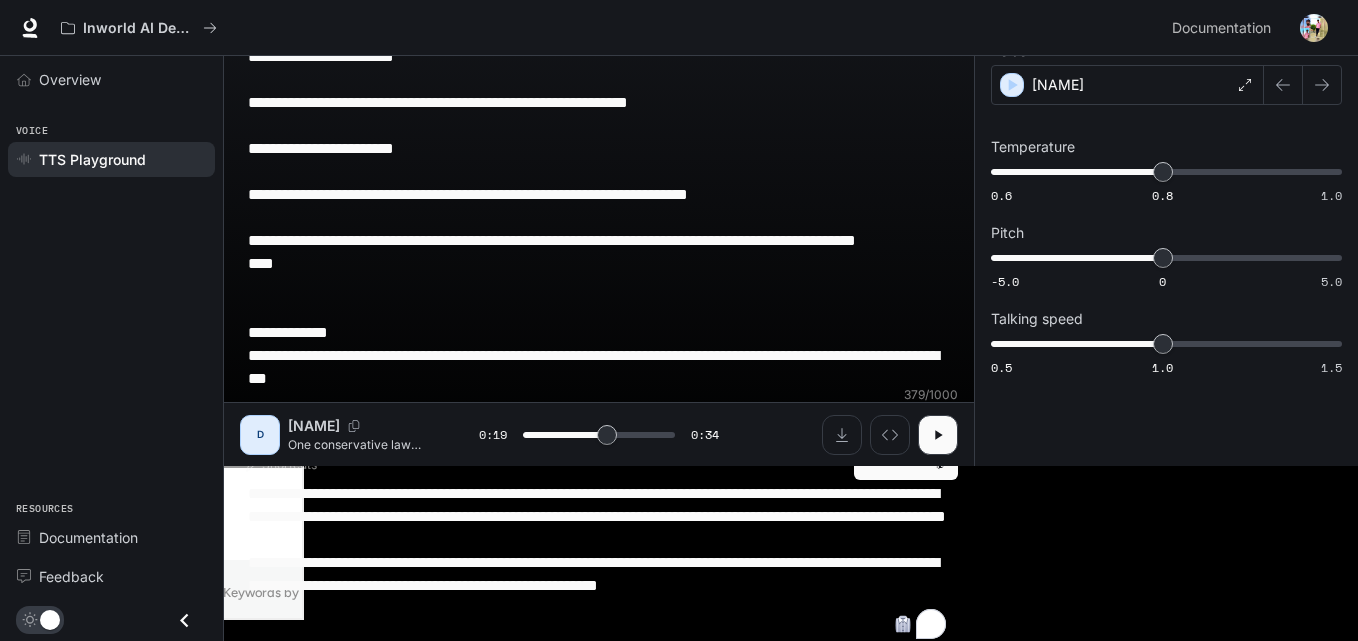 type on "****" 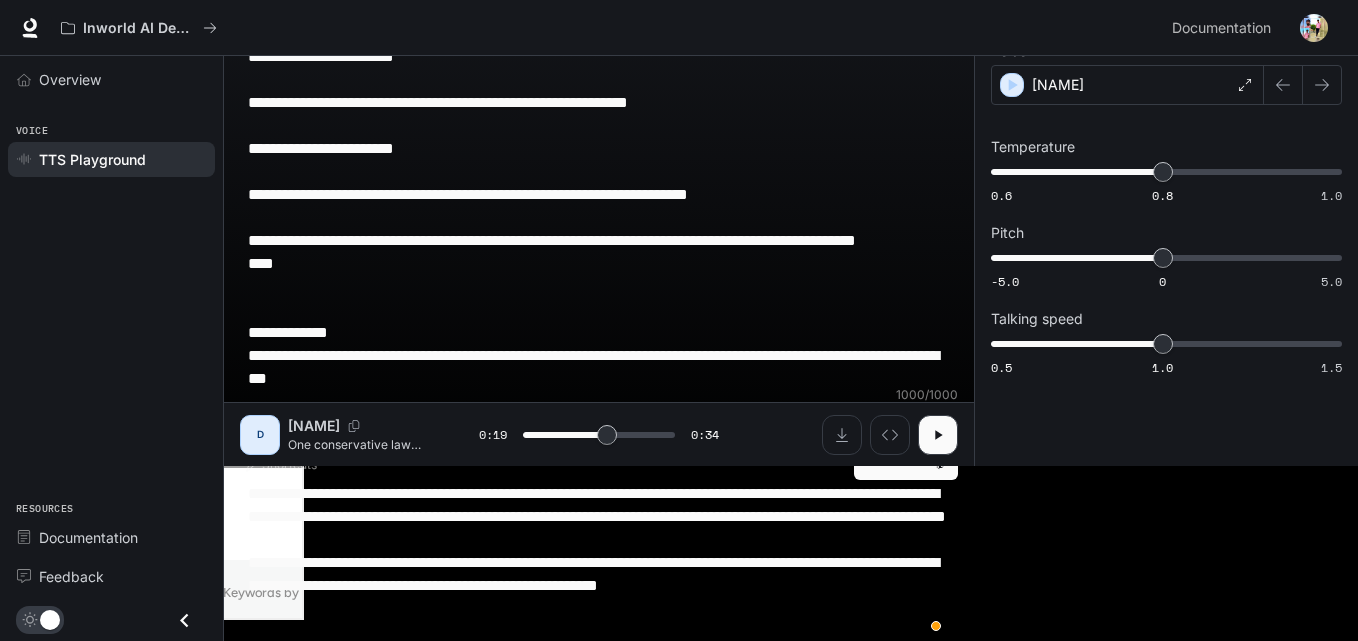 scroll, scrollTop: 178, scrollLeft: 0, axis: vertical 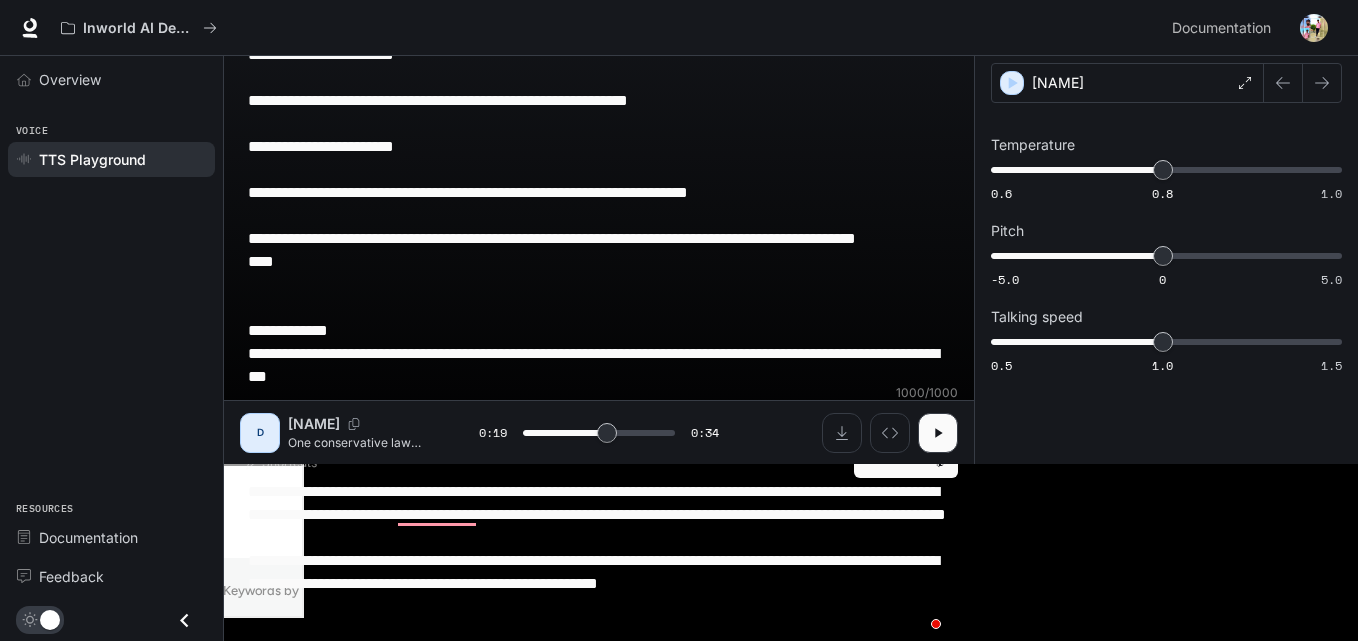drag, startPoint x: 837, startPoint y: 632, endPoint x: 244, endPoint y: 604, distance: 593.6607 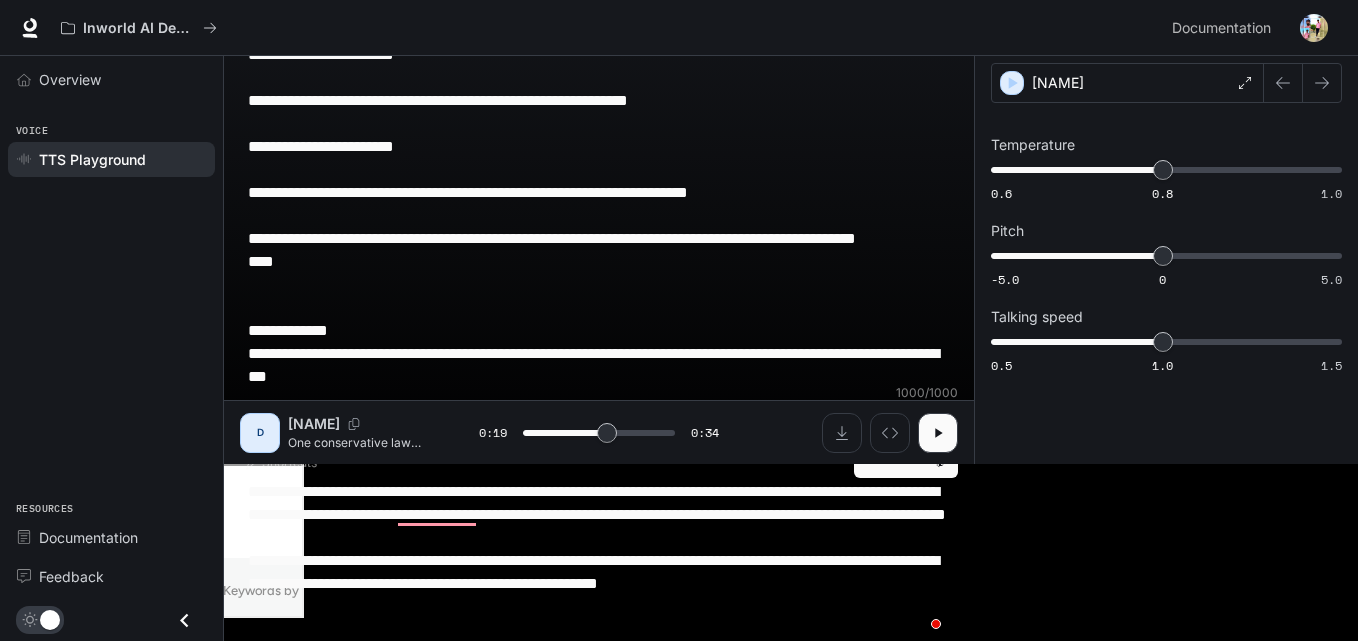 click on "**********" at bounding box center [679, 223] 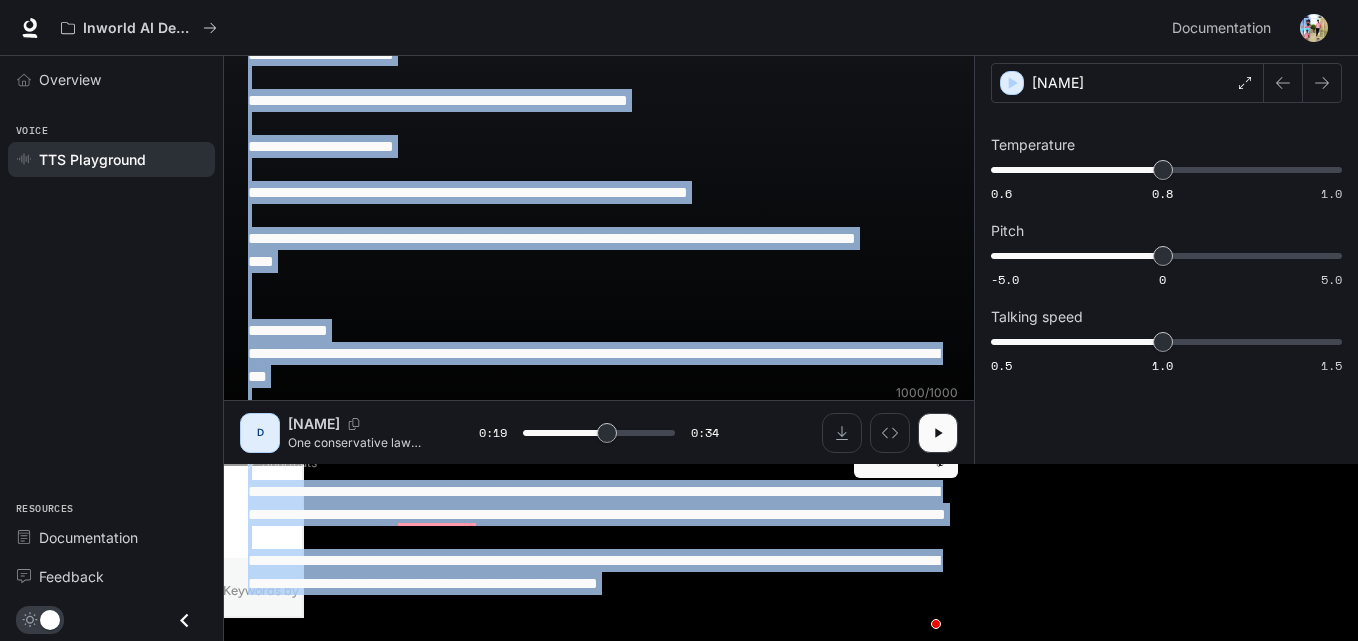 drag, startPoint x: 247, startPoint y: 599, endPoint x: 554, endPoint y: 627, distance: 308.27423 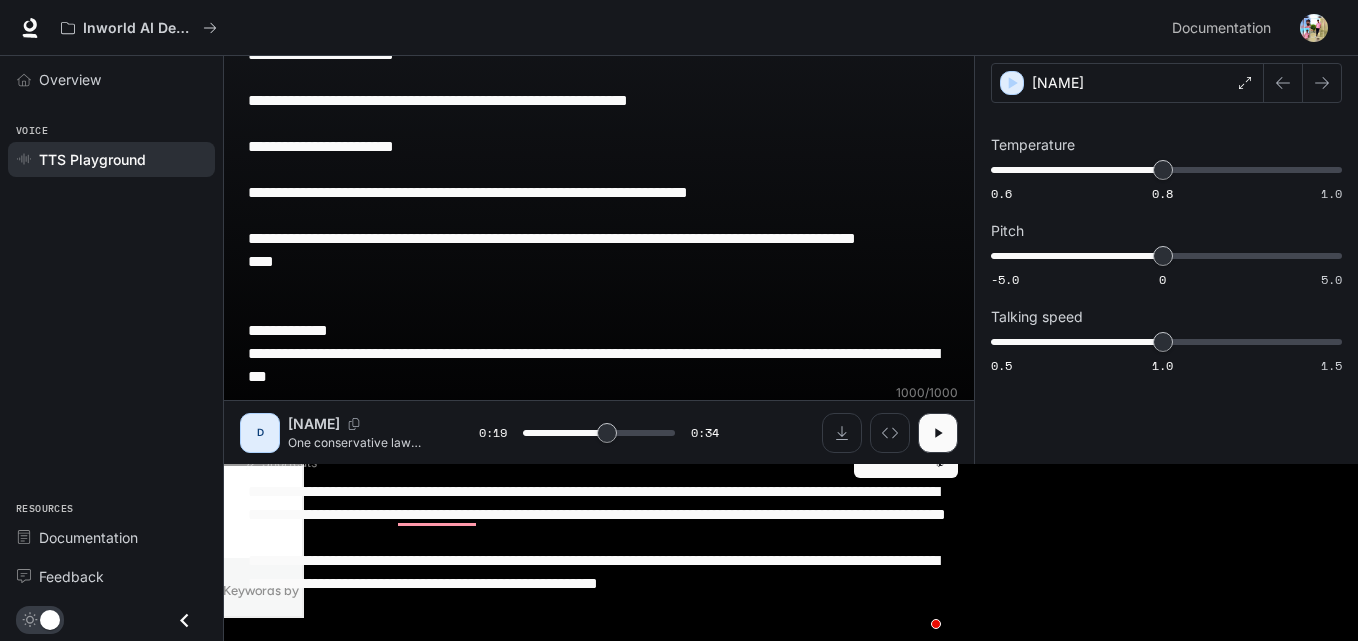 drag, startPoint x: 835, startPoint y: 634, endPoint x: 249, endPoint y: 606, distance: 586.6686 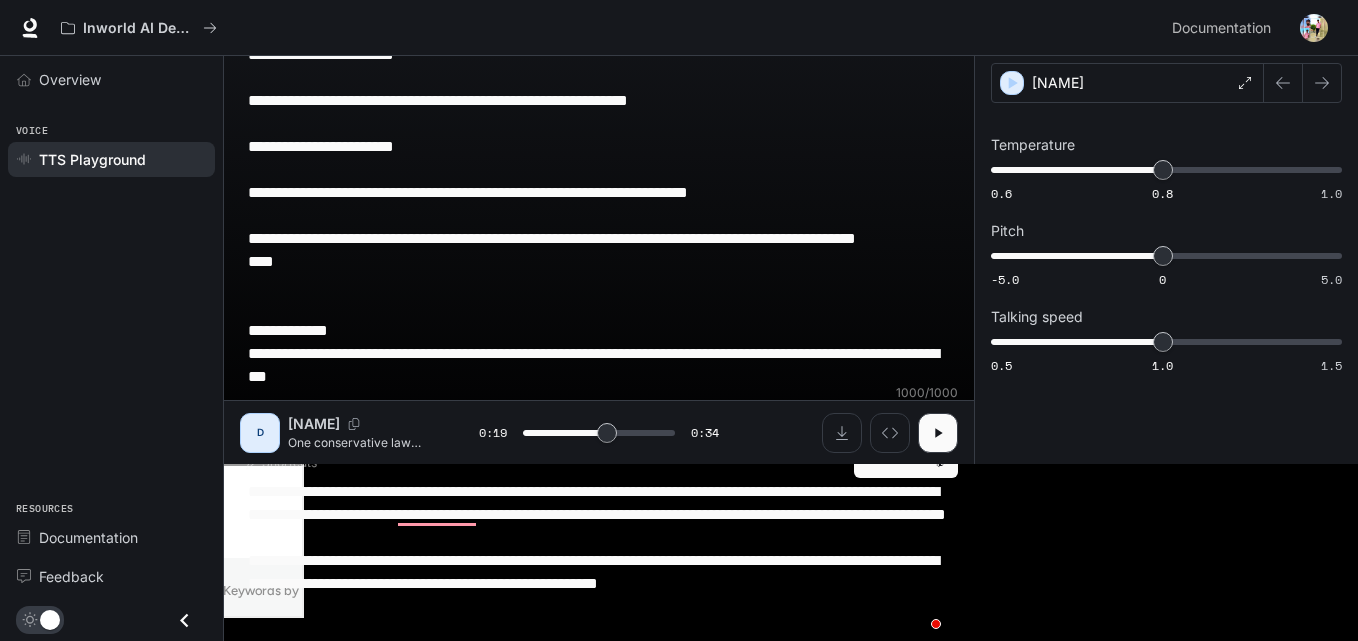 click on "**********" at bounding box center [599, 296] 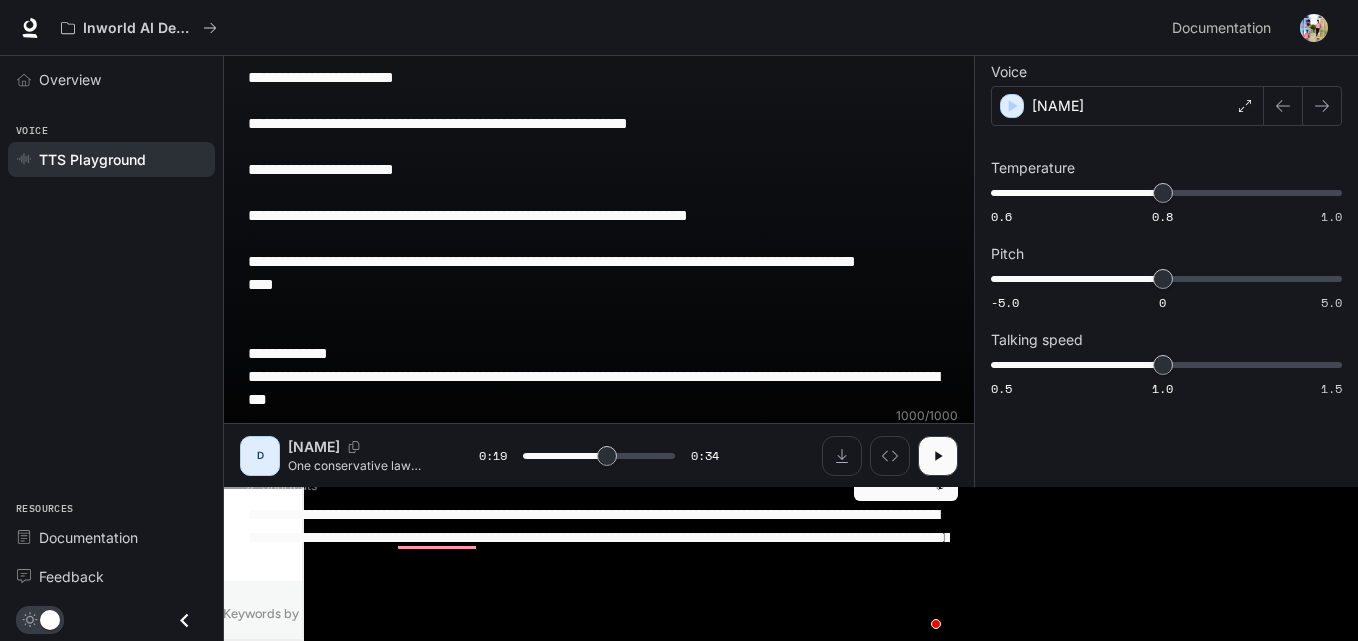 type on "****" 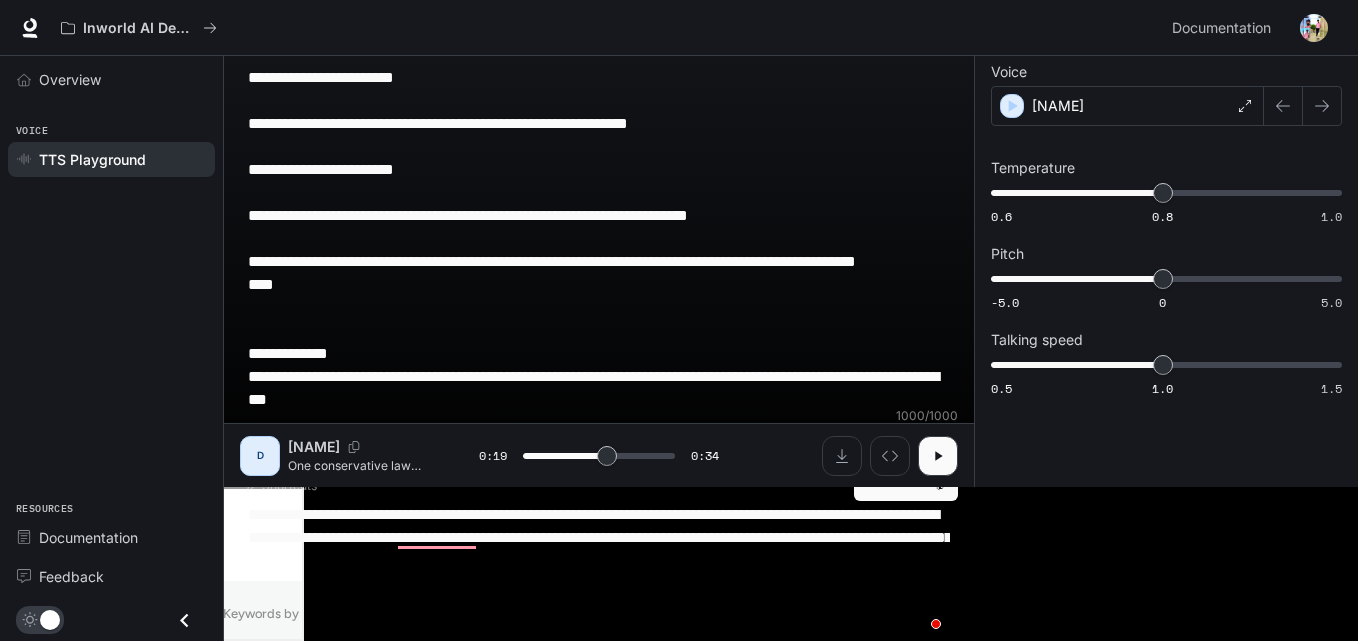 type on "**********" 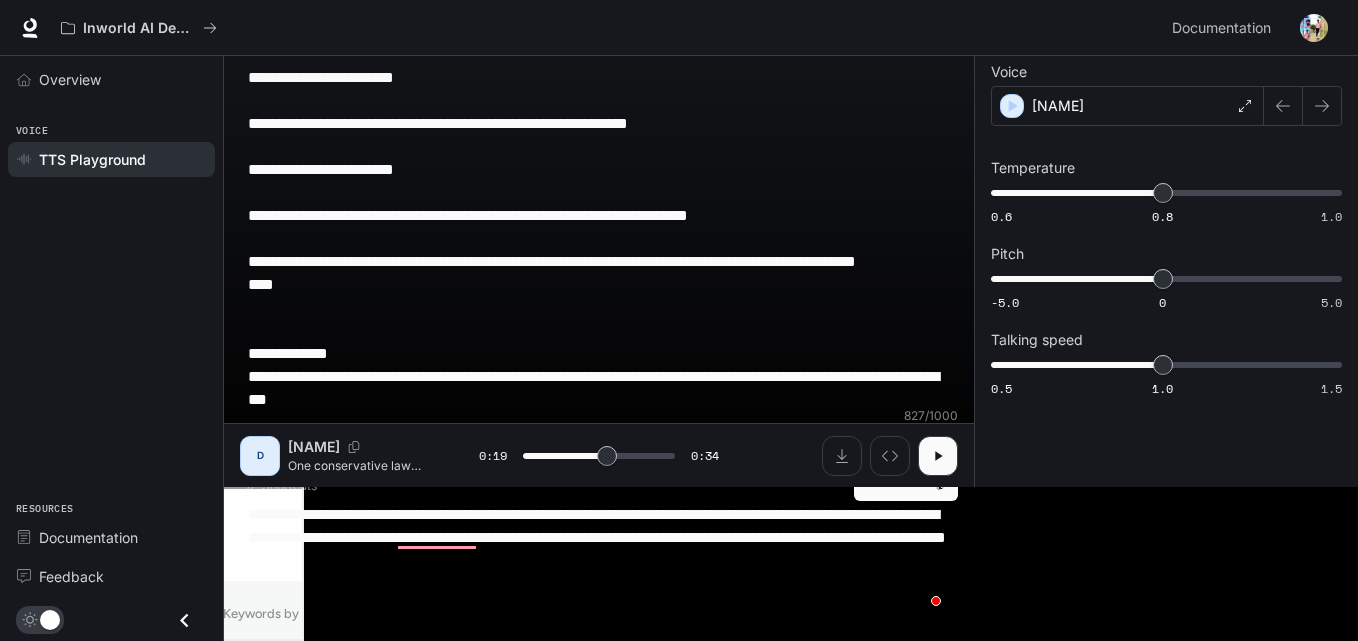 scroll, scrollTop: 132, scrollLeft: 0, axis: vertical 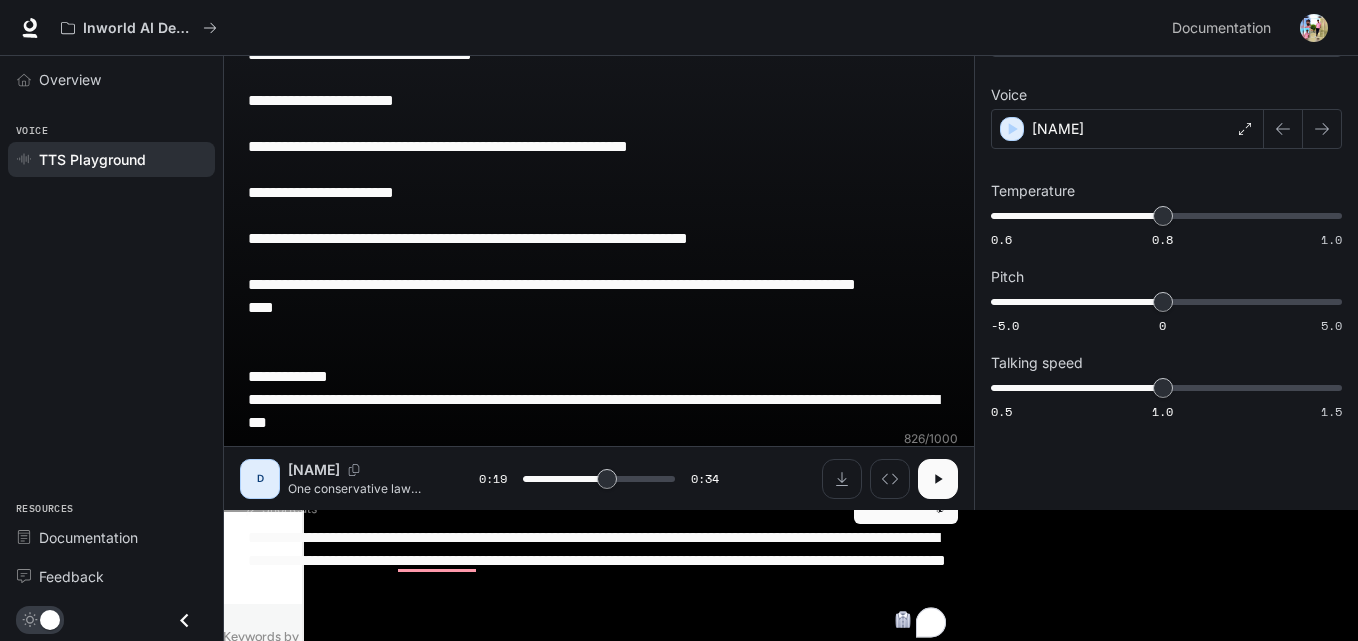 type on "****" 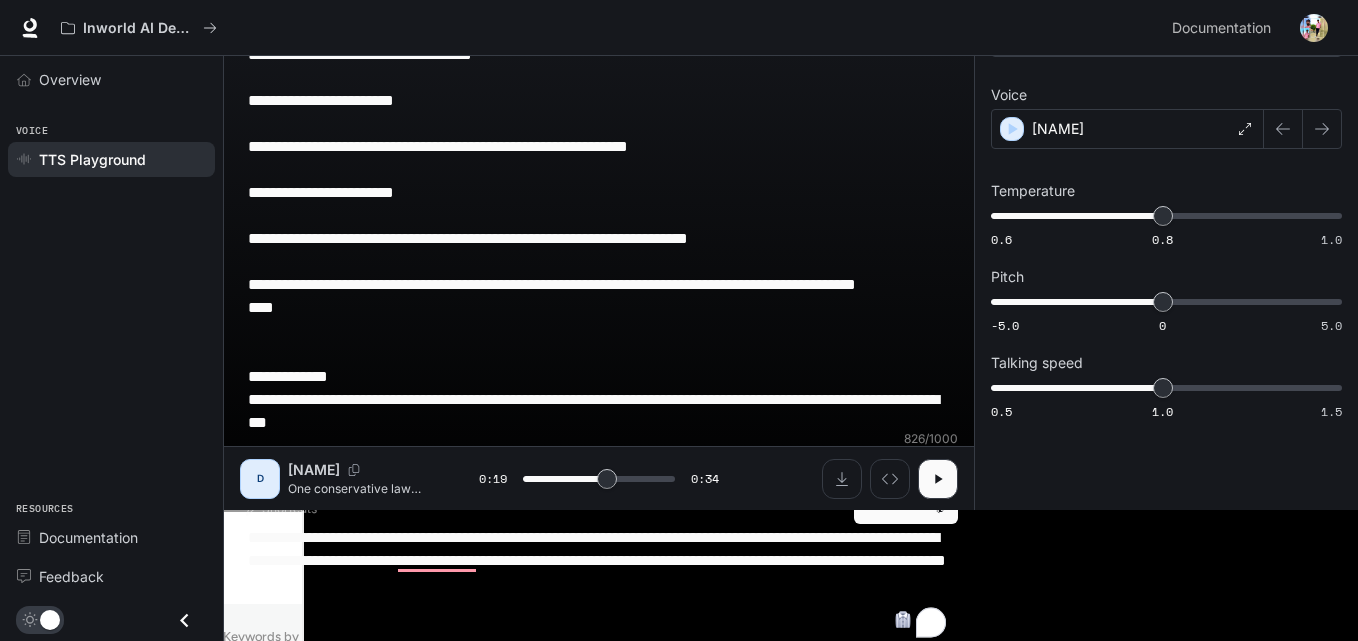 type on "**********" 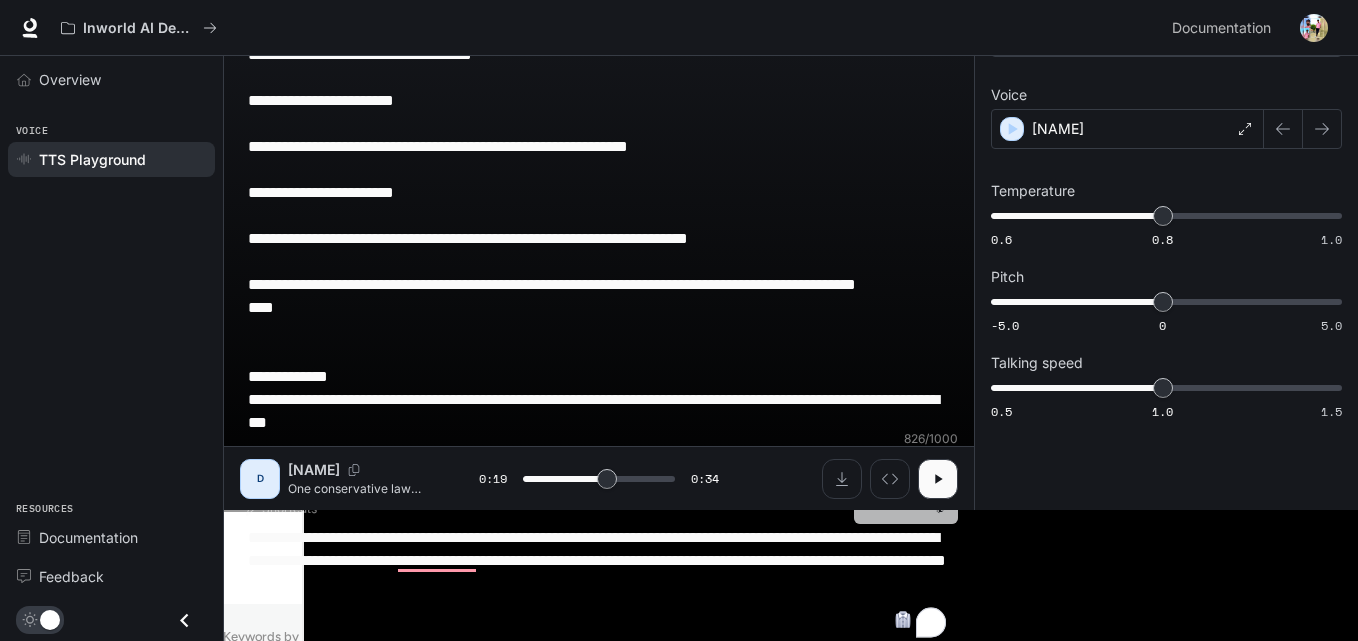 click on "Generate CTRL +  ⏎" at bounding box center (906, 498) 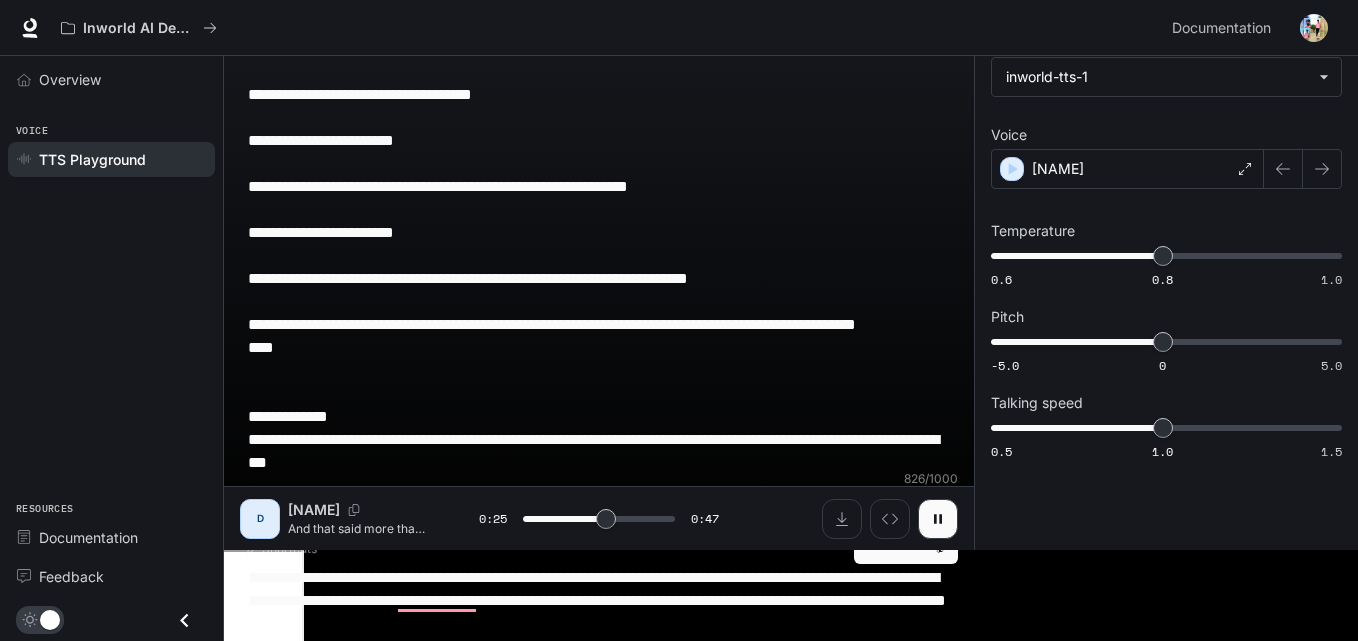 scroll, scrollTop: 100, scrollLeft: 0, axis: vertical 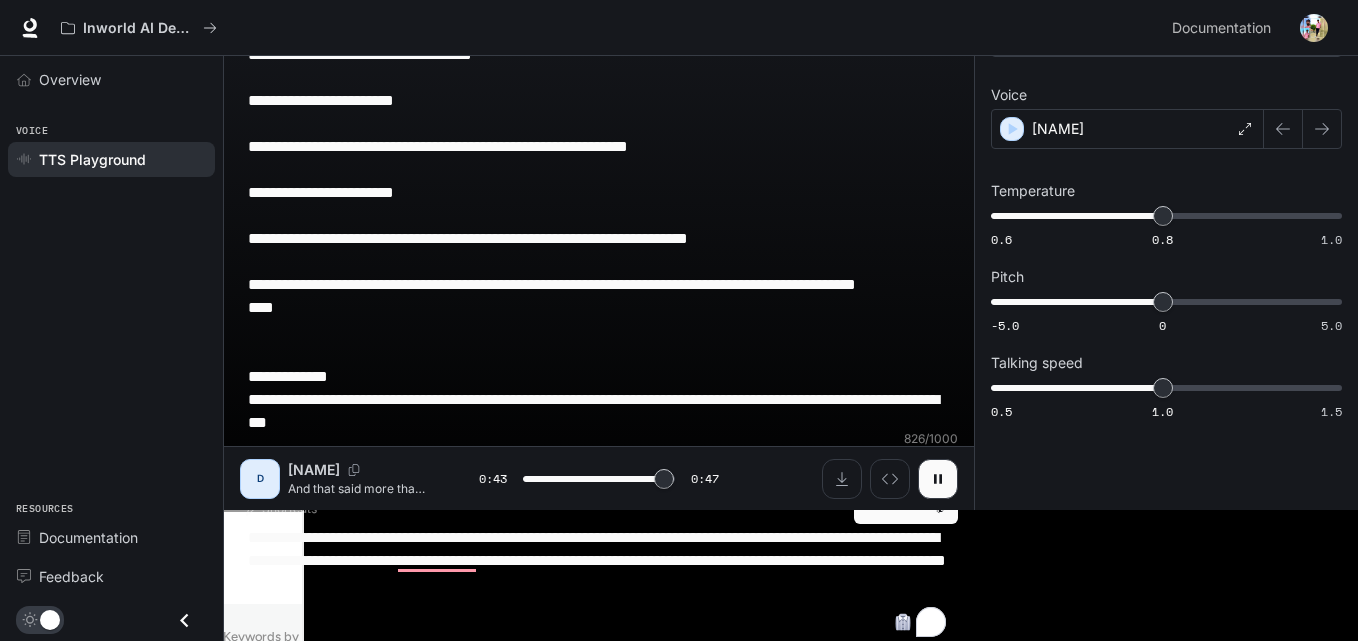 drag, startPoint x: 254, startPoint y: 363, endPoint x: 769, endPoint y: 626, distance: 578.2681 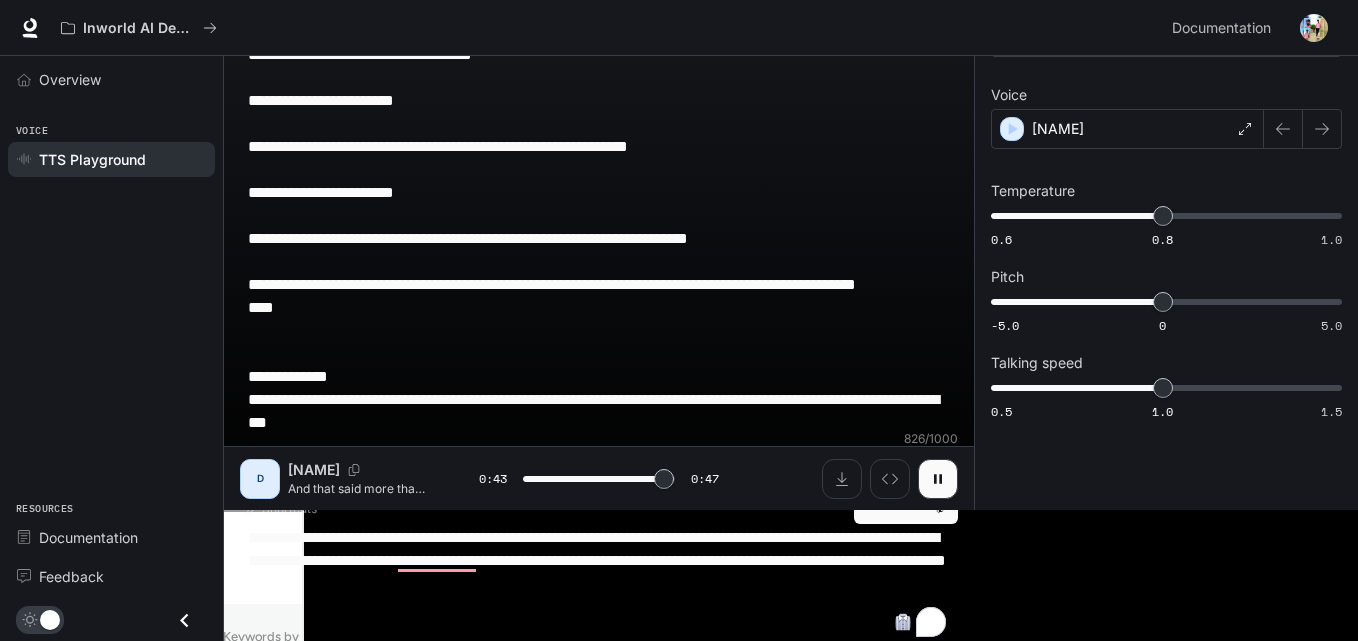 click on "**********" at bounding box center (599, 319) 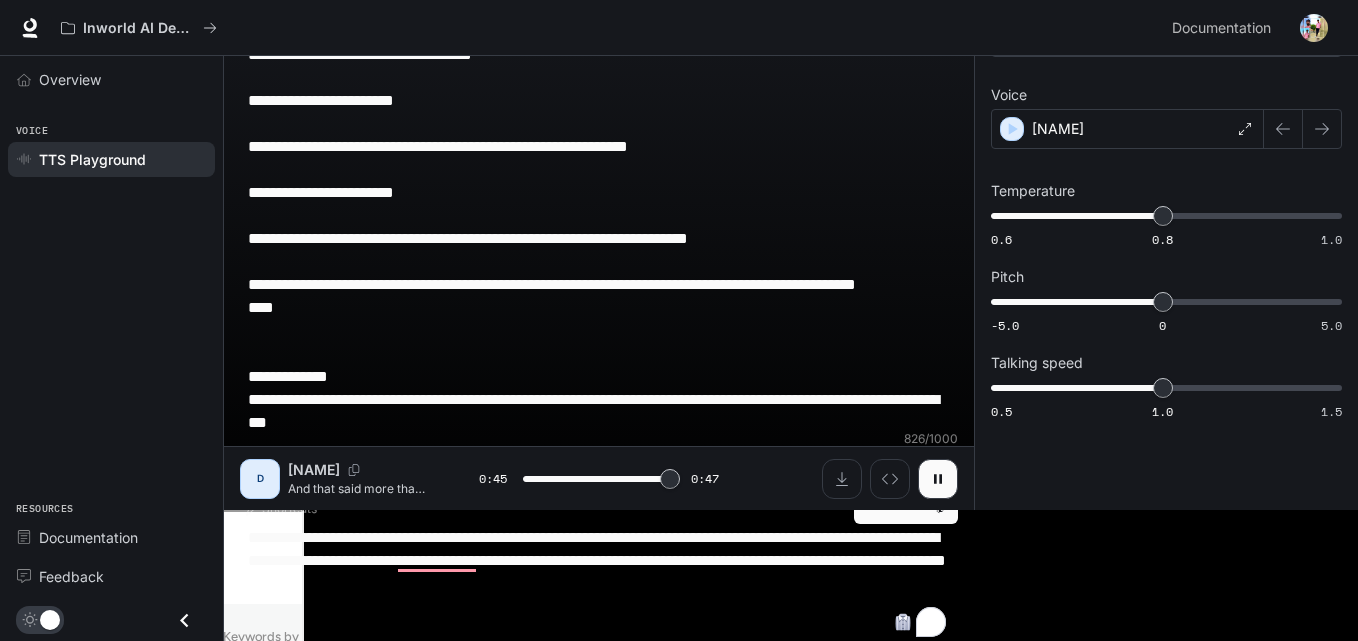 type on "****" 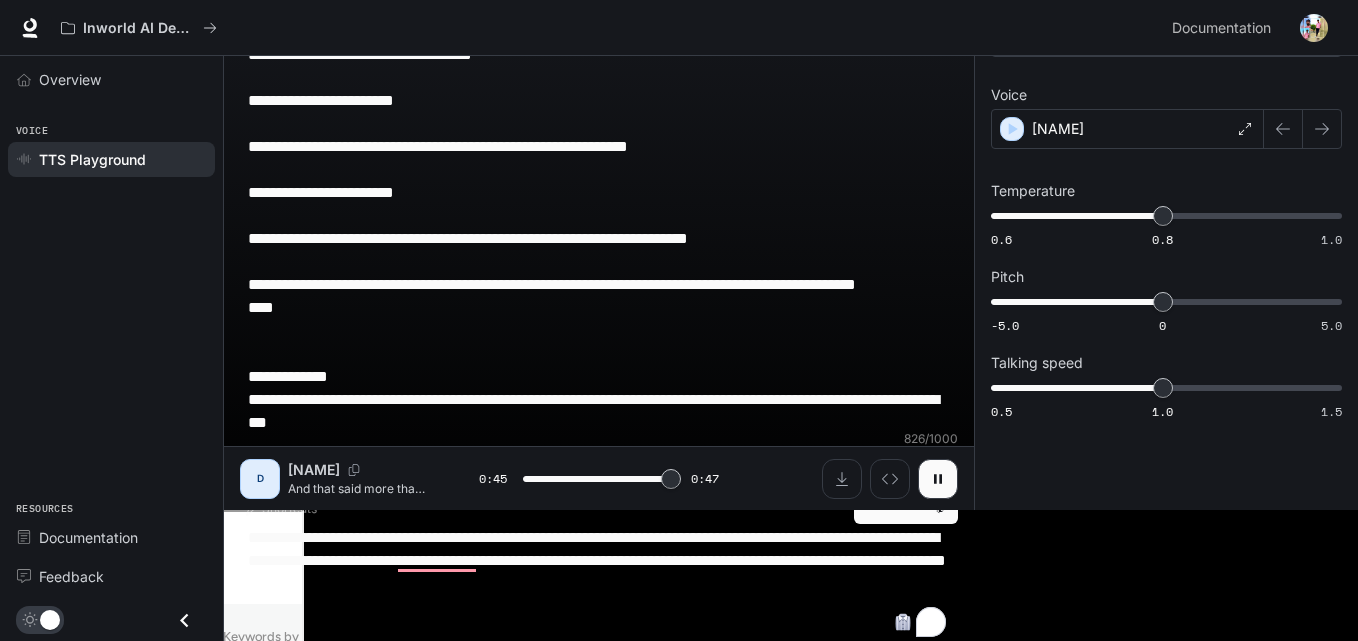 type on "**********" 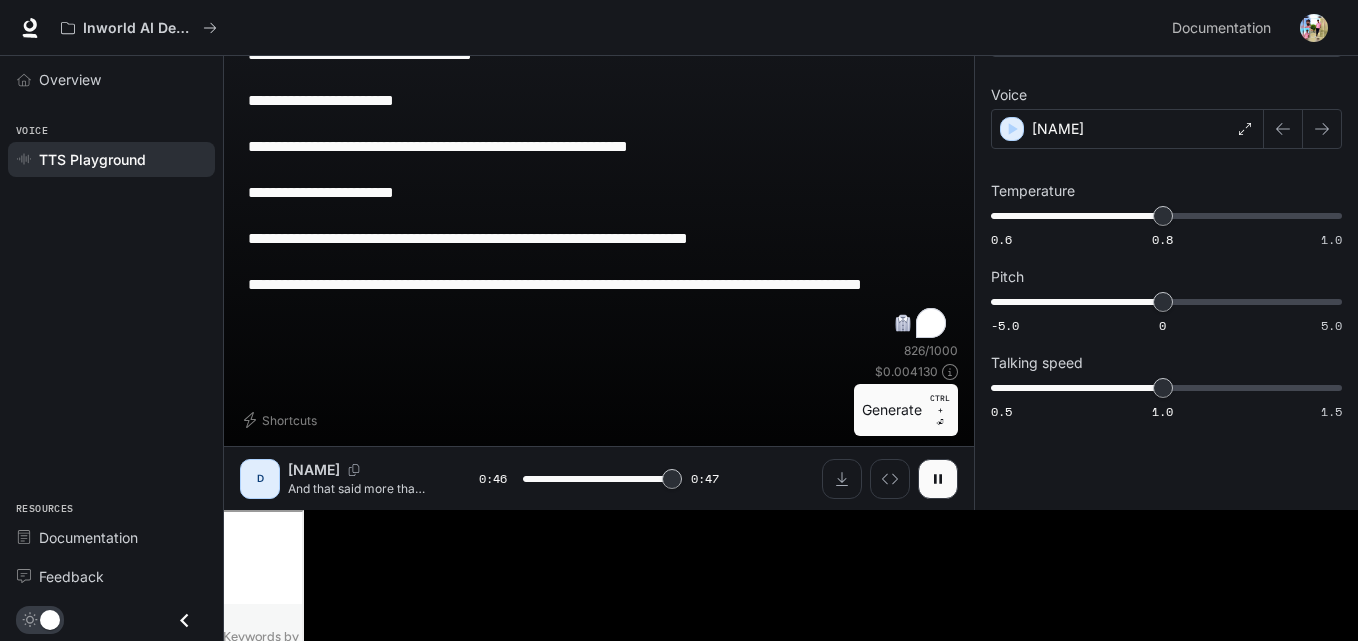 scroll, scrollTop: 1, scrollLeft: 0, axis: vertical 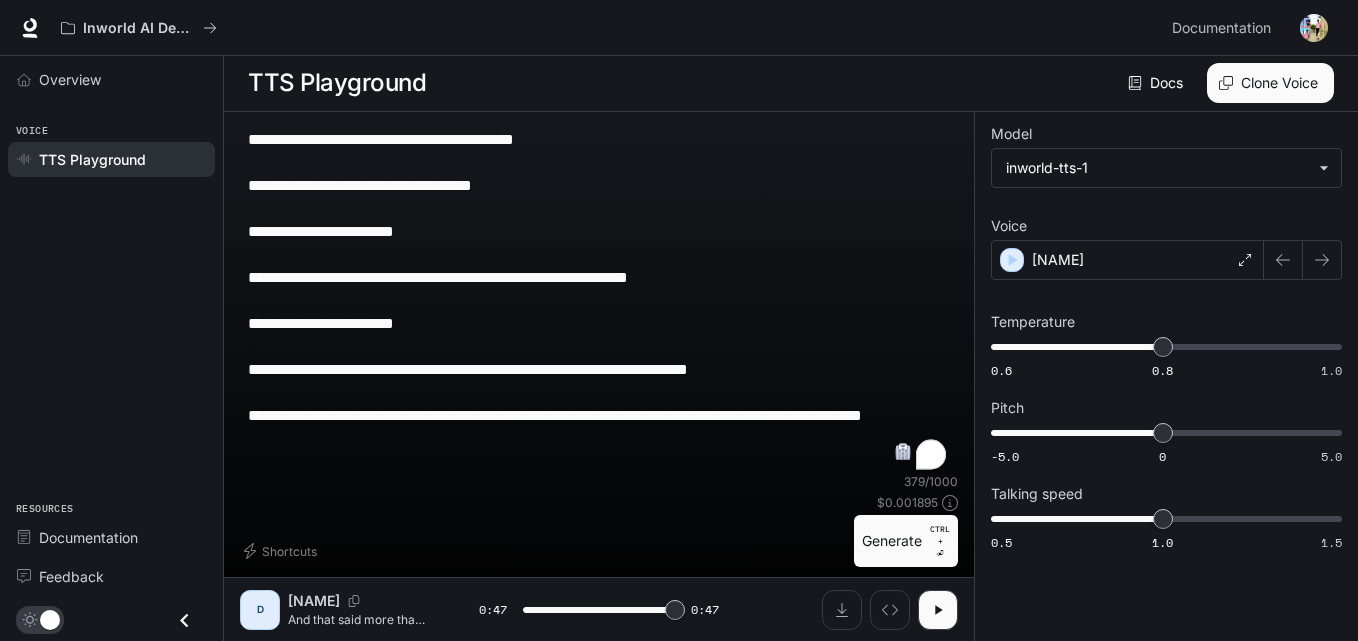 type on "*" 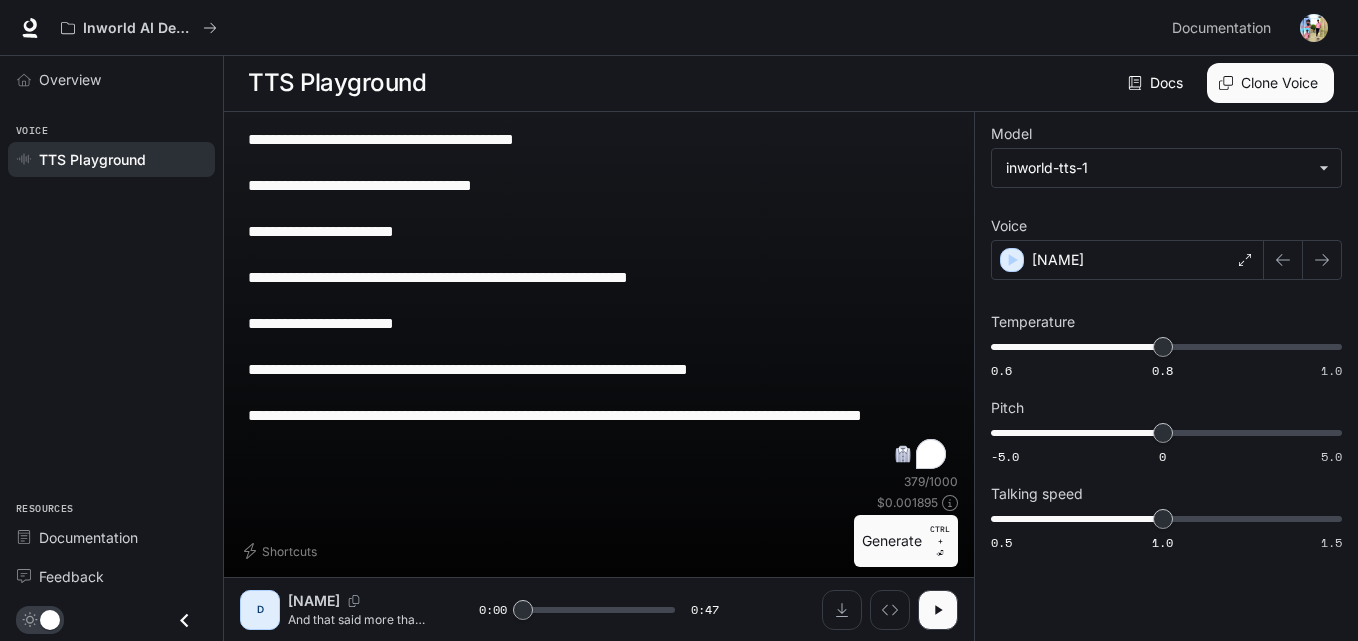paste on "**********" 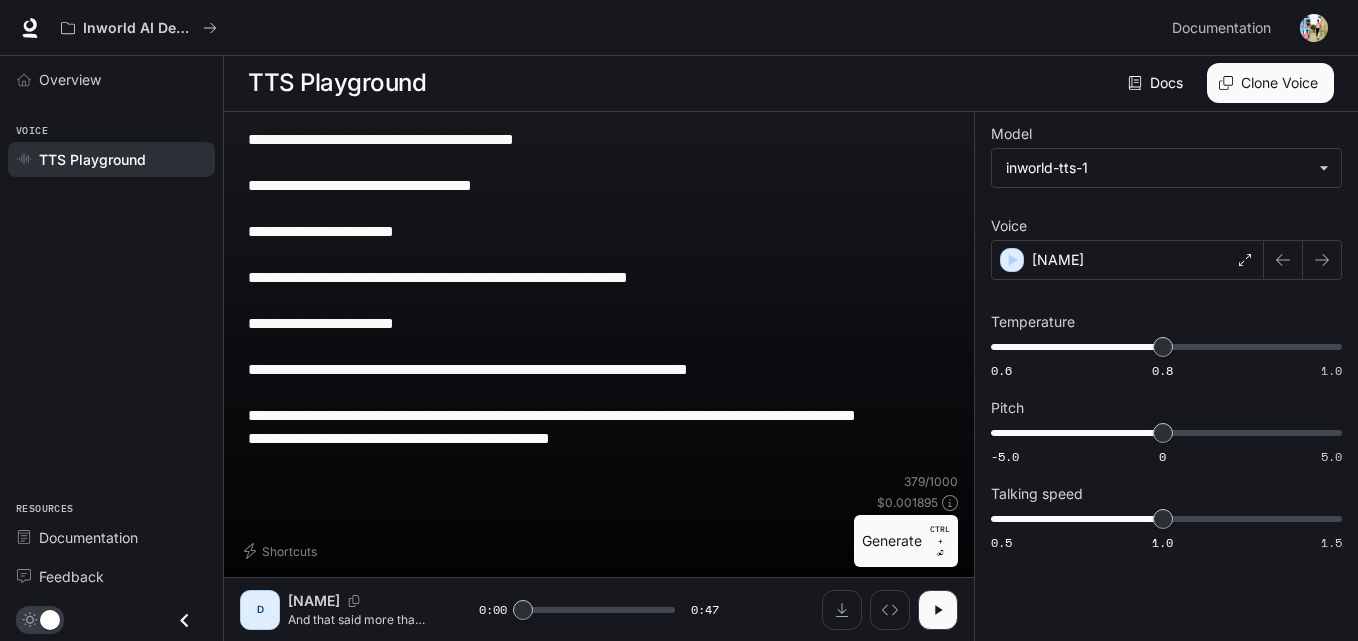 scroll, scrollTop: 109, scrollLeft: 0, axis: vertical 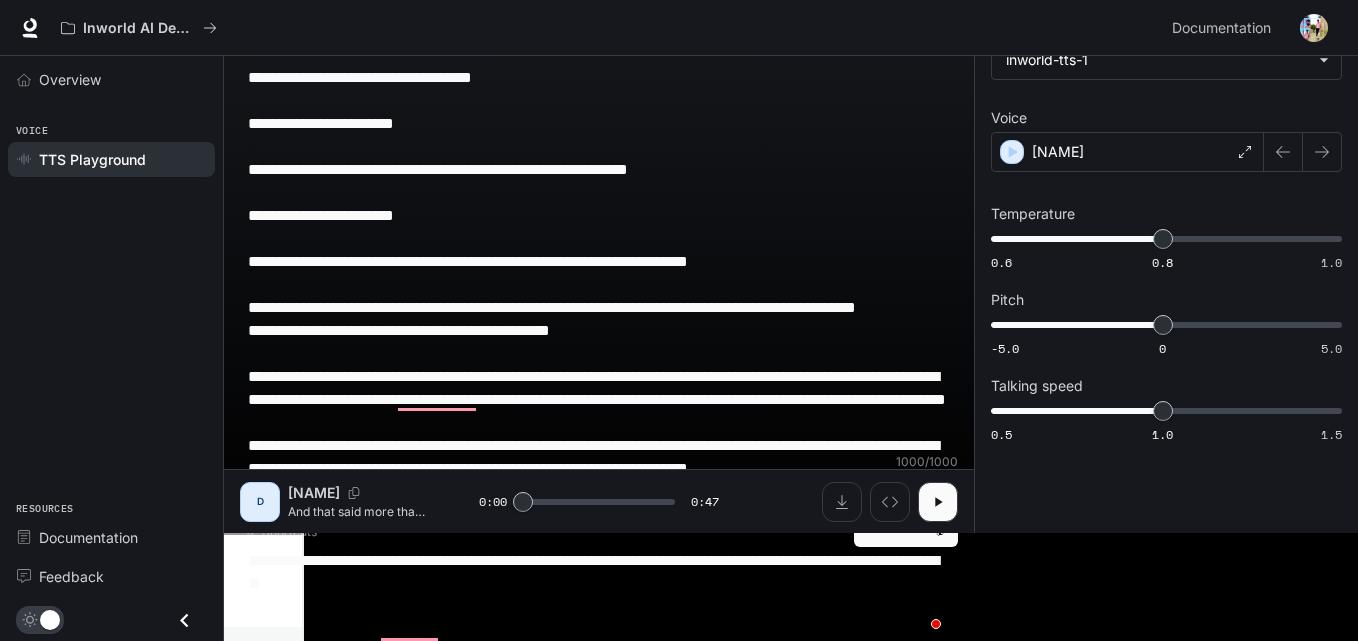 drag, startPoint x: 460, startPoint y: 634, endPoint x: 243, endPoint y: 471, distance: 271.4001 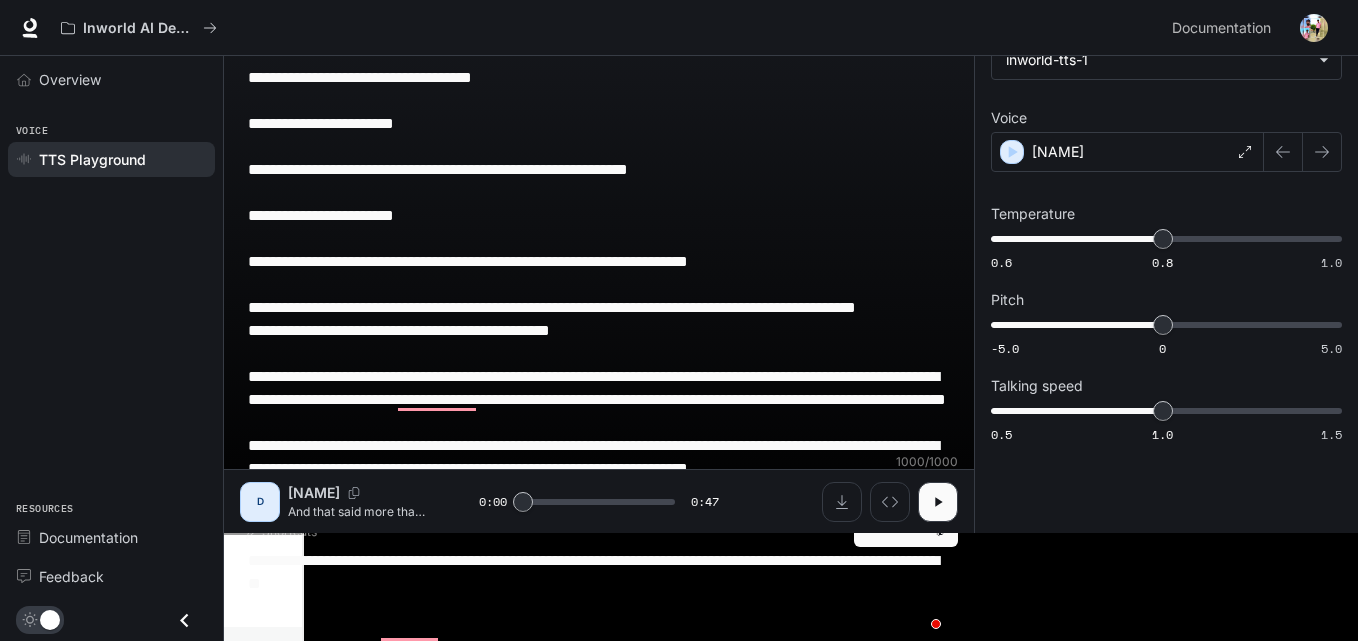 click on "**********" at bounding box center [599, 268] 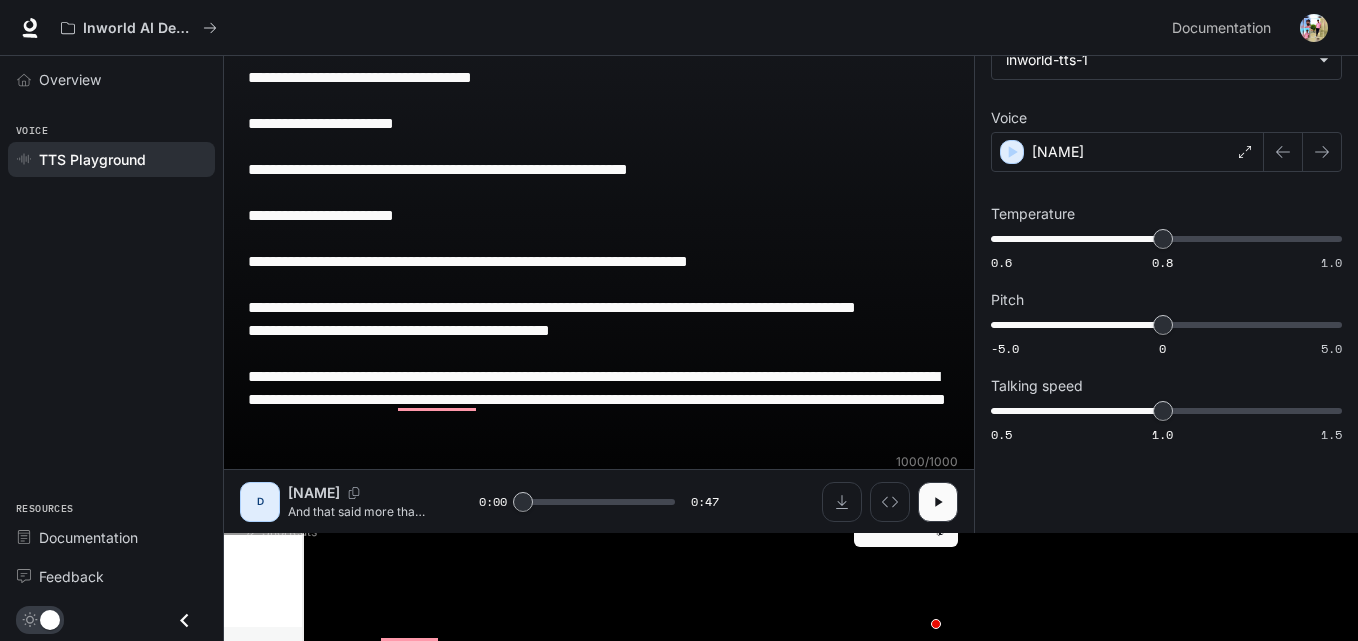 scroll, scrollTop: 15, scrollLeft: 0, axis: vertical 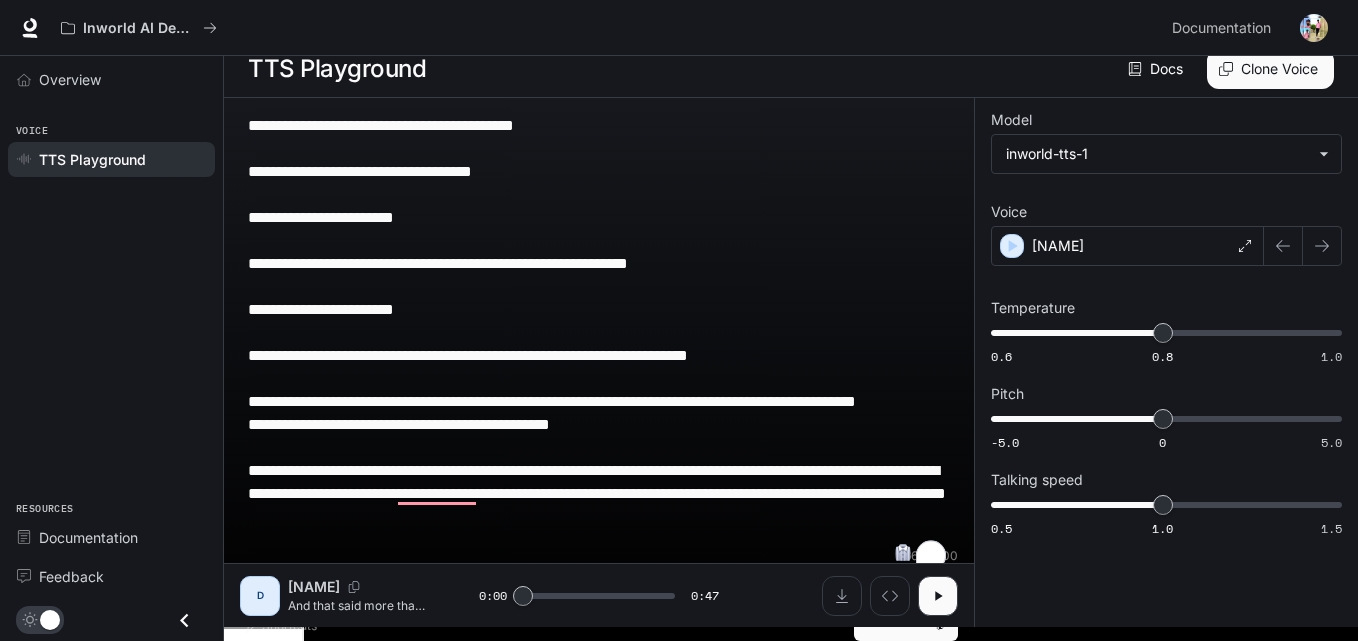type on "**********" 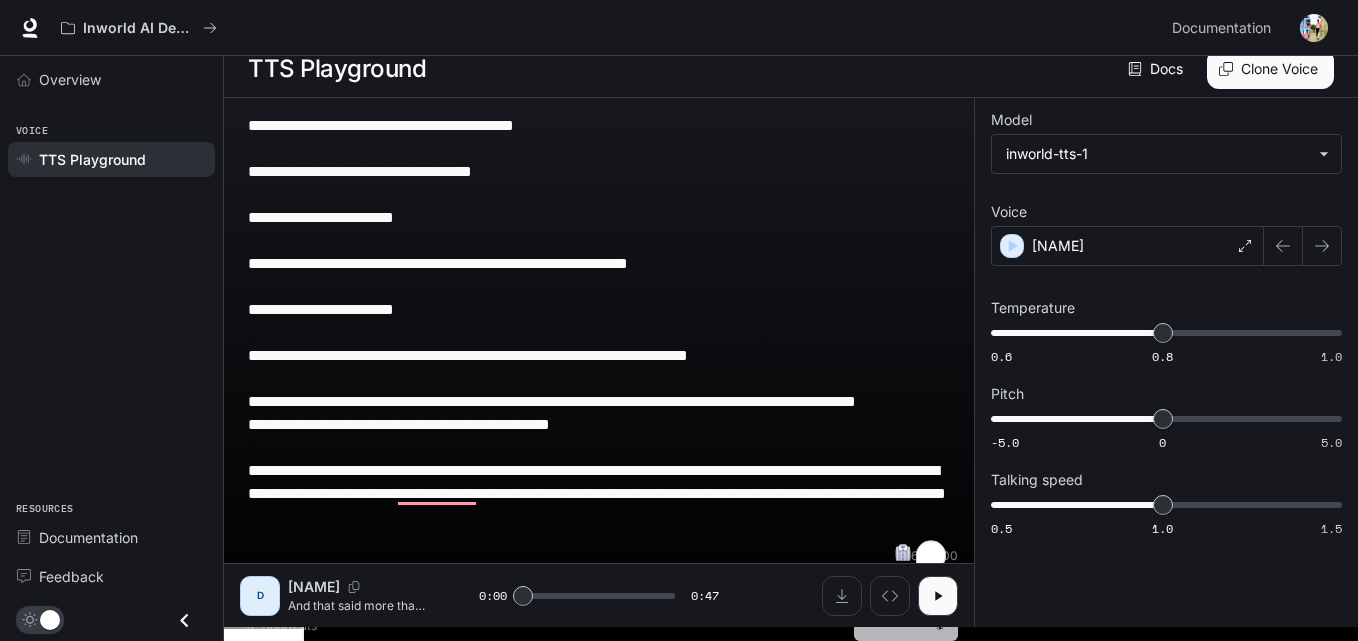 click on "Generate CTRL +  ⏎" at bounding box center [906, 615] 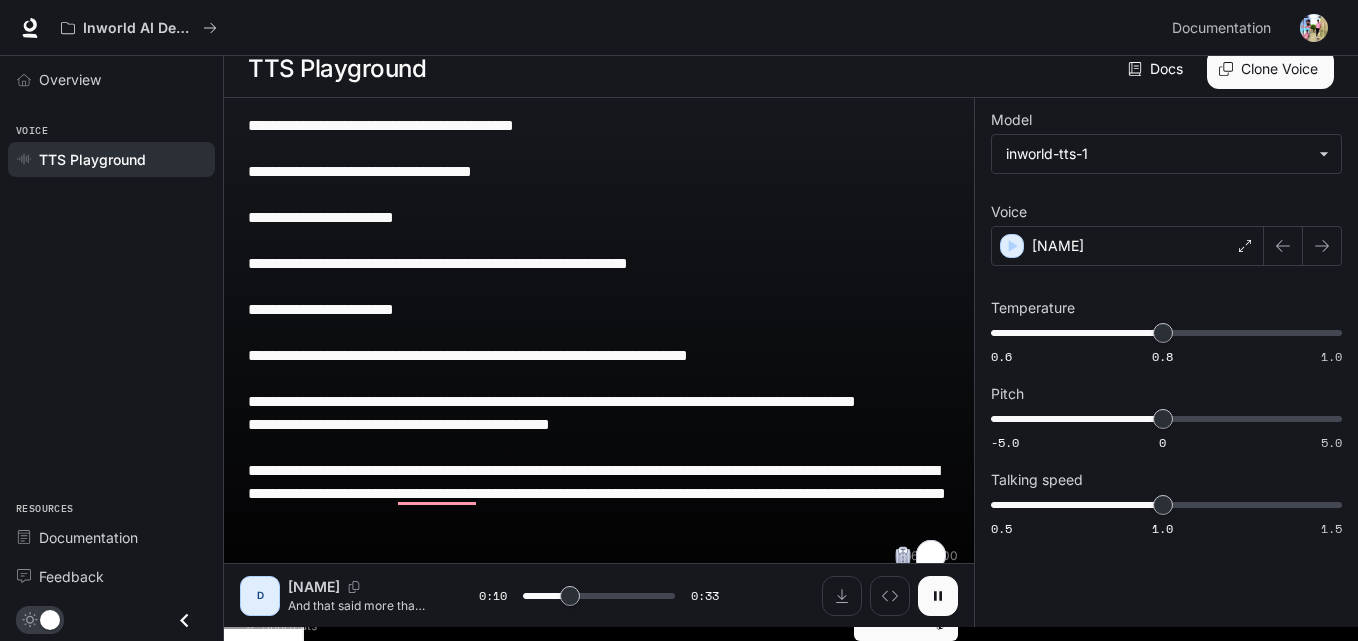 click 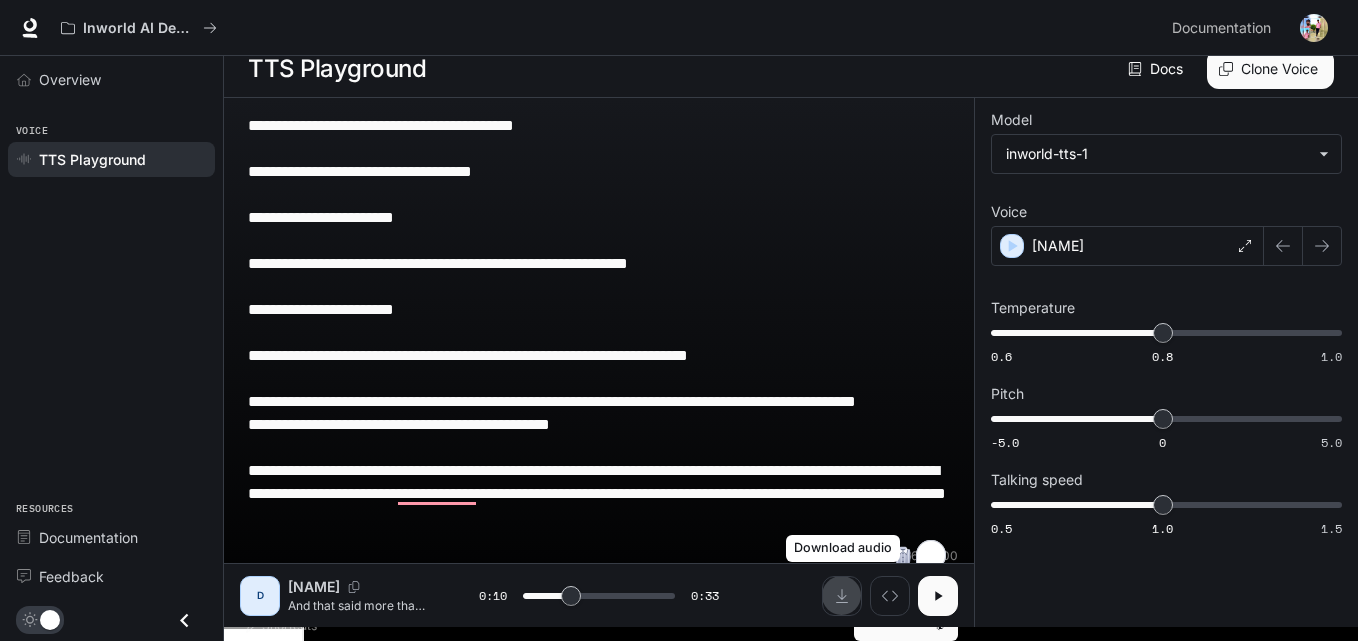 drag, startPoint x: 851, startPoint y: 602, endPoint x: 1118, endPoint y: 179, distance: 500.21796 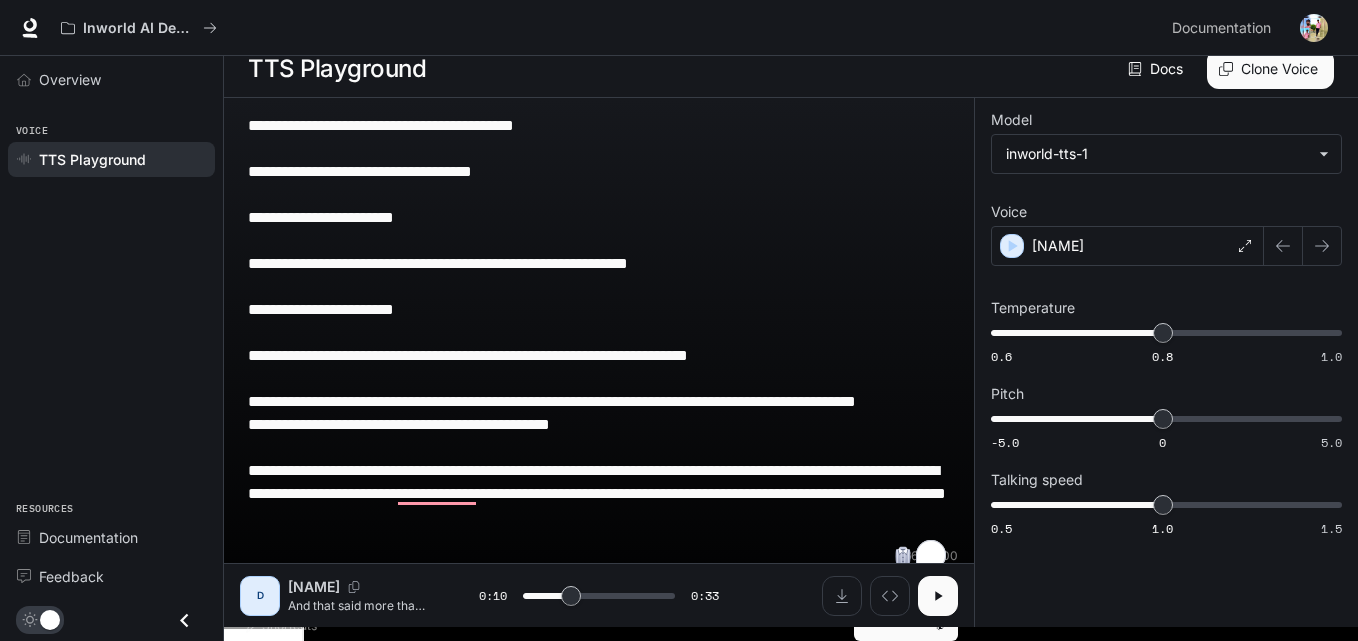 type on "****" 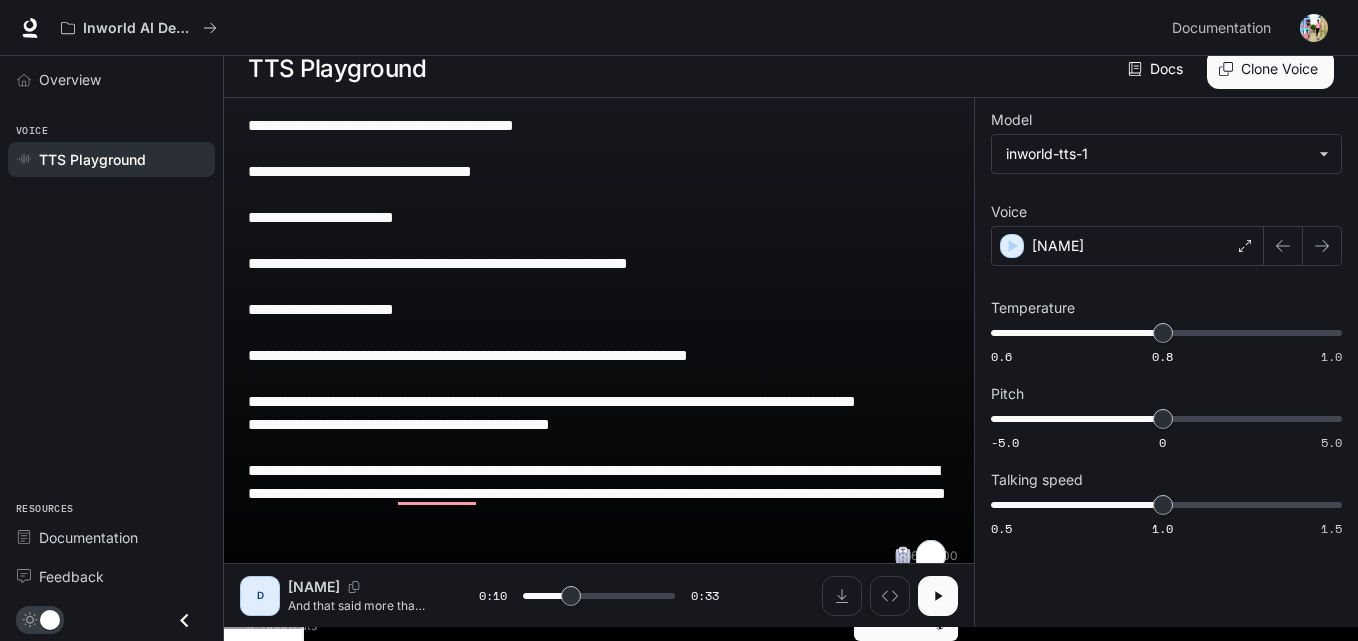 scroll, scrollTop: 0, scrollLeft: 0, axis: both 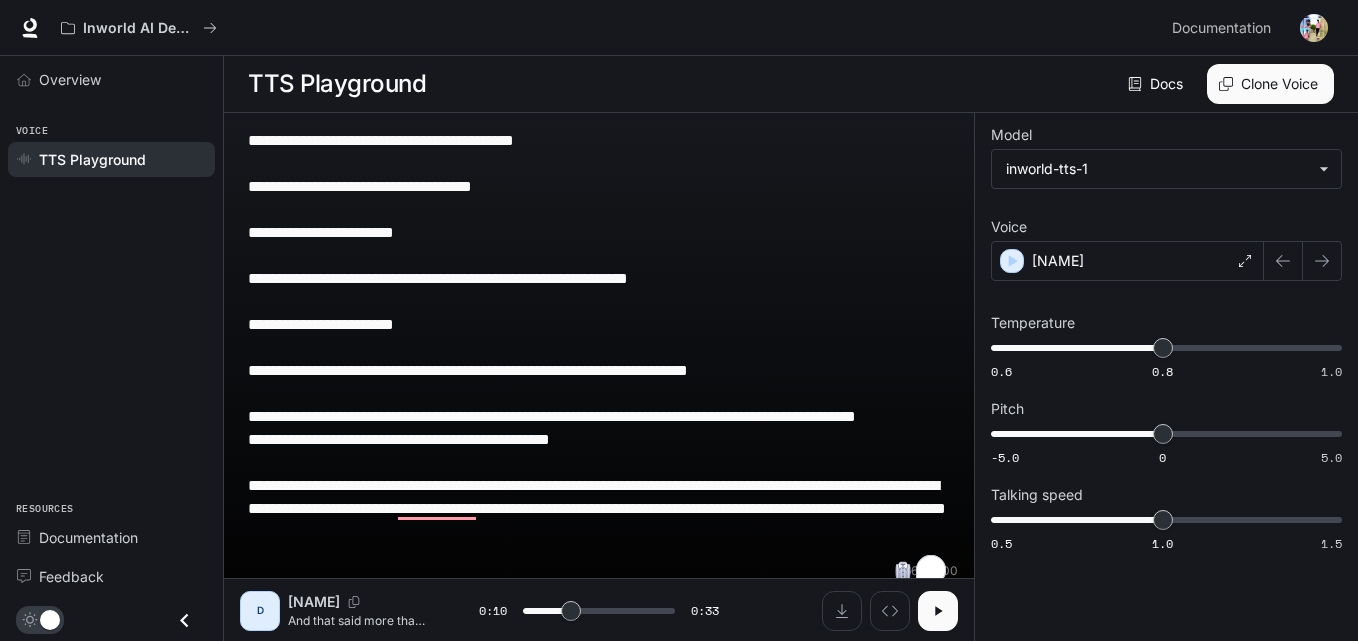 drag, startPoint x: 696, startPoint y: 540, endPoint x: 218, endPoint y: -69, distance: 774.18665 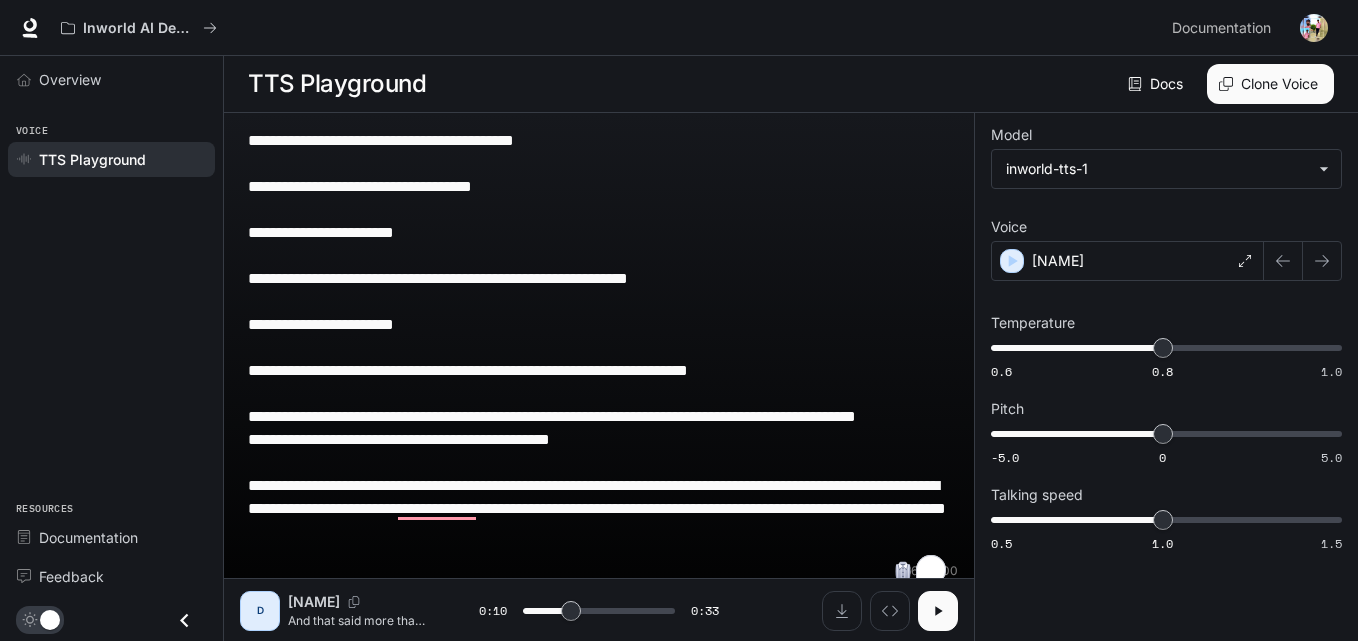 click on "**********" at bounding box center (679, 401) 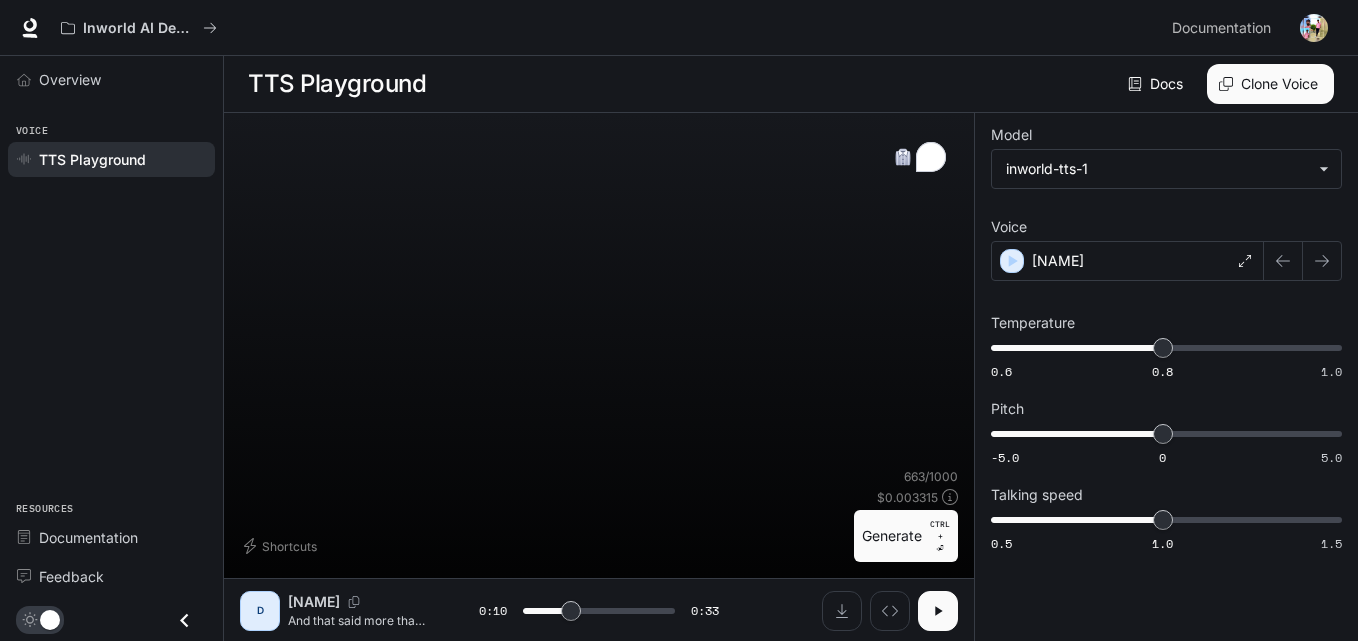 type on "****" 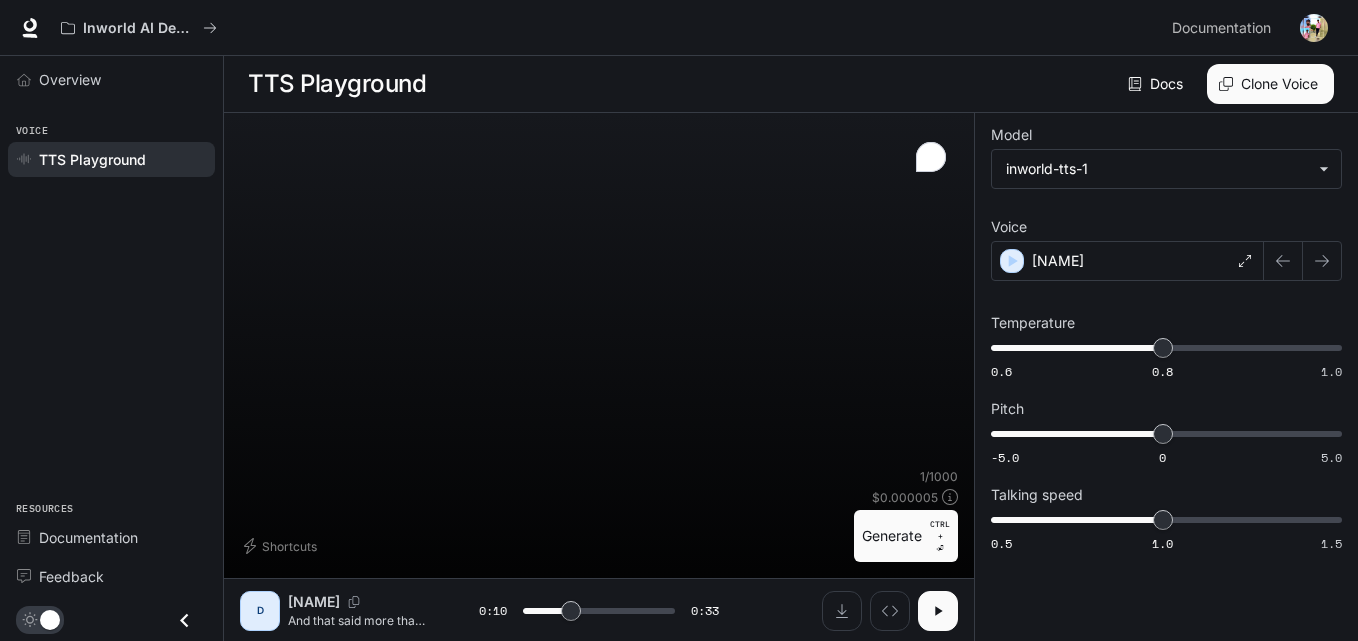 type 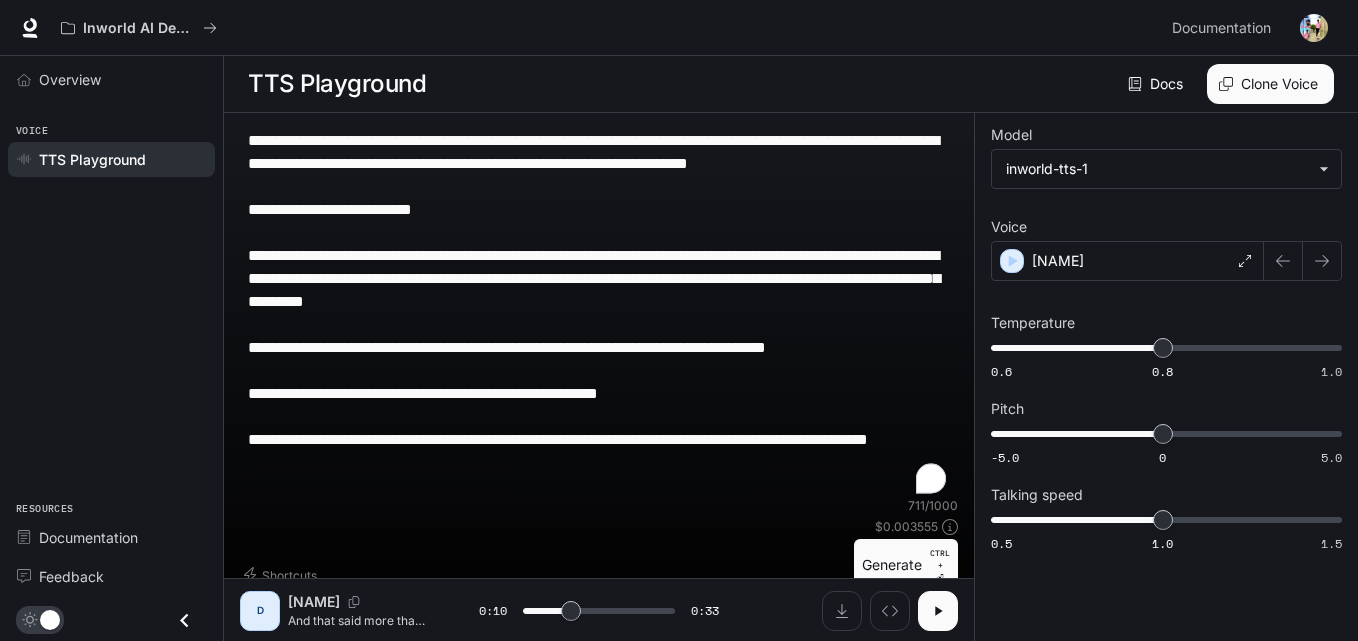 type on "****" 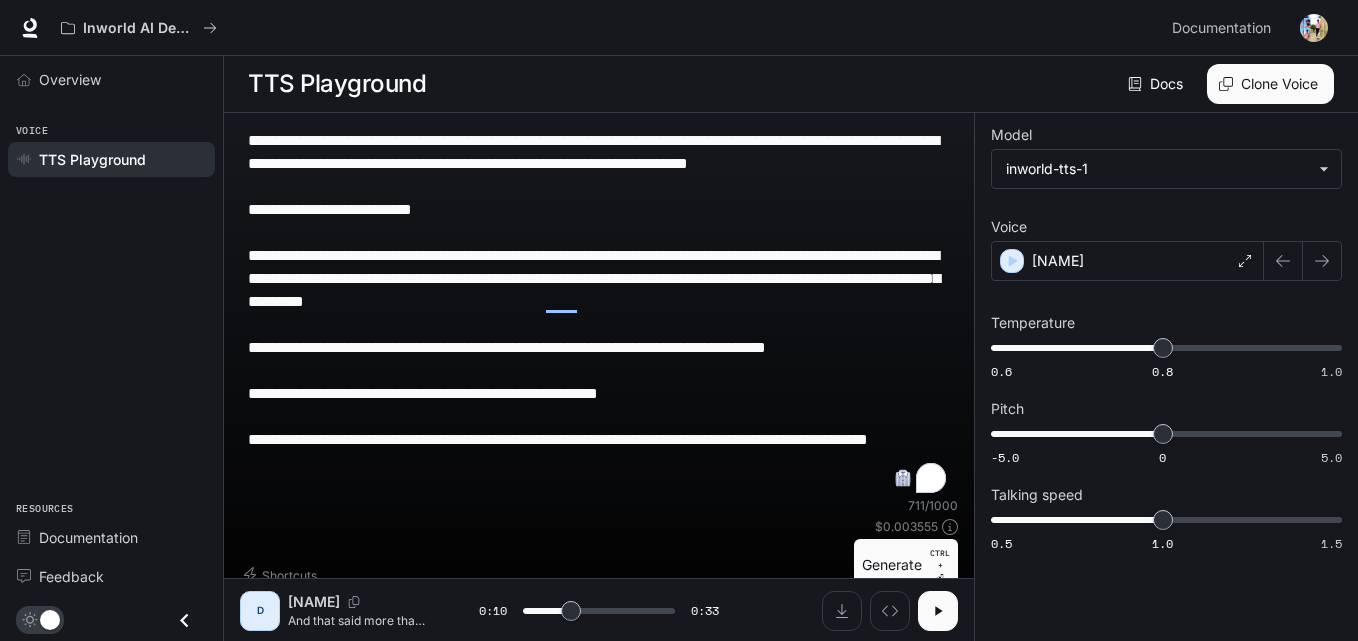 type on "**********" 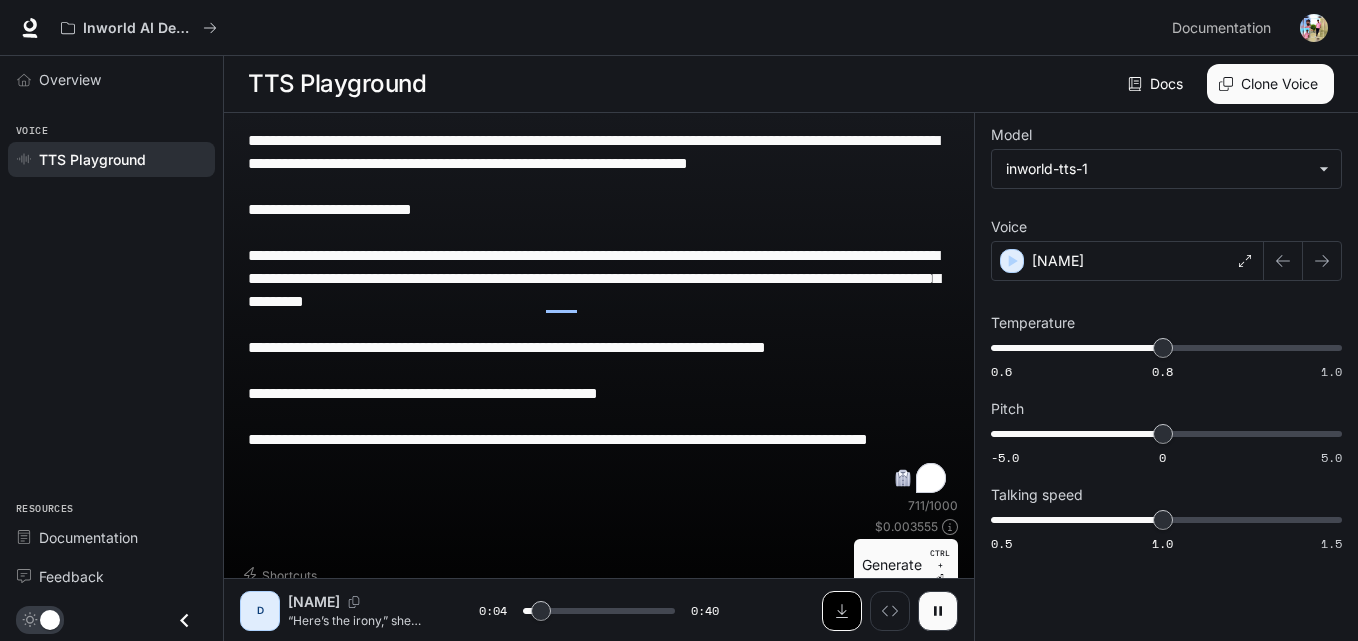 drag, startPoint x: 939, startPoint y: 613, endPoint x: 828, endPoint y: 597, distance: 112.147224 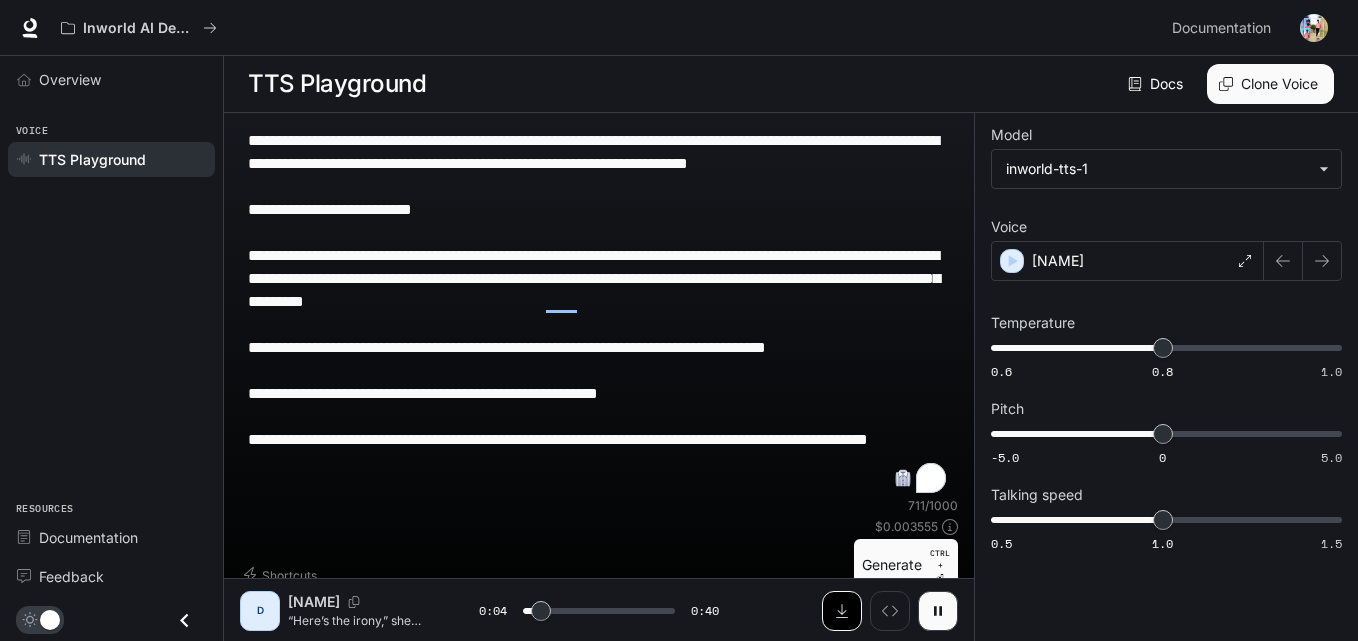 click 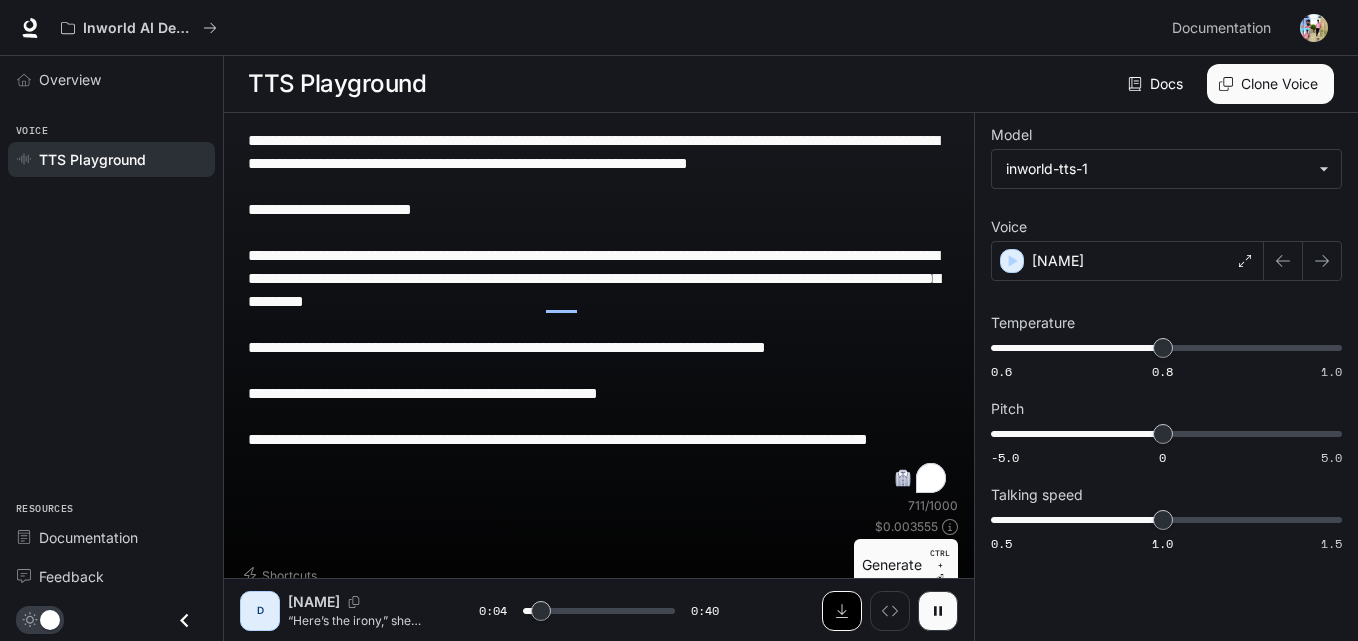 type on "***" 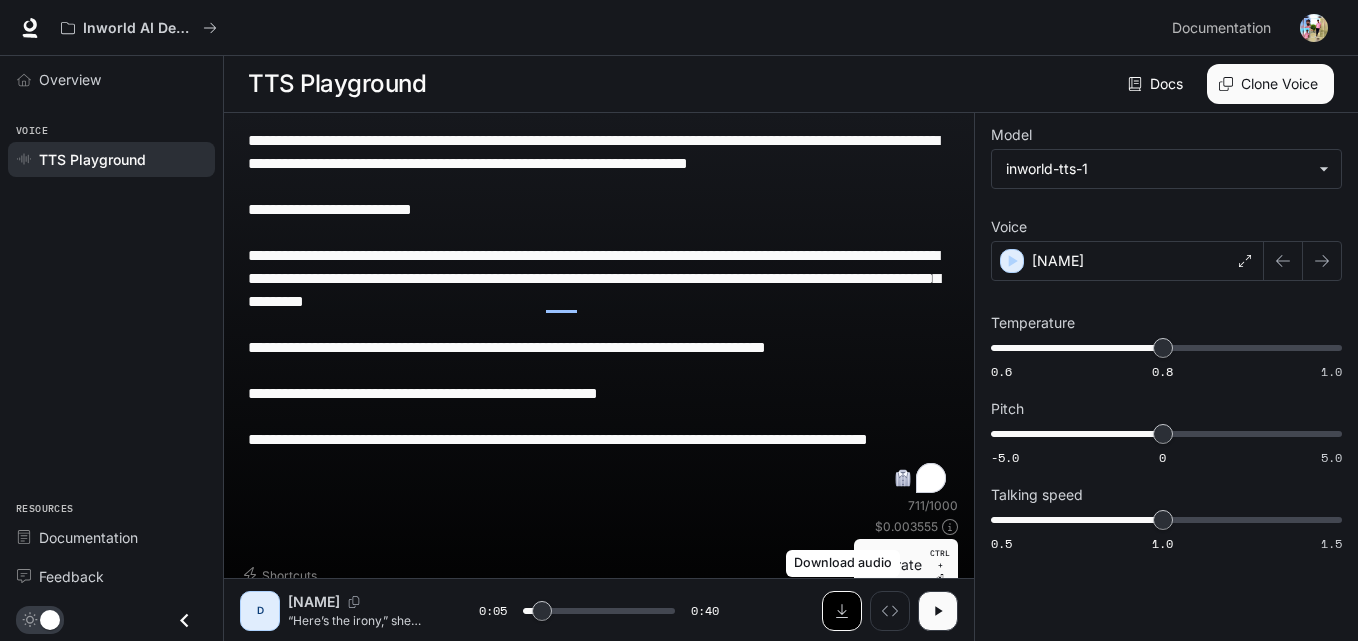 click at bounding box center (842, 611) 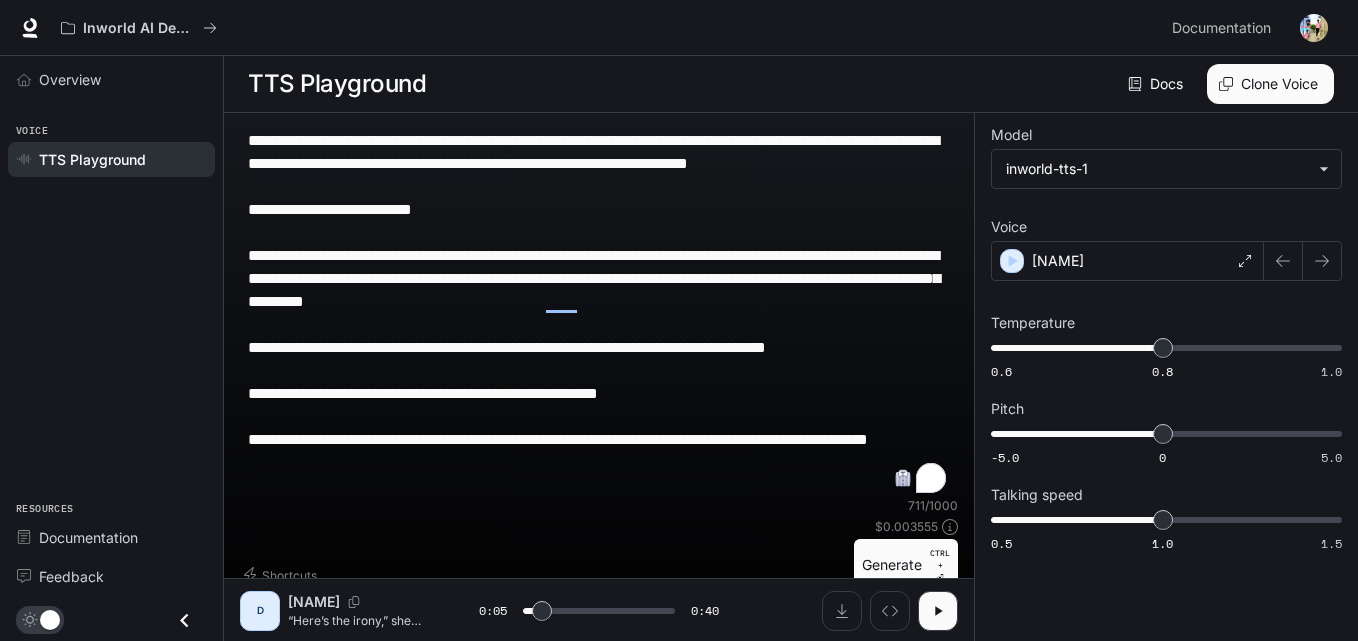 drag, startPoint x: 555, startPoint y: 491, endPoint x: 170, endPoint y: -83, distance: 691.1592 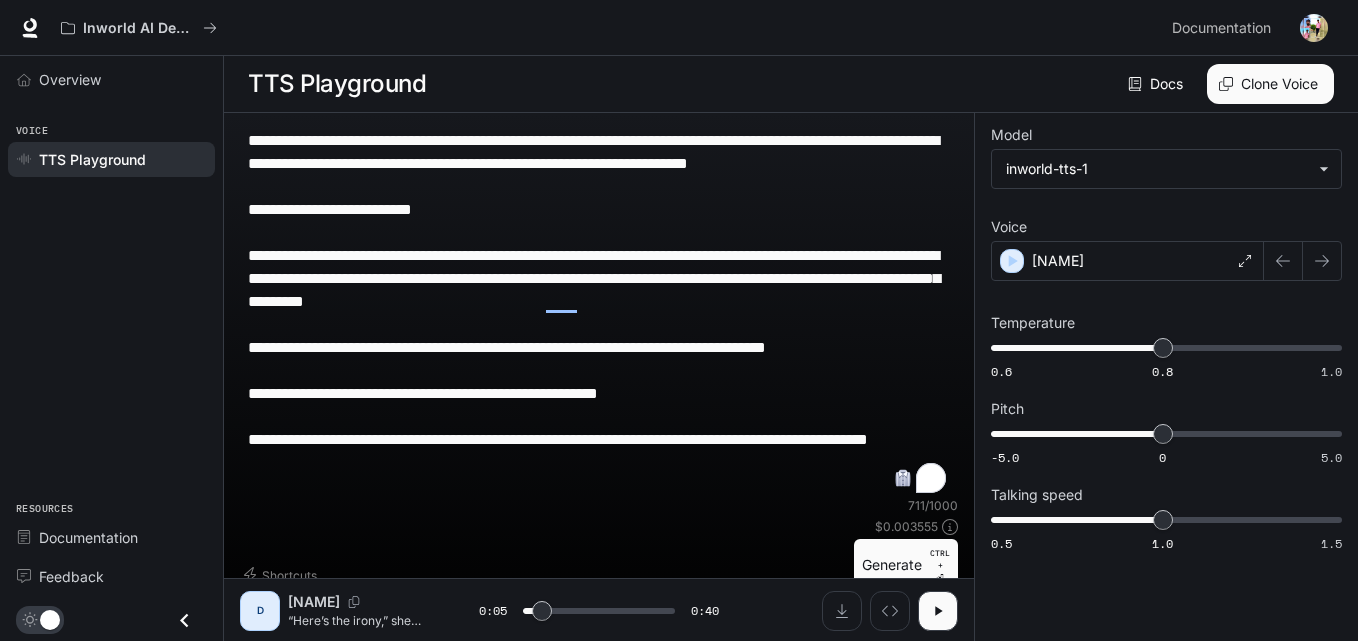 click on "**********" at bounding box center (679, 401) 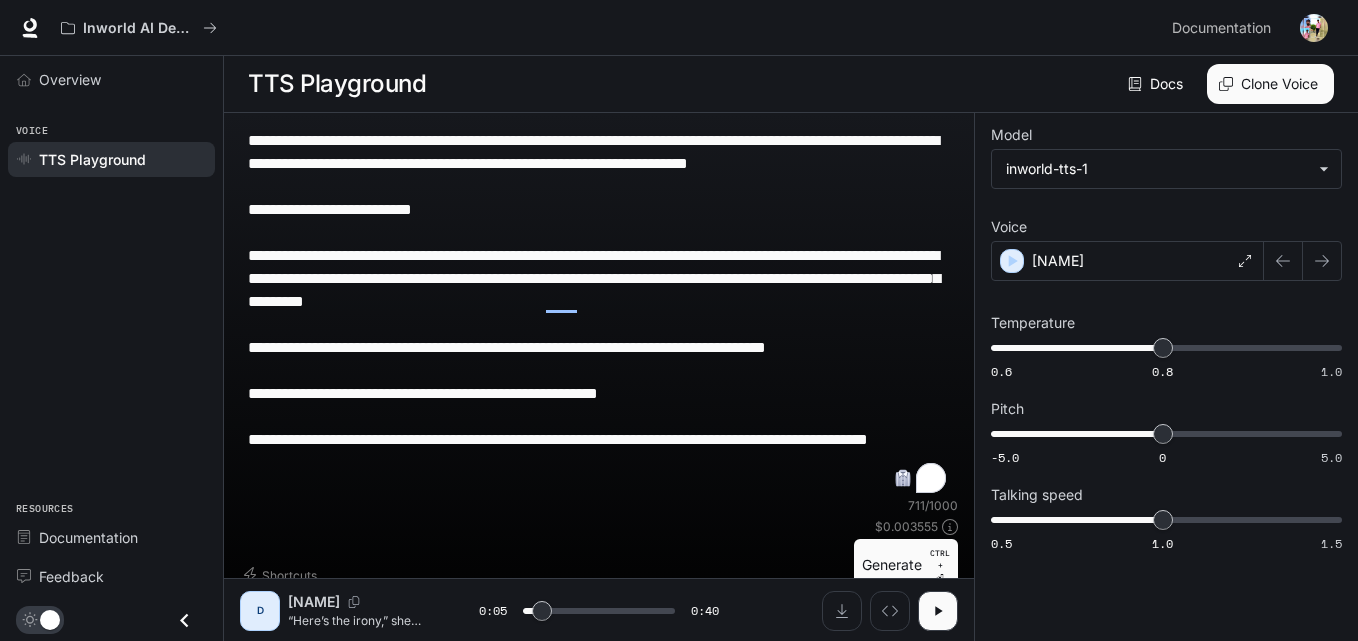 type 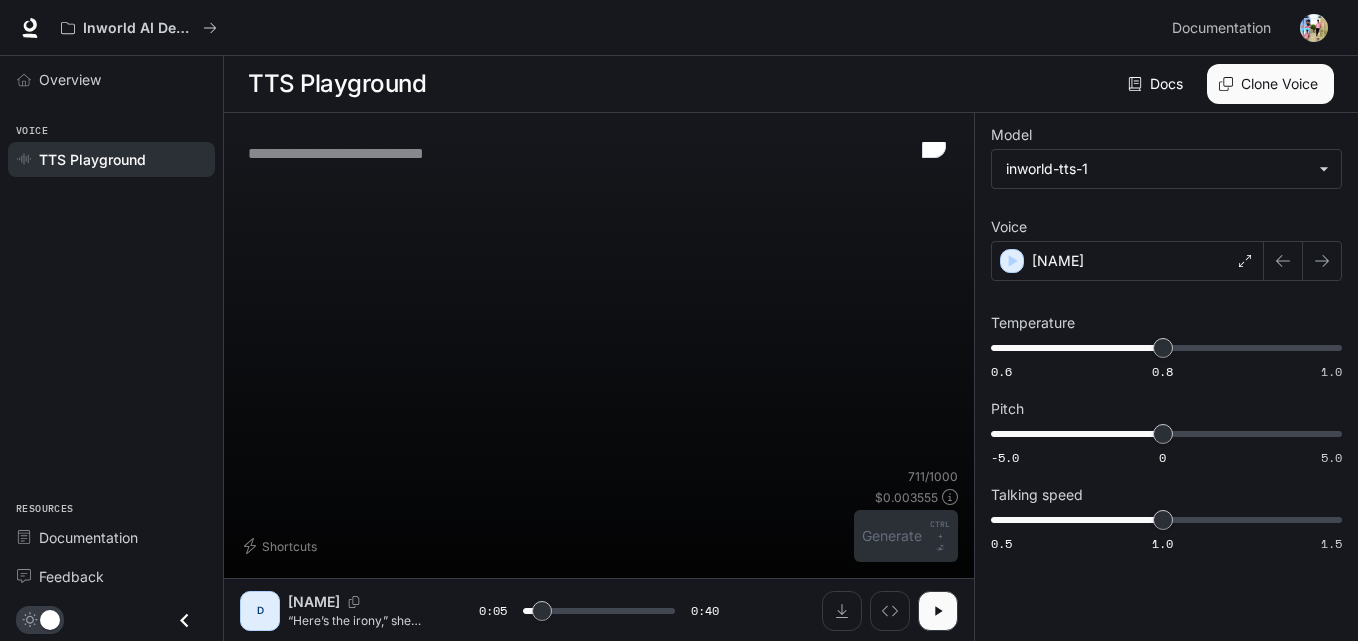 type on "***" 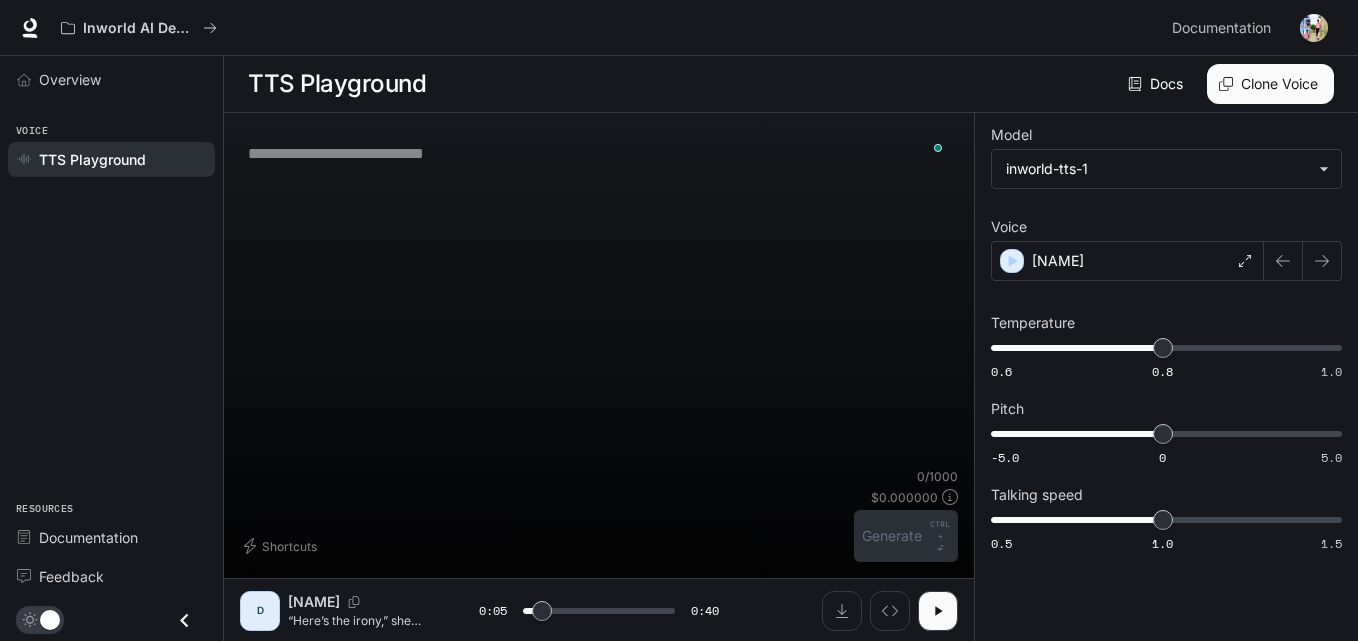 paste on "**********" 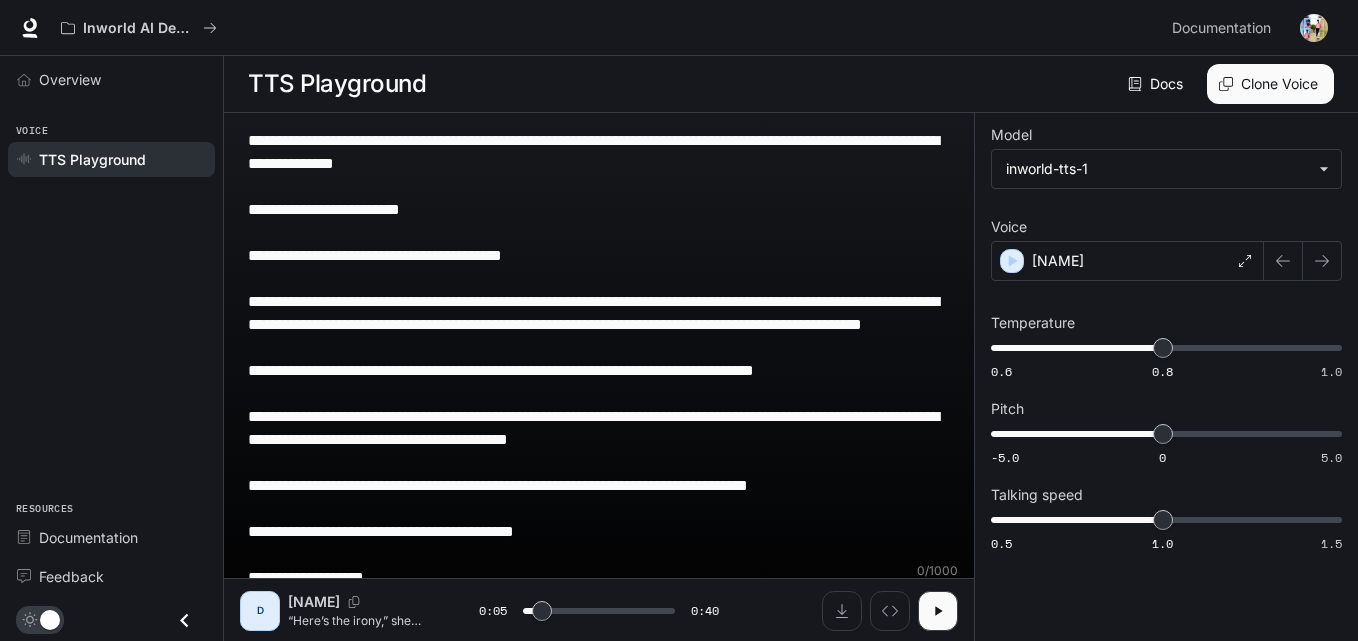type on "***" 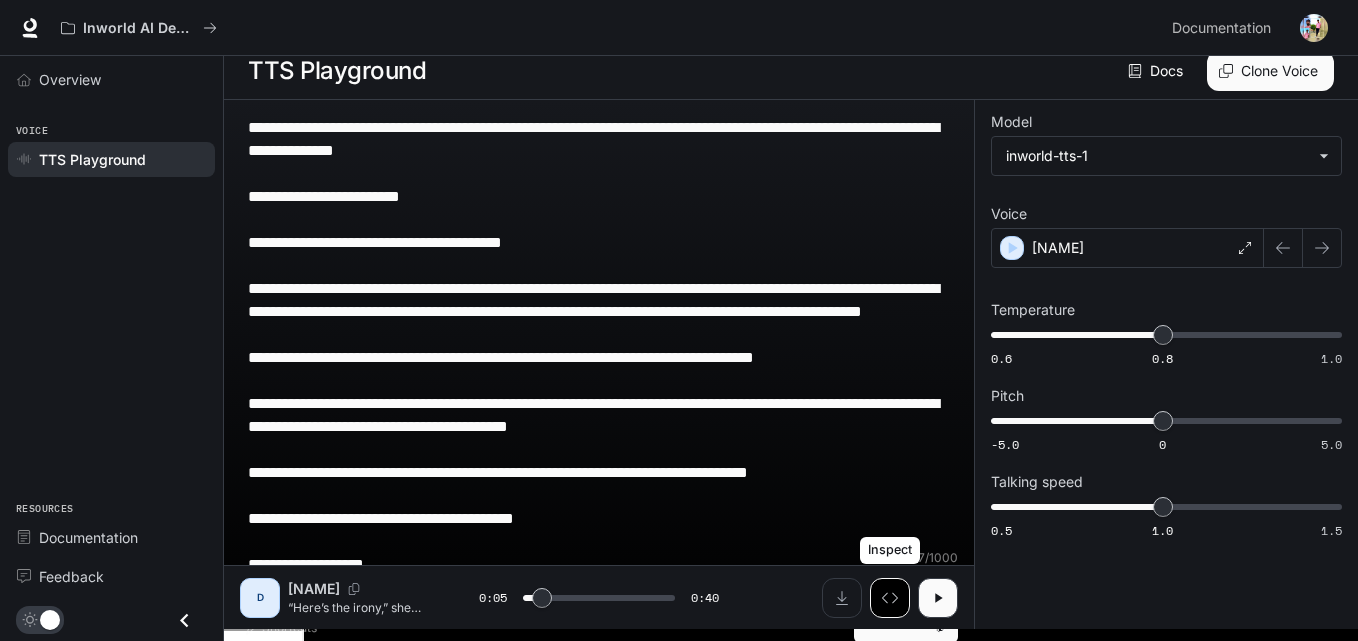 scroll, scrollTop: 15, scrollLeft: 0, axis: vertical 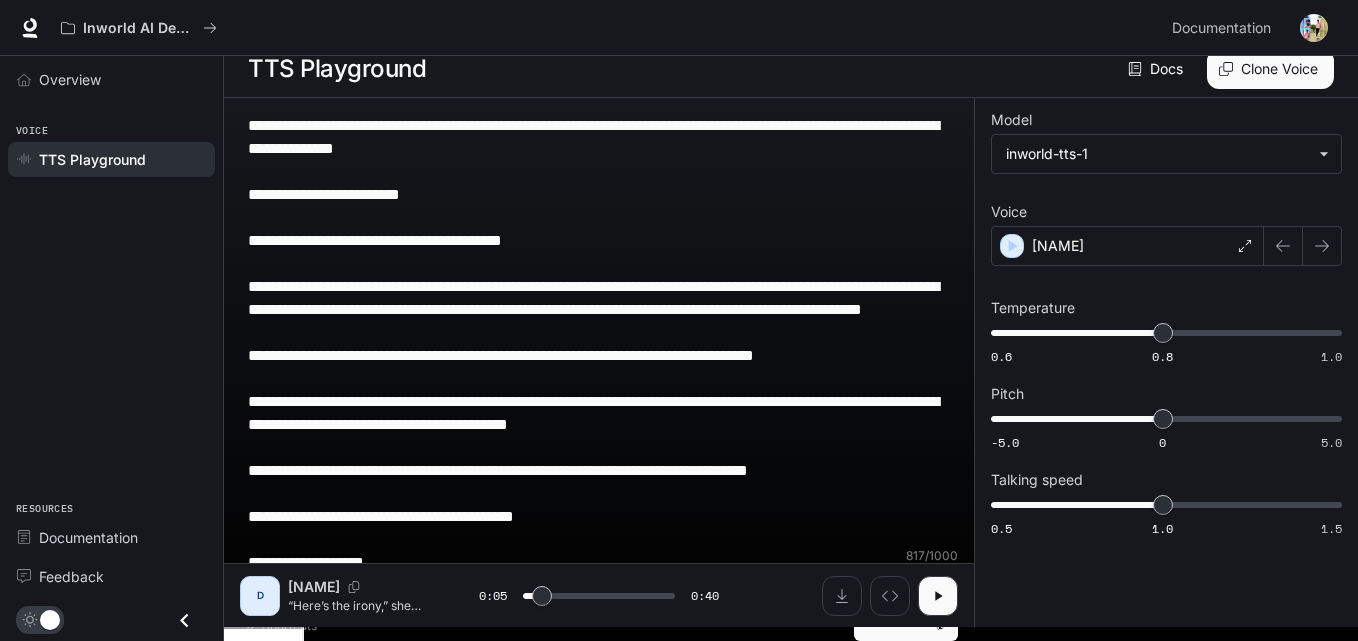 type on "**********" 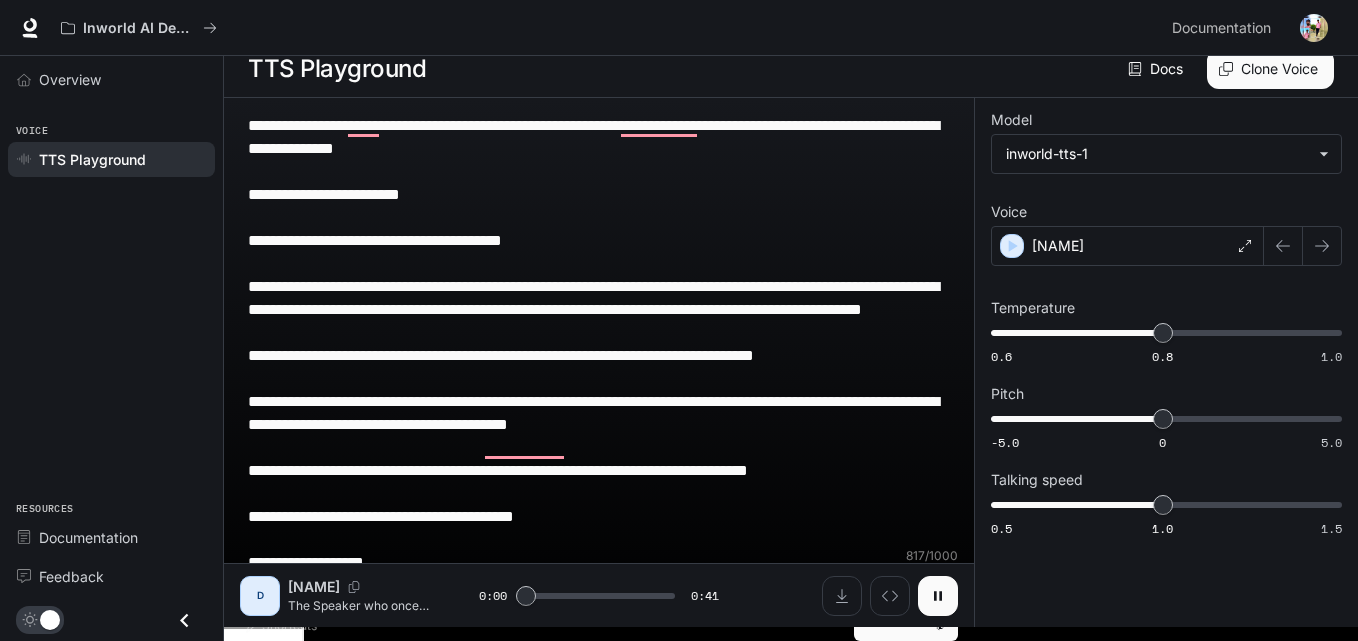 click at bounding box center [938, 596] 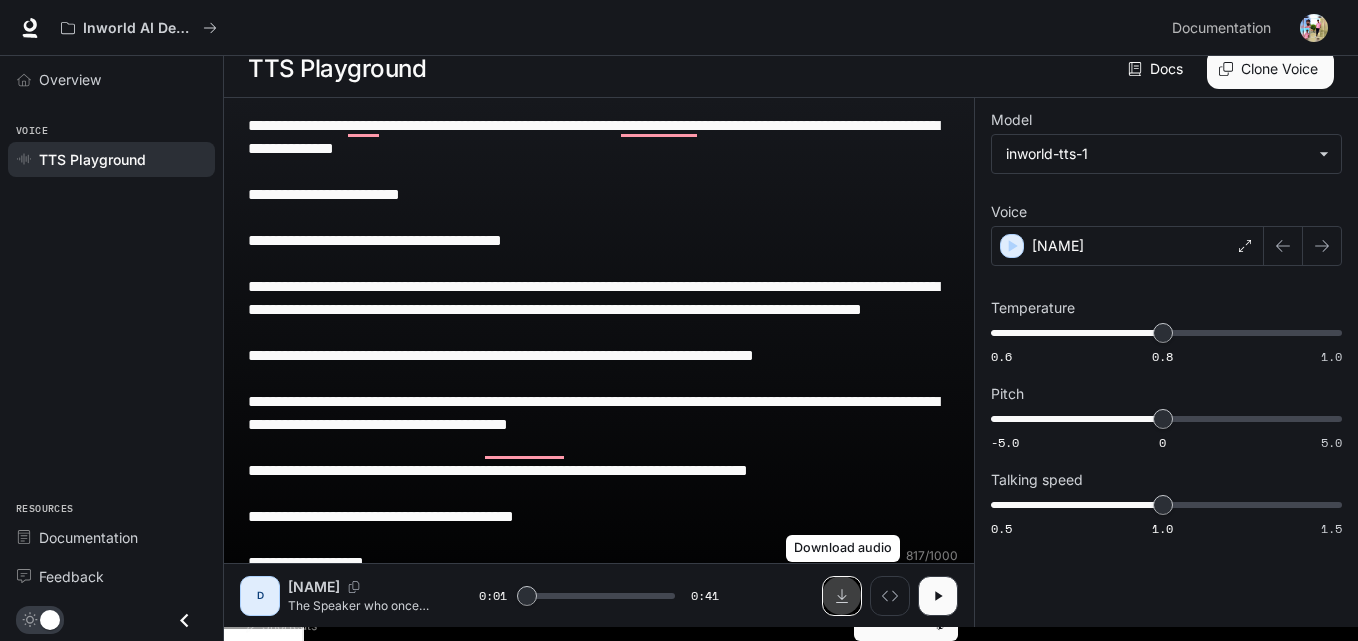 click at bounding box center [842, 596] 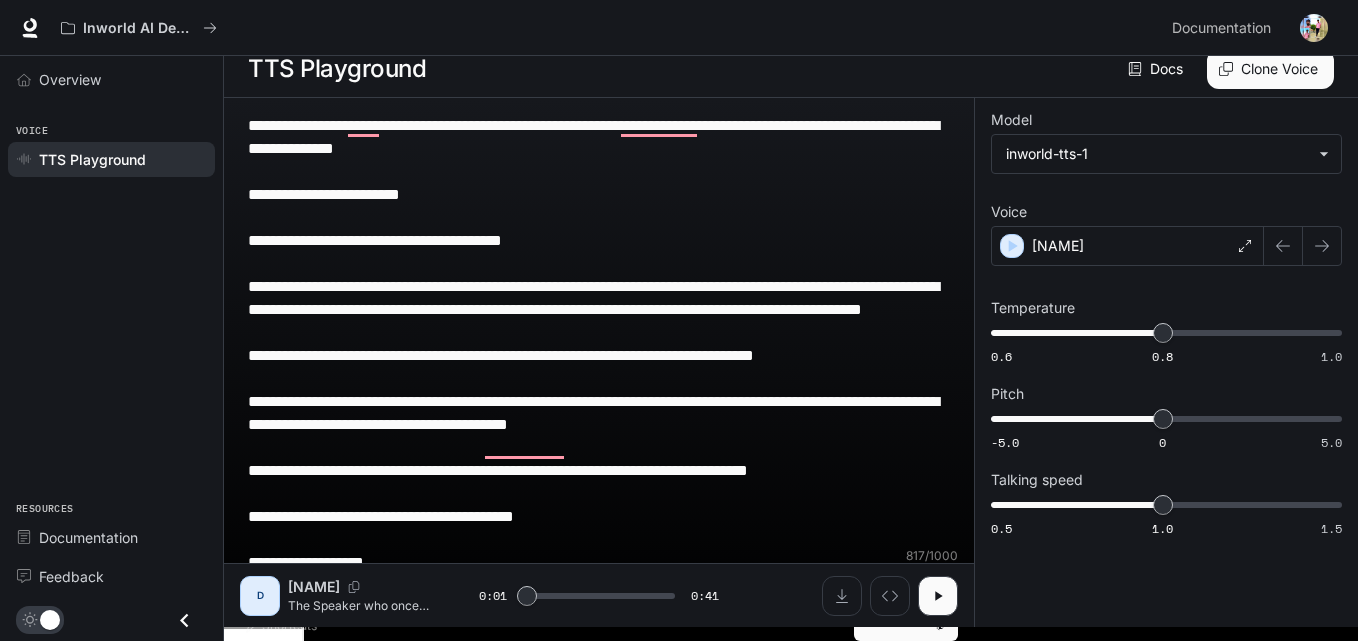 scroll, scrollTop: 0, scrollLeft: 0, axis: both 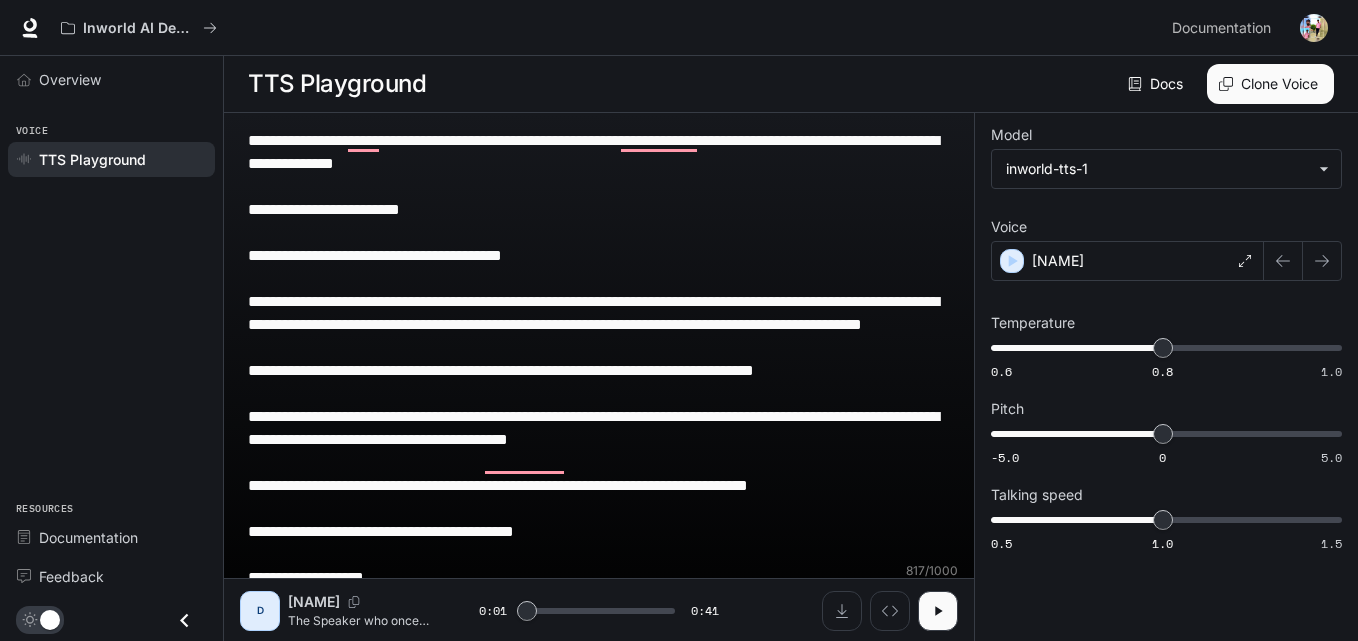 drag, startPoint x: 610, startPoint y: 550, endPoint x: 207, endPoint y: -55, distance: 726.93463 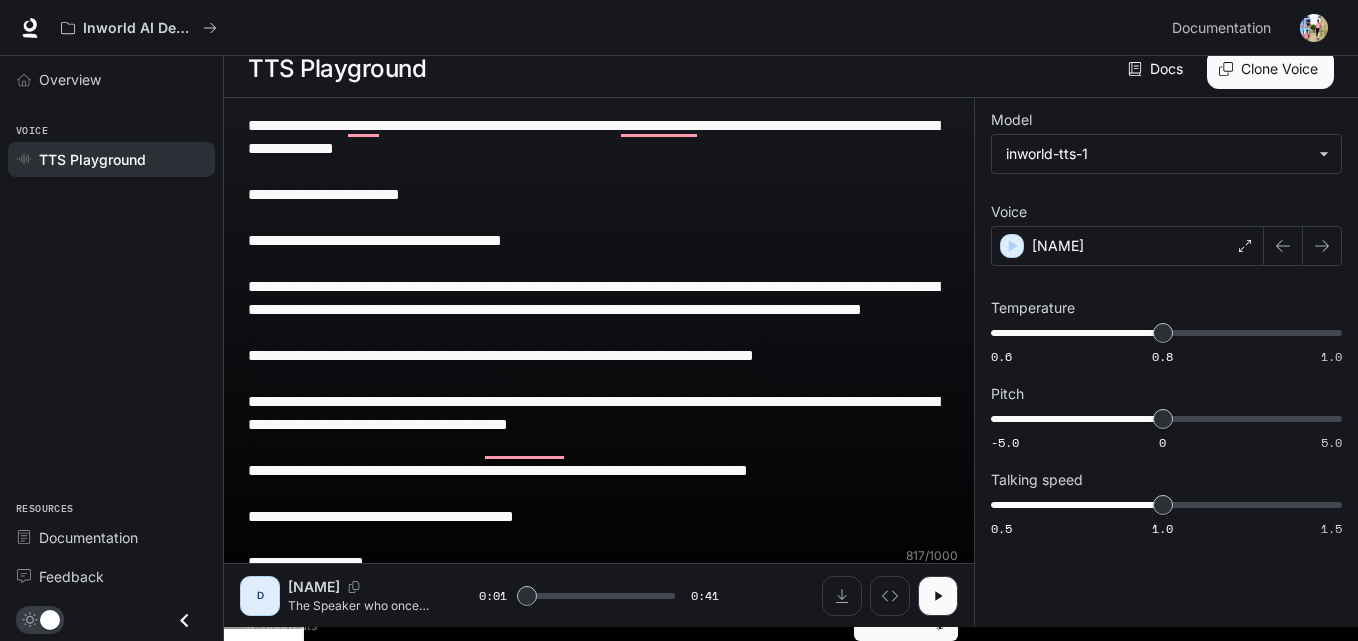 type on "**********" 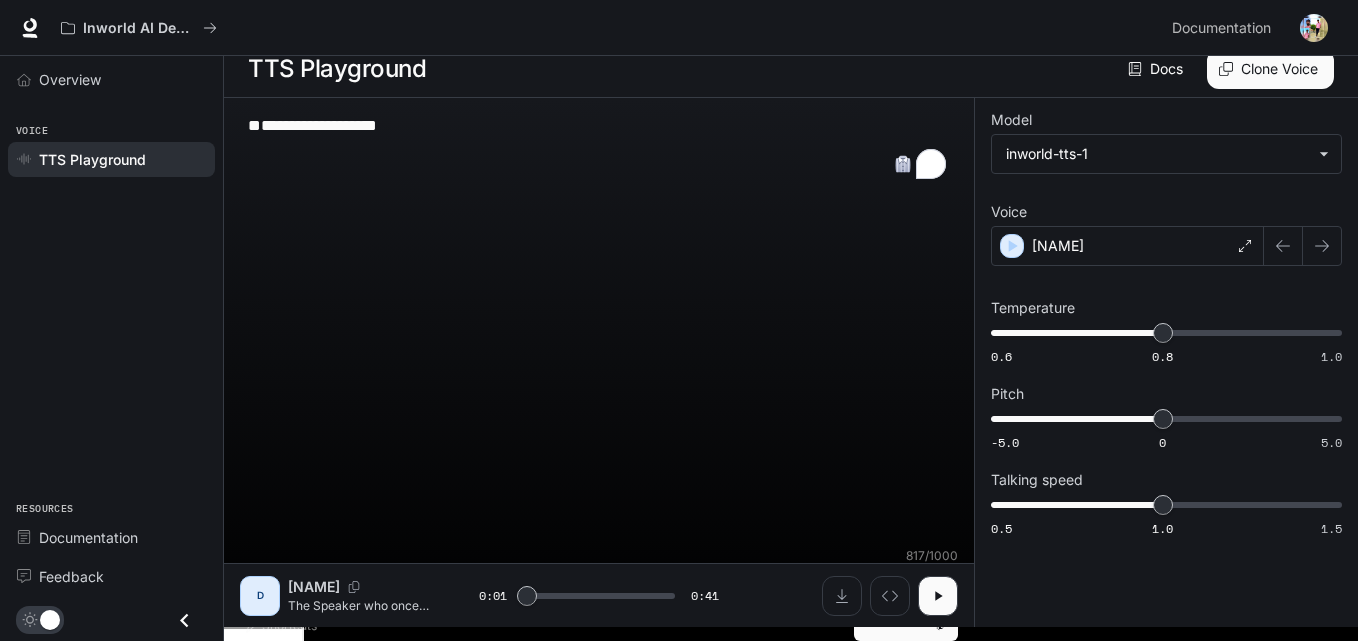 scroll, scrollTop: 1, scrollLeft: 0, axis: vertical 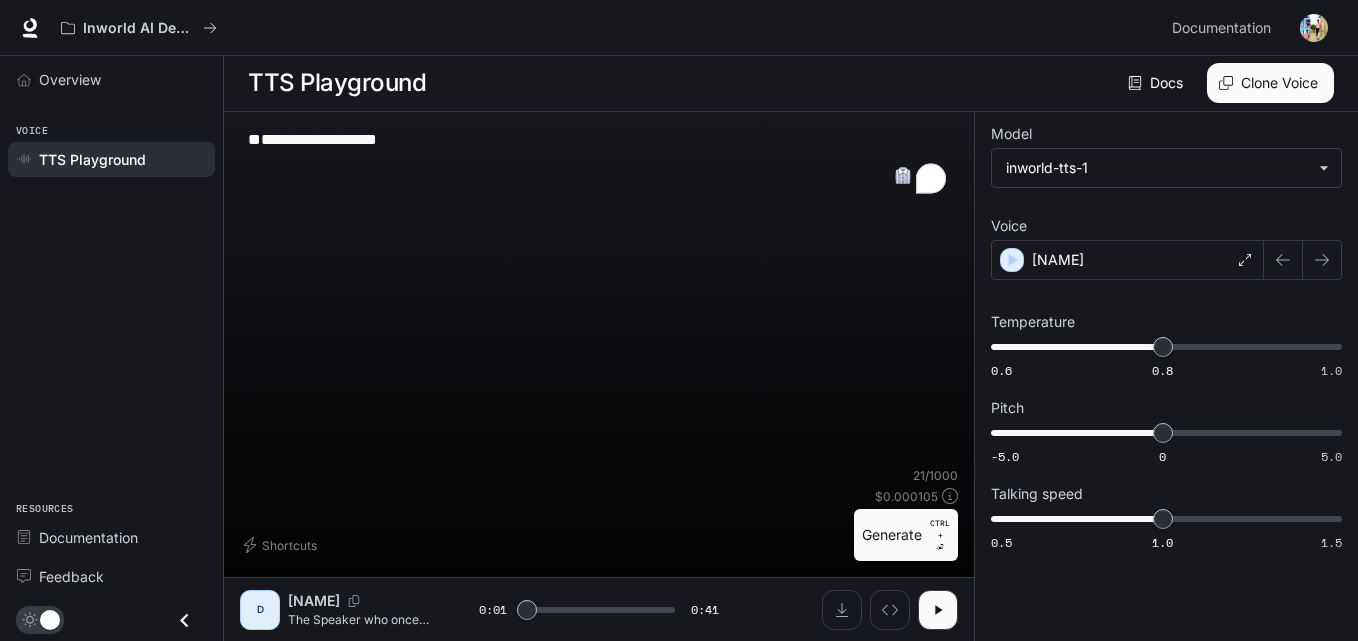 type on "*" 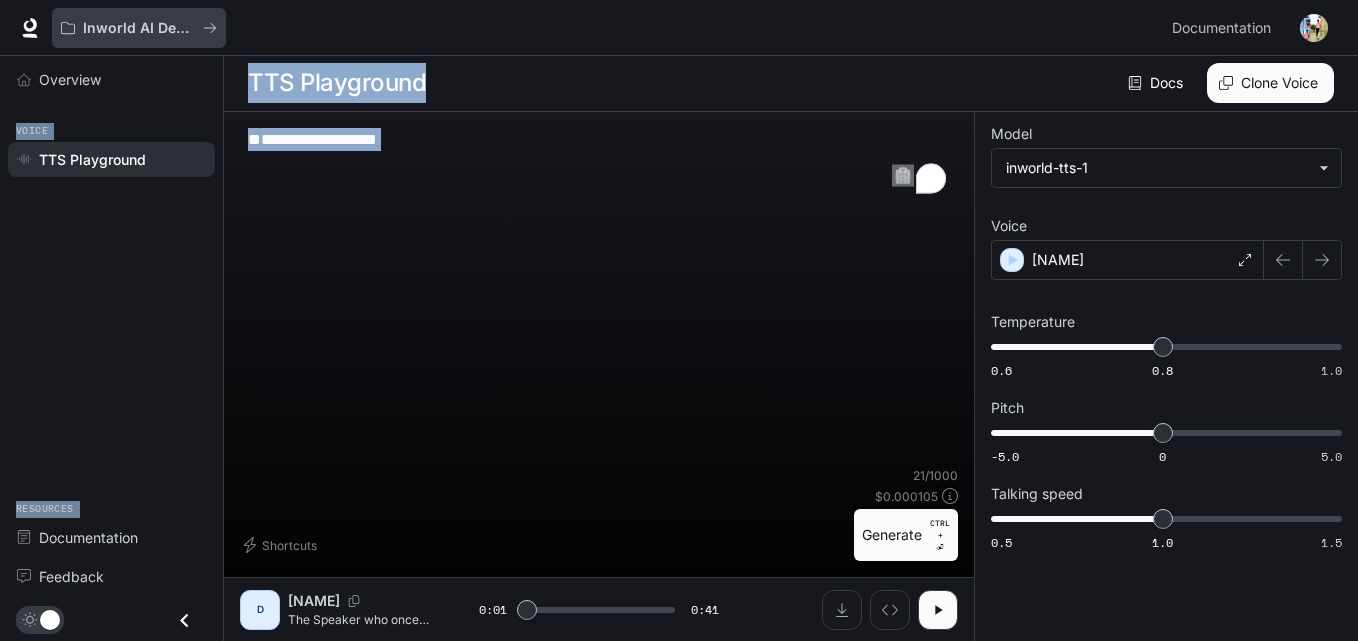 scroll, scrollTop: 0, scrollLeft: 0, axis: both 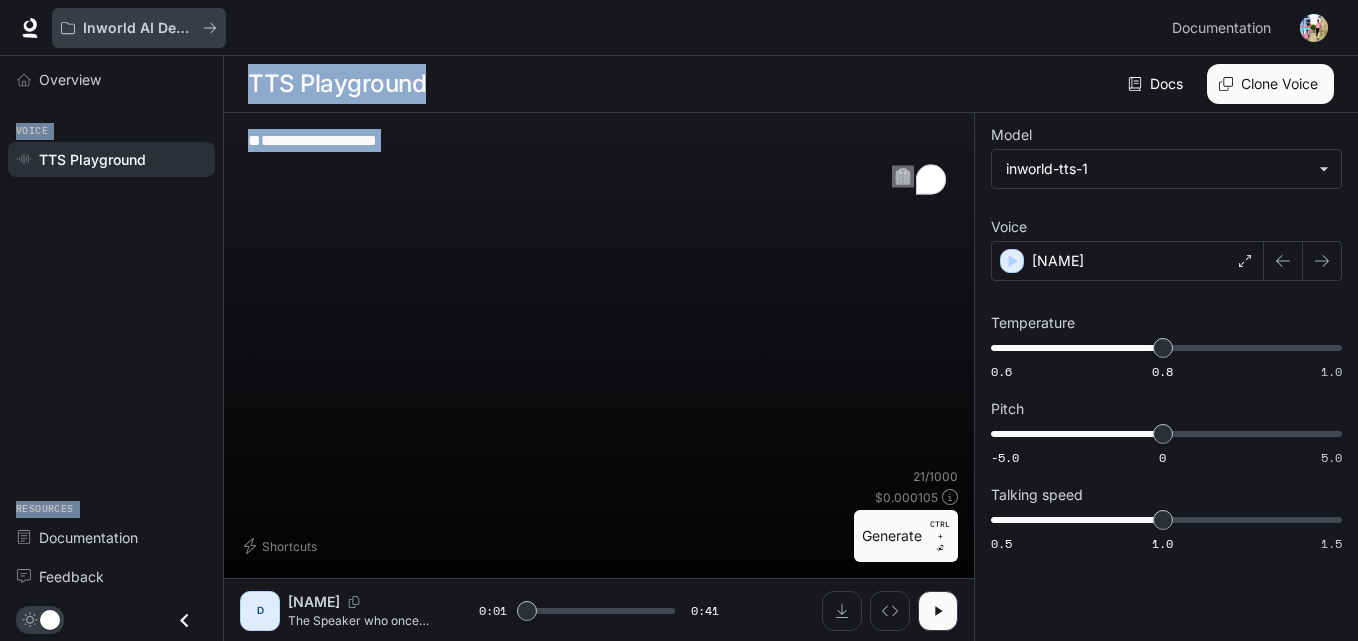 drag, startPoint x: 475, startPoint y: 200, endPoint x: 210, endPoint y: 10, distance: 326.07513 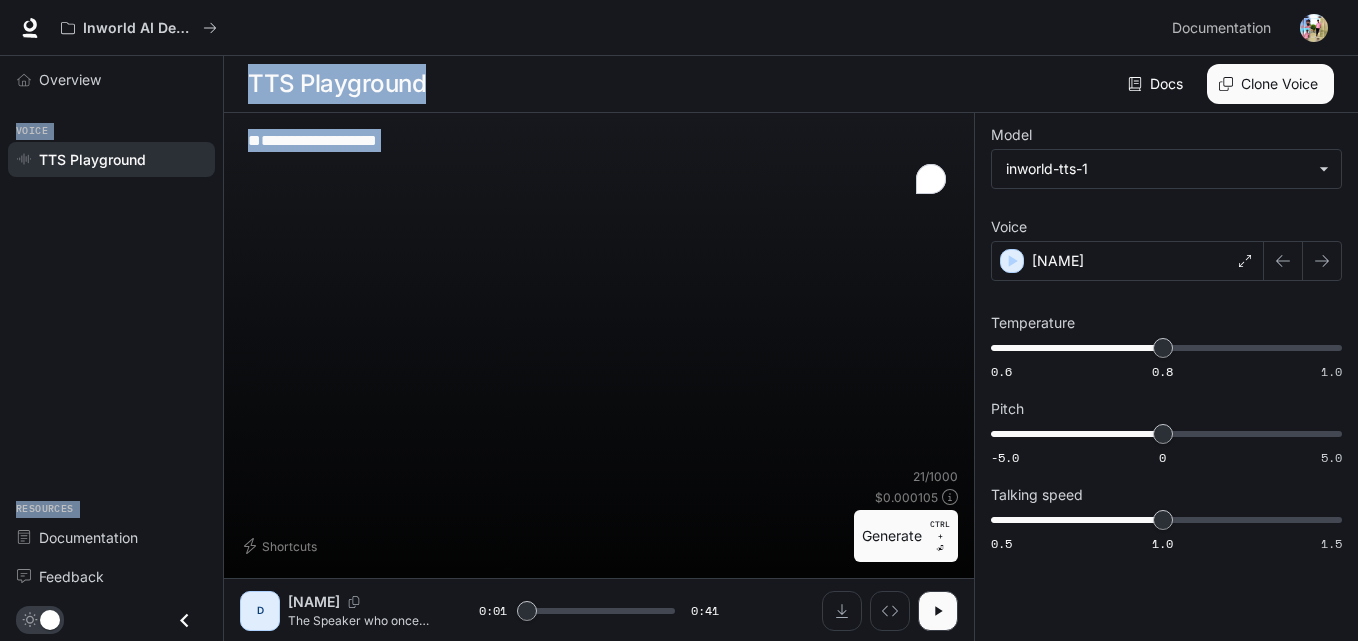 click on "**********" at bounding box center (599, 163) 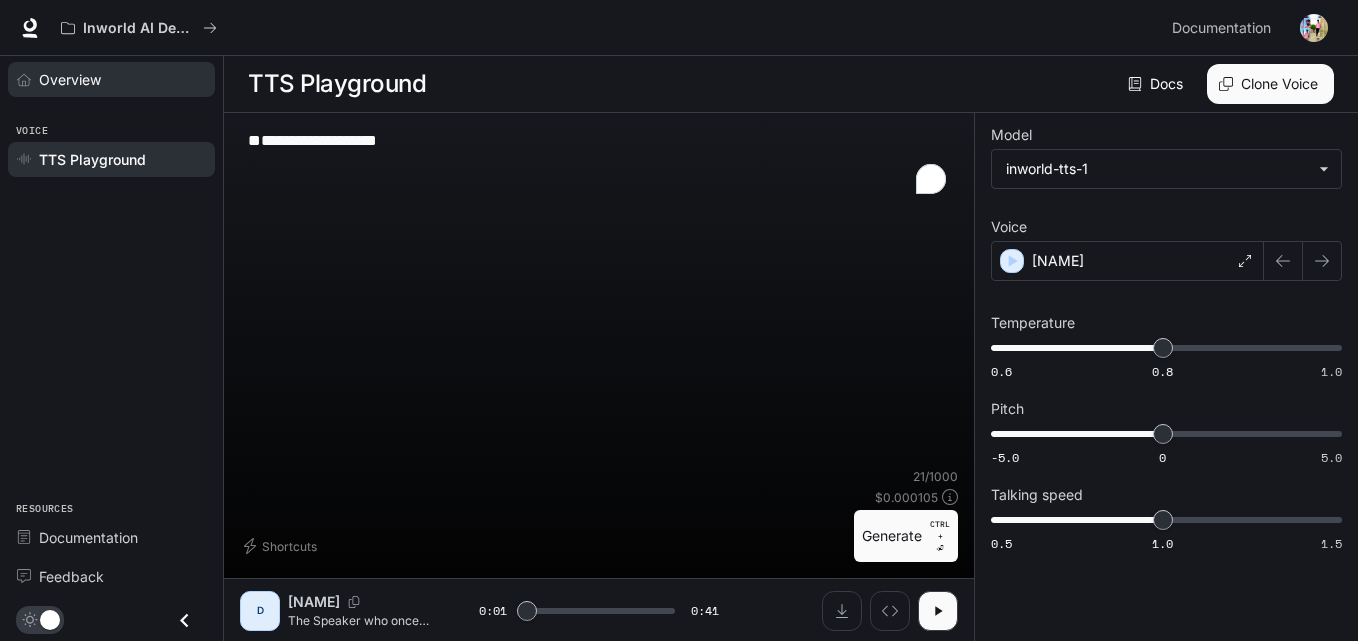 drag, startPoint x: 408, startPoint y: 186, endPoint x: 196, endPoint y: 65, distance: 244.10039 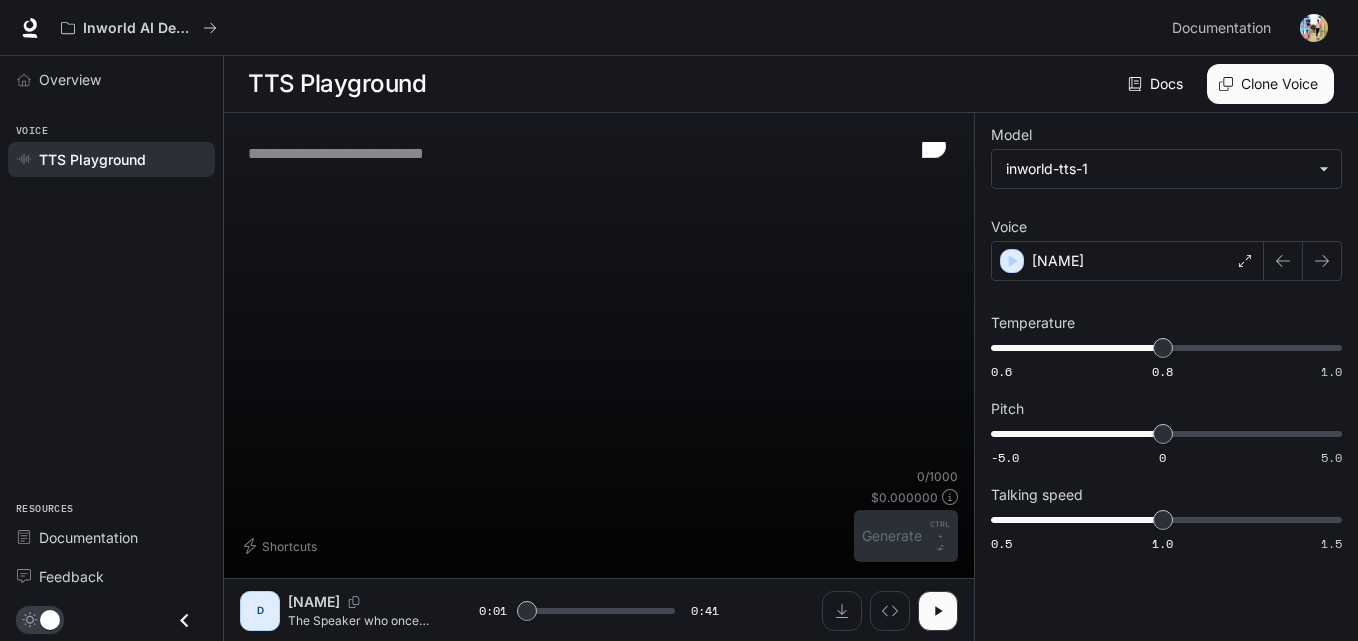 type on "*" 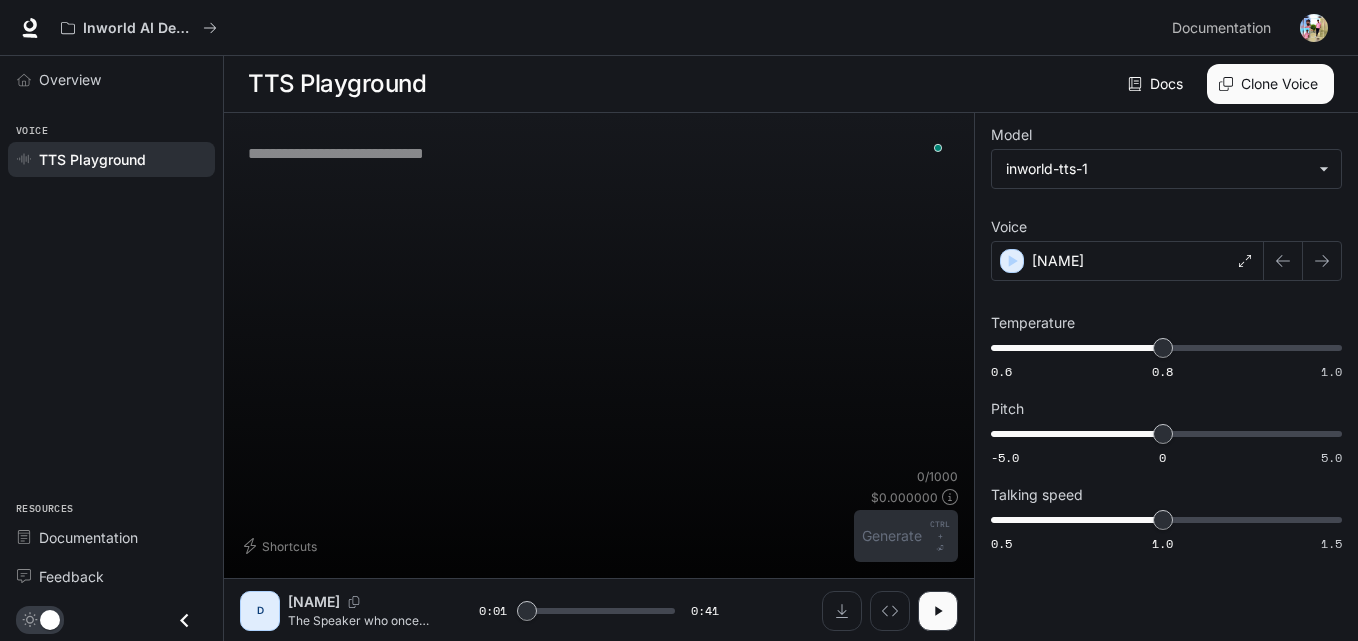 type 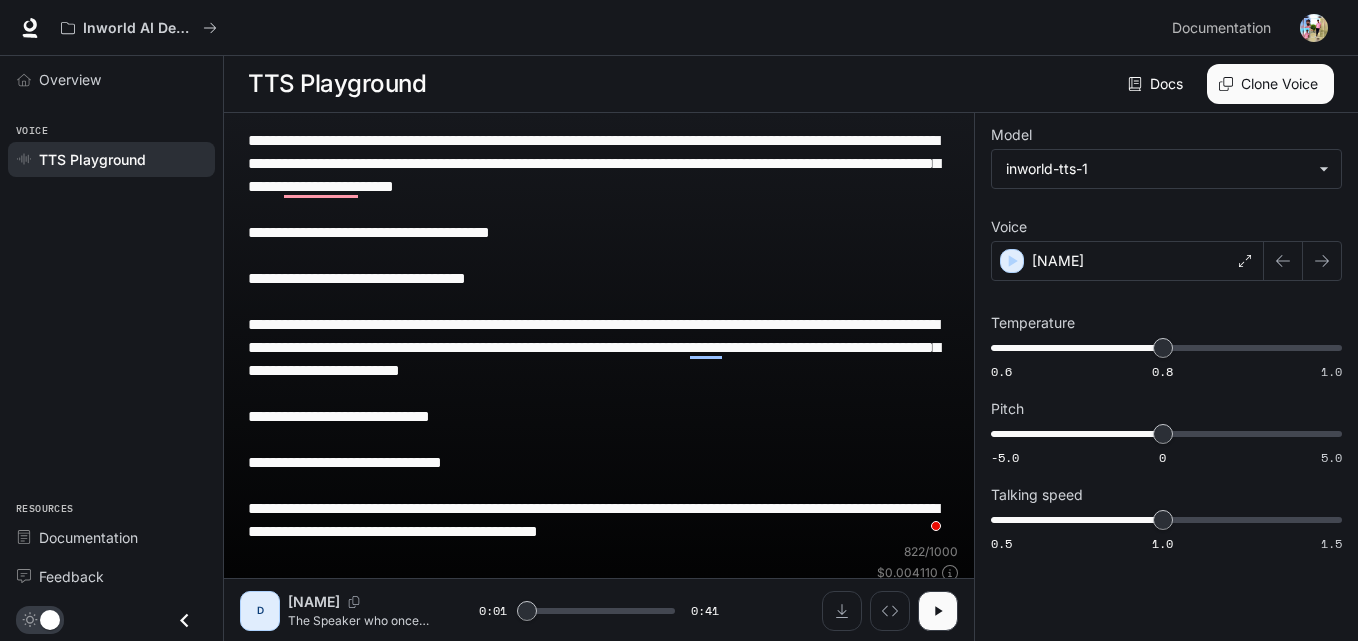 scroll, scrollTop: 1, scrollLeft: 0, axis: vertical 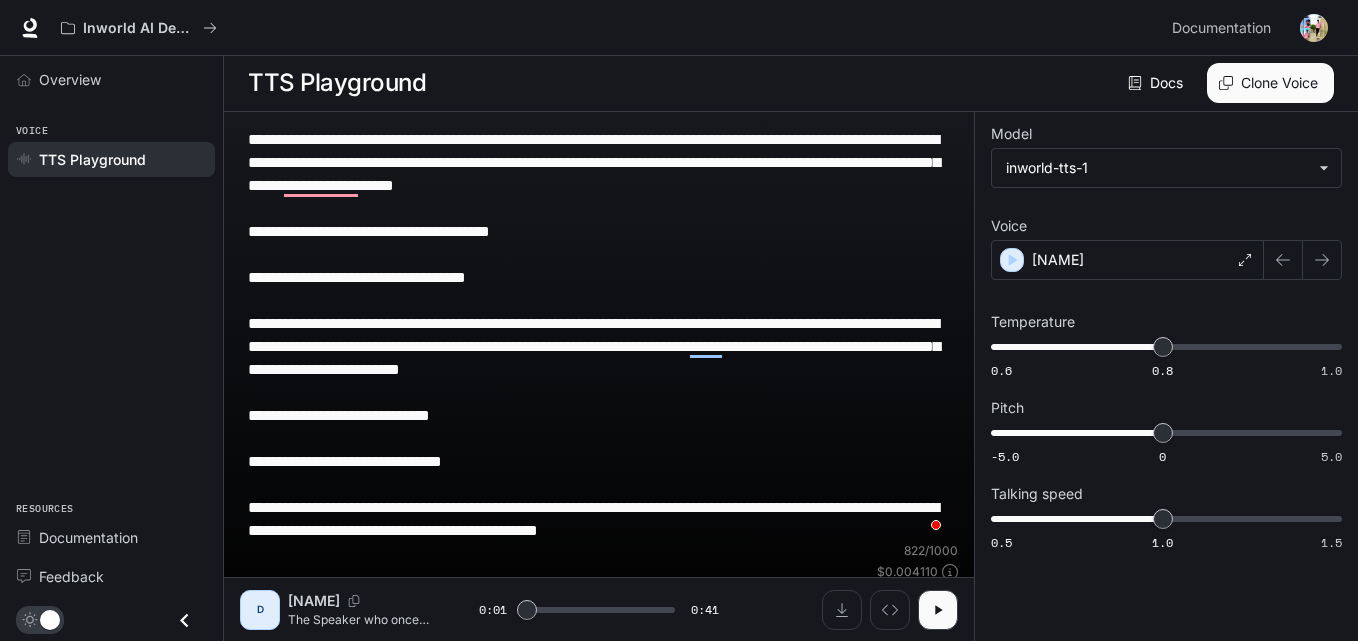 click on "**********" at bounding box center (599, 335) 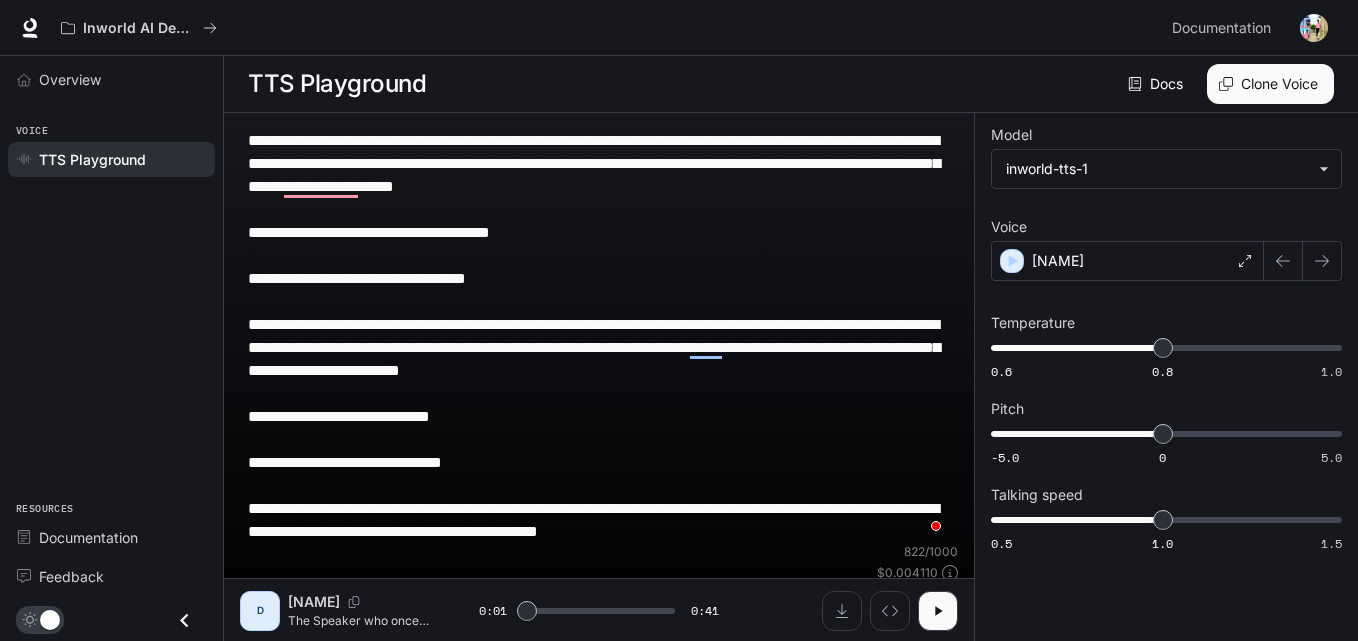 scroll, scrollTop: 1, scrollLeft: 0, axis: vertical 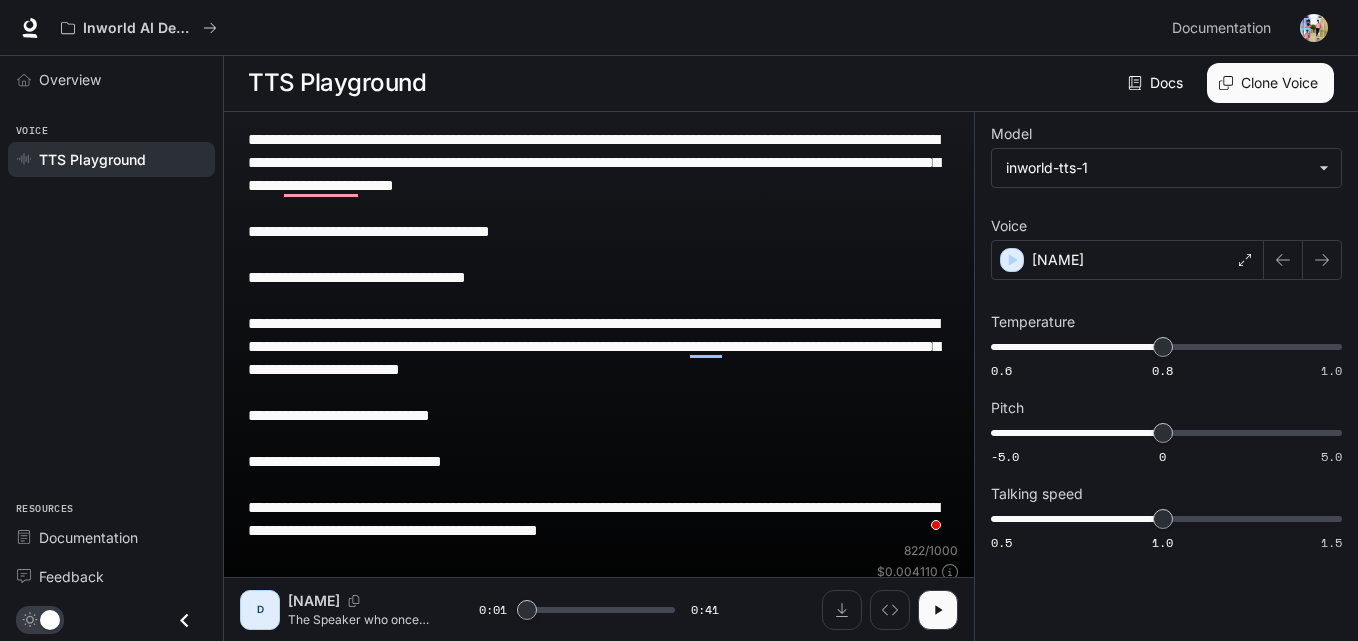 click on "**********" at bounding box center [599, 335] 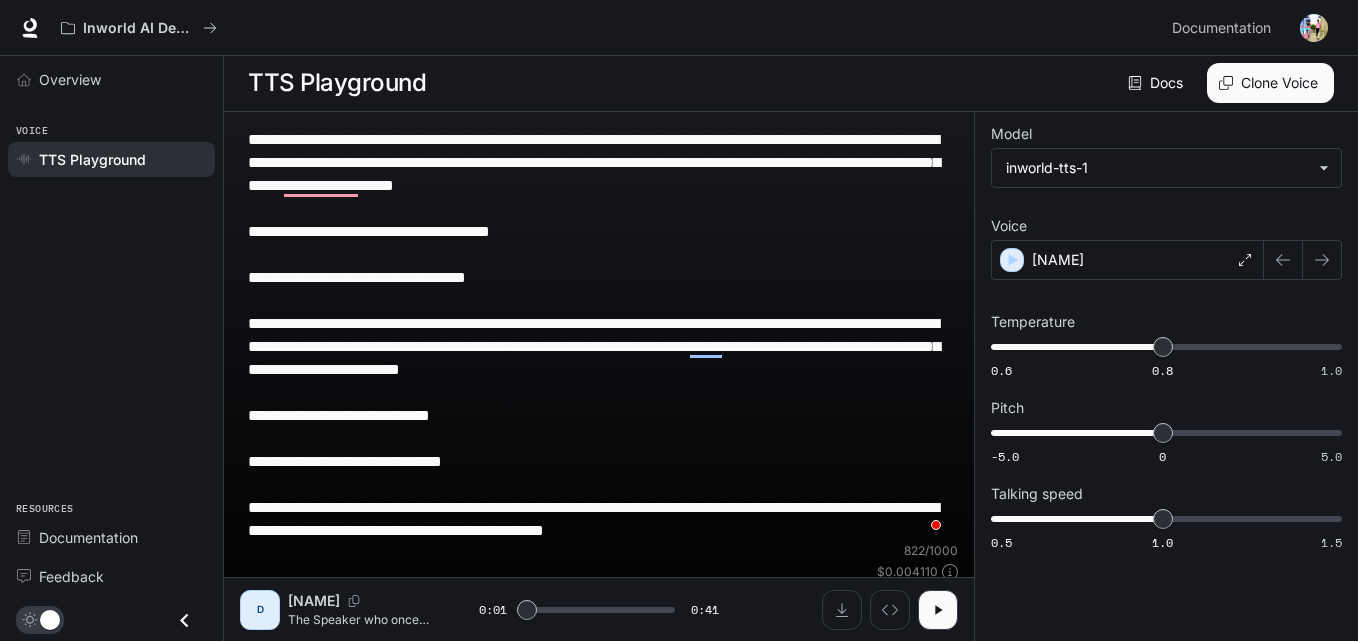 type on "*" 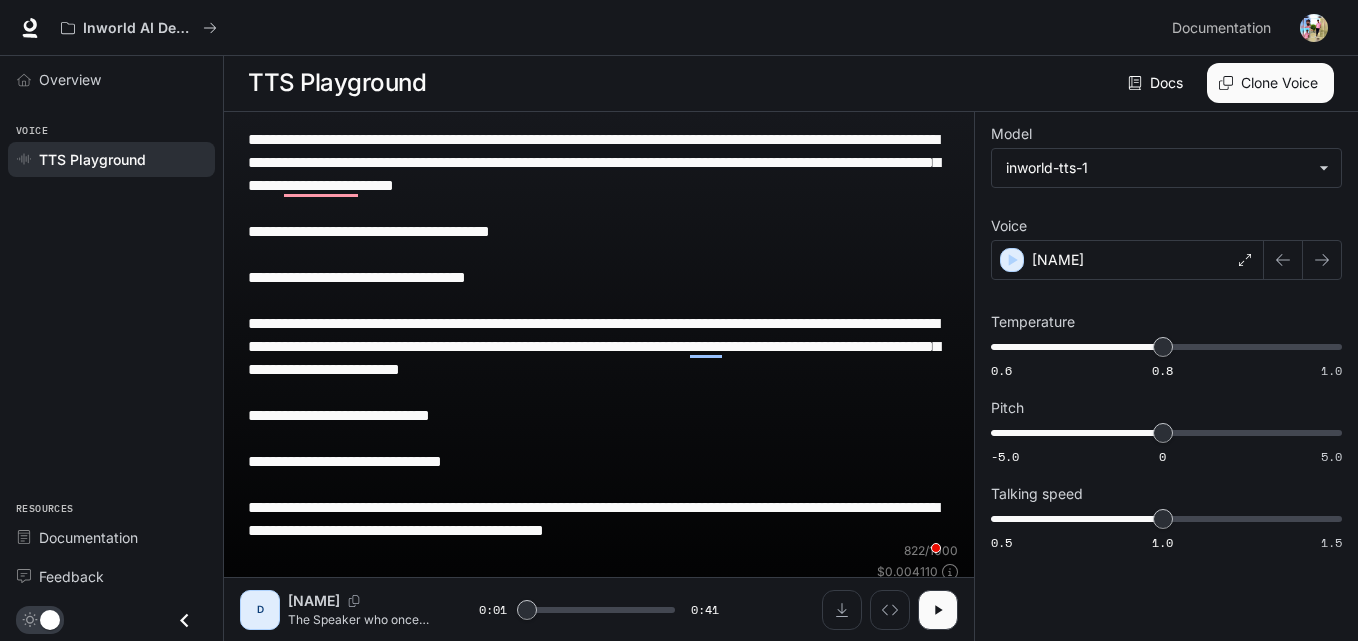 type on "**********" 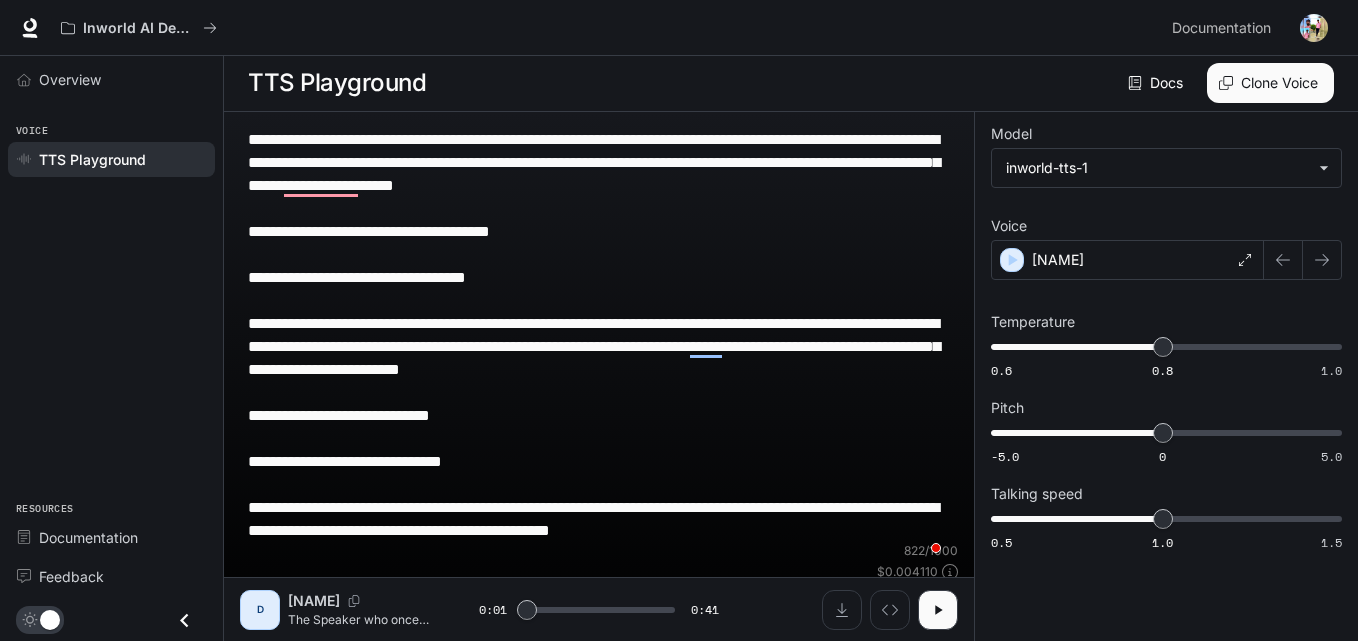 type on "*" 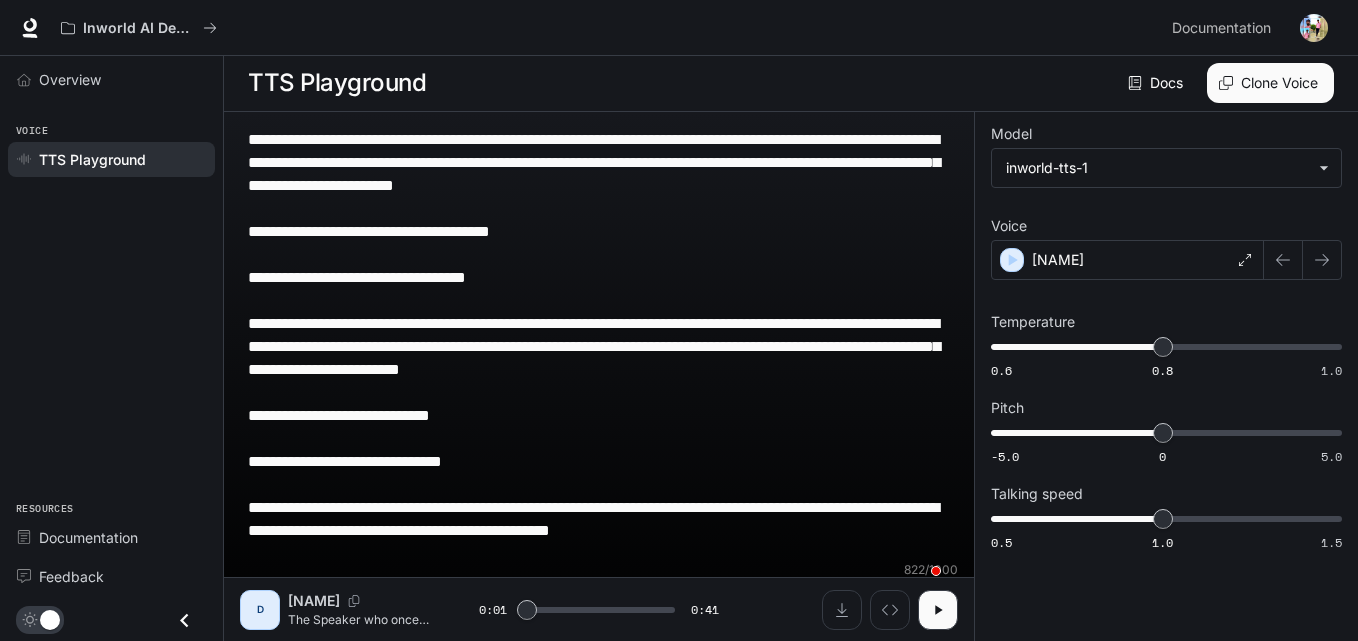 type on "**********" 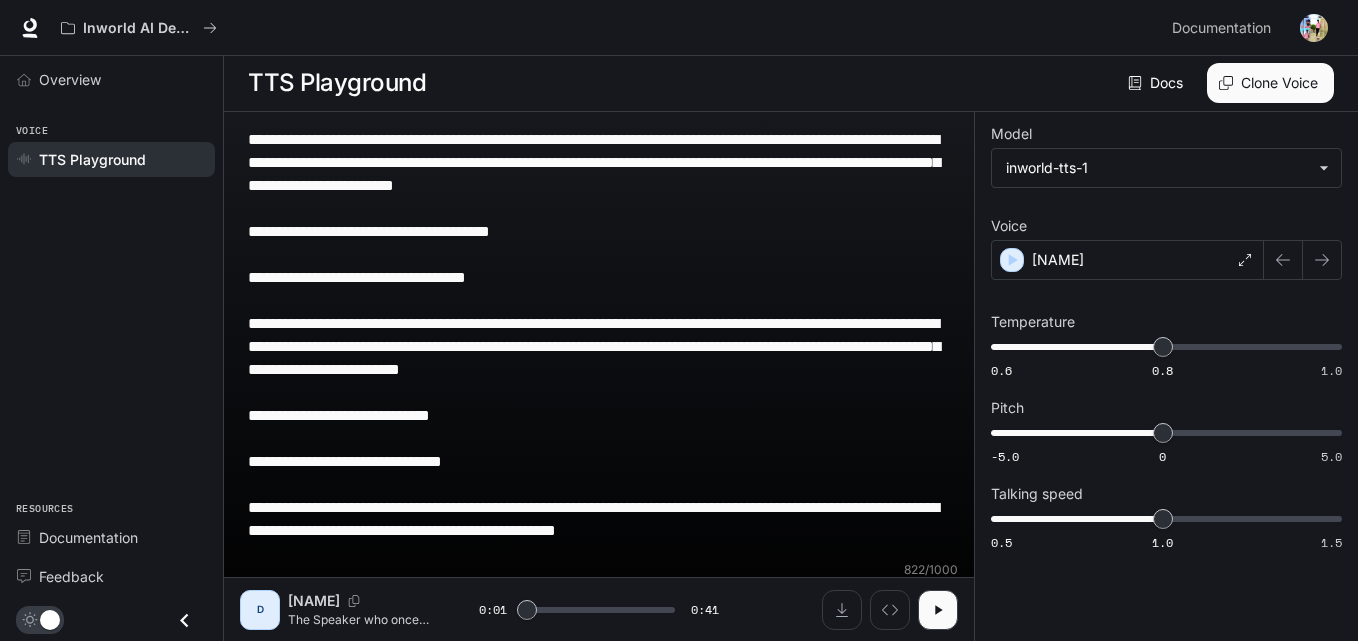 type on "**********" 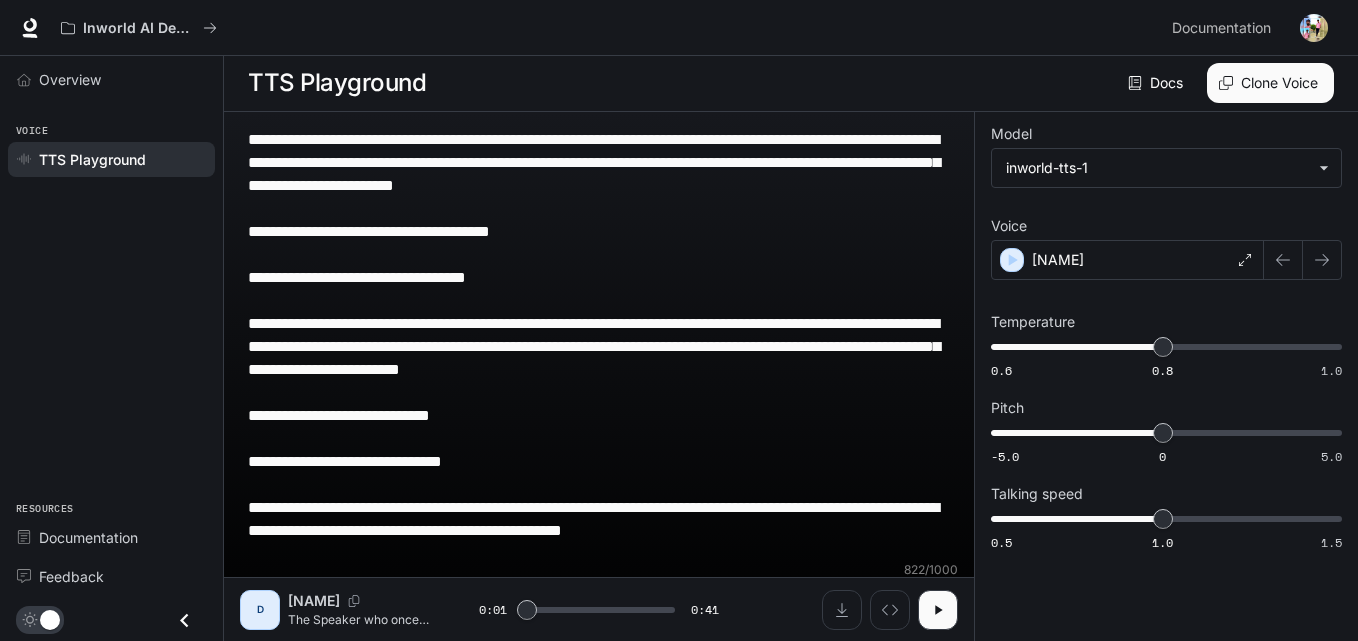 type on "**********" 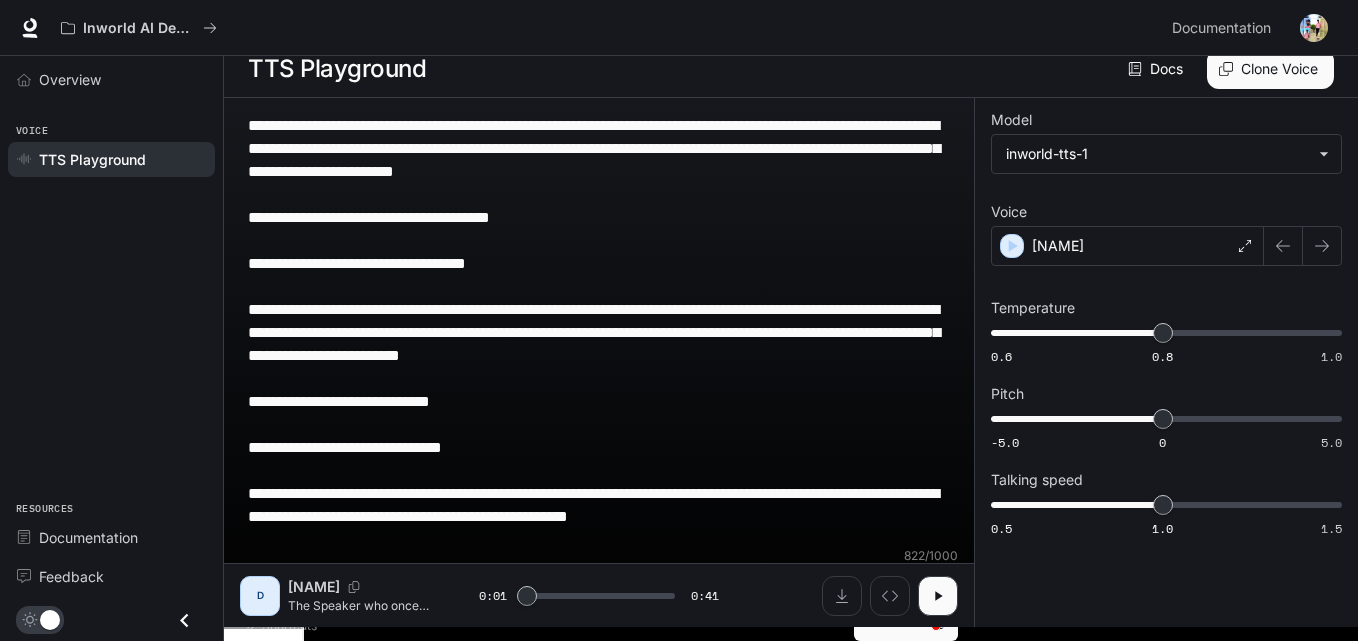 type on "**********" 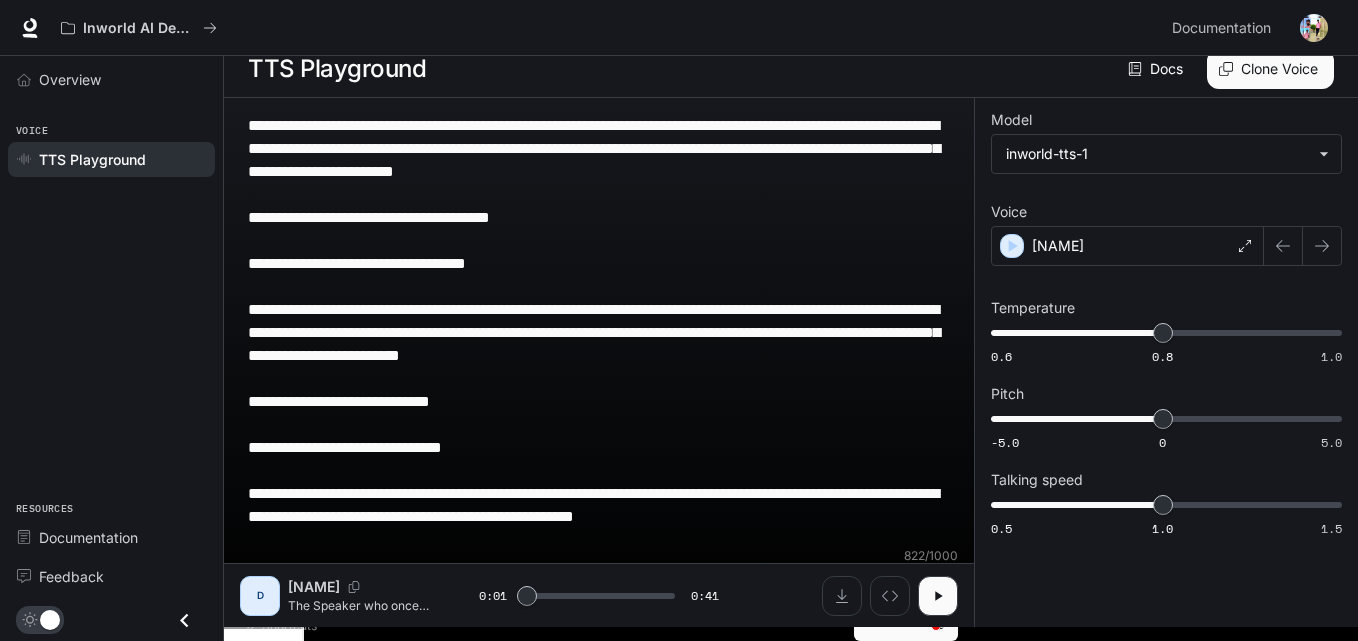 type on "**********" 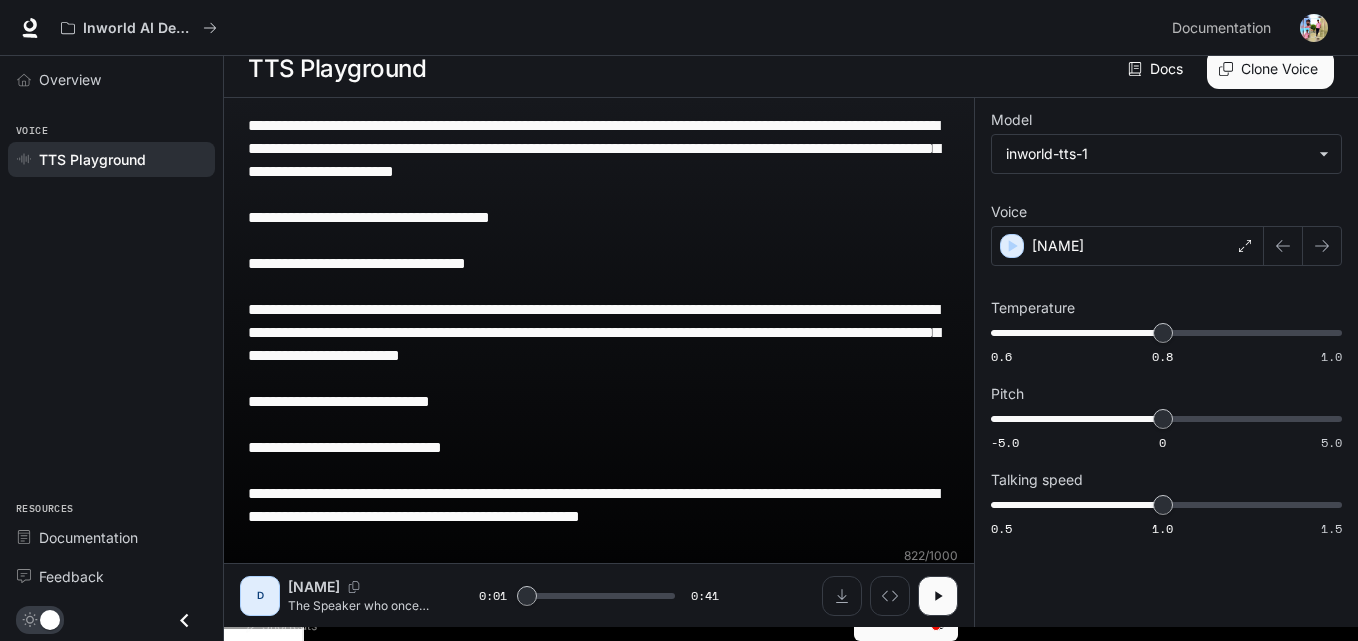 type on "*" 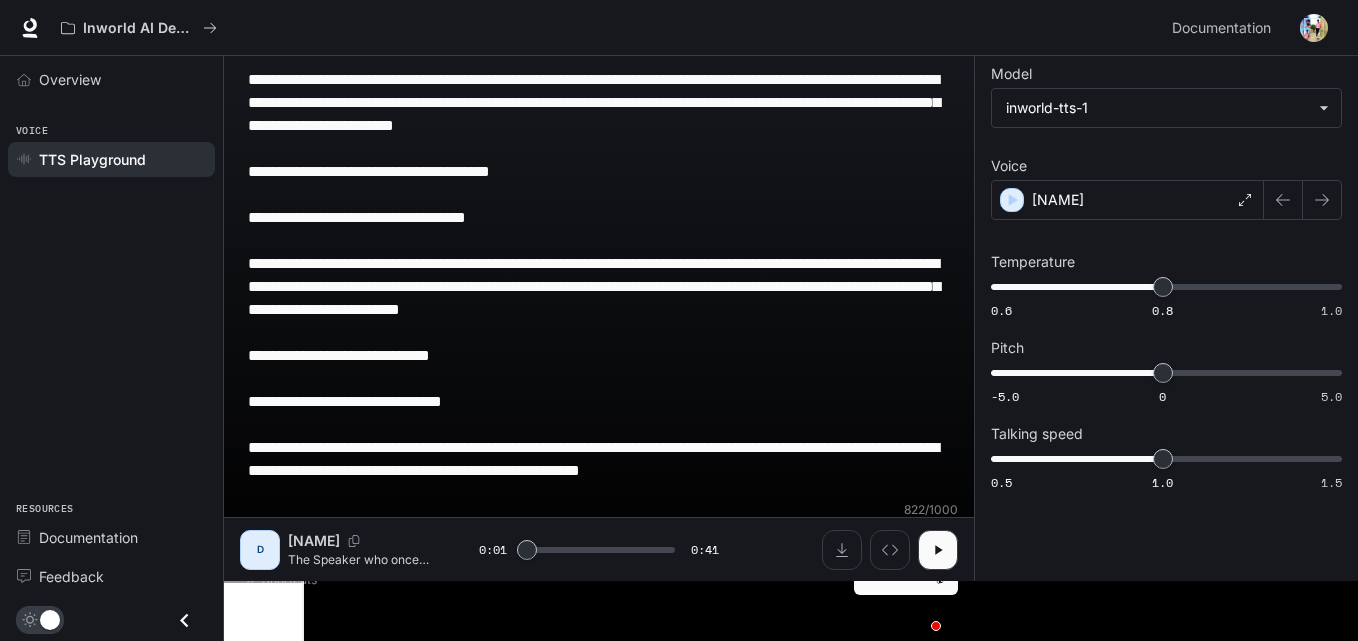 type on "**********" 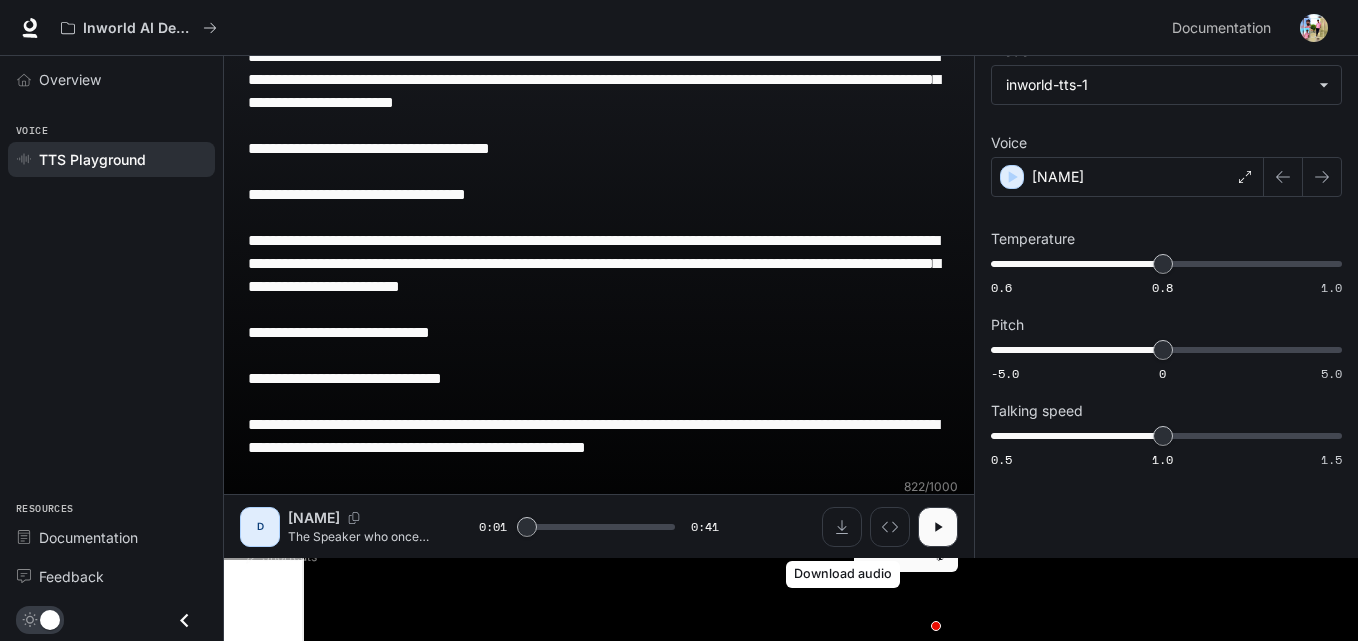 type on "*" 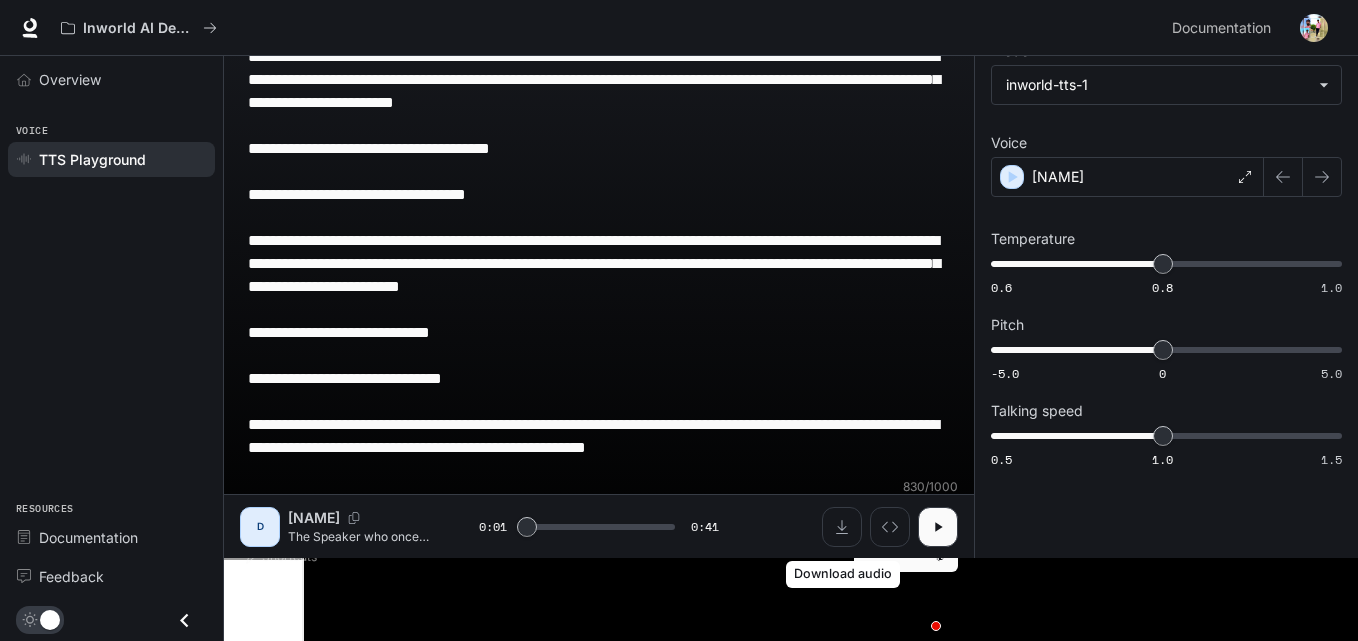 type on "**********" 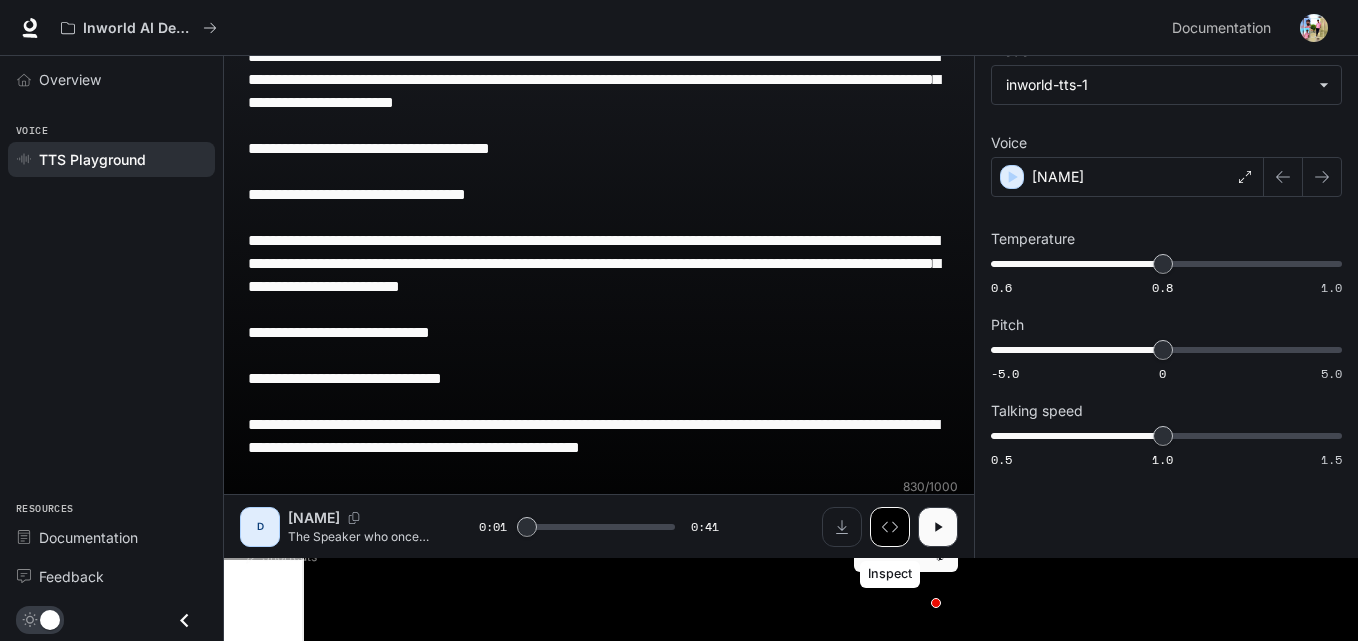 scroll, scrollTop: 63, scrollLeft: 0, axis: vertical 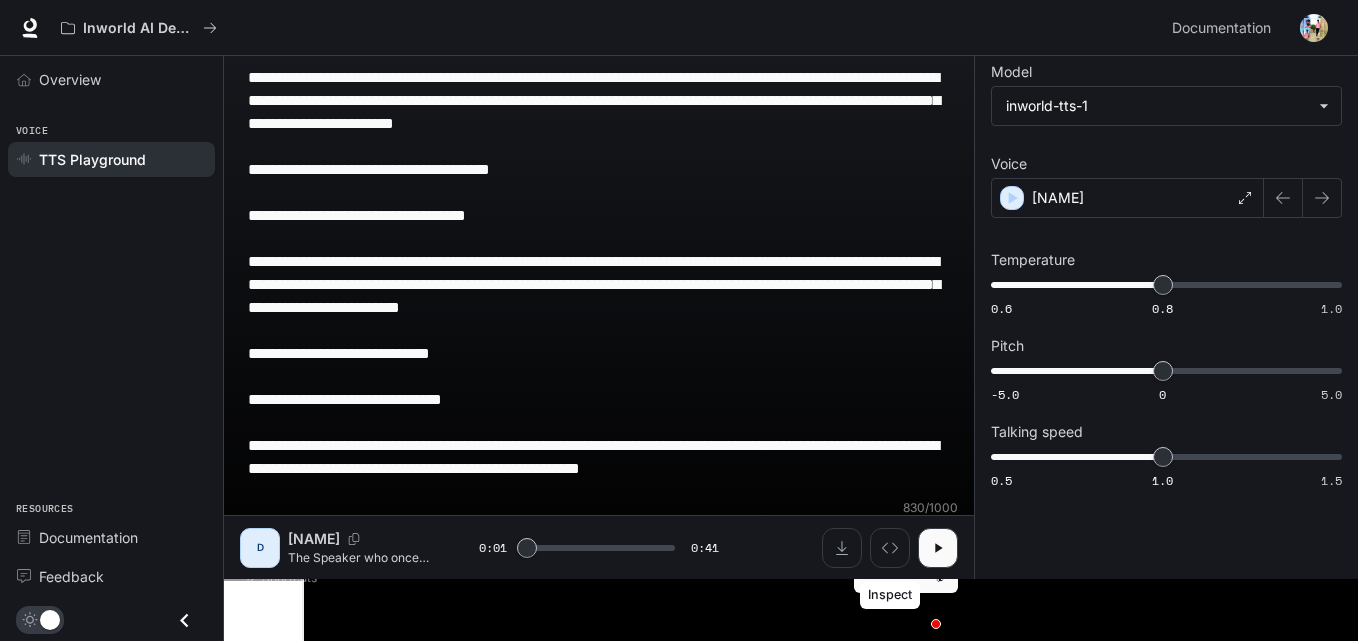type on "*" 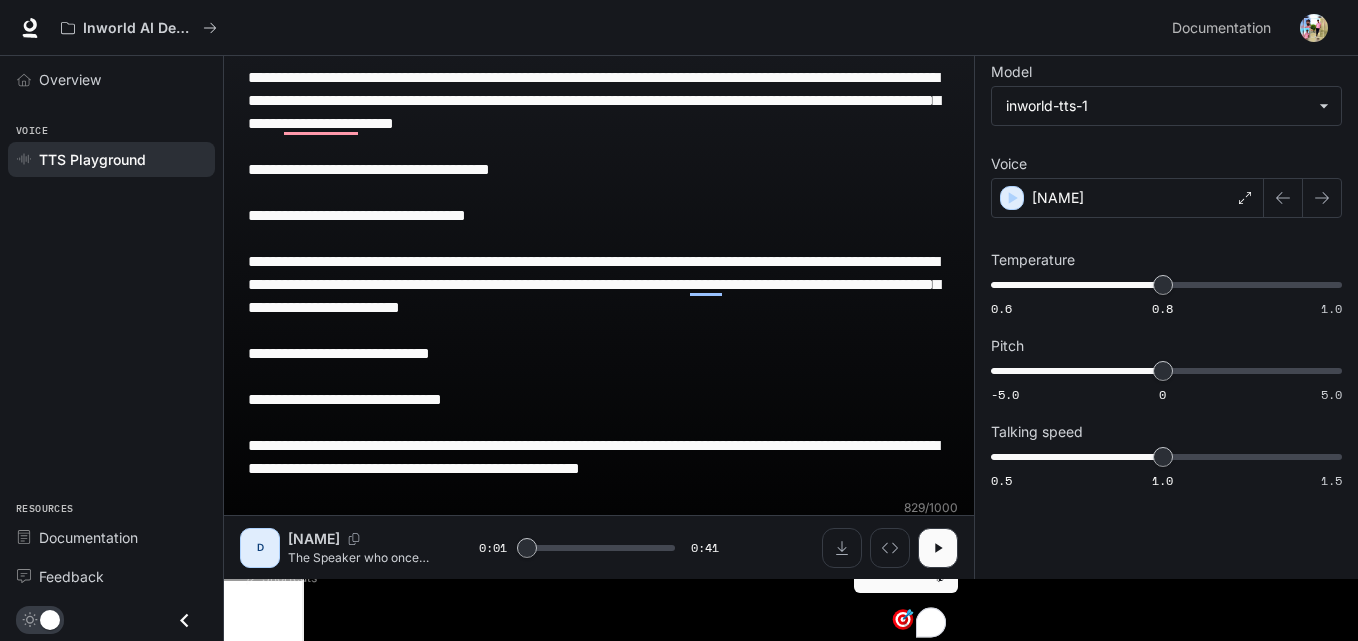 click on "**********" at bounding box center [599, 353] 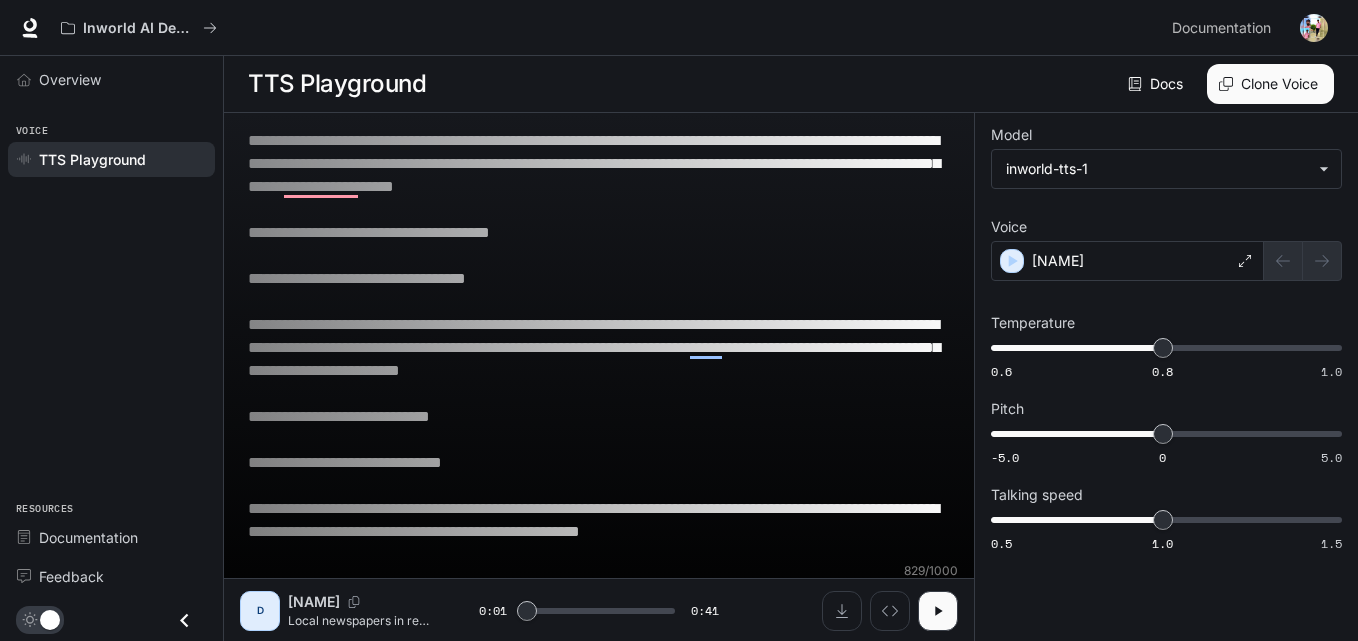 scroll, scrollTop: 63, scrollLeft: 0, axis: vertical 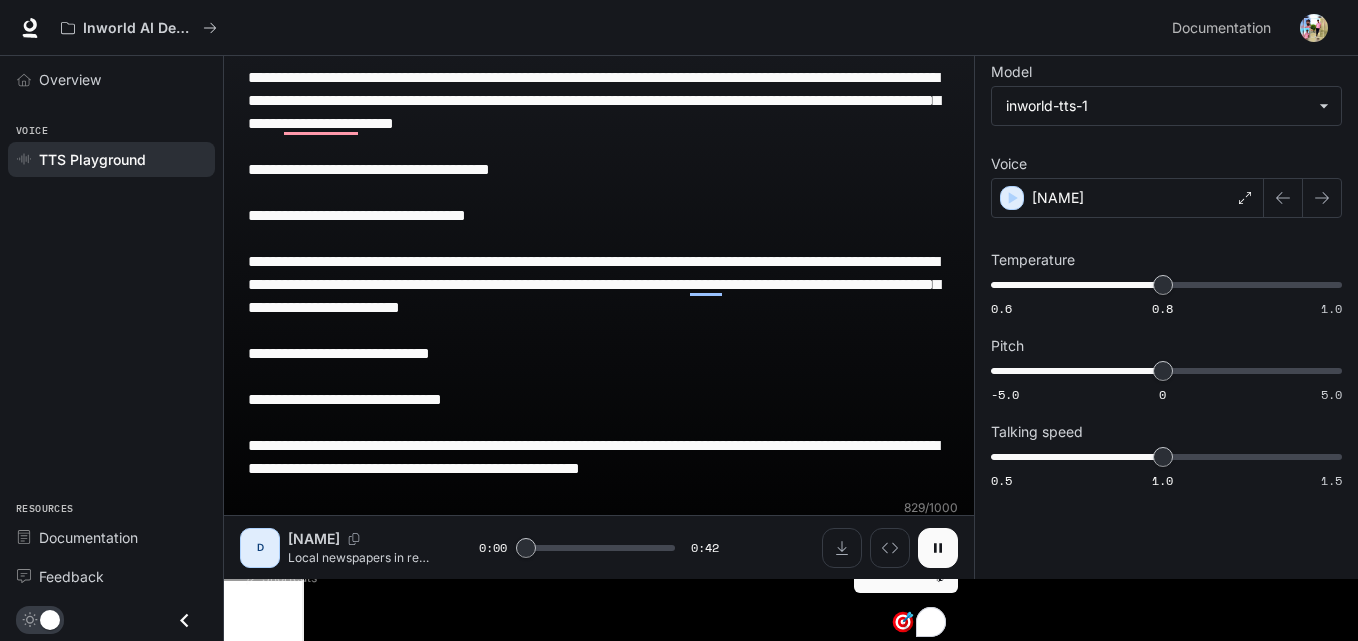 click at bounding box center [938, 548] 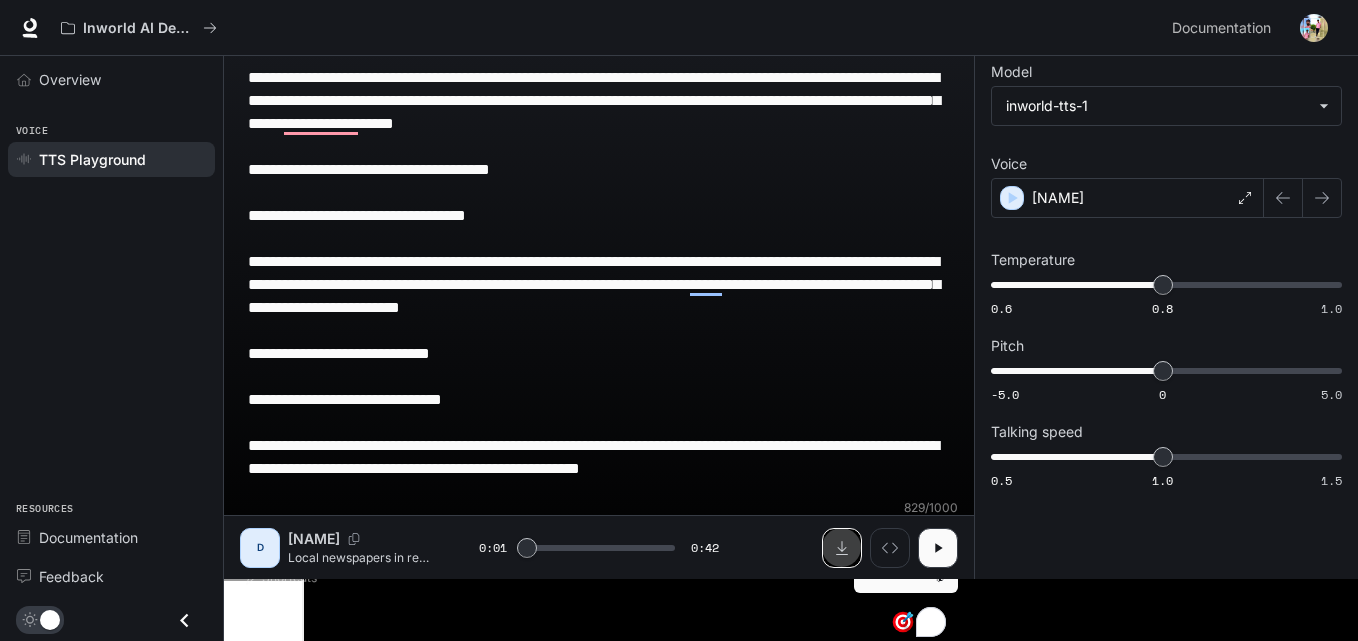 click at bounding box center [842, 548] 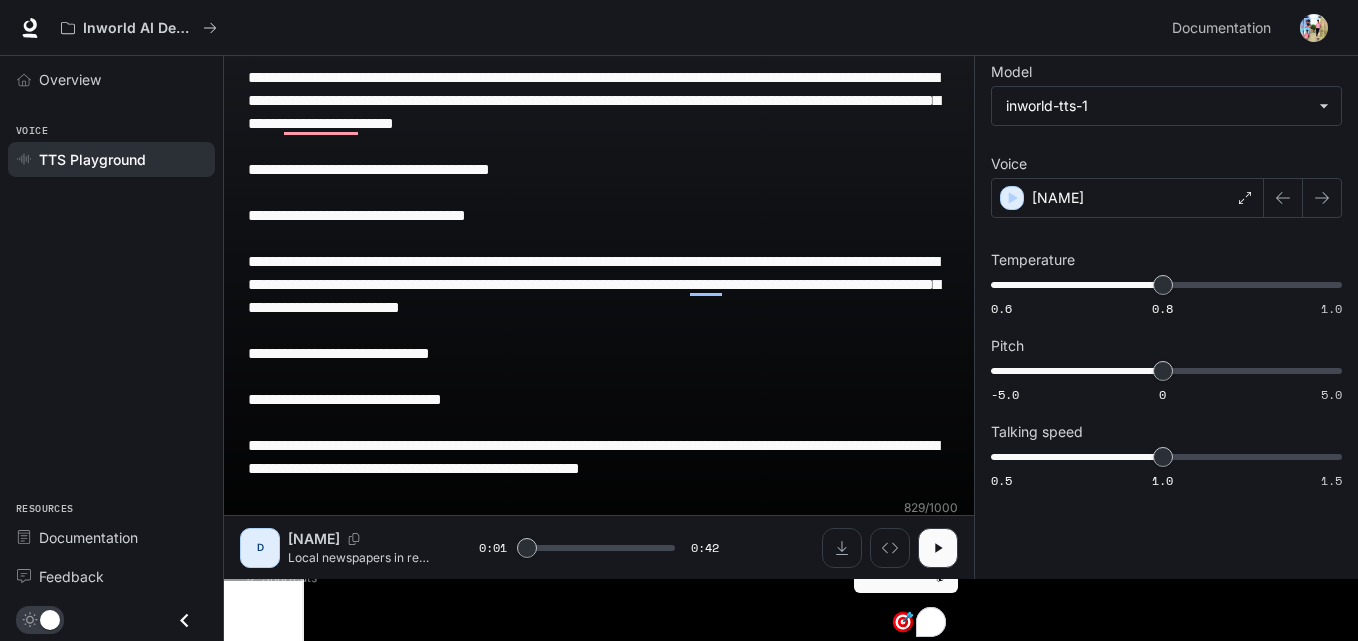 type on "***" 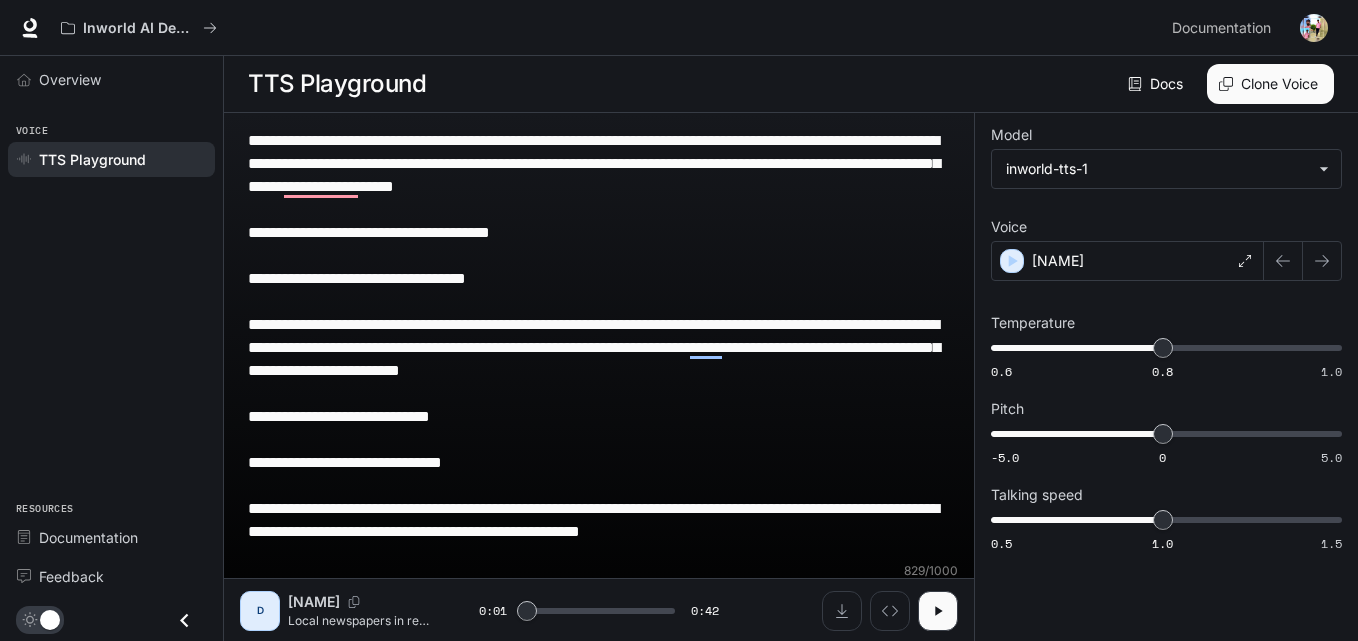 drag, startPoint x: 835, startPoint y: 472, endPoint x: 158, endPoint y: -87, distance: 877.9579 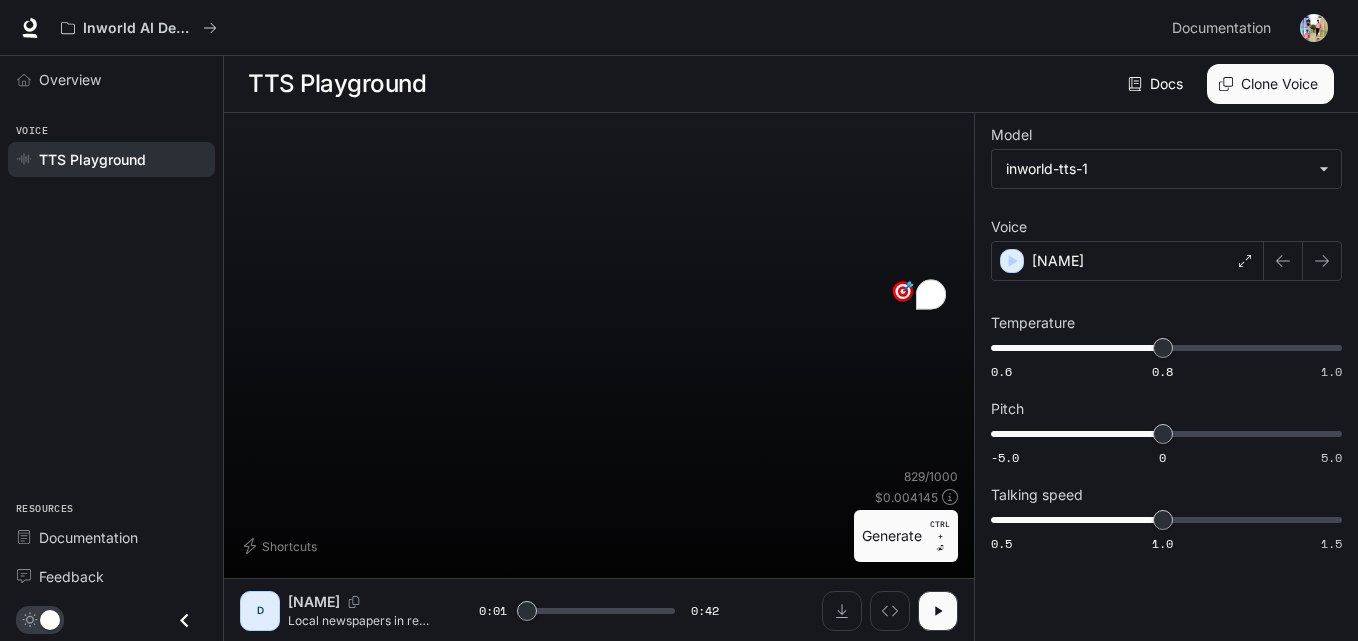 type on "***" 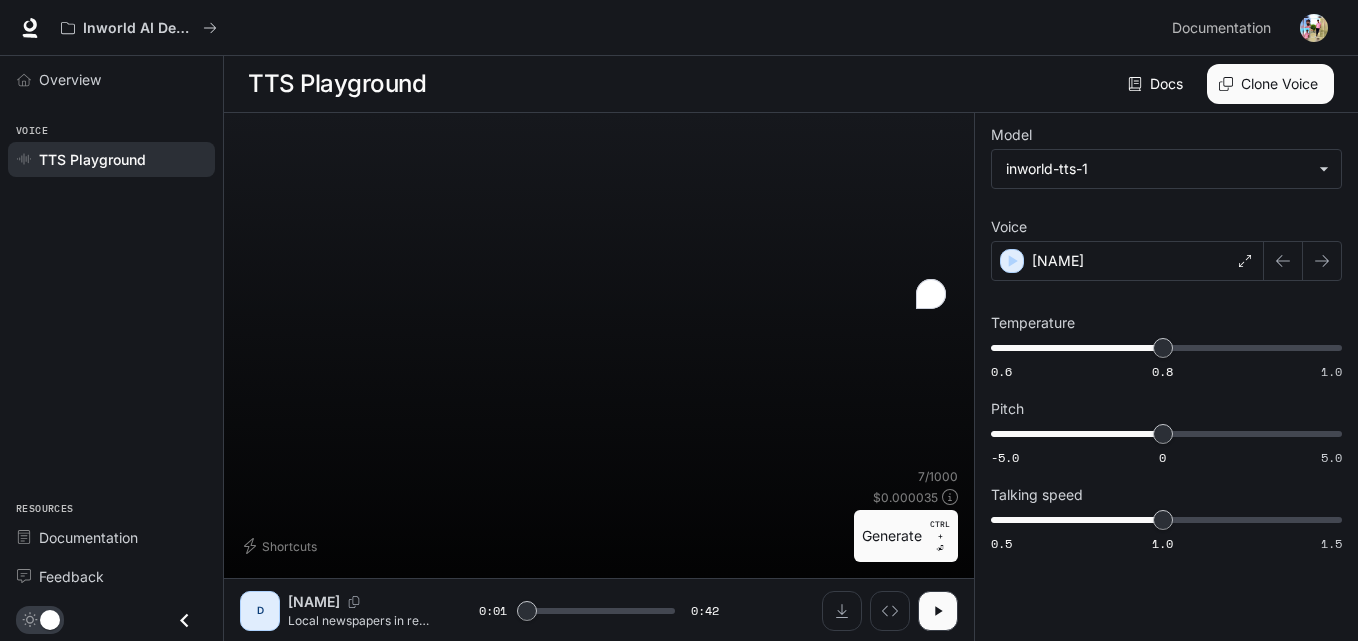 type on "**********" 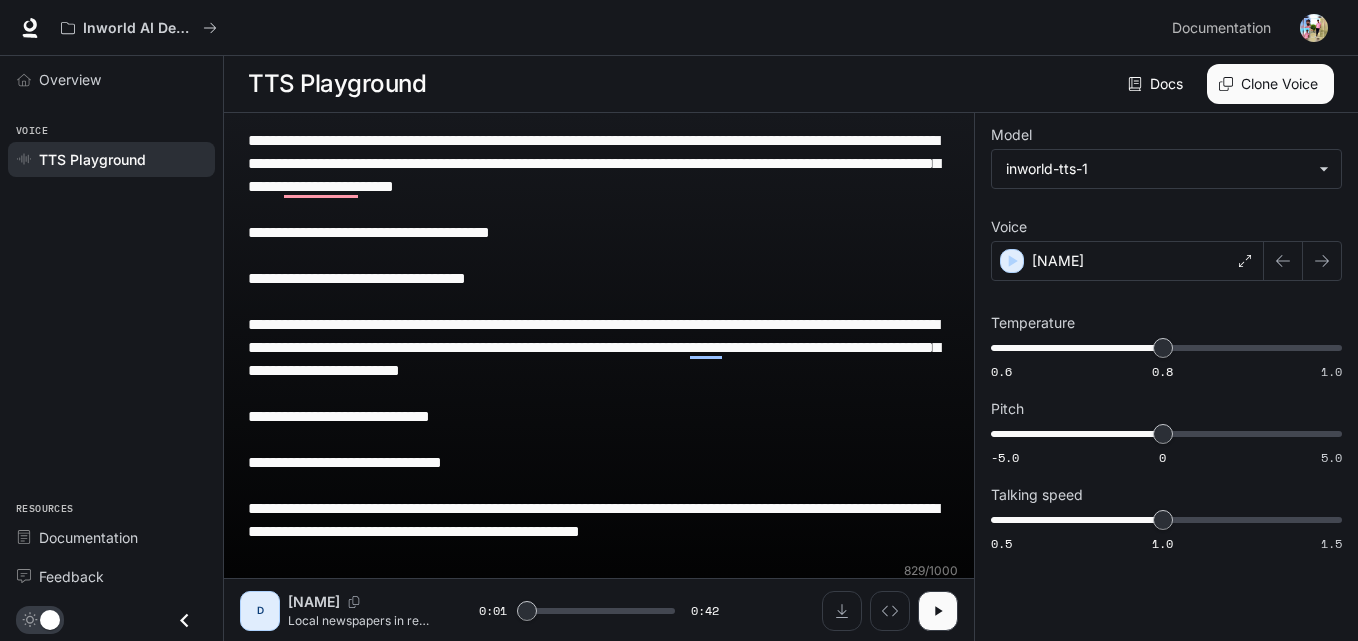 type on "***" 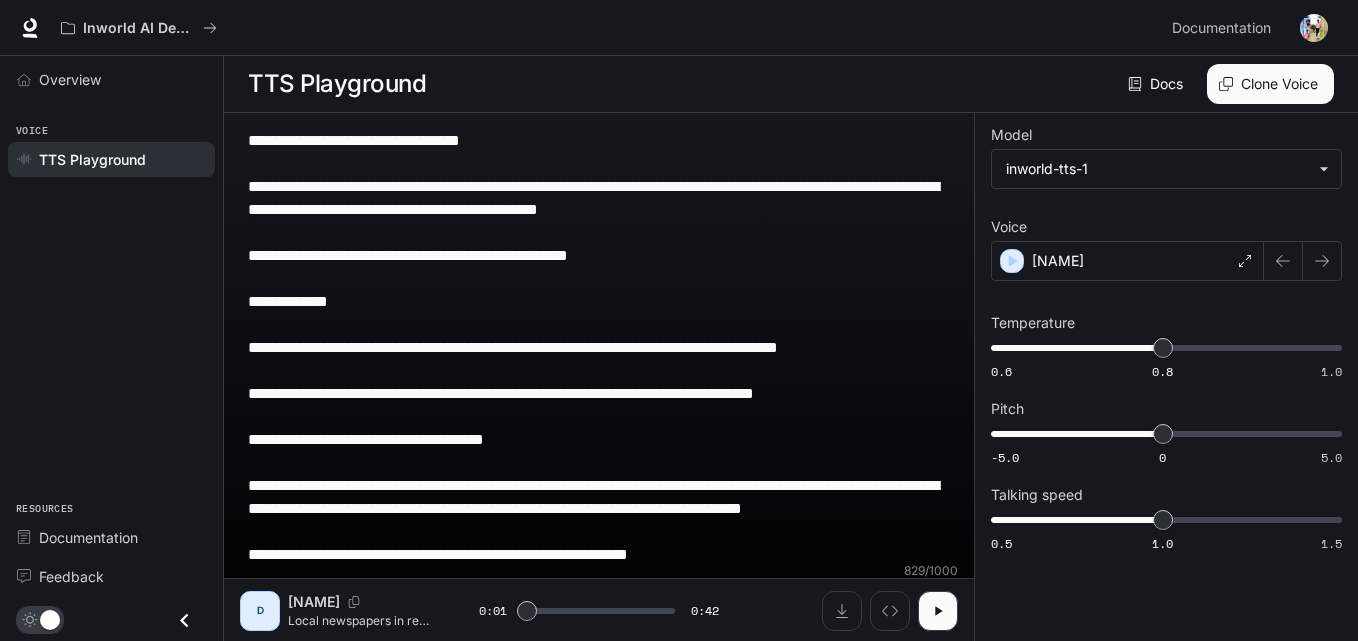 type on "***" 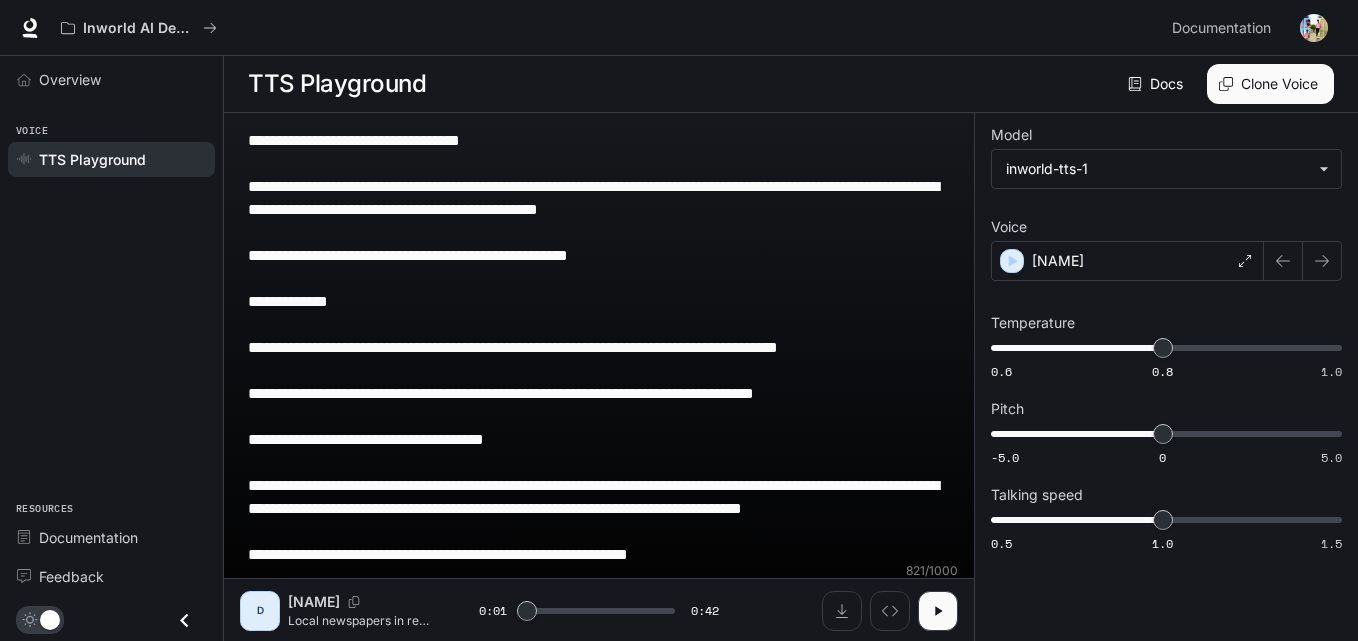 scroll, scrollTop: 155, scrollLeft: 0, axis: vertical 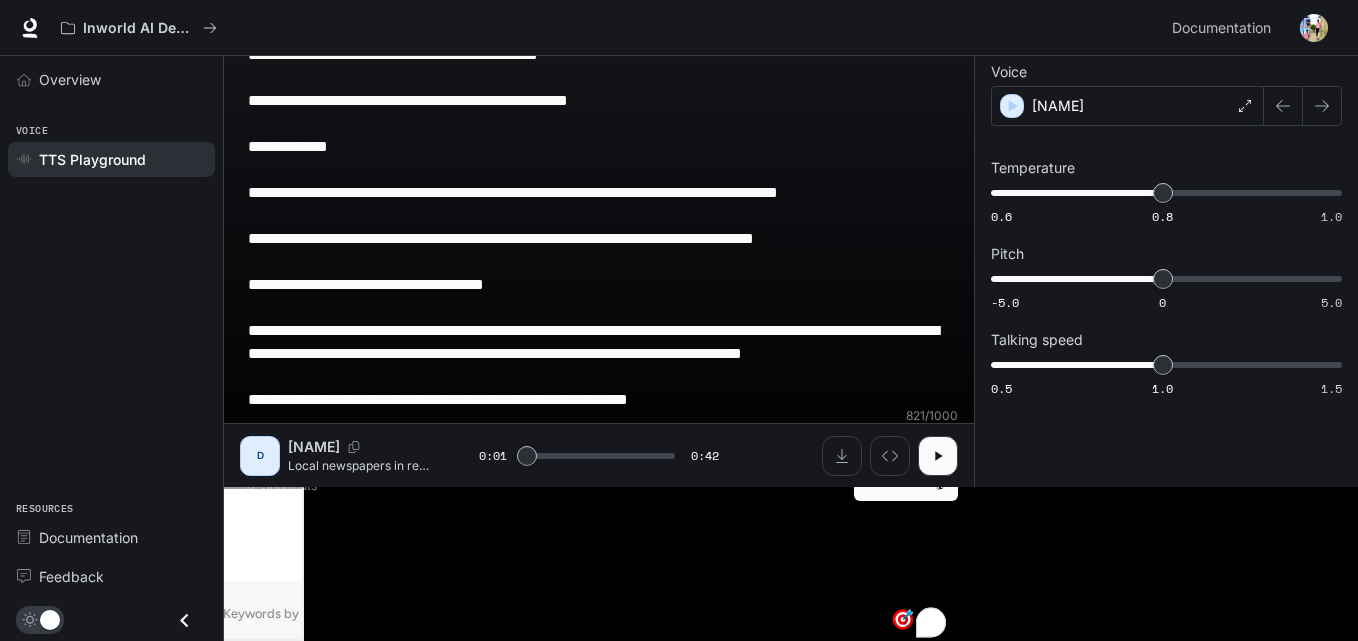 type on "**********" 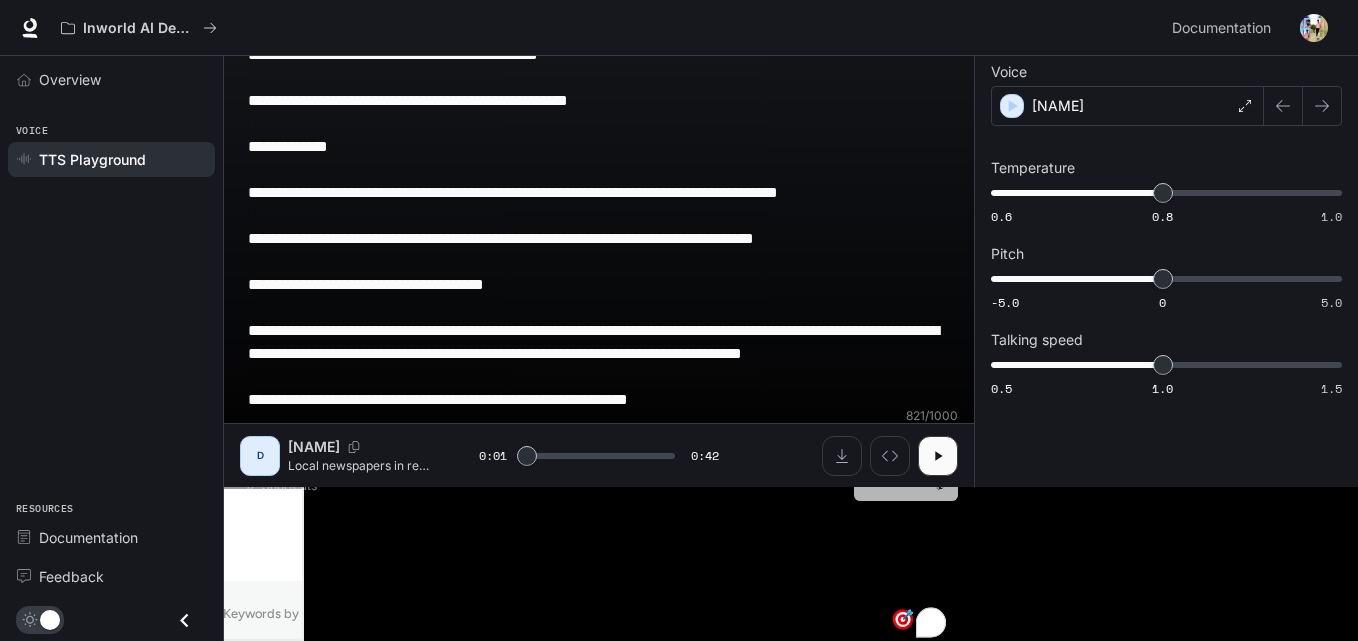 click on "Generate CTRL +  ⏎" at bounding box center (906, 475) 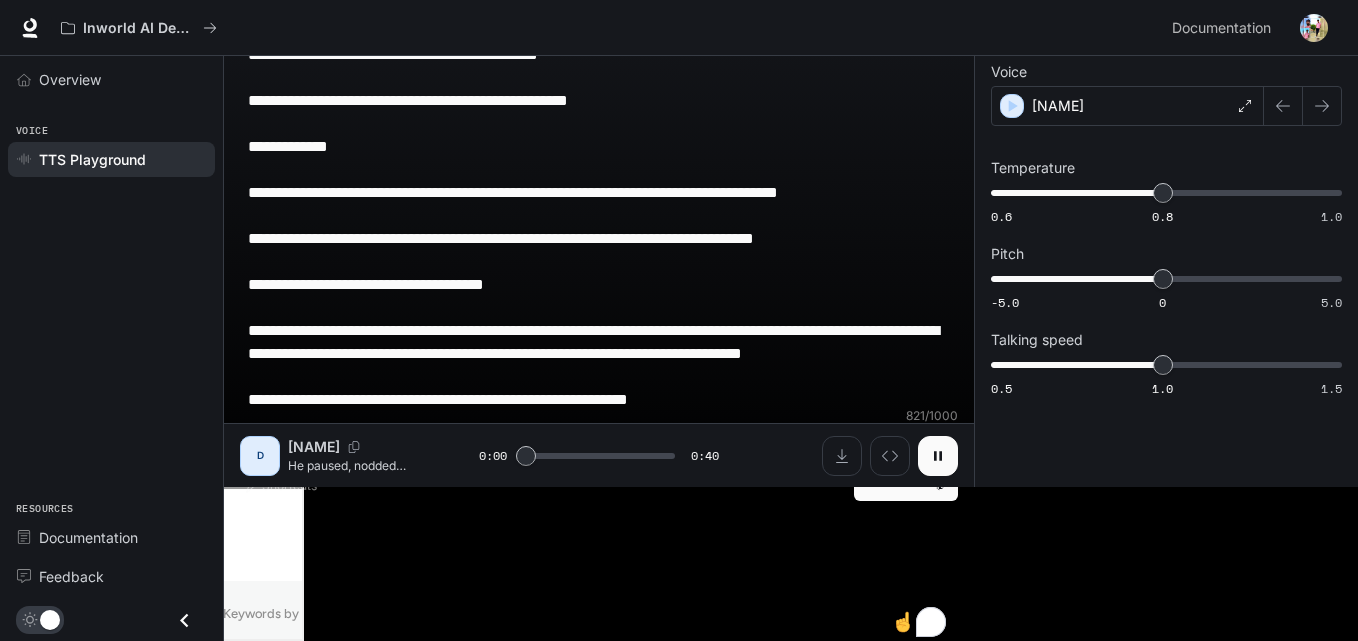click at bounding box center [938, 456] 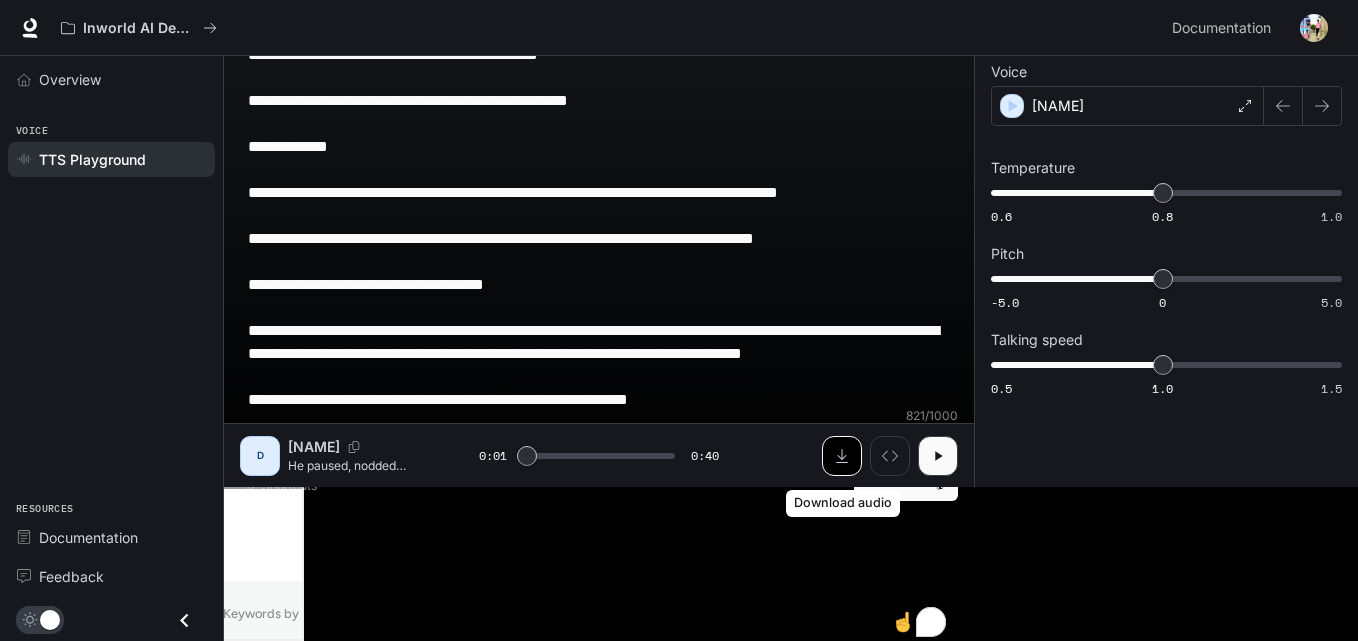 click at bounding box center (842, 456) 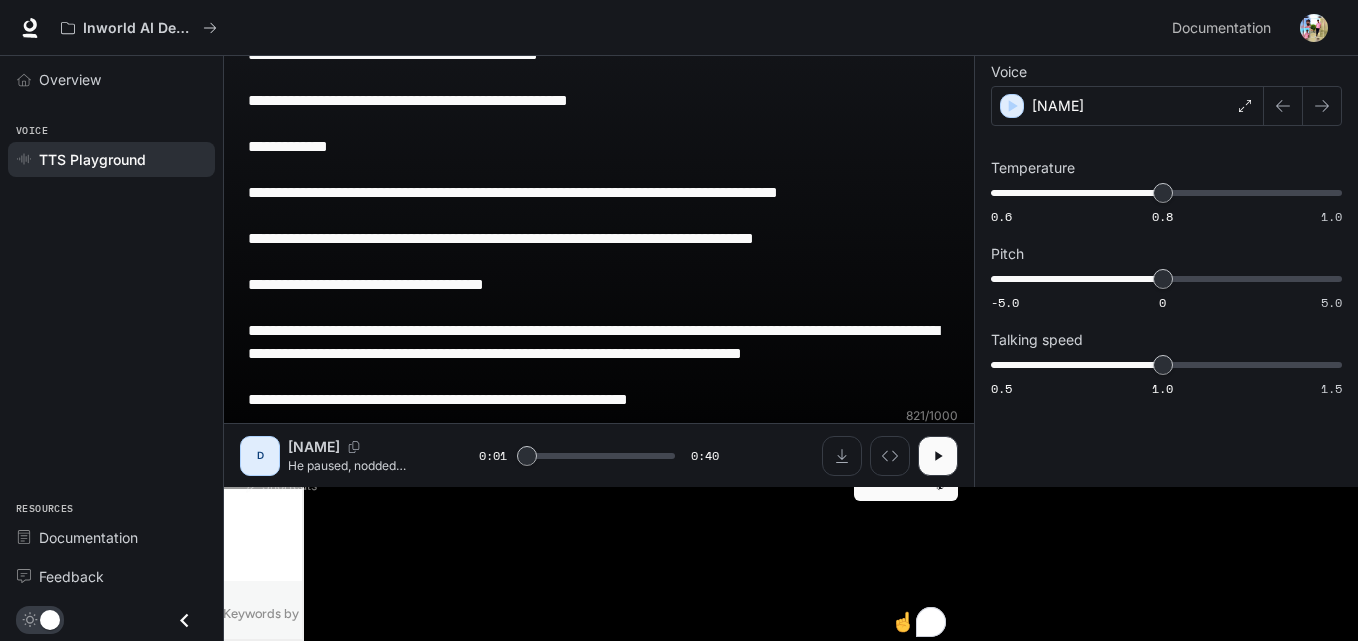 type on "***" 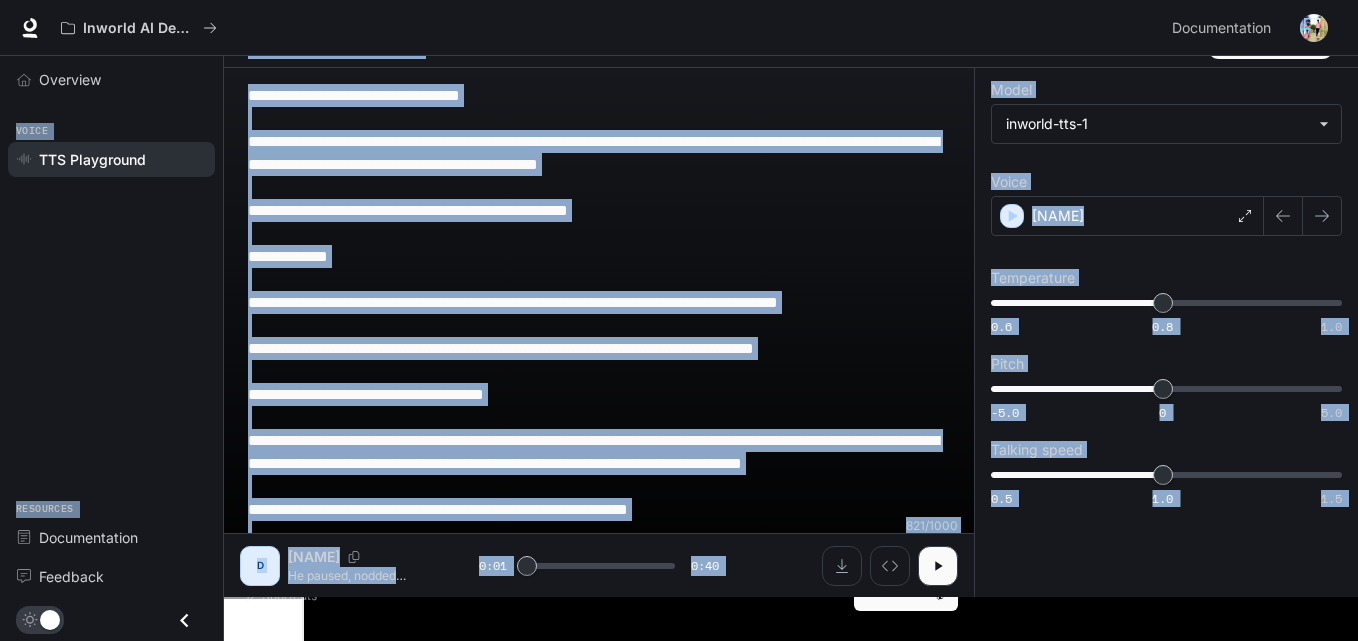 scroll, scrollTop: 0, scrollLeft: 0, axis: both 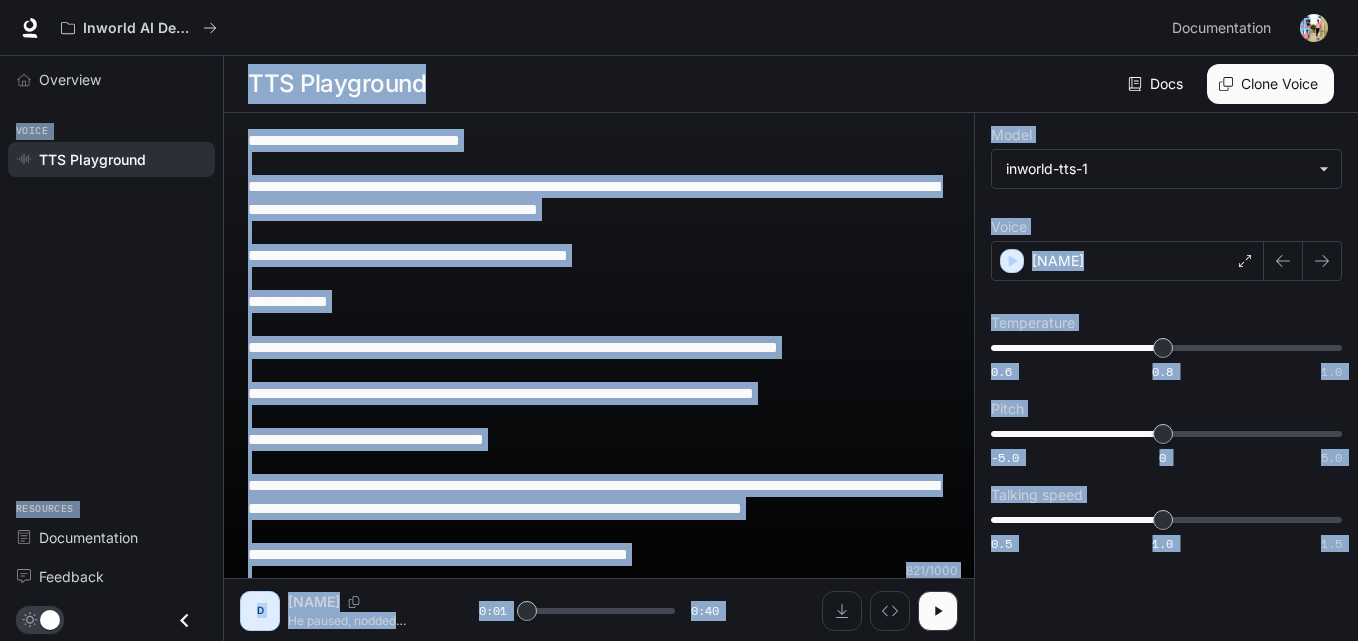click on "**********" at bounding box center (599, 462) 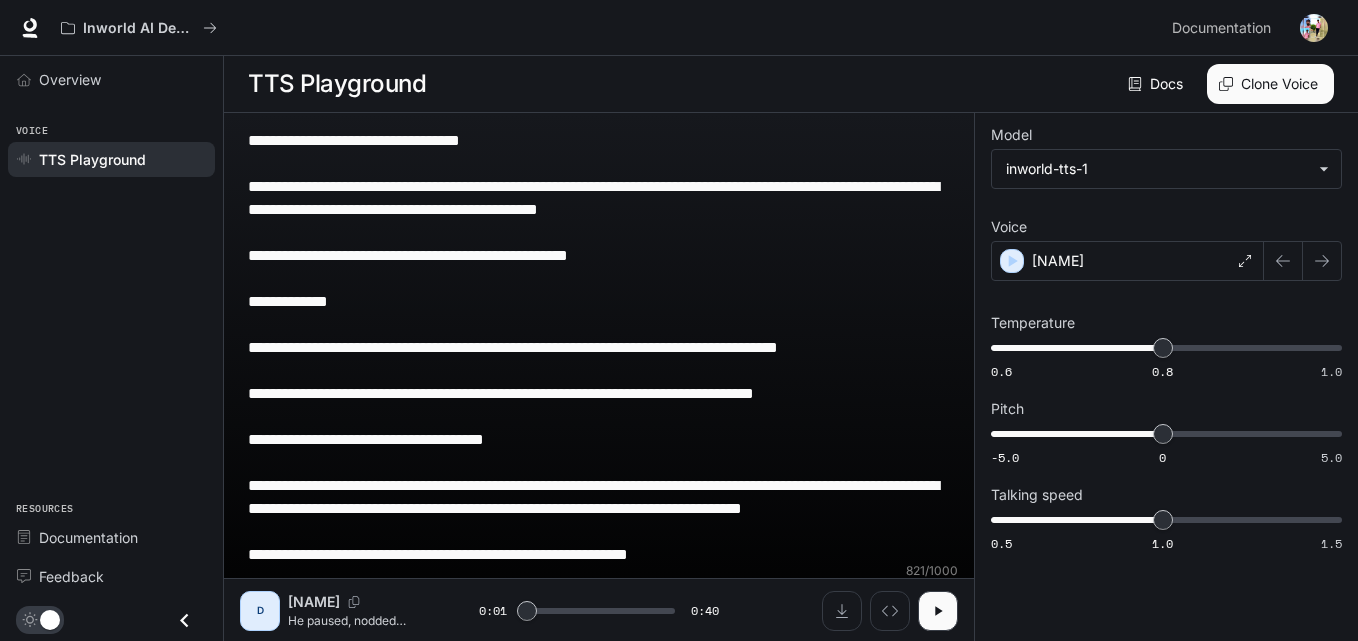 scroll, scrollTop: 155, scrollLeft: 0, axis: vertical 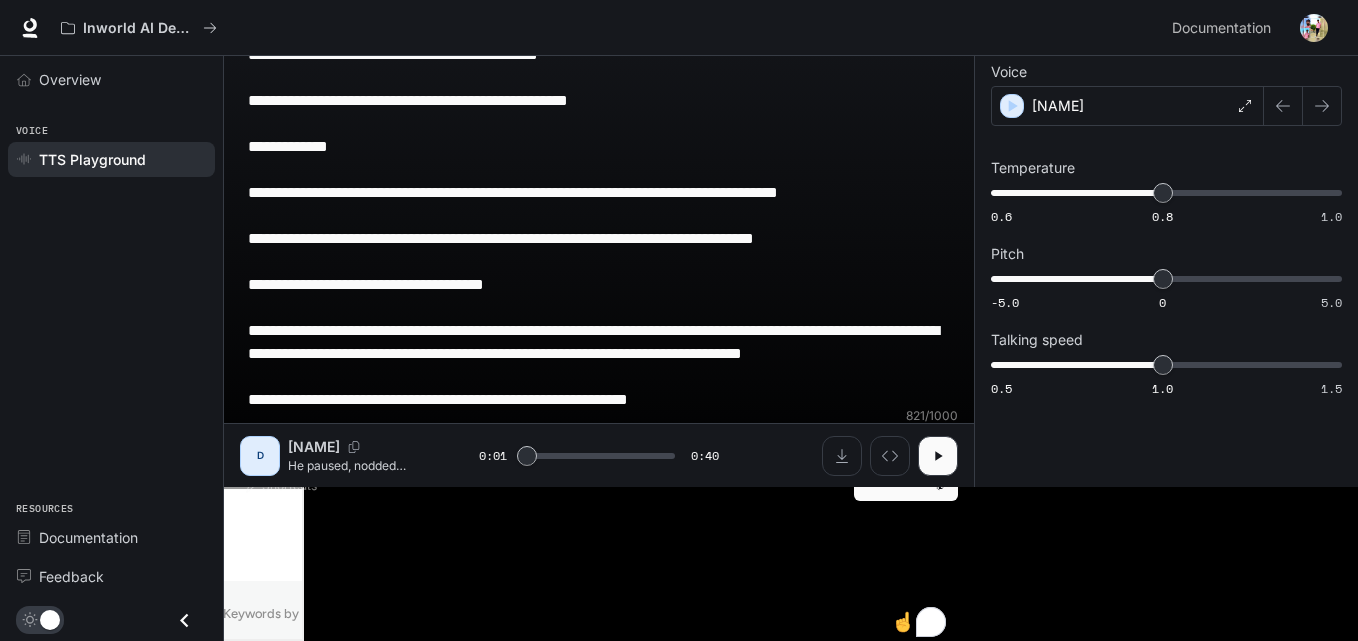 drag, startPoint x: 249, startPoint y: 132, endPoint x: 547, endPoint y: 384, distance: 390.26657 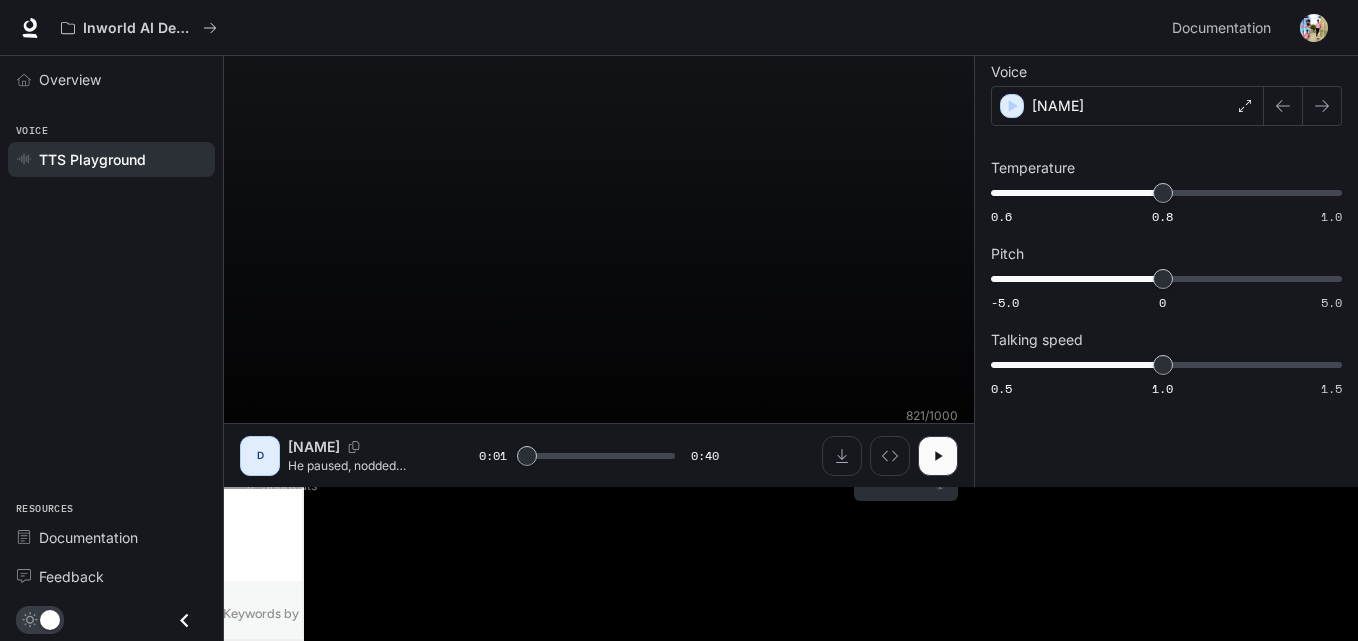 scroll, scrollTop: 1, scrollLeft: 0, axis: vertical 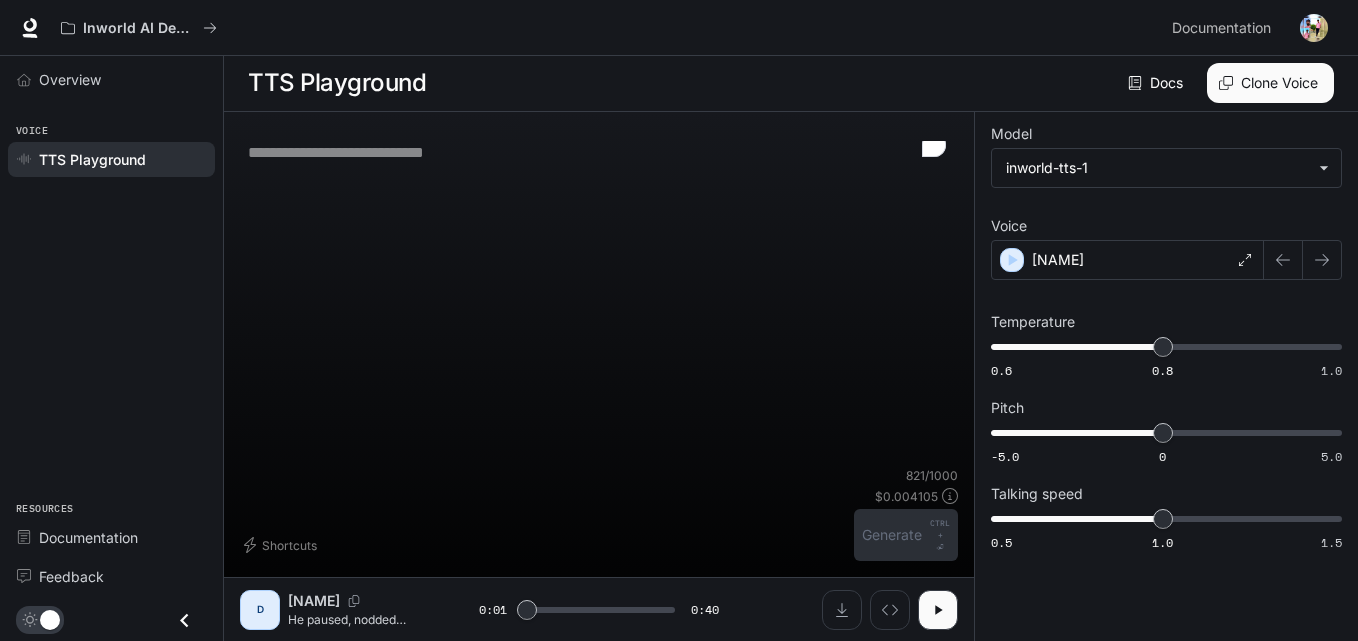 type on "***" 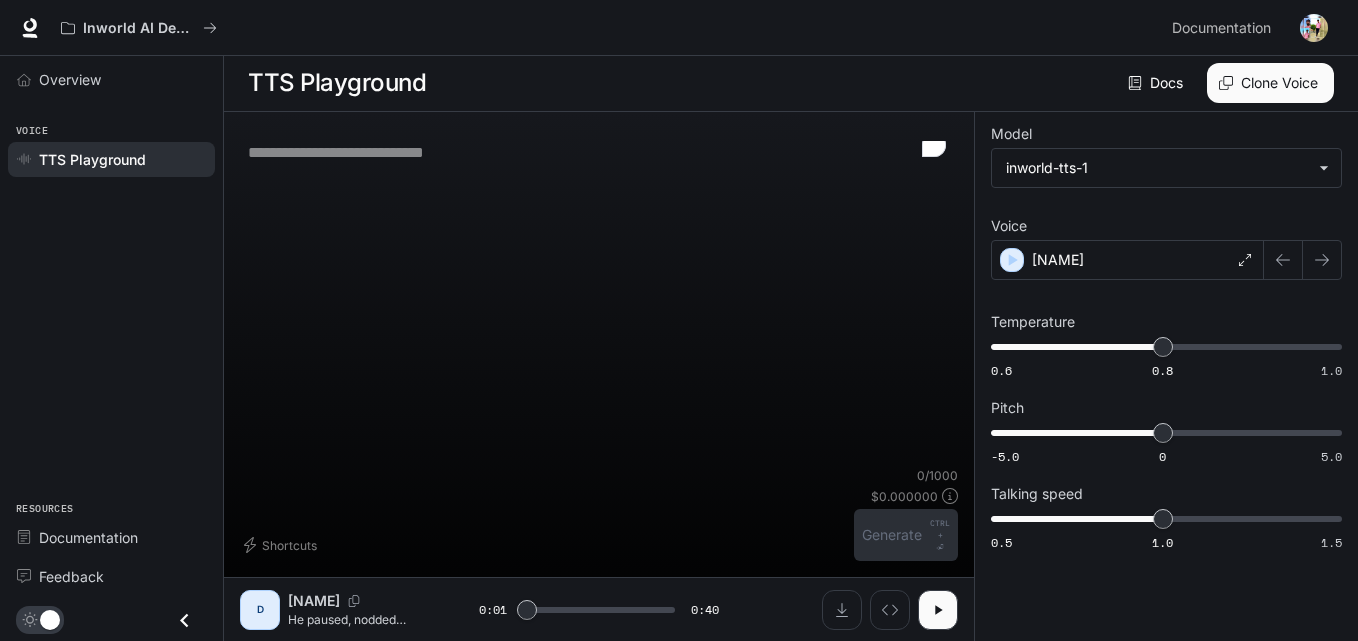 scroll, scrollTop: 0, scrollLeft: 0, axis: both 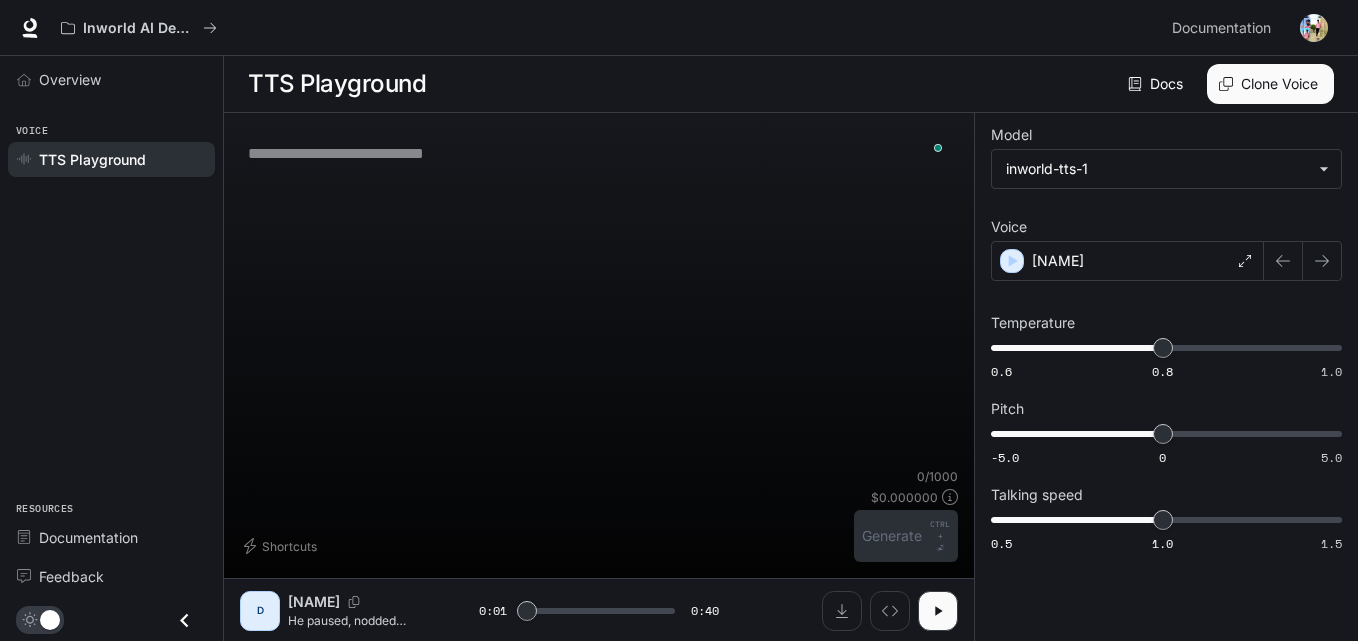 type 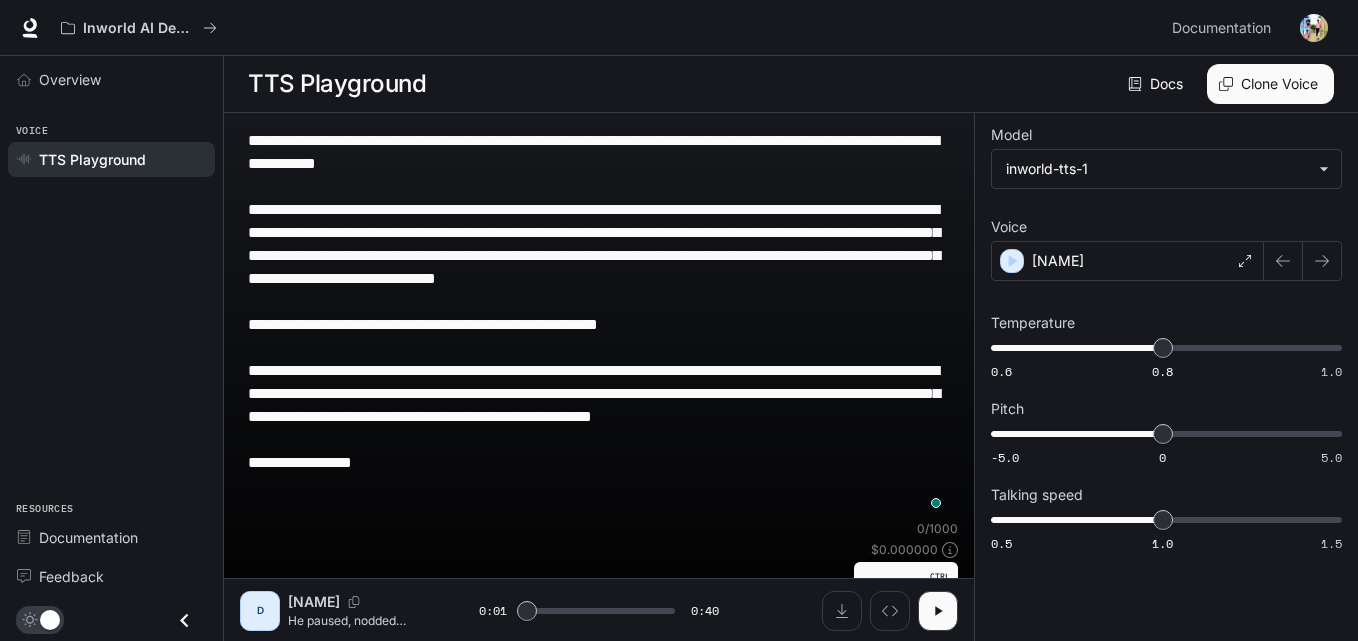 type on "***" 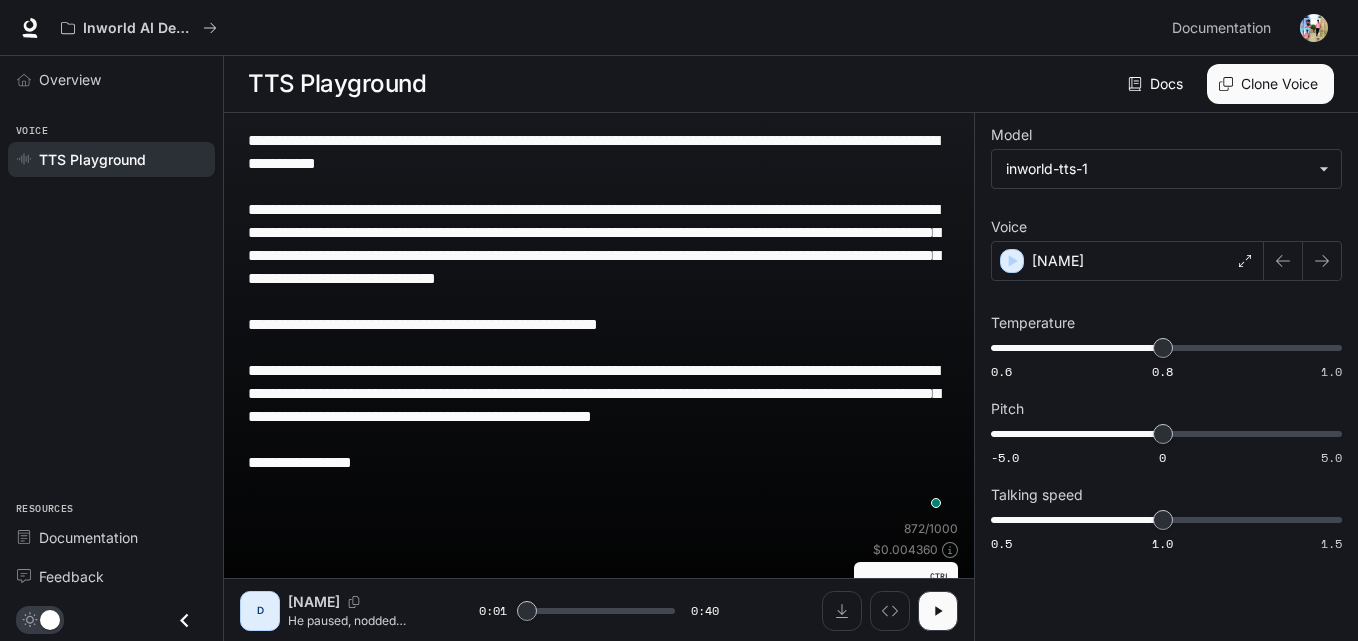 scroll, scrollTop: 1, scrollLeft: 0, axis: vertical 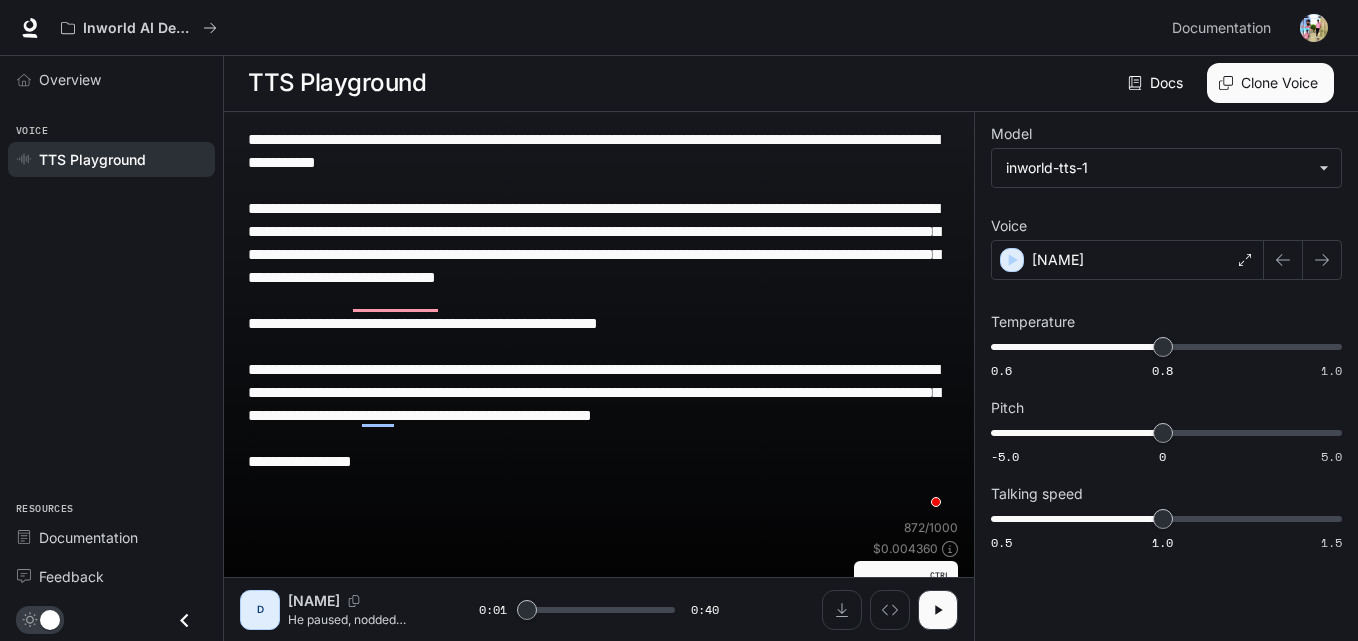 type on "**********" 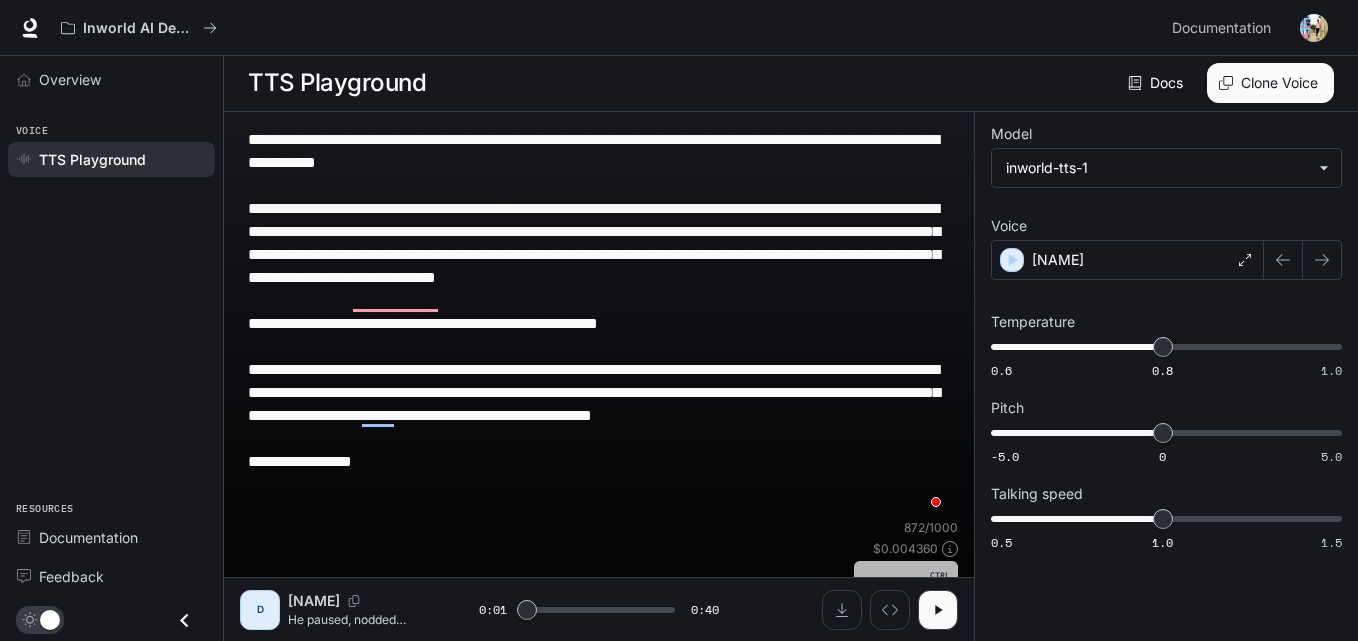 click on "Generate CTRL +  ⏎" at bounding box center [906, 587] 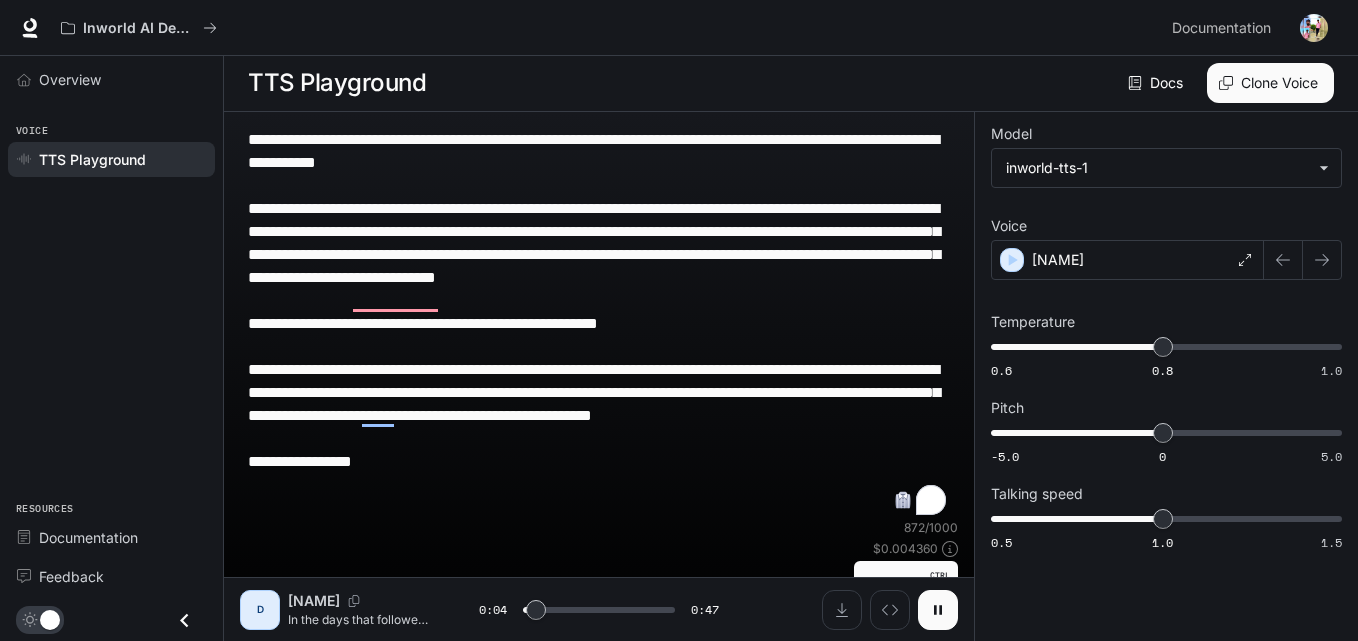 click at bounding box center (938, 610) 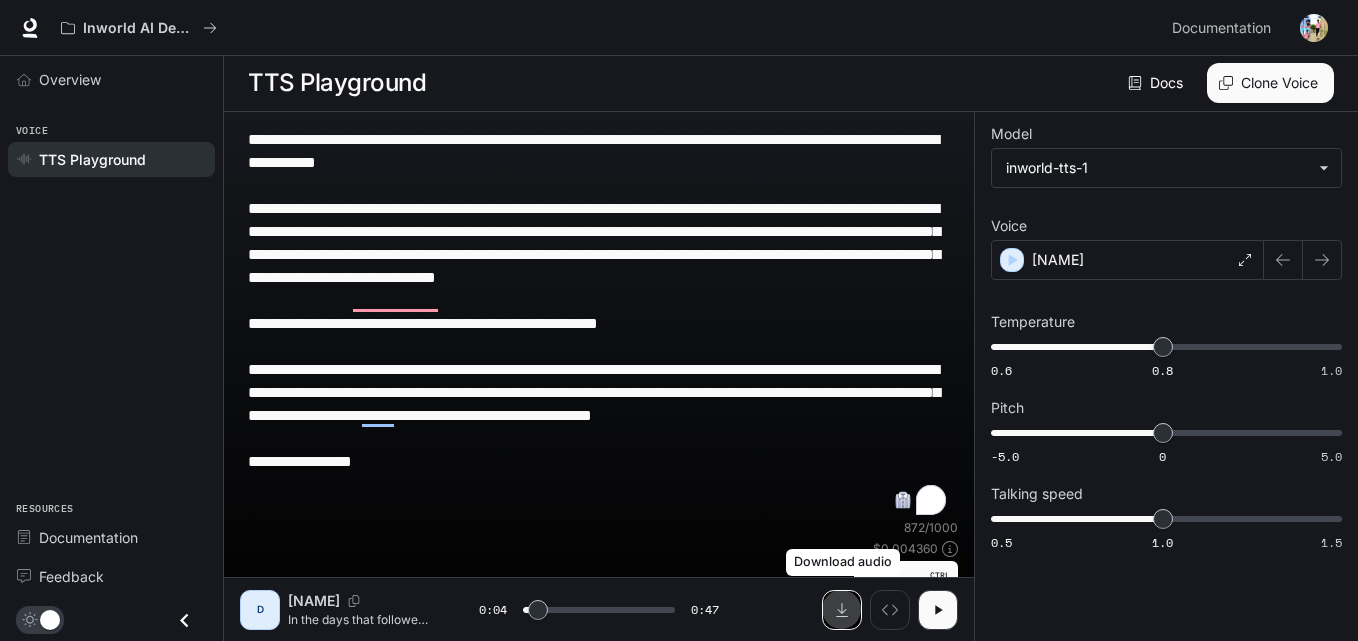 click at bounding box center (842, 610) 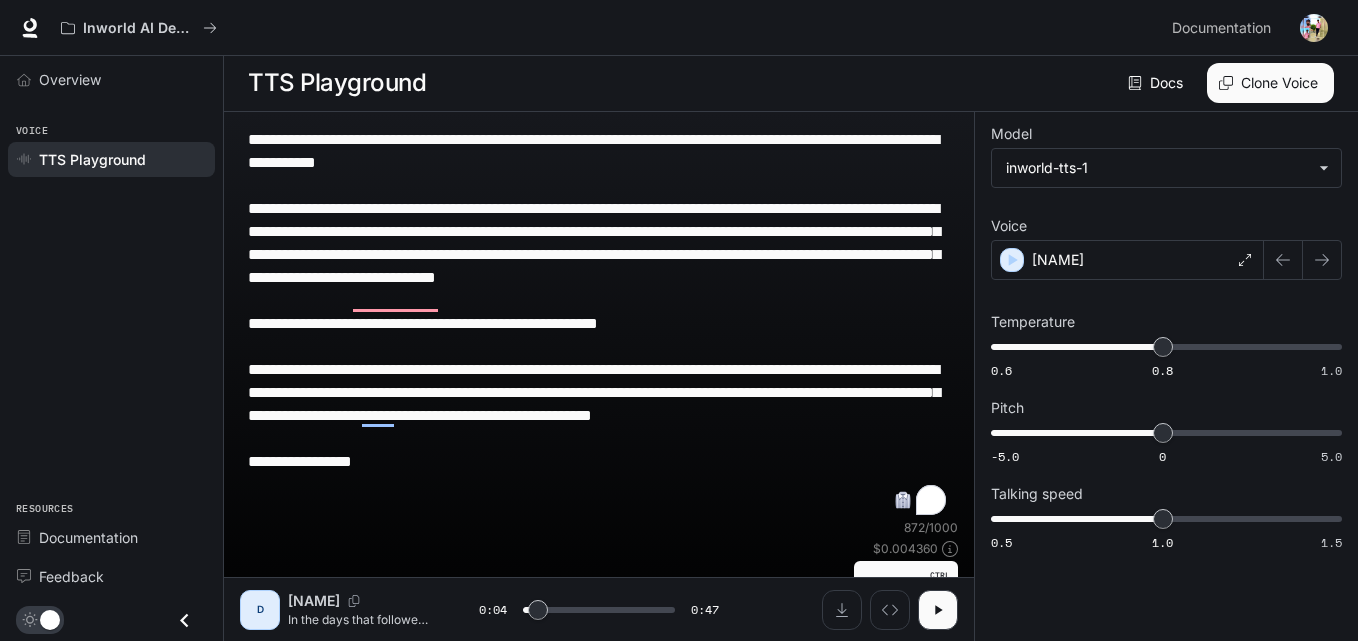 type on "***" 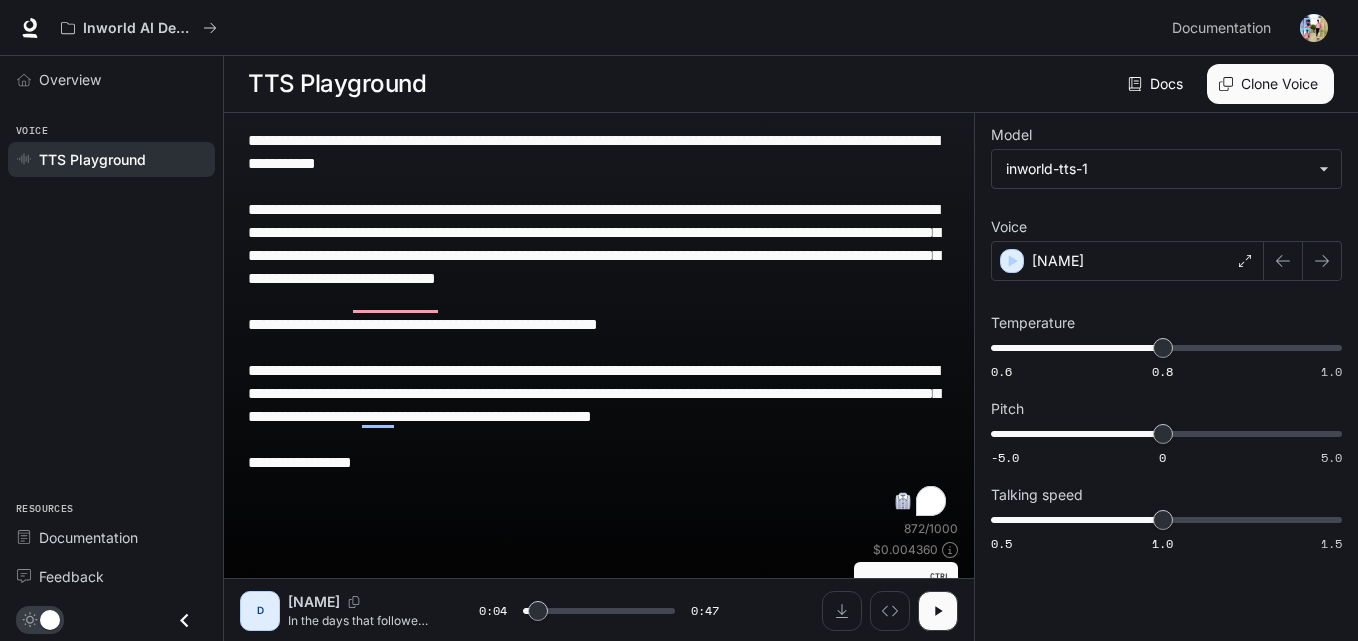 drag, startPoint x: 458, startPoint y: 516, endPoint x: 291, endPoint y: 92, distance: 455.70276 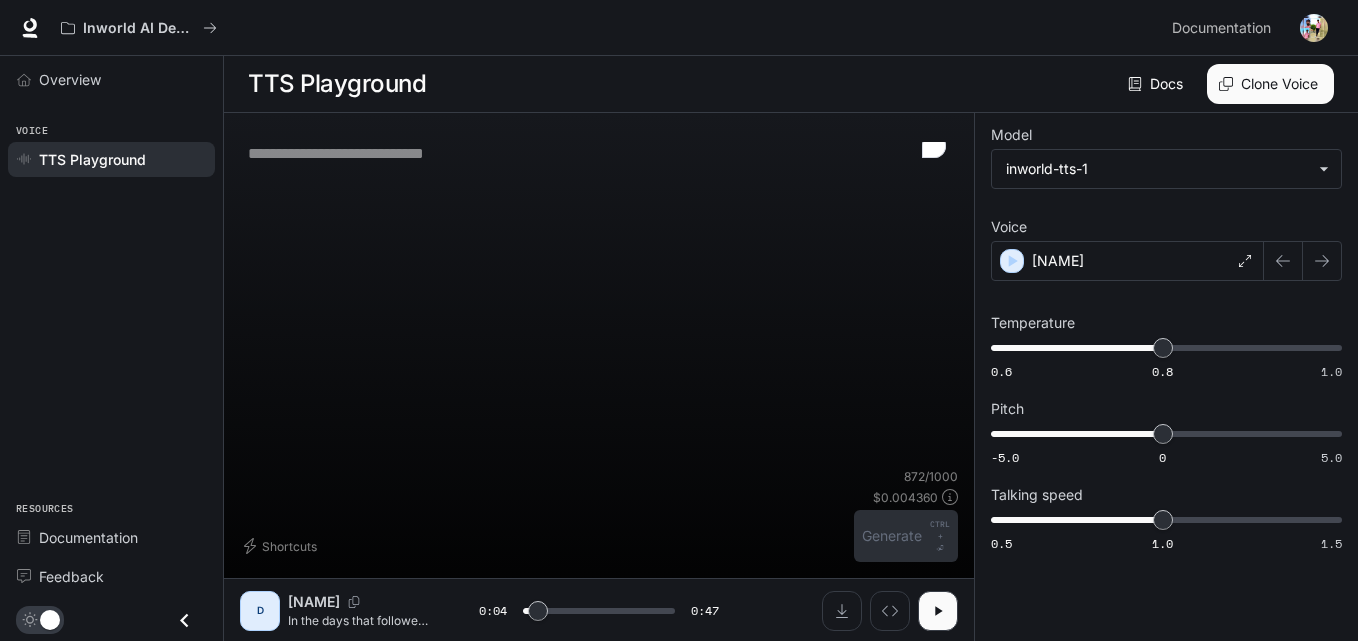 type on "***" 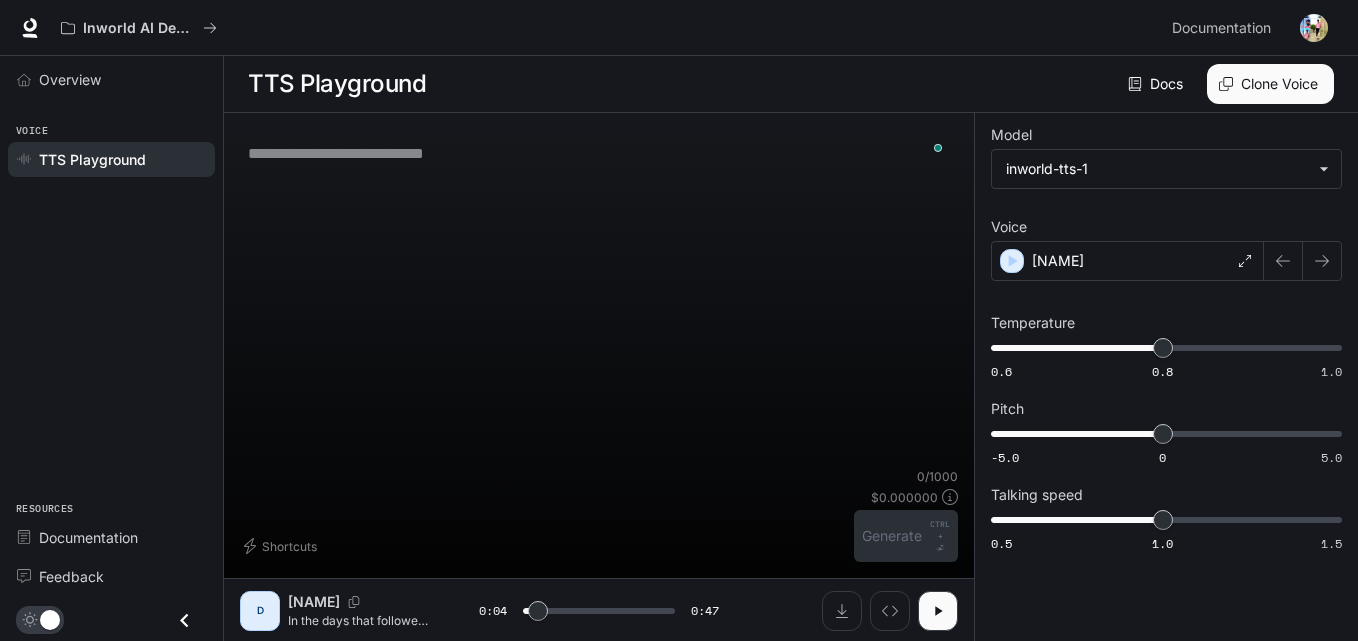 paste on "**********" 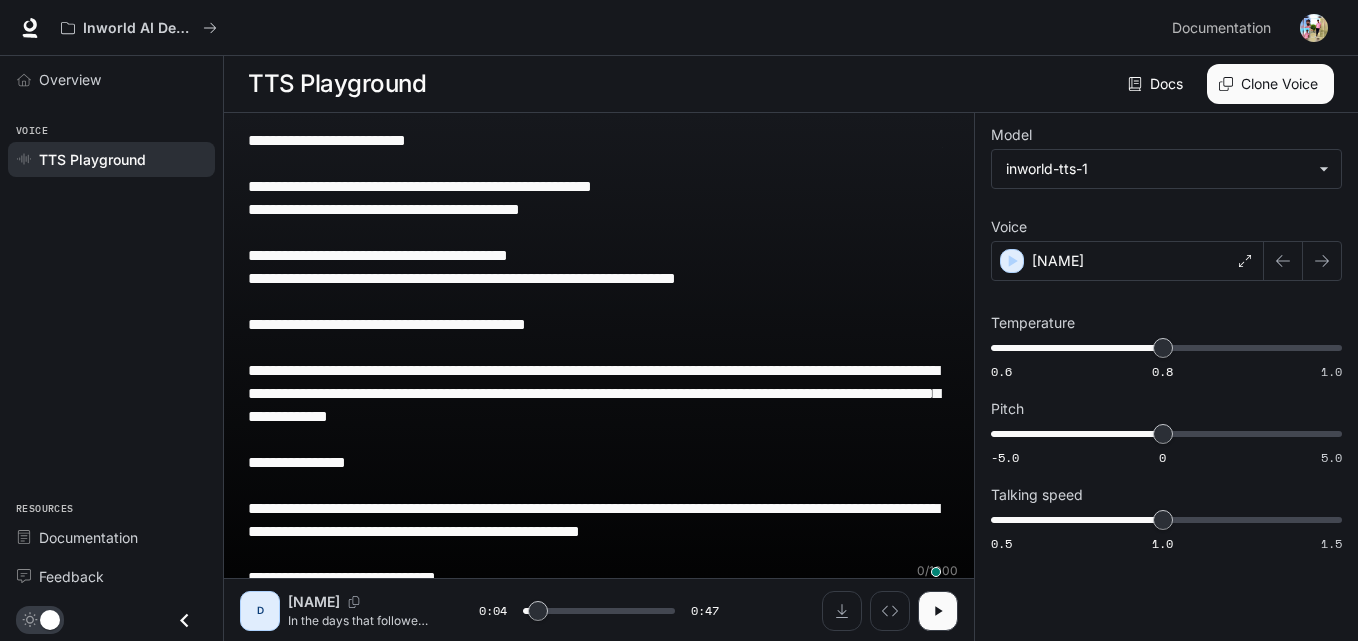 type on "***" 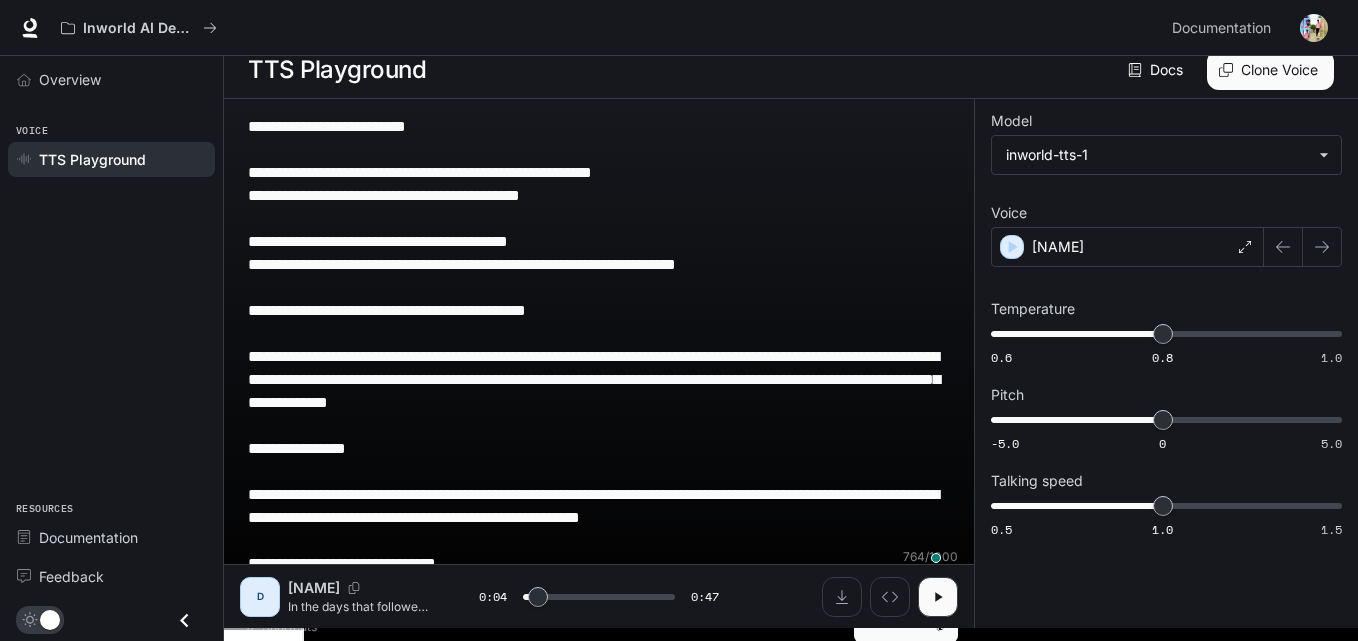 scroll, scrollTop: 15, scrollLeft: 0, axis: vertical 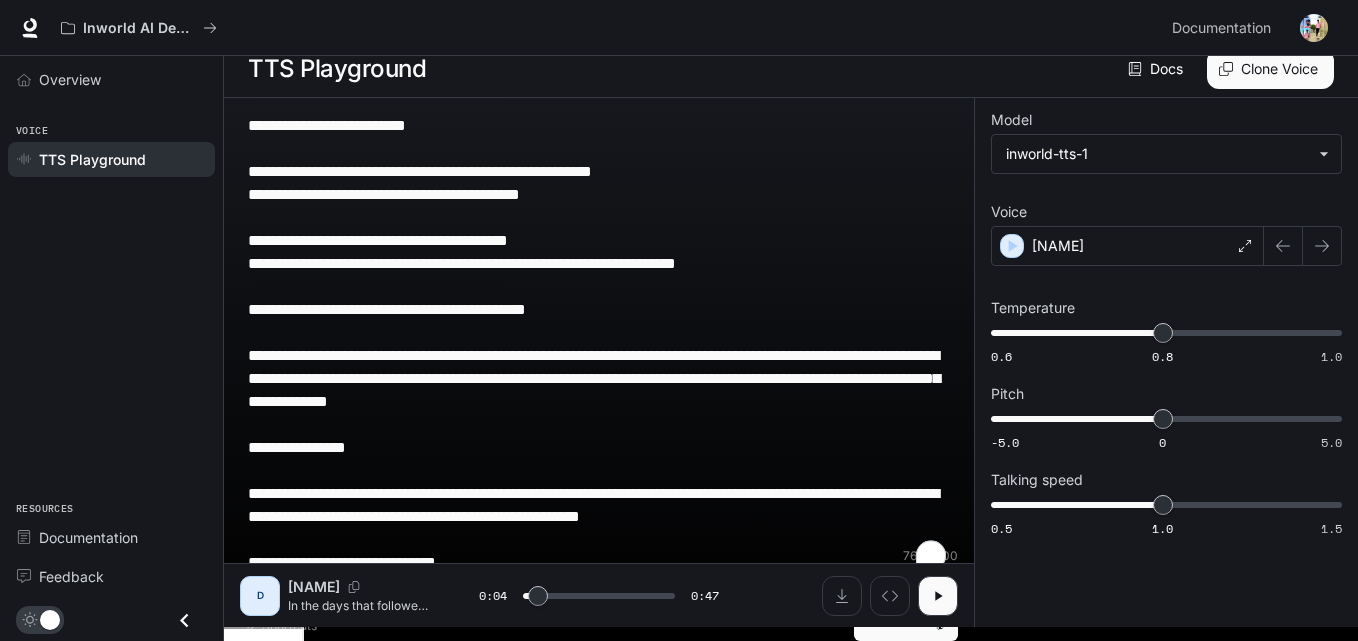 type on "**********" 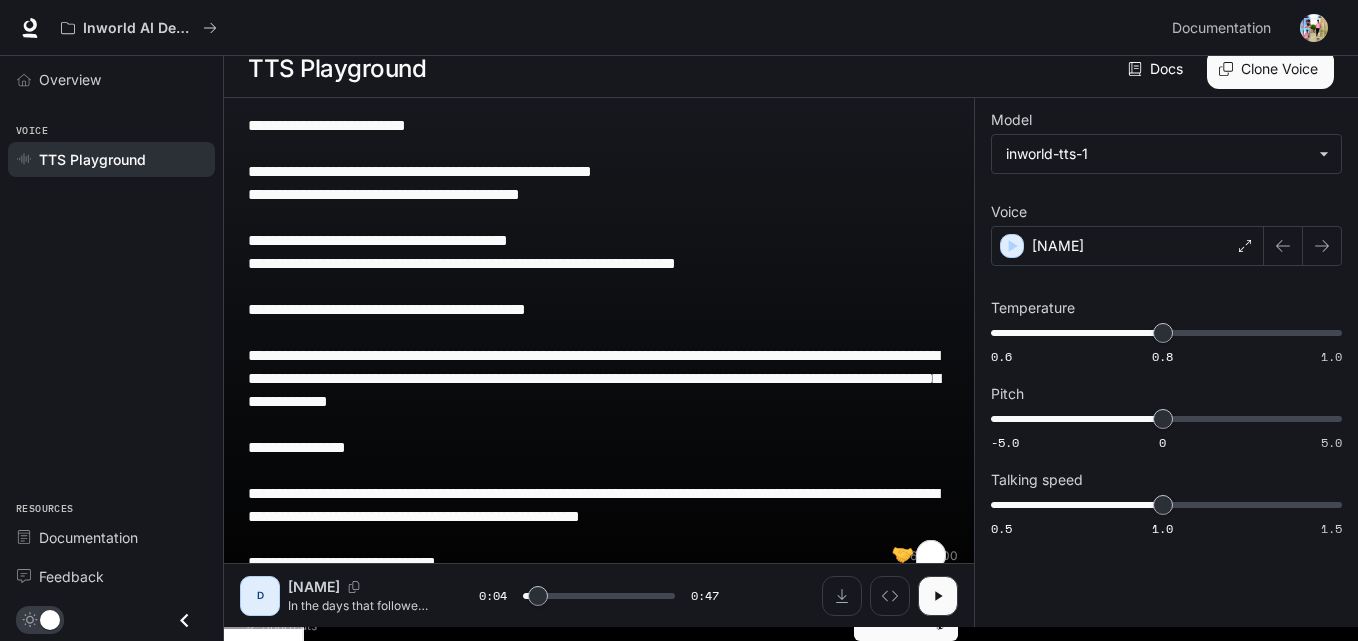 click on "Generate CTRL +  ⏎" at bounding box center (906, 615) 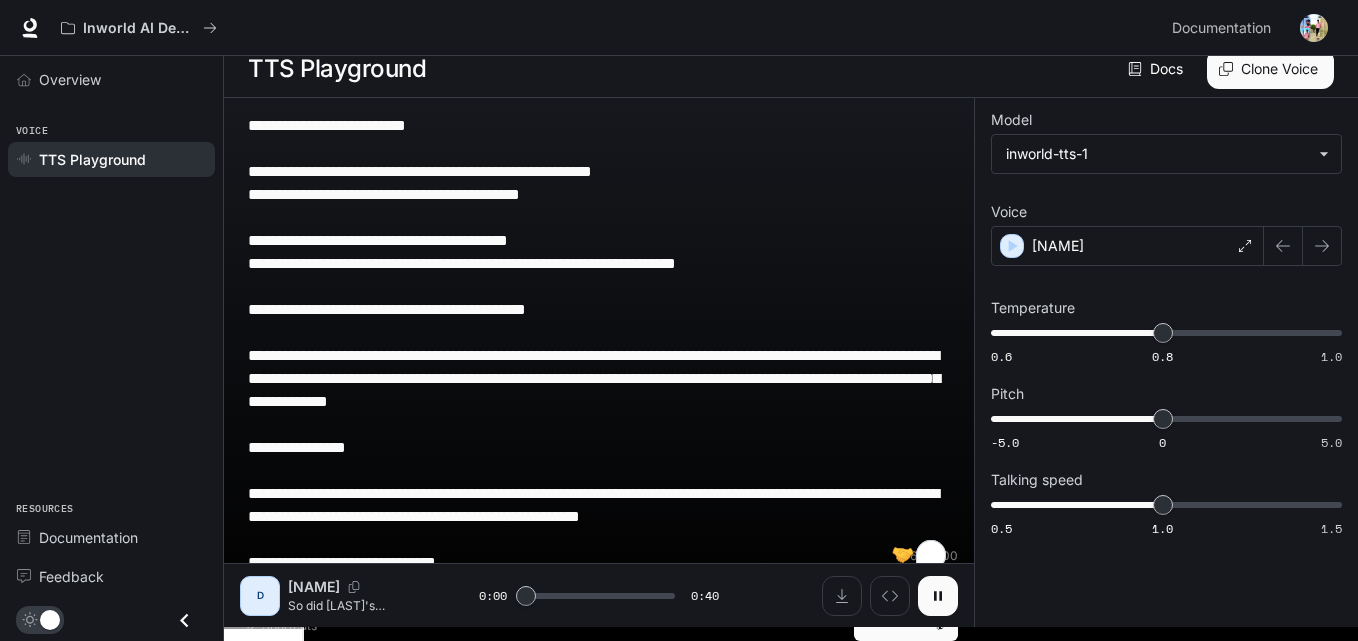 click at bounding box center [938, 596] 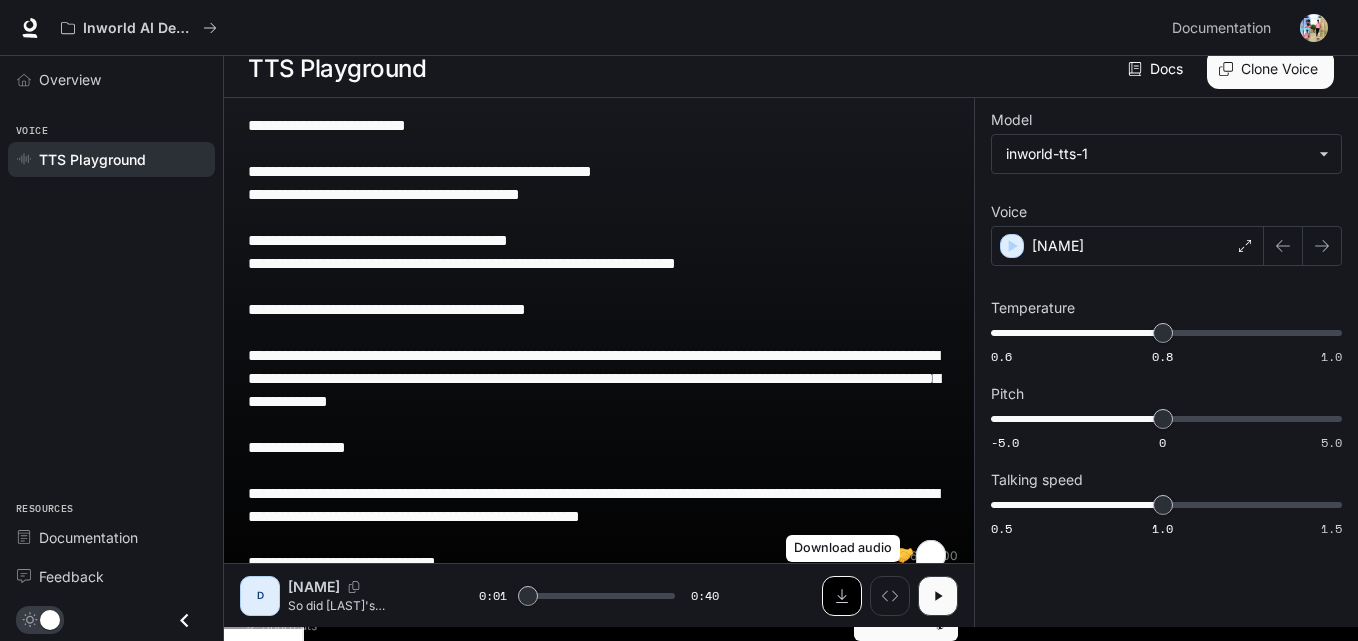 click 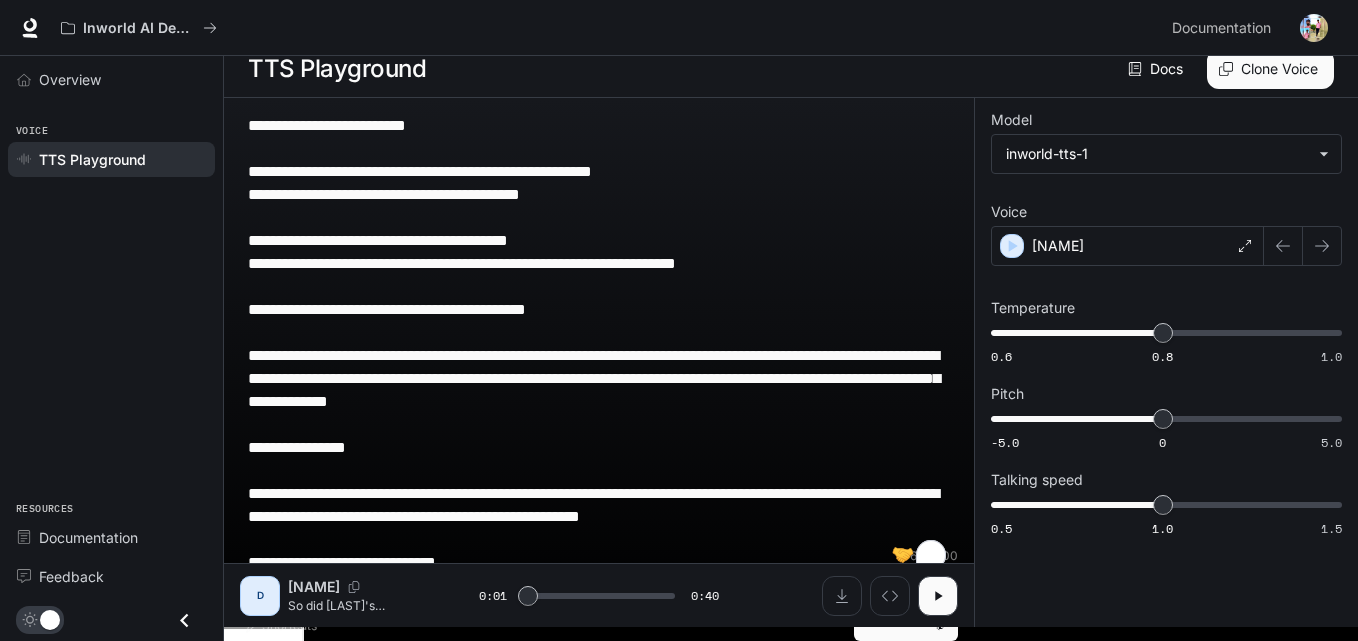 type on "***" 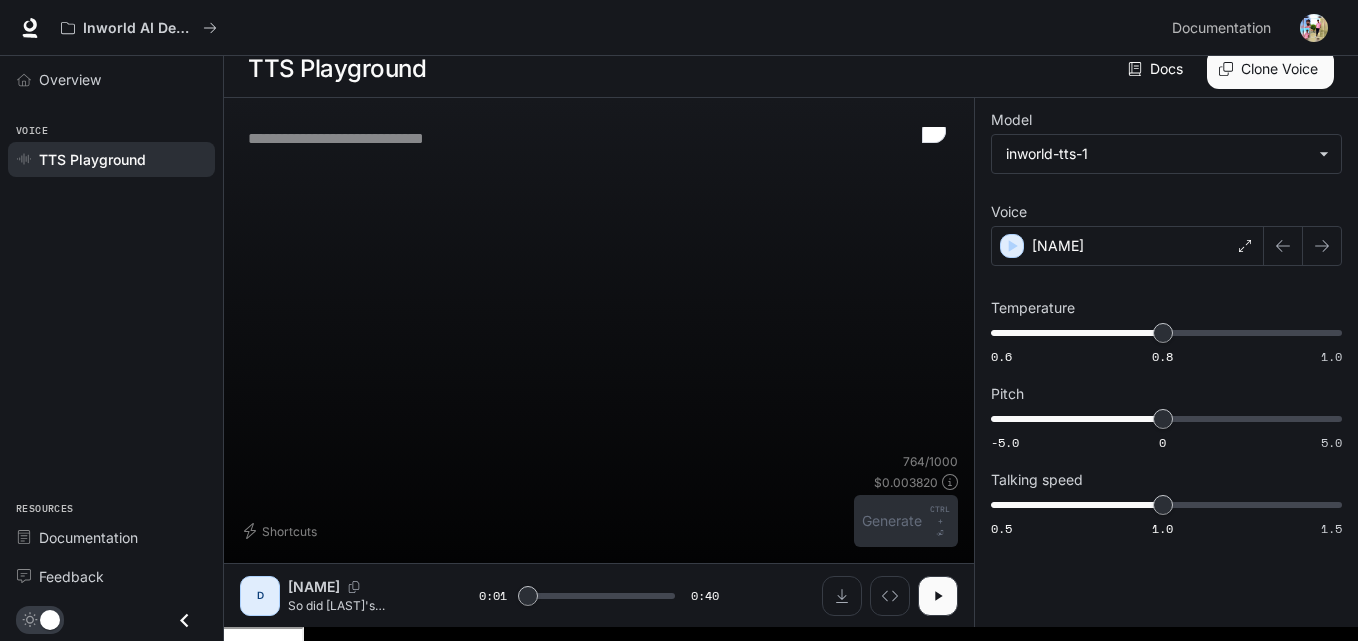 scroll, scrollTop: 1, scrollLeft: 0, axis: vertical 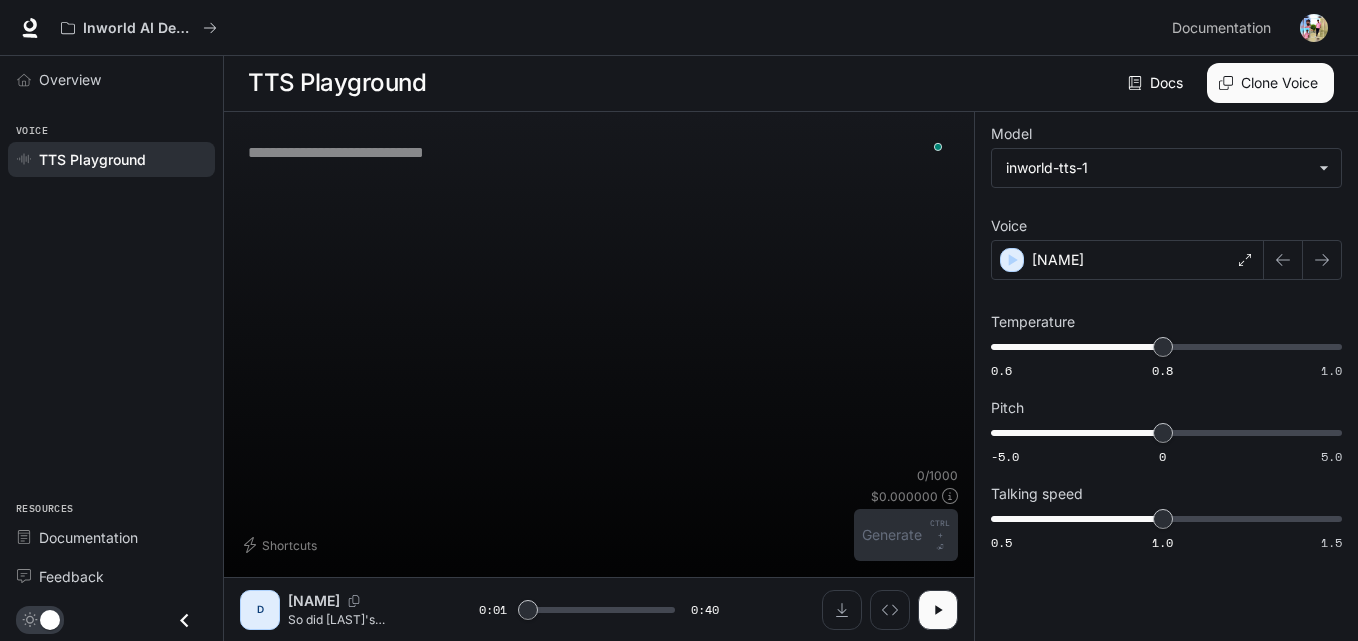 type on "***" 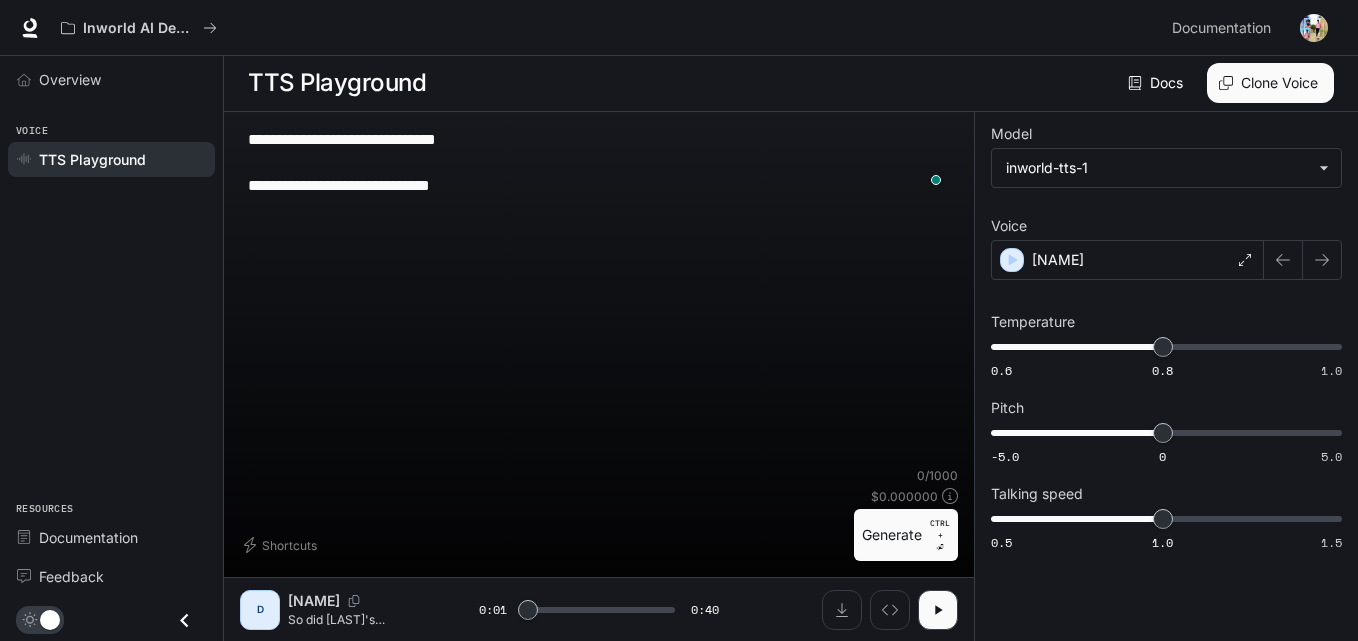 type on "***" 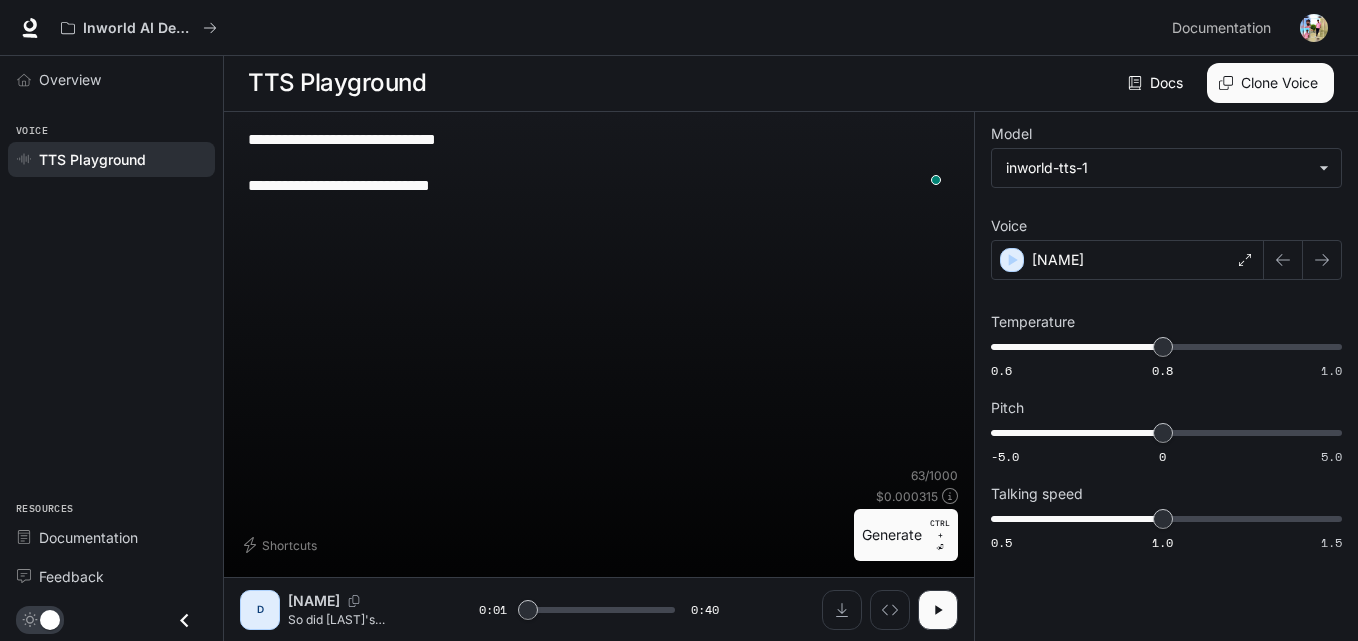 type on "**********" 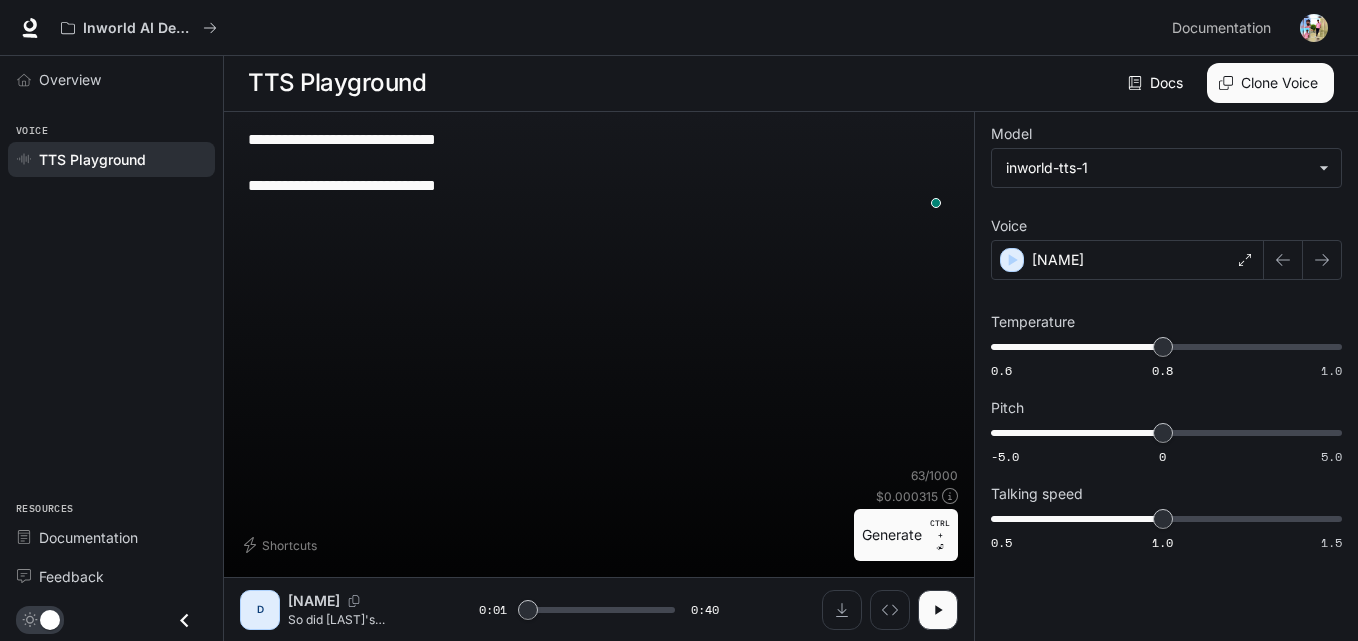 type on "***" 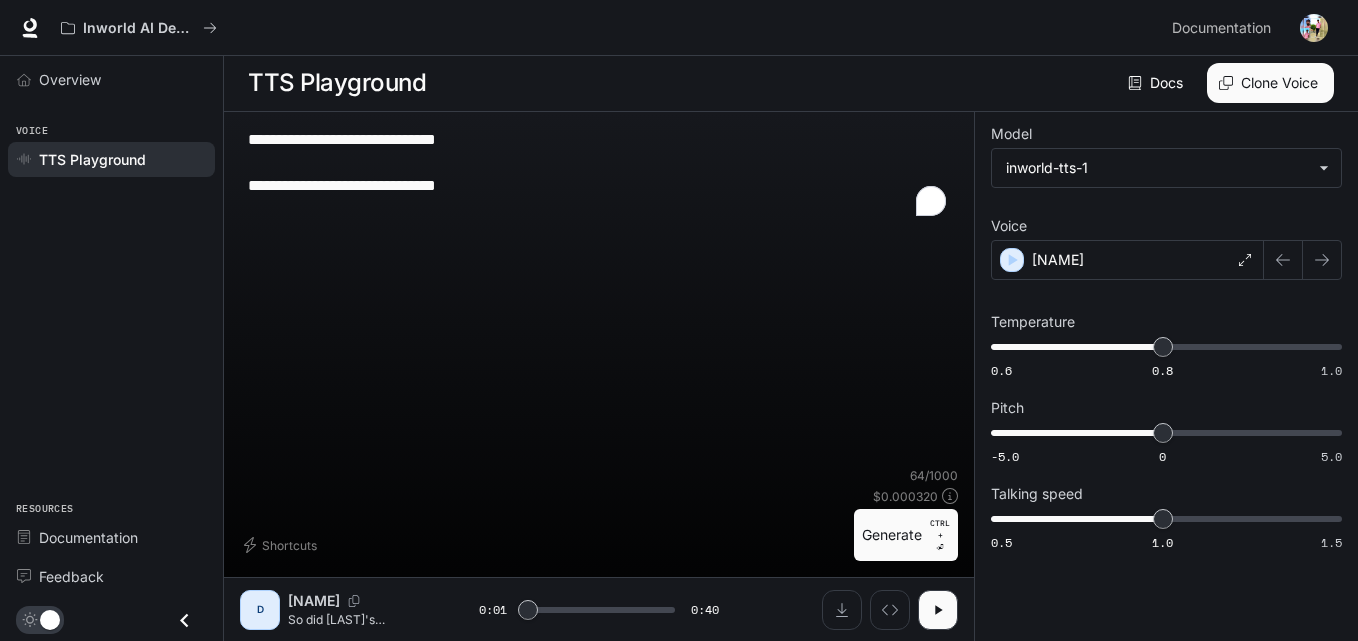 drag, startPoint x: 399, startPoint y: 231, endPoint x: 358, endPoint y: 232, distance: 41.01219 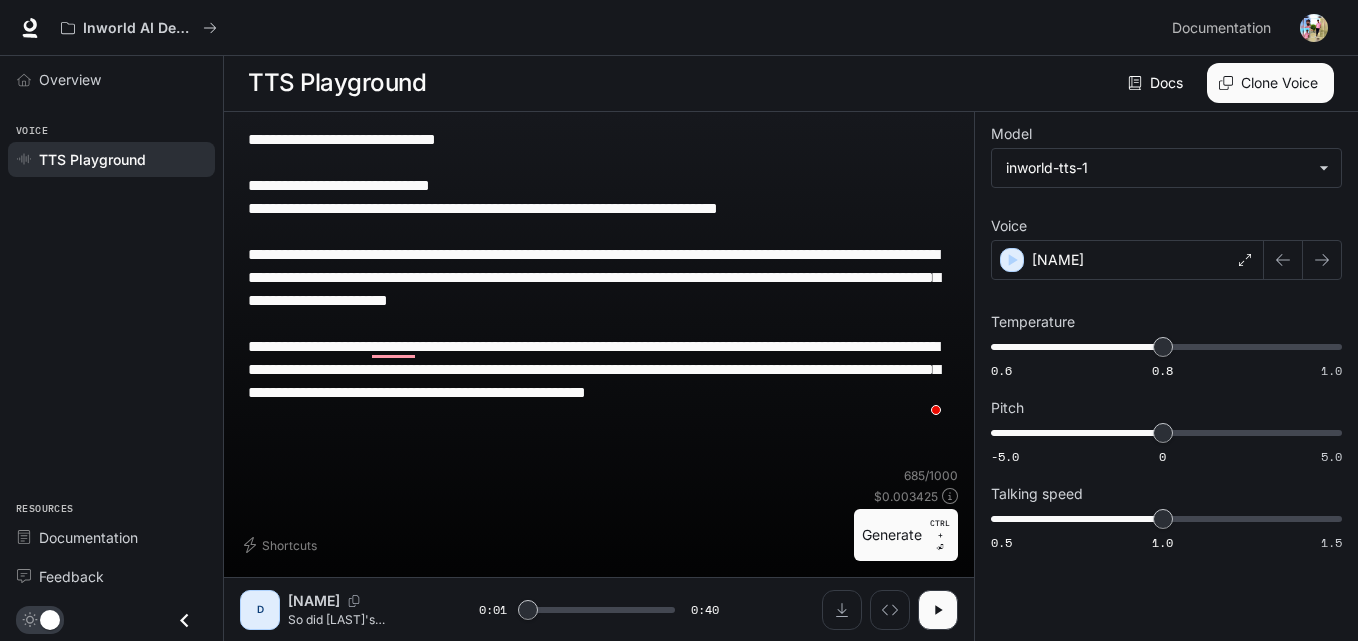 type on "***" 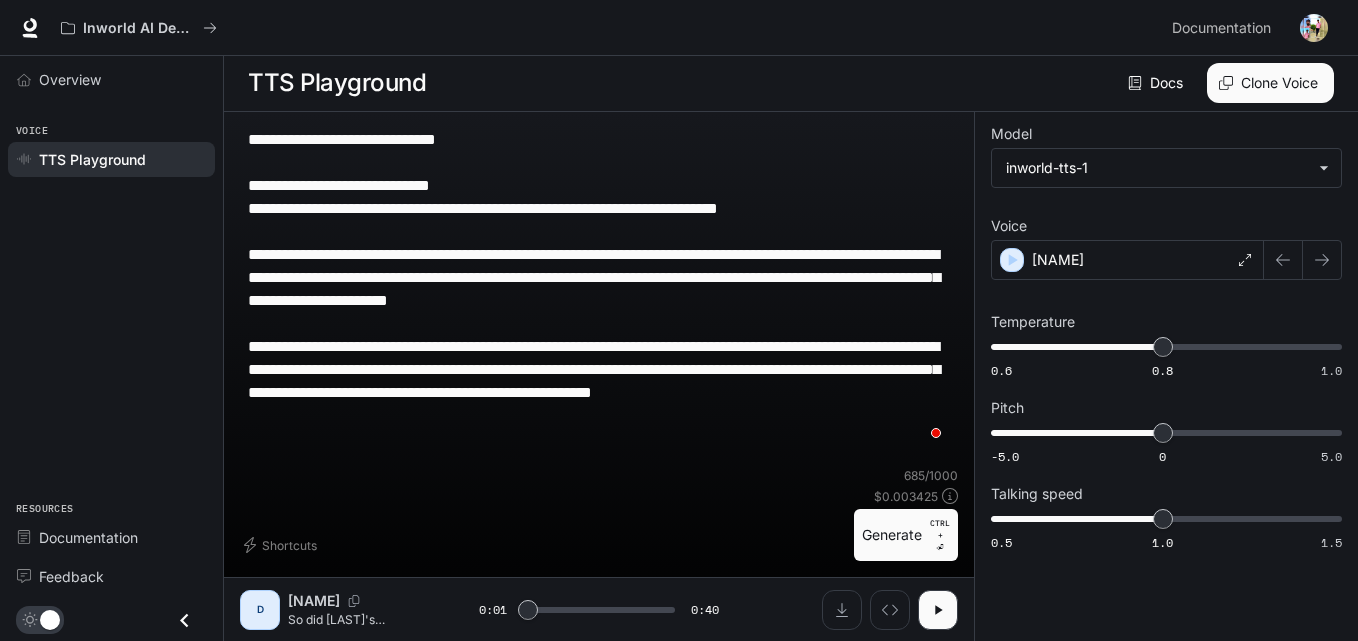 type on "***" 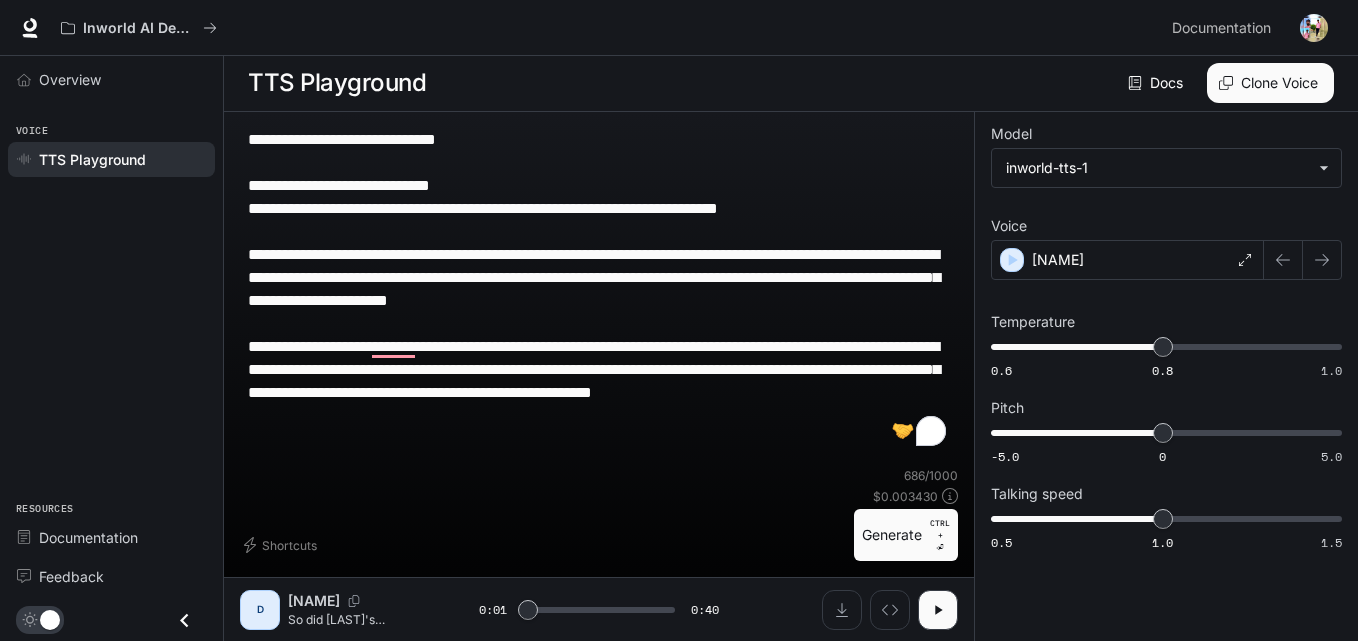 paste on "**********" 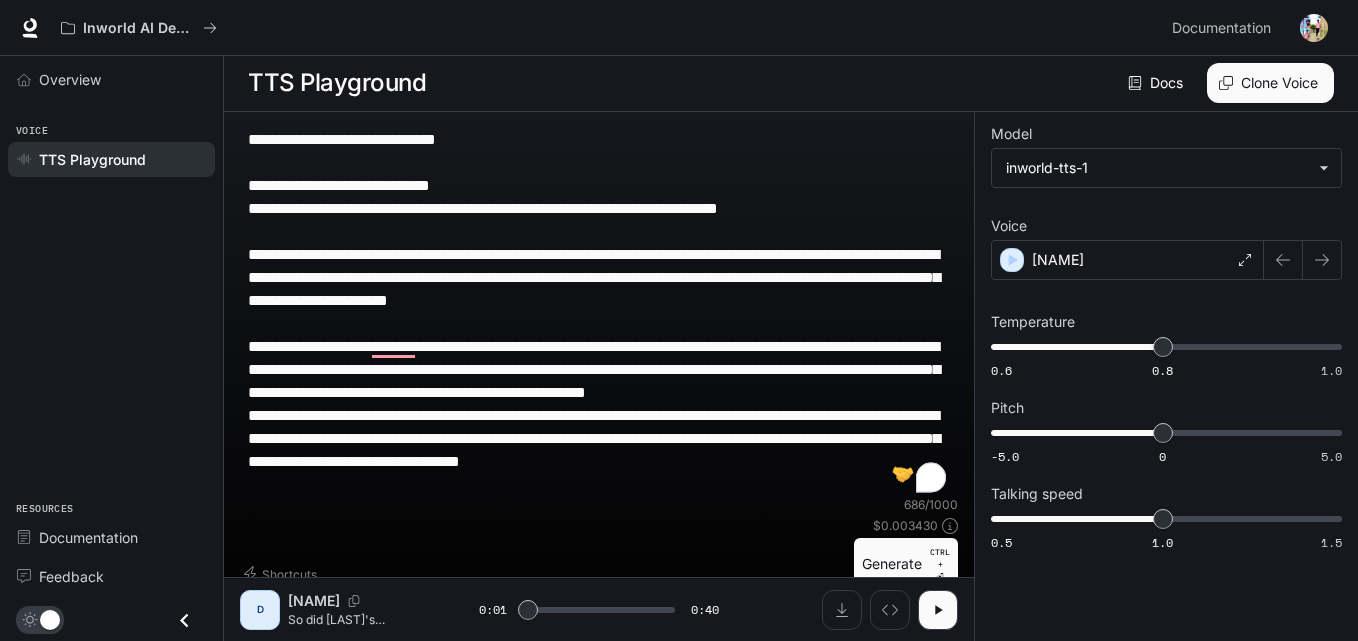 type on "***" 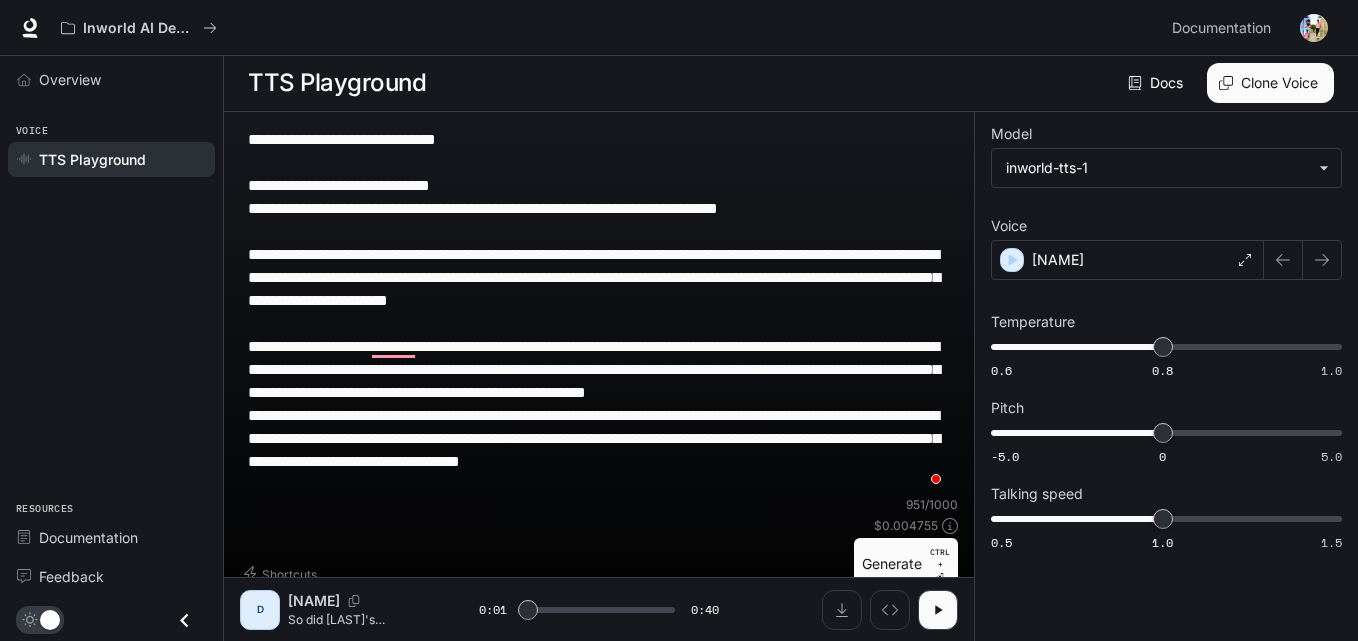 type on "**********" 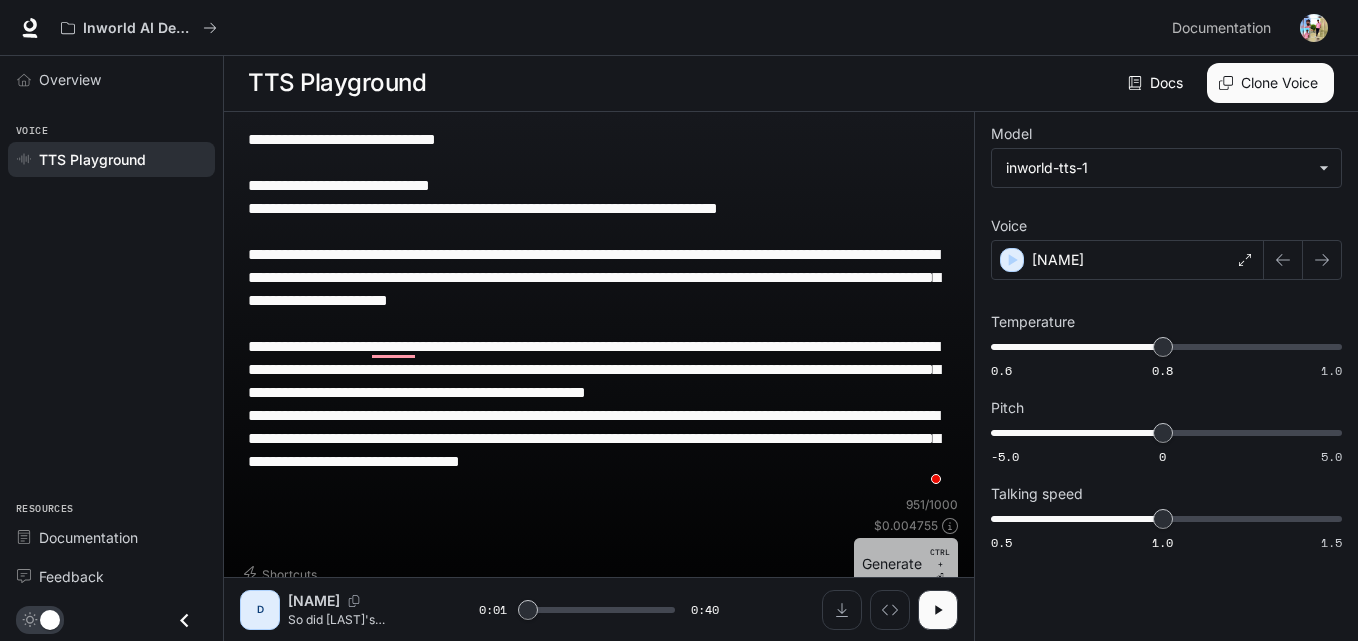 click on "Generate CTRL +  ⏎" at bounding box center [906, 564] 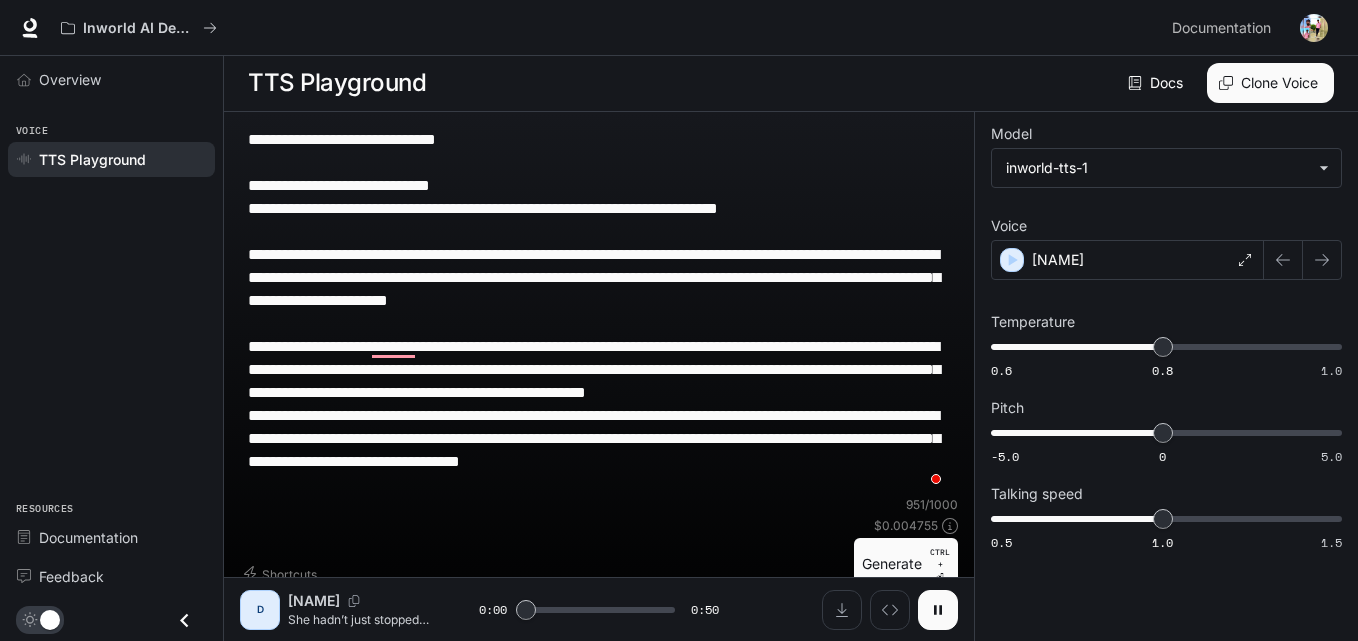 click 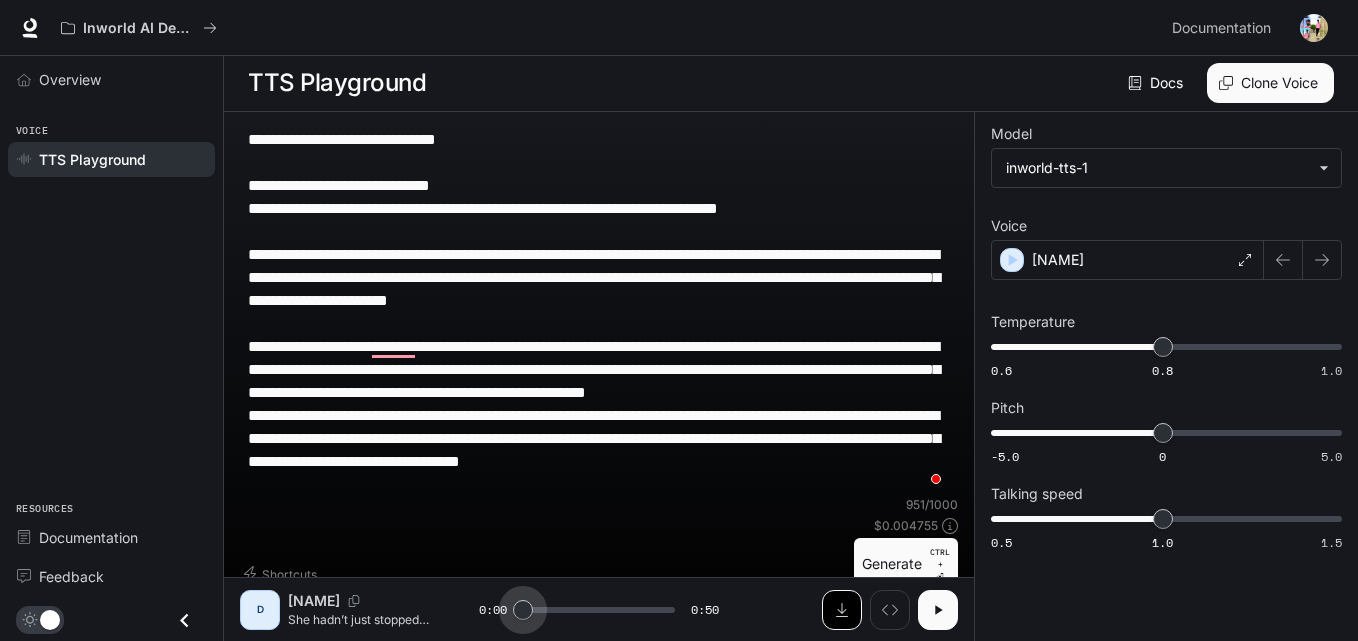 drag, startPoint x: 526, startPoint y: 602, endPoint x: 823, endPoint y: 619, distance: 297.48615 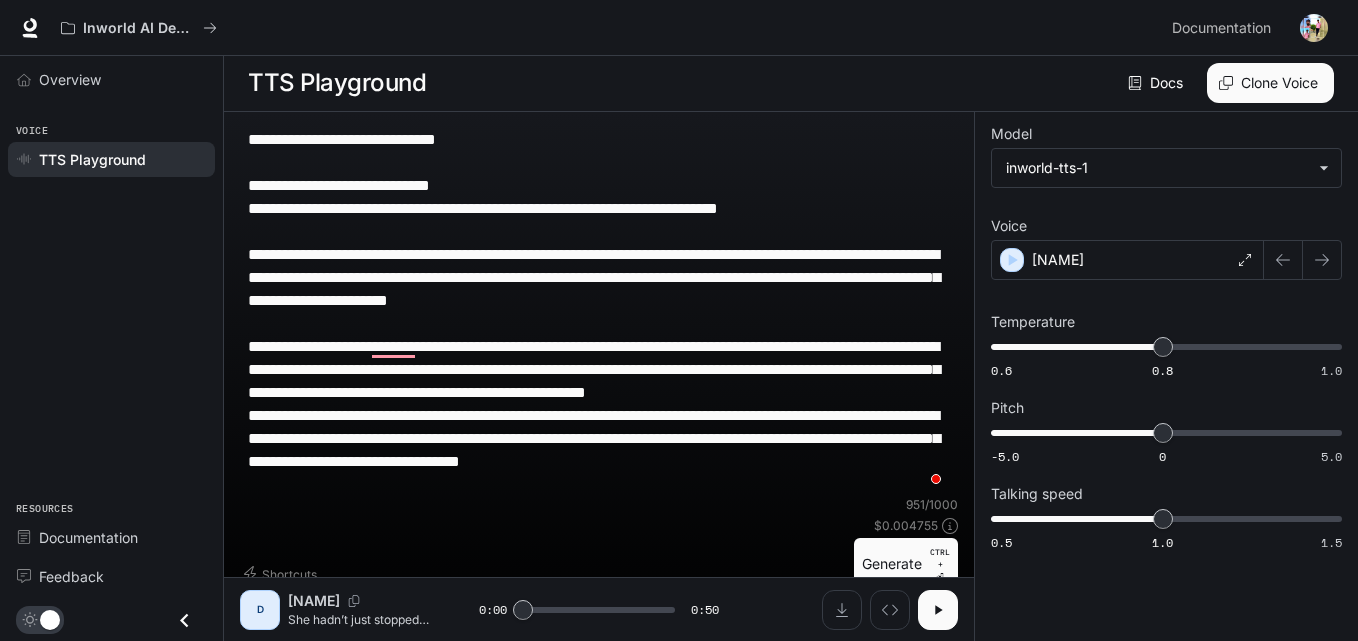 click 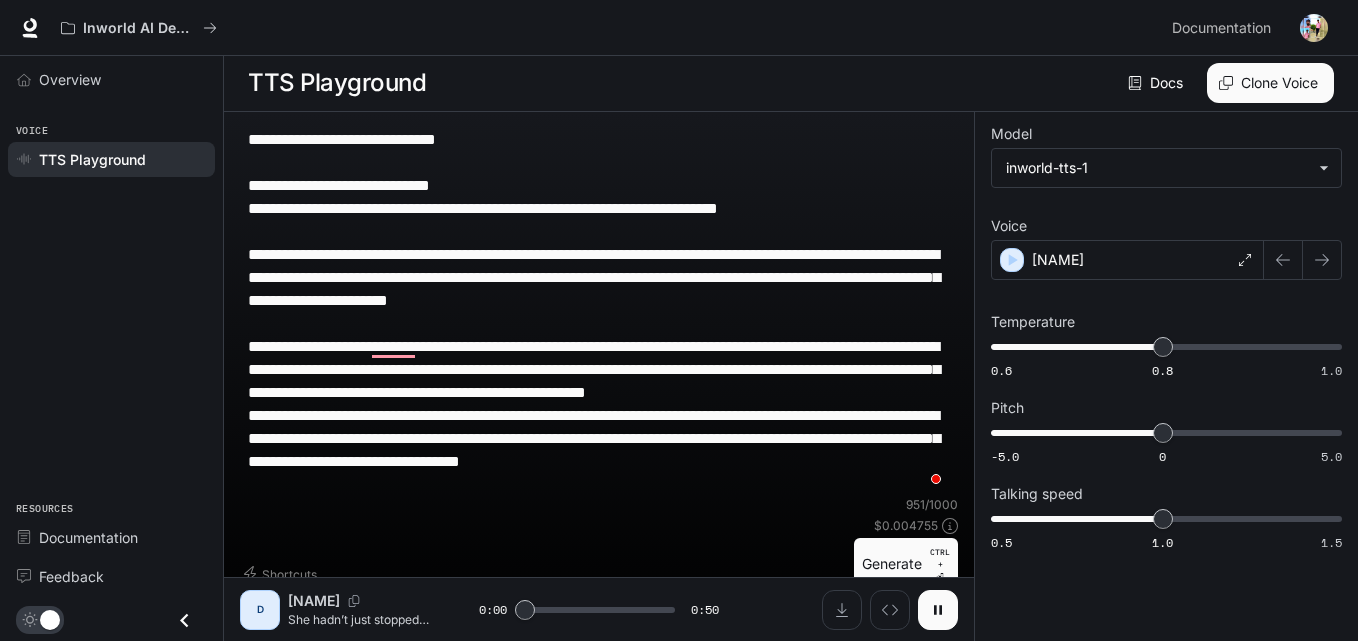 click 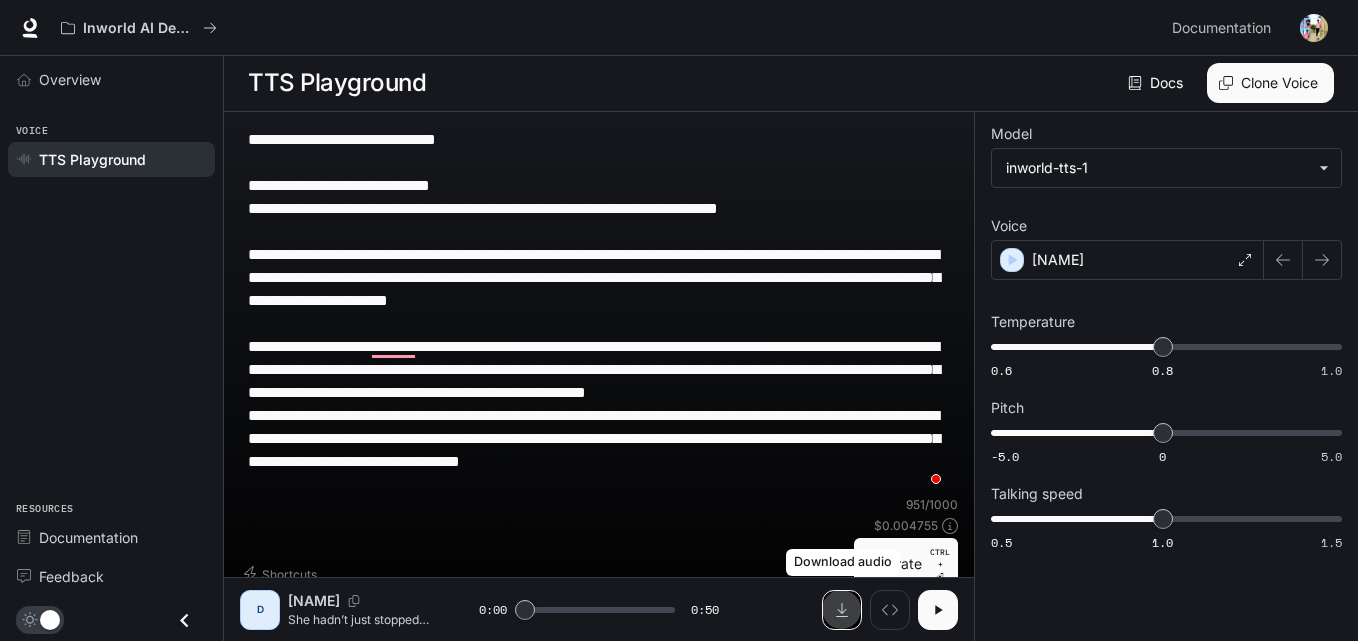 click 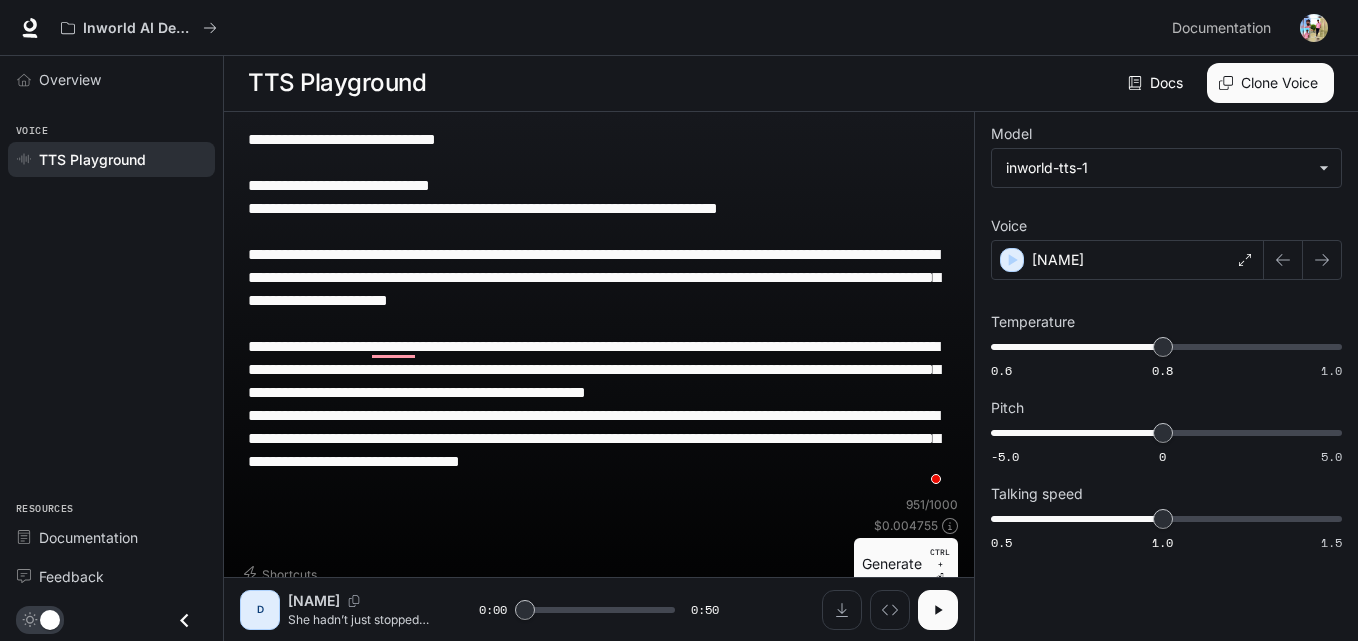 type on "***" 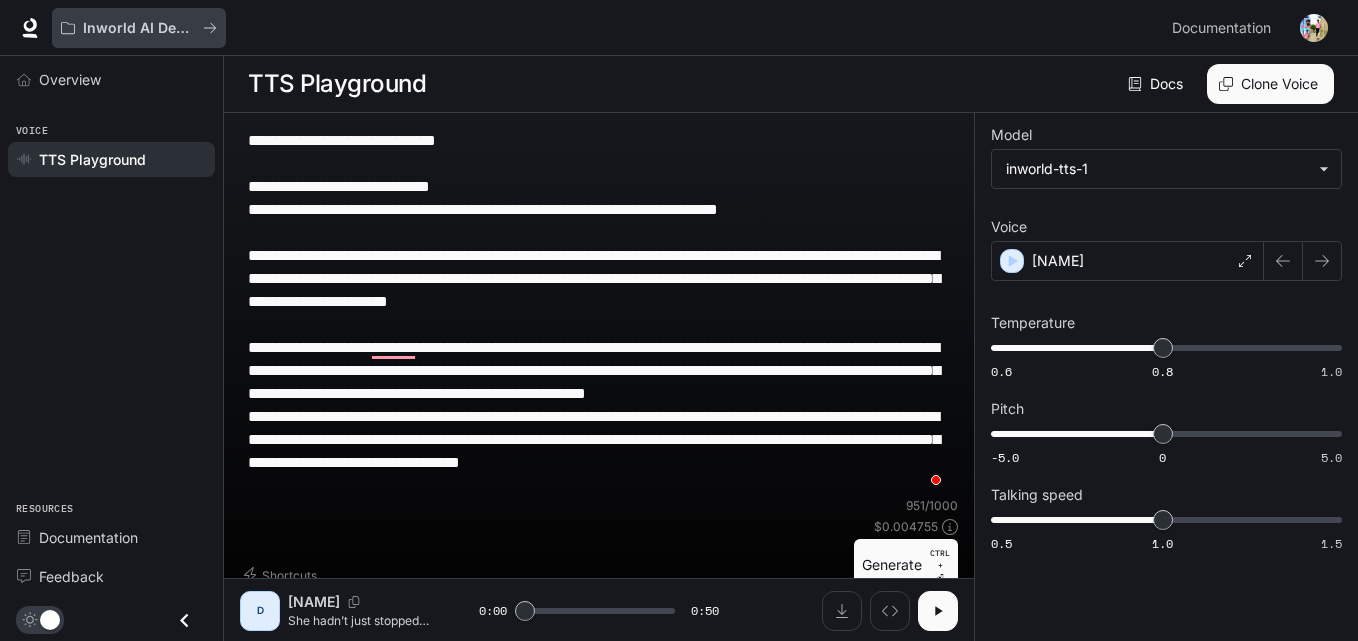 drag, startPoint x: 868, startPoint y: 491, endPoint x: 218, endPoint y: 32, distance: 795.7267 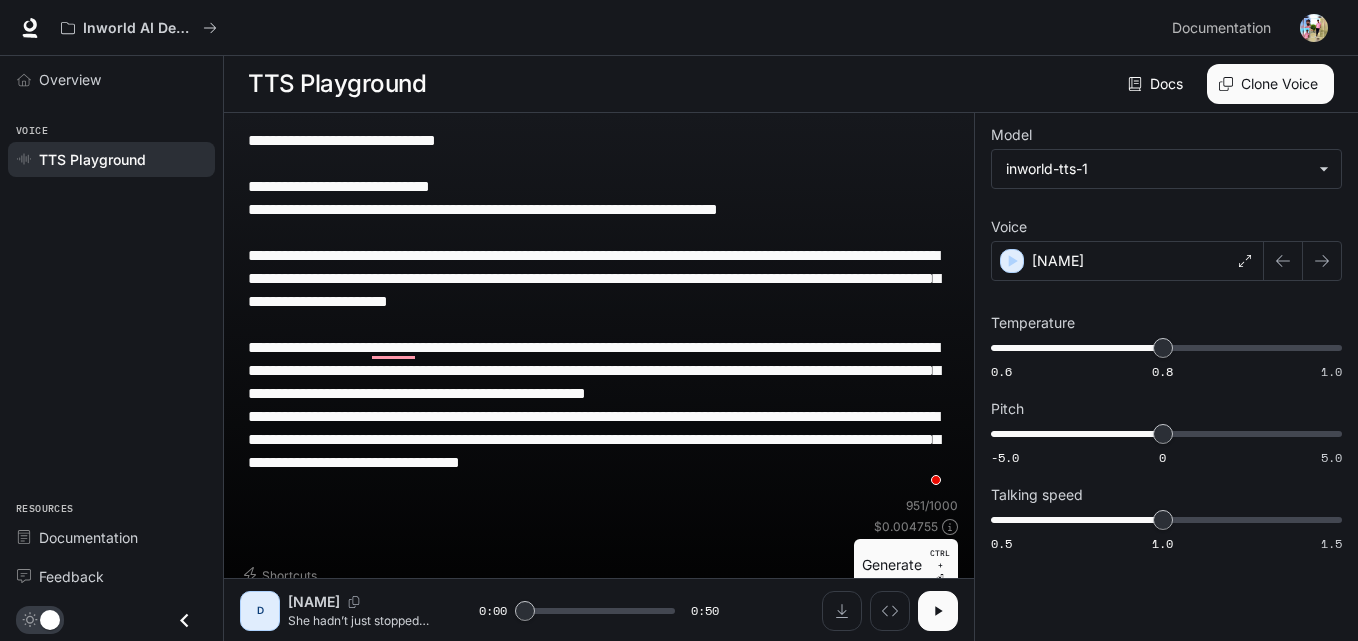 type 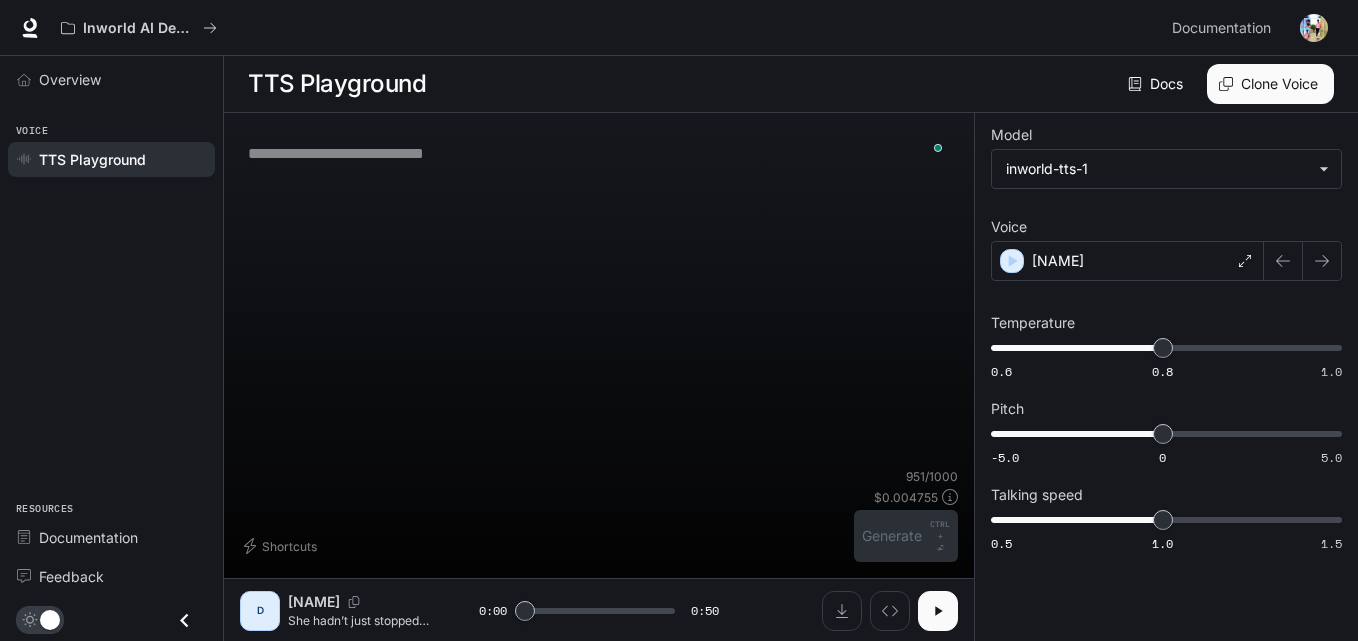 type on "***" 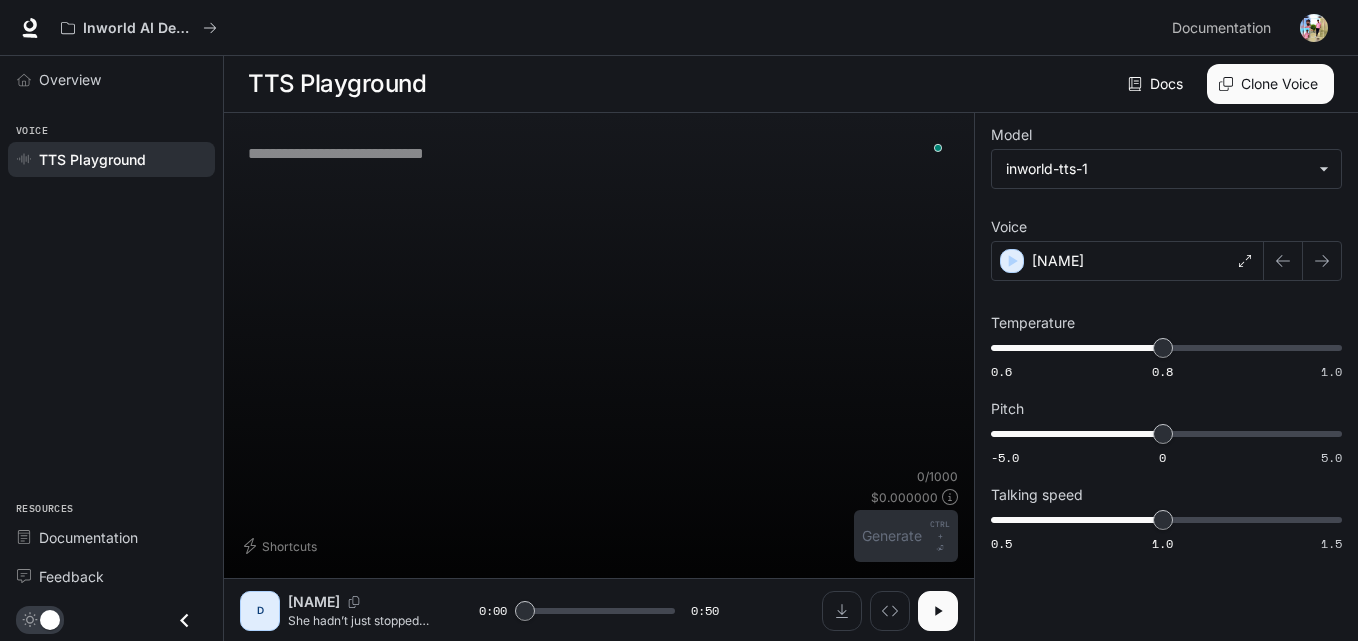 type 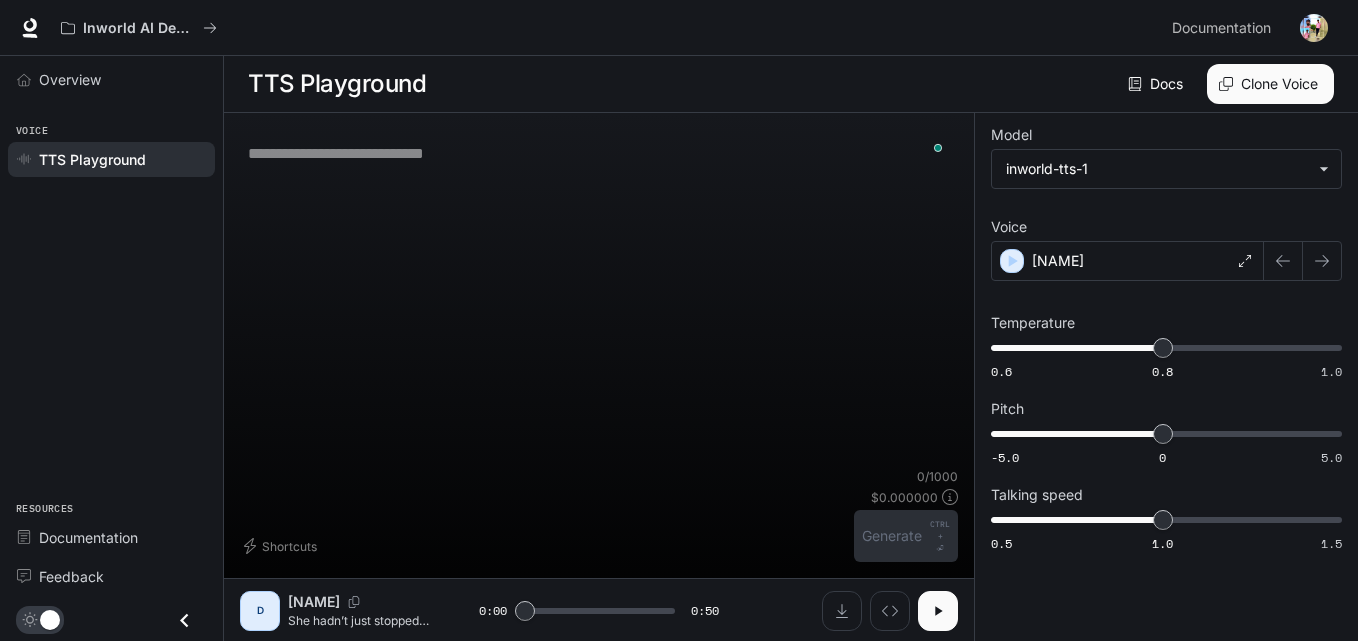 type on "***" 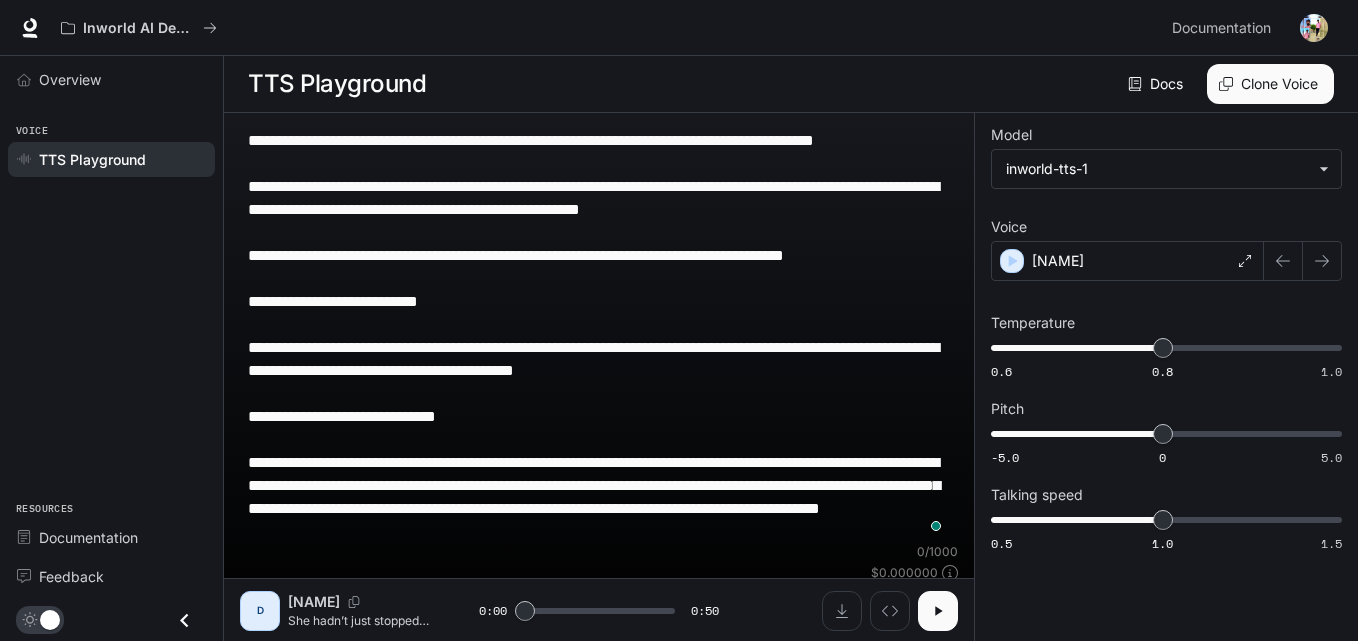 type 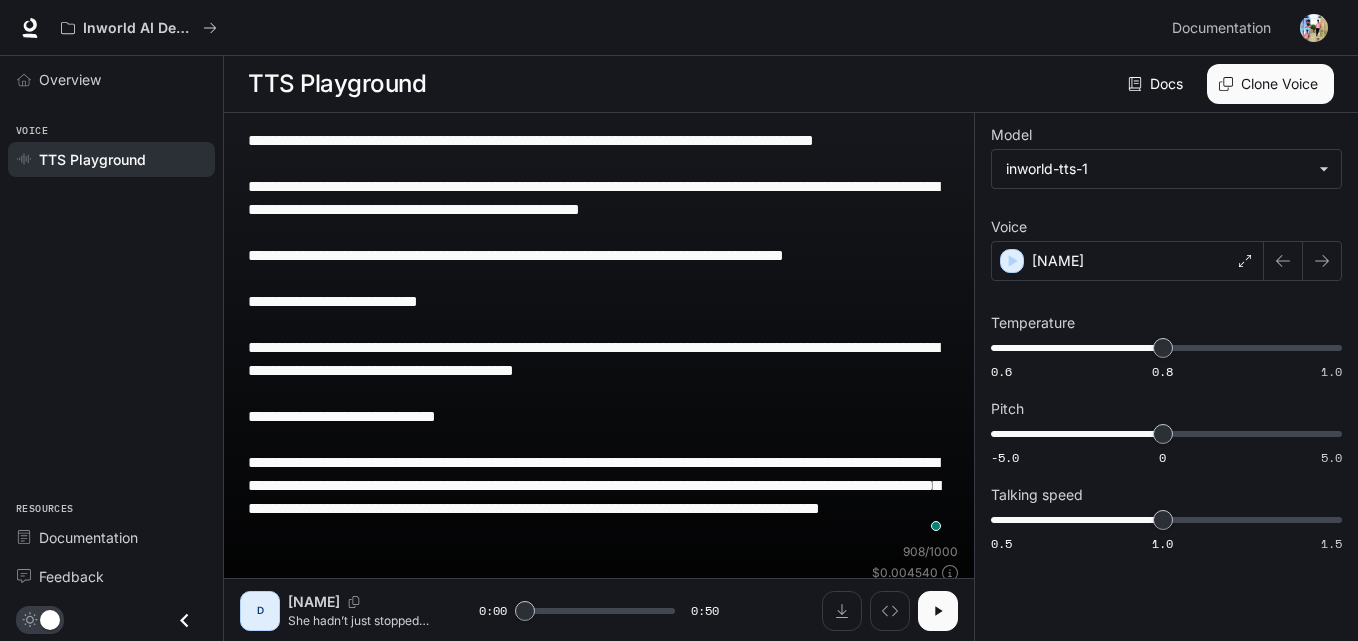 scroll, scrollTop: 1, scrollLeft: 0, axis: vertical 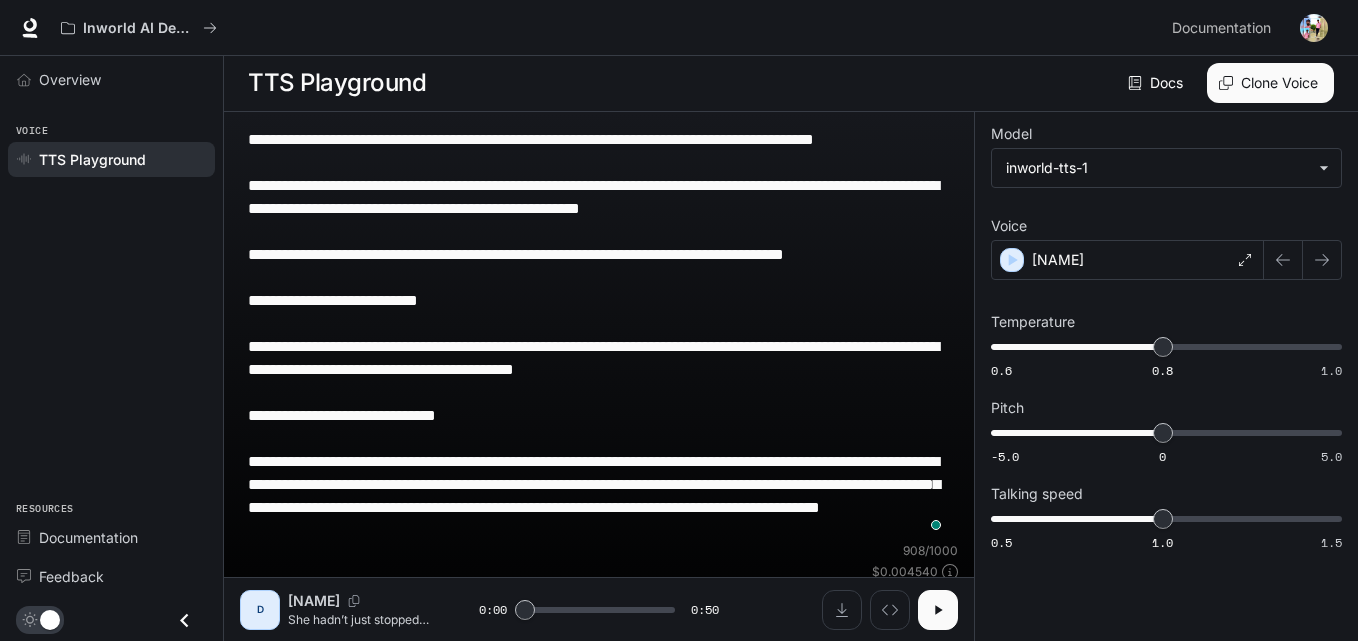 click on "**********" at bounding box center [599, 335] 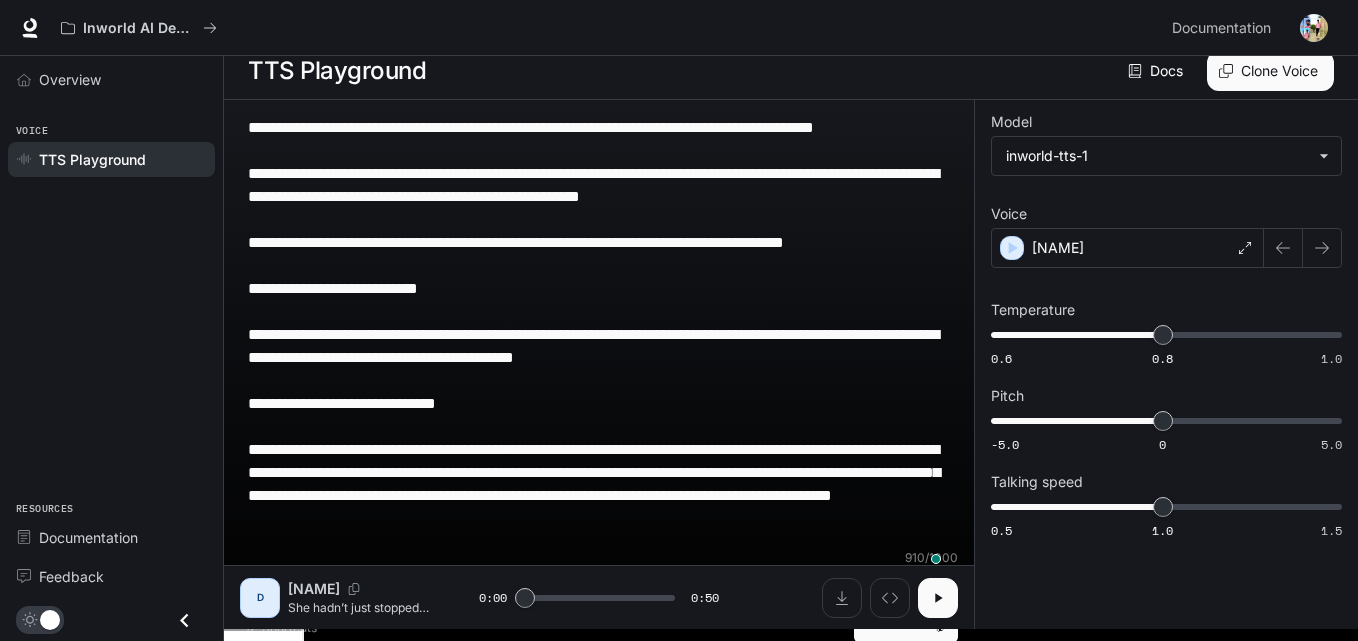 scroll, scrollTop: 15, scrollLeft: 0, axis: vertical 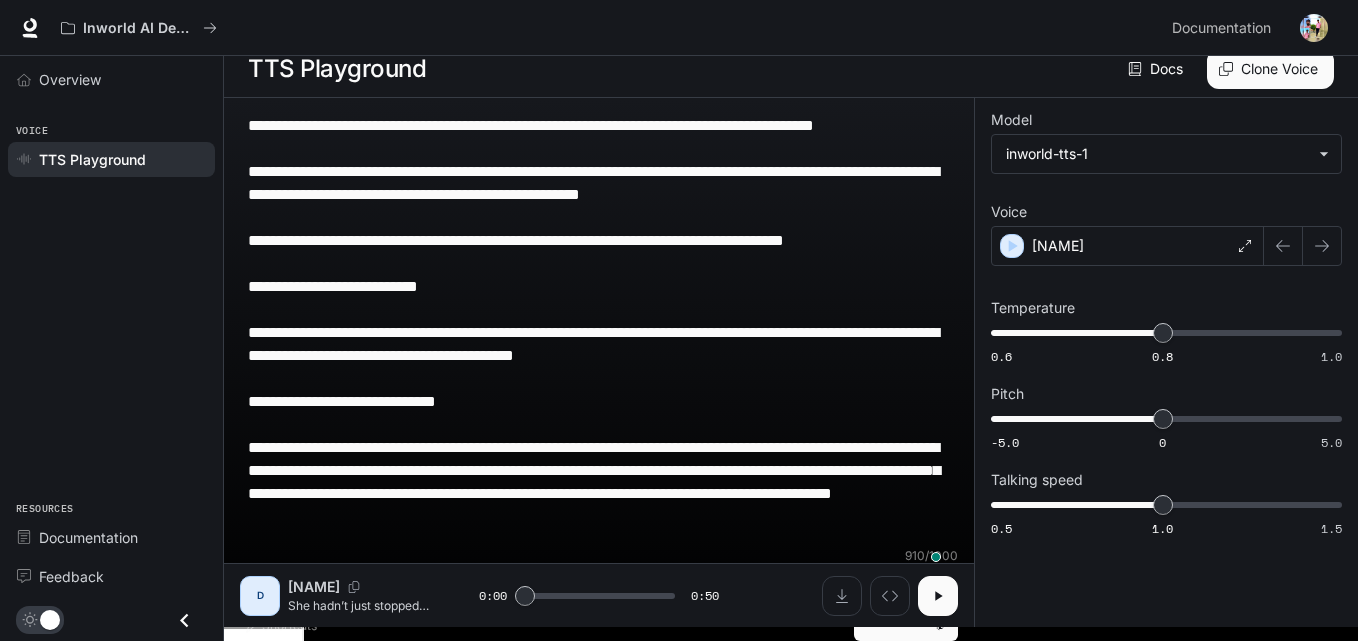click on "D [PERSON] She hadn’t just stopped a bill.
She had restored the standard.
What began as a televised policy debate had become a national teaching moment.
In the weeks following the Crockett-Johnson showdown, ripple effects reached far beyond the Capitol. What Jasmine Crockett demonstrated on live television was more than a defense of law—it was a reclamation of its meaning in an era of political theater.
Universities and civics organizations capitalized on the moment. One major legal education nonprofit created a digital module called “Emergency Powers & the Constitution,” featuring Crockett’s segment as its central case study. It was shared in over [NUMBER] classrooms across the country.
Meanwhile, House leadership quietly revised the language in the controversial emergency powers bill. The new draft included firm judicial oversight clauses, limited activation periods, and mandated congressional renewal—essentially reversing the original proposal.  0:00 0:50" at bounding box center (599, 595) 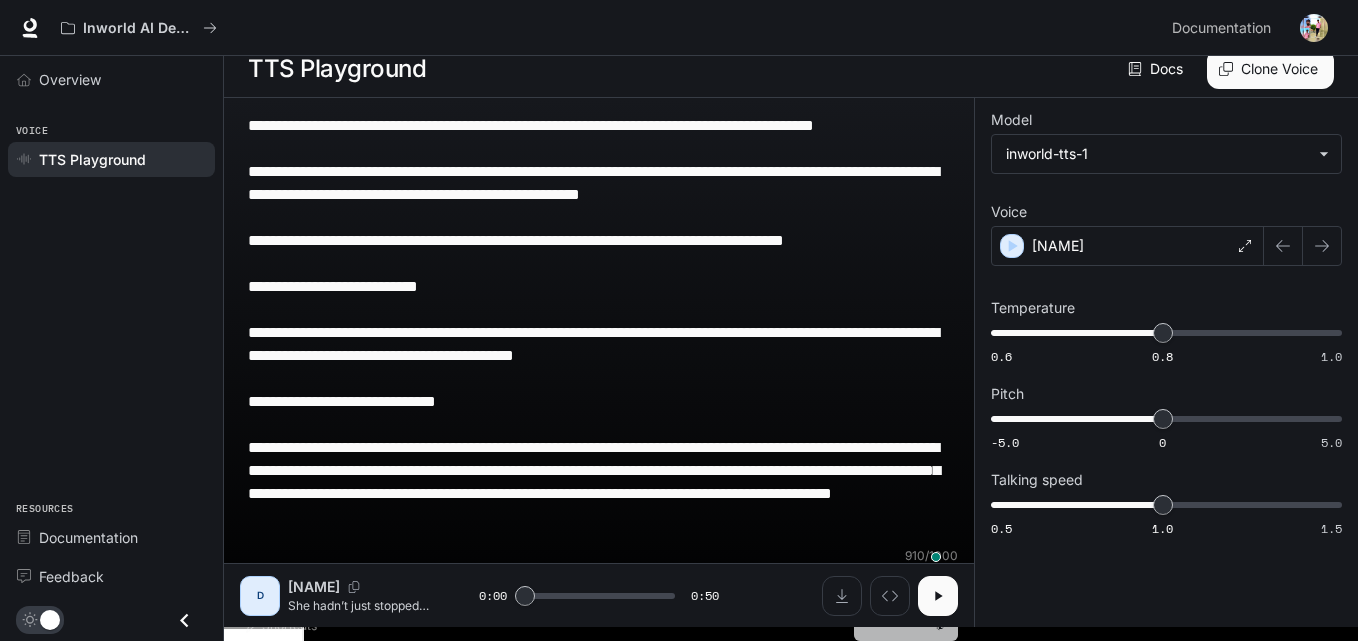 click on "Generate CTRL +  ⏎" at bounding box center (906, 615) 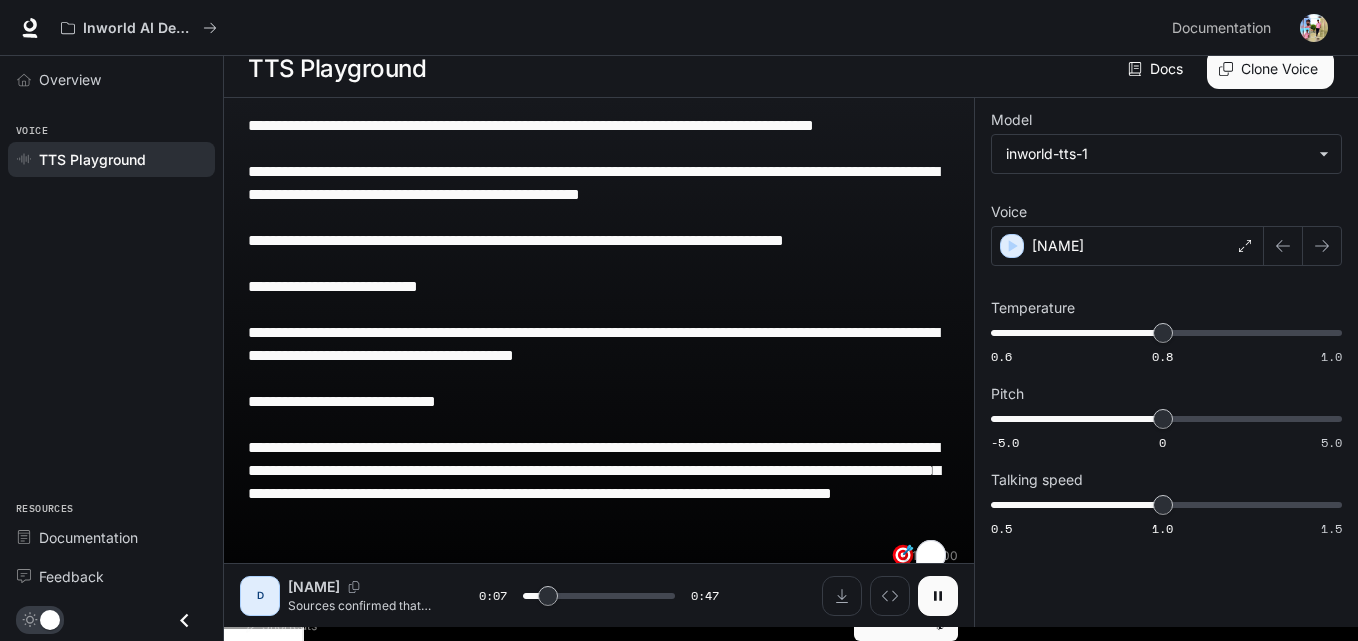 click on "**********" at bounding box center [599, 344] 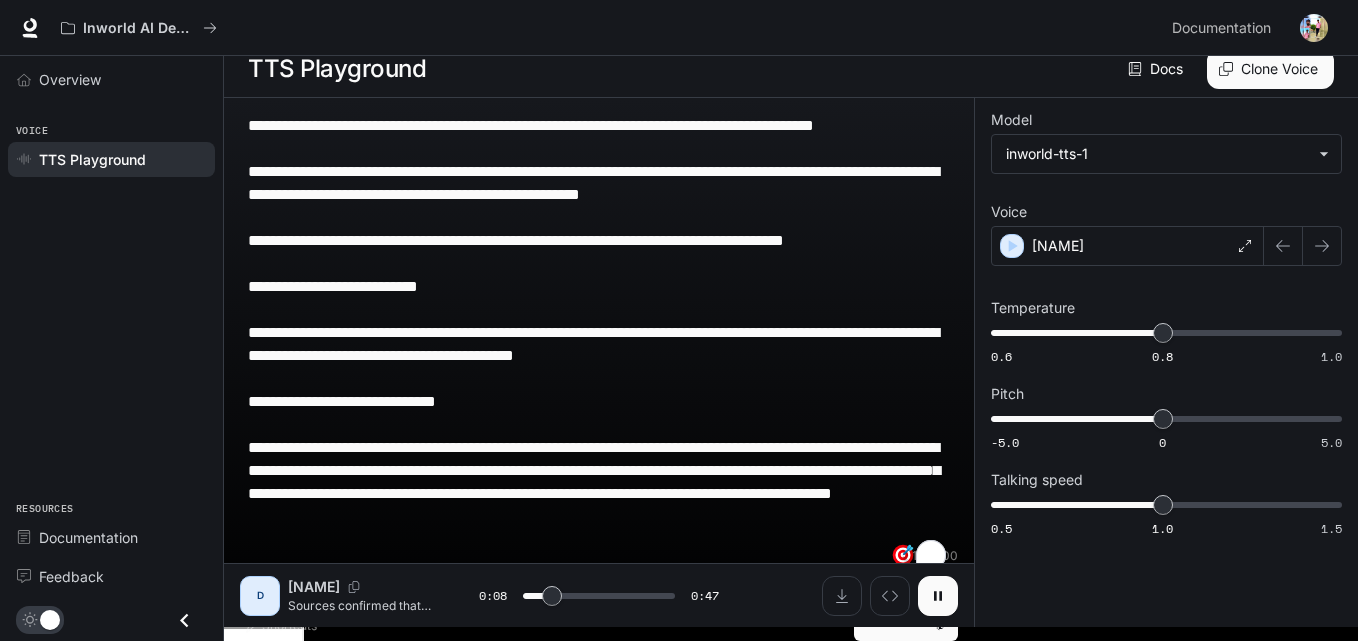 click on "**********" at bounding box center (599, 344) 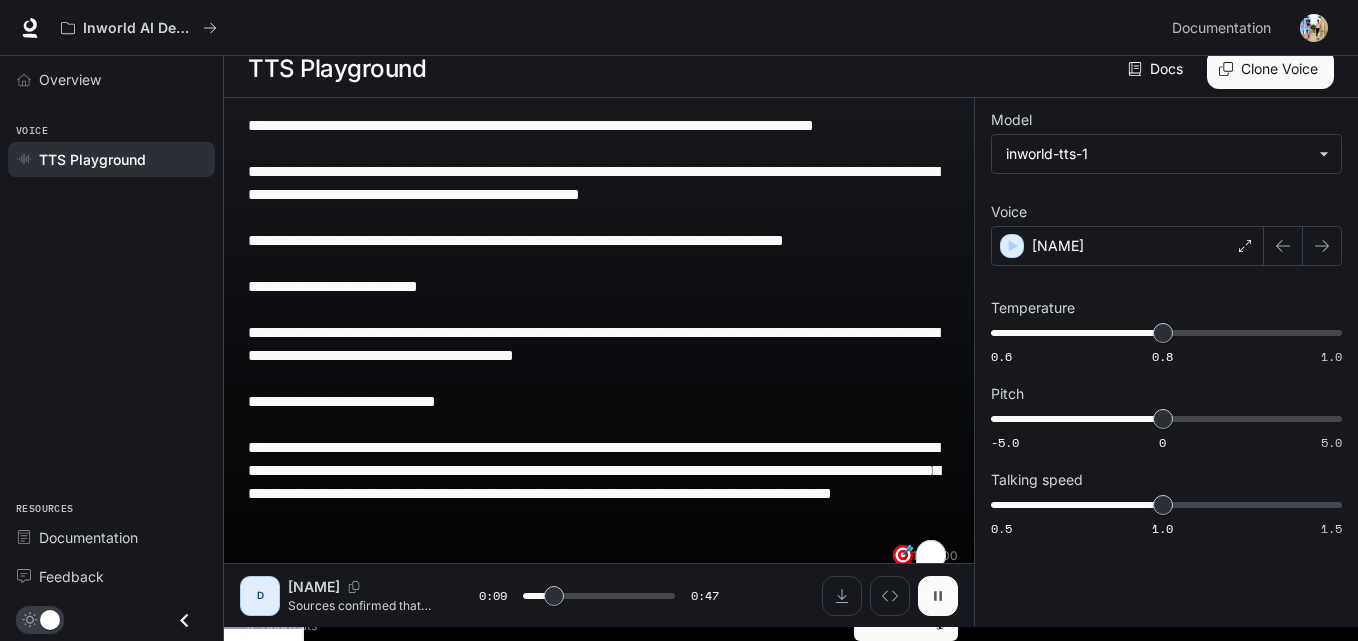 click 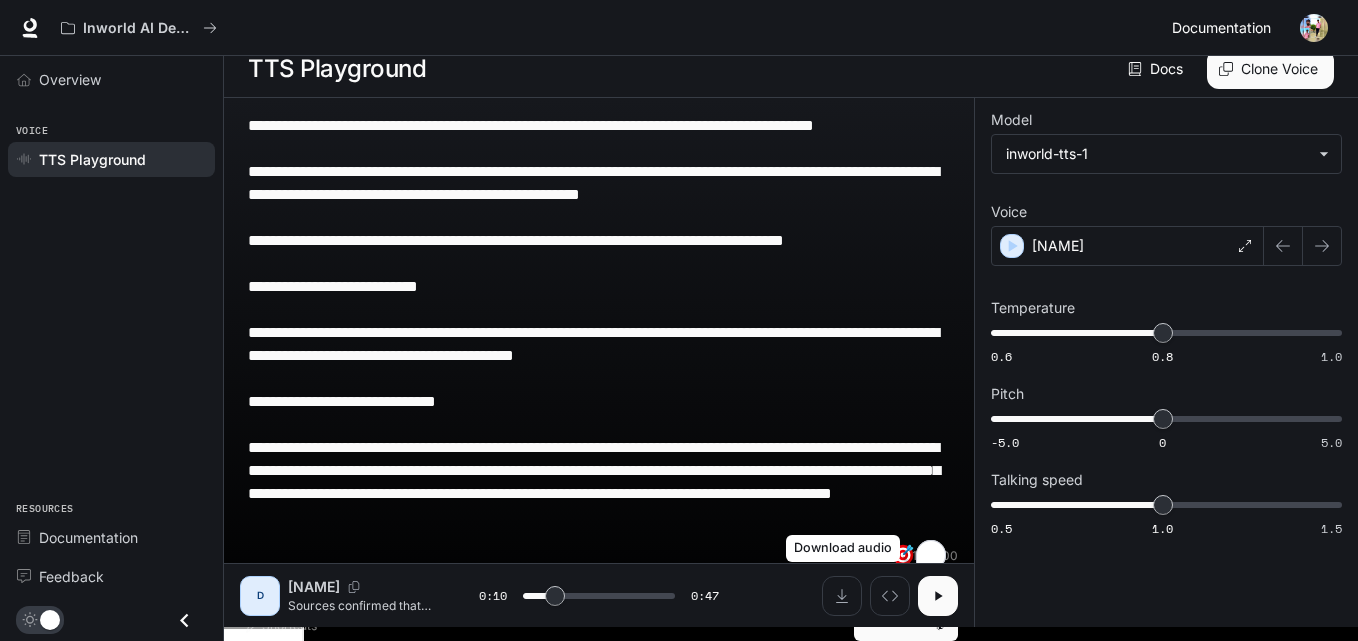 drag, startPoint x: 853, startPoint y: 598, endPoint x: 1170, endPoint y: 32, distance: 648.72565 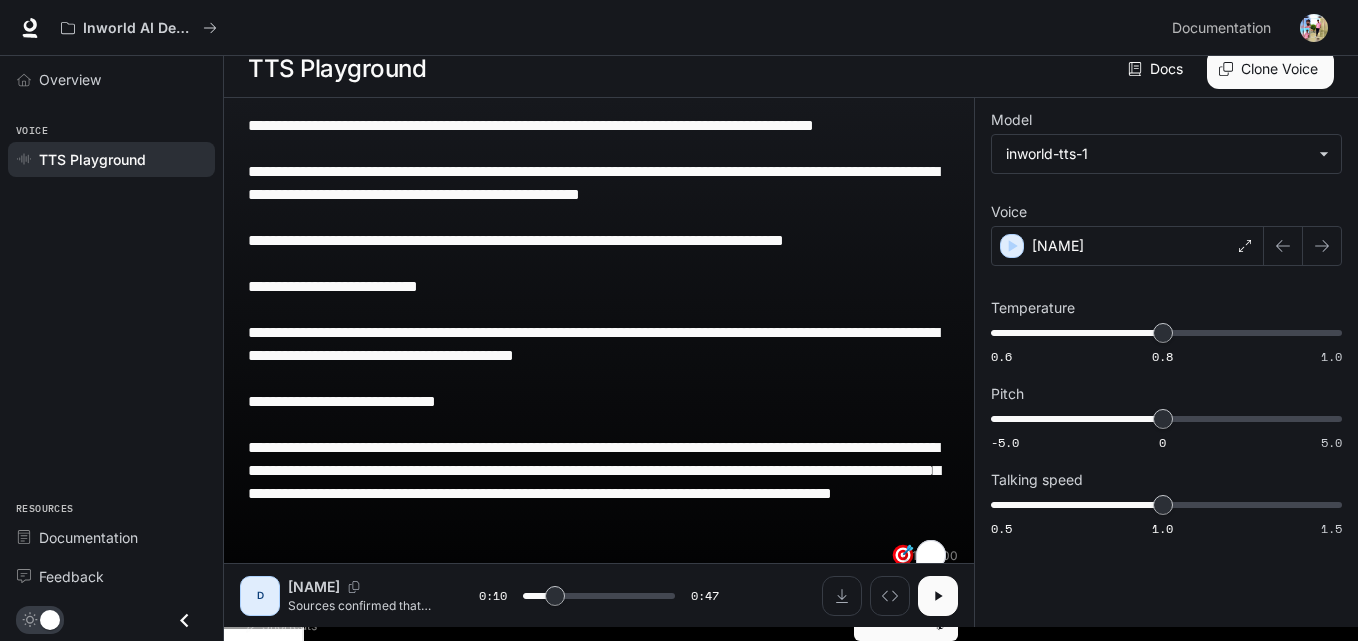 scroll, scrollTop: 3, scrollLeft: 0, axis: vertical 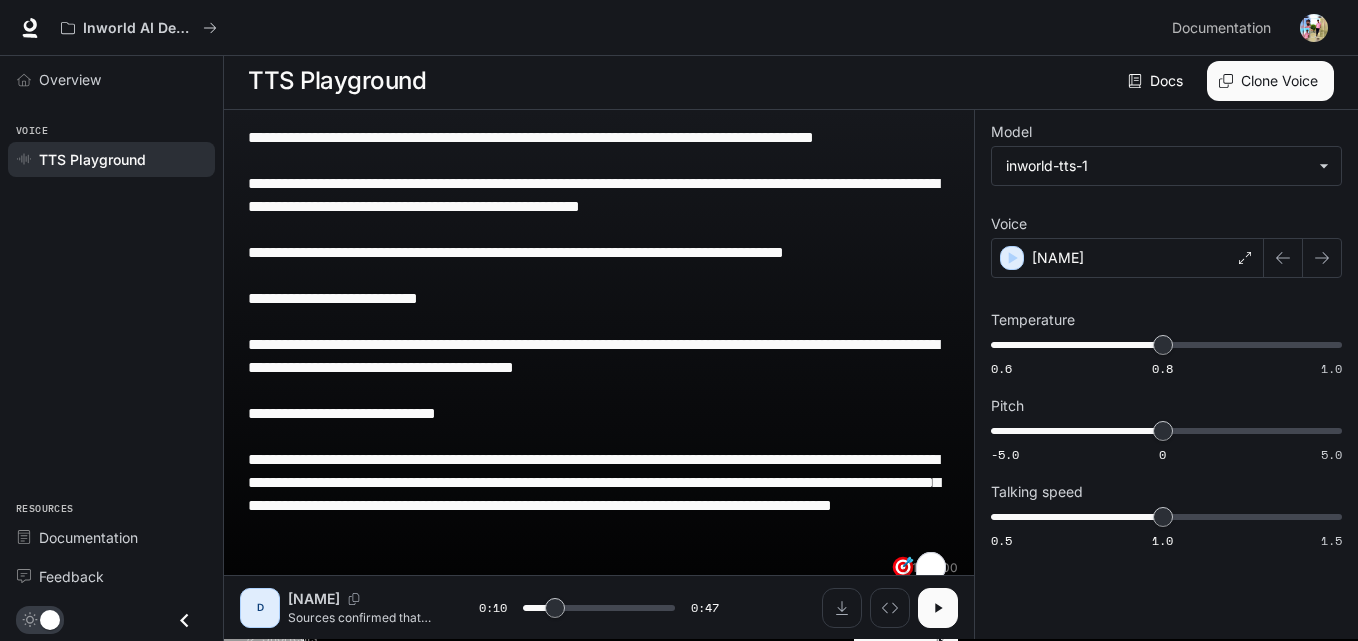 drag, startPoint x: 695, startPoint y: 523, endPoint x: 285, endPoint y: 107, distance: 584.08563 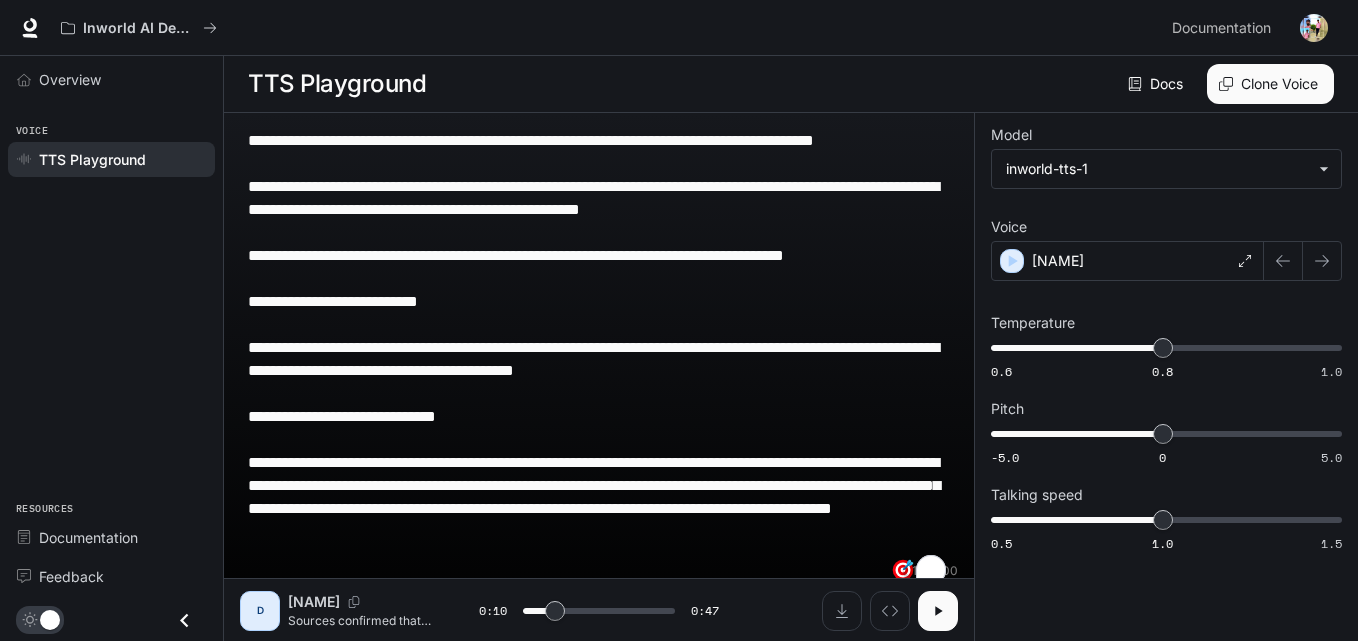 drag, startPoint x: 251, startPoint y: 133, endPoint x: 574, endPoint y: 374, distance: 403.00125 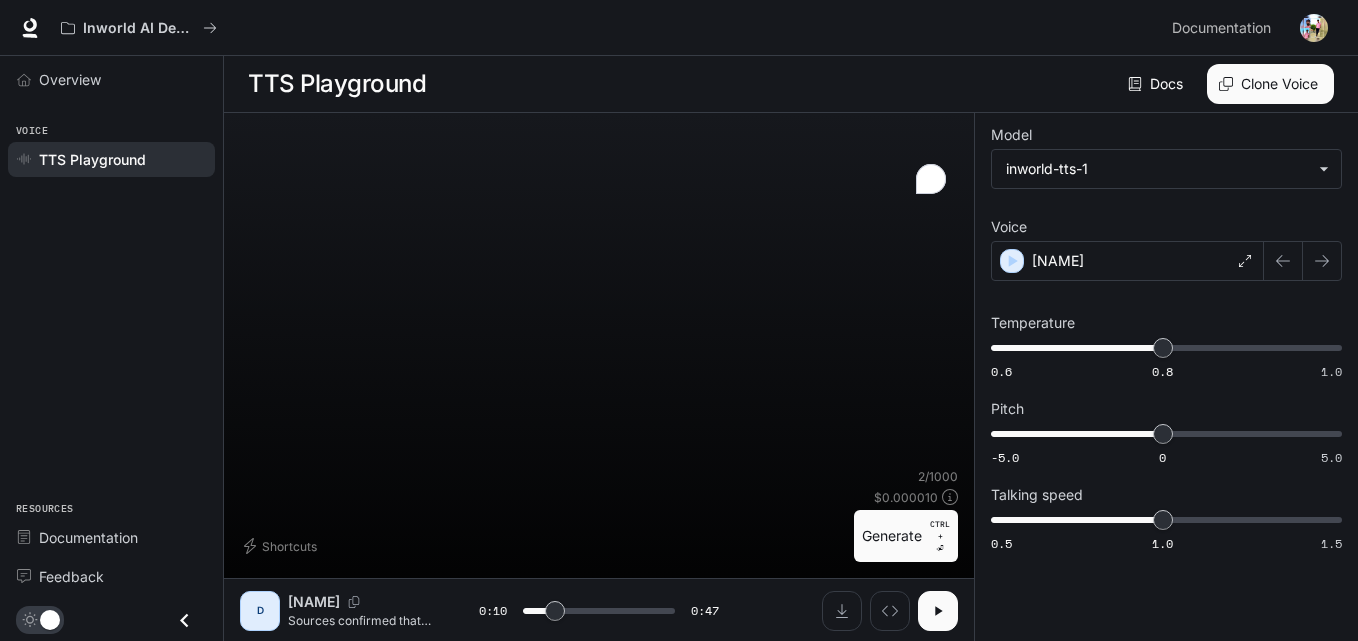 paste on "**********" 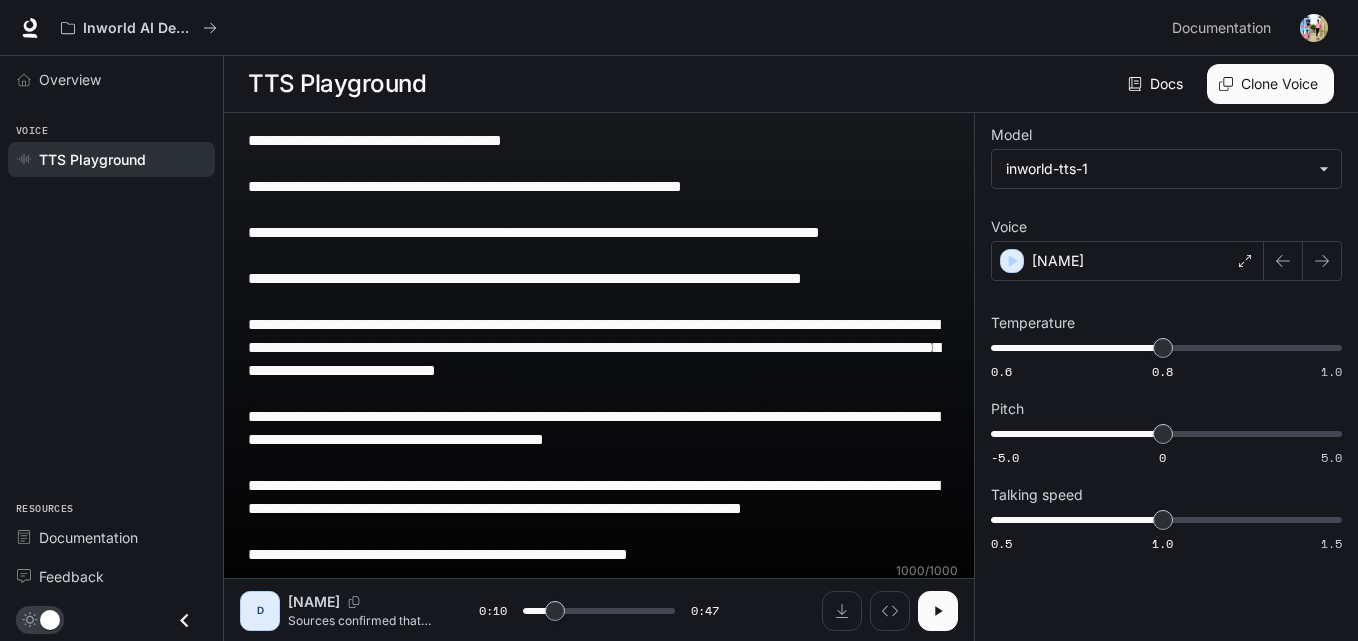 scroll, scrollTop: 17, scrollLeft: 0, axis: vertical 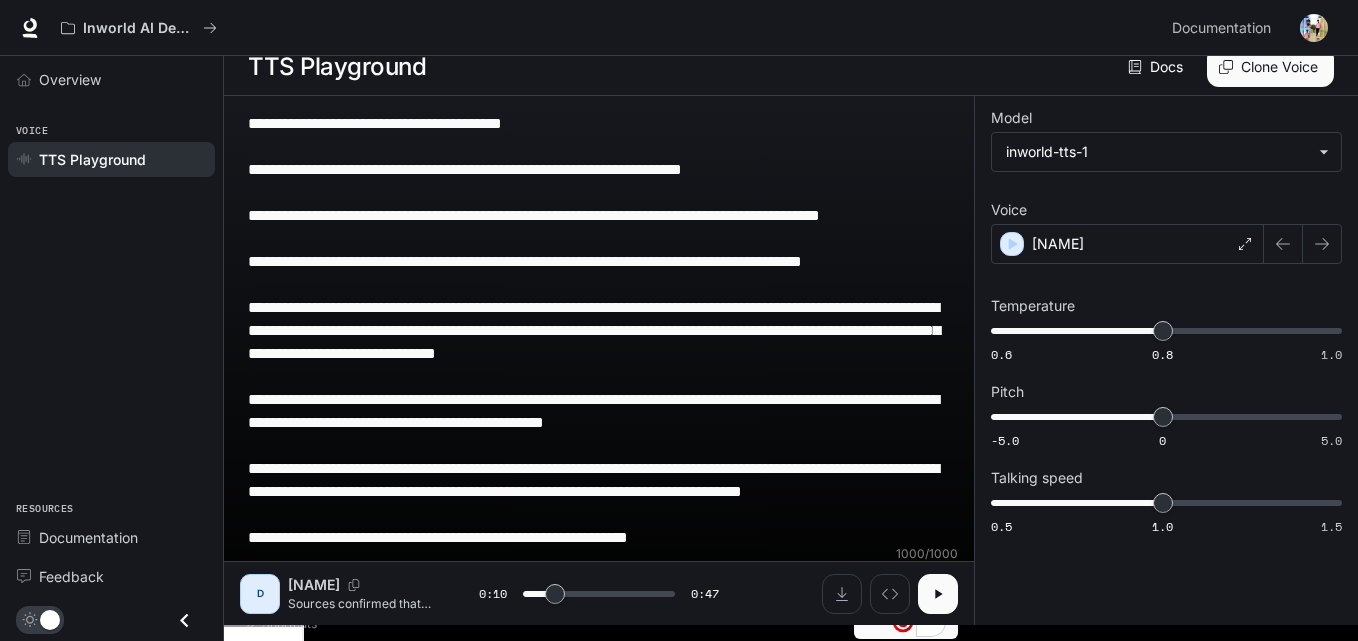 click on "**********" at bounding box center (599, 376) 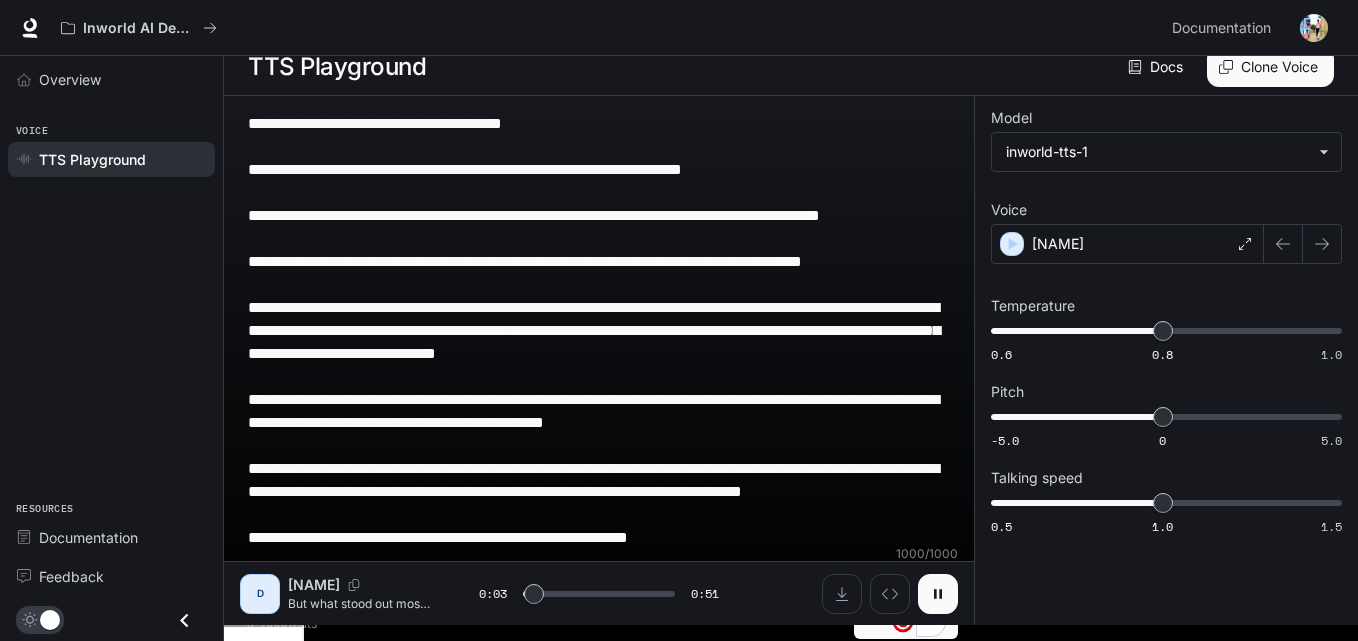 click at bounding box center (938, 594) 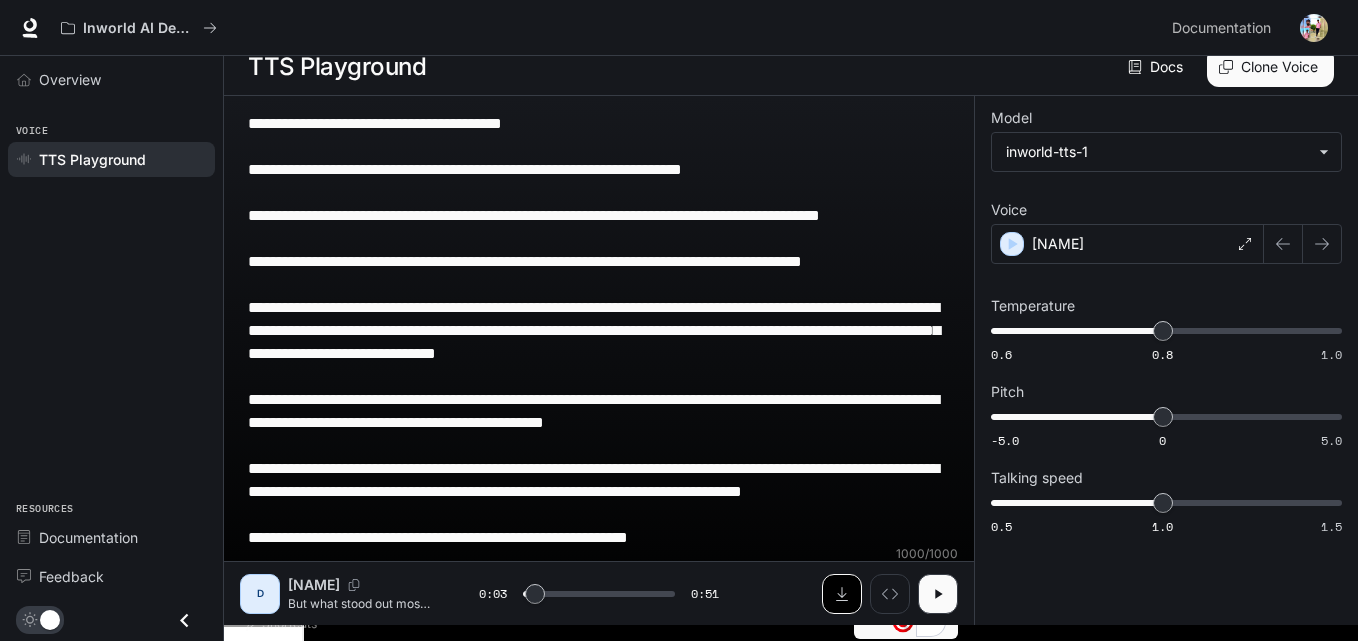 click 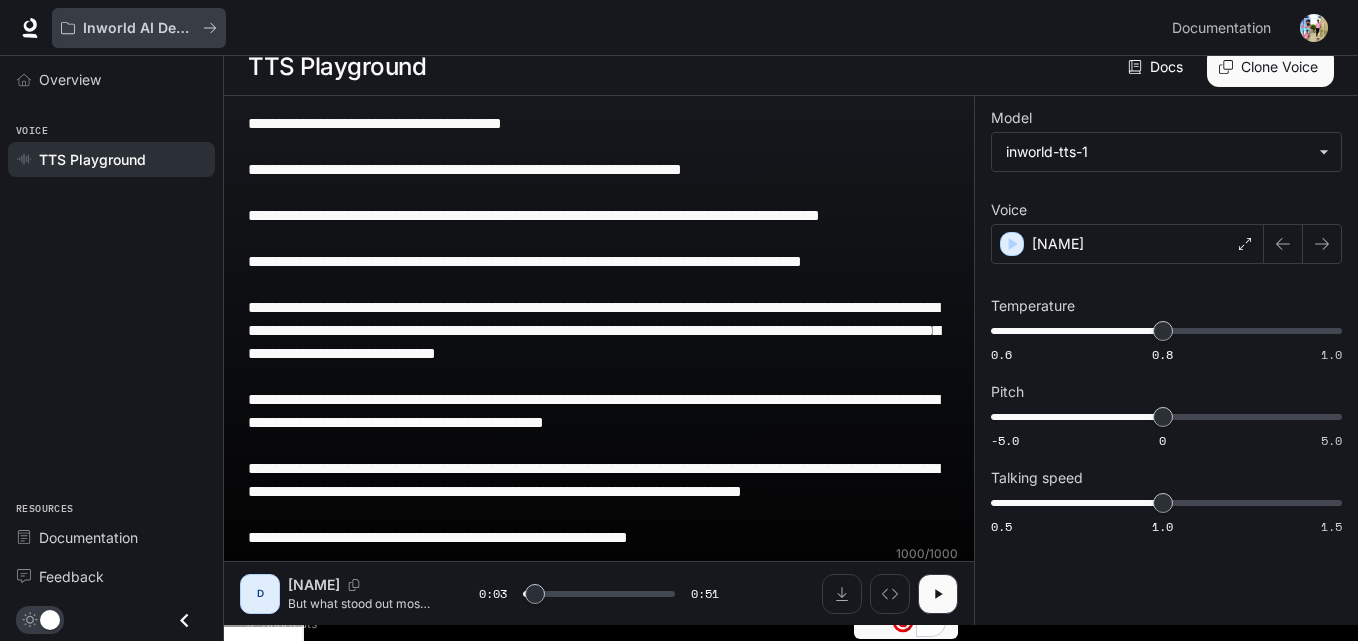 drag, startPoint x: 427, startPoint y: 550, endPoint x: 208, endPoint y: 47, distance: 548.6073 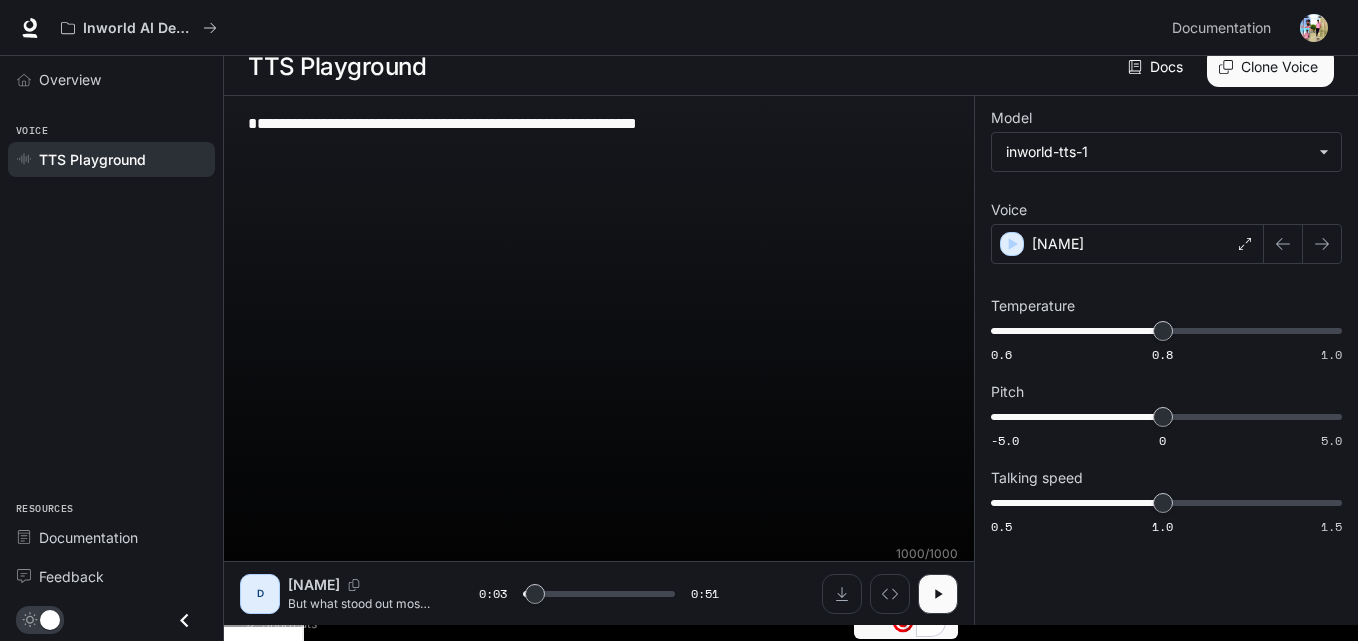 scroll, scrollTop: 1, scrollLeft: 0, axis: vertical 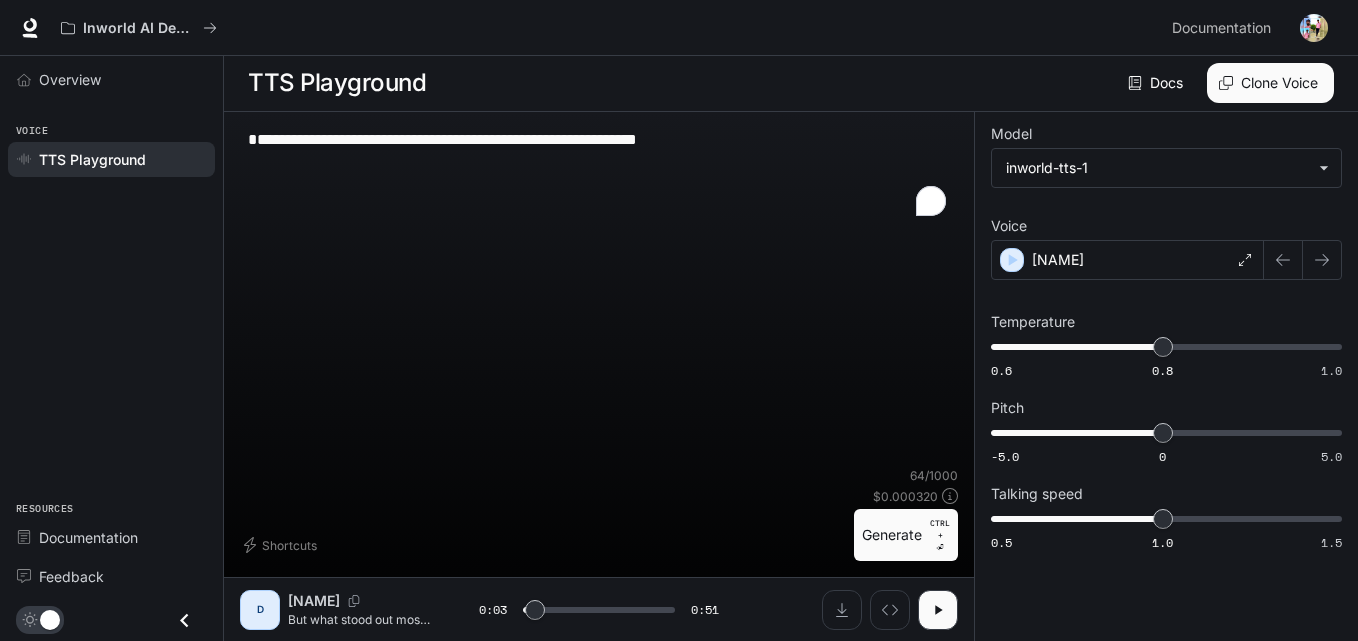 drag, startPoint x: 741, startPoint y: 172, endPoint x: 202, endPoint y: 105, distance: 543.14825 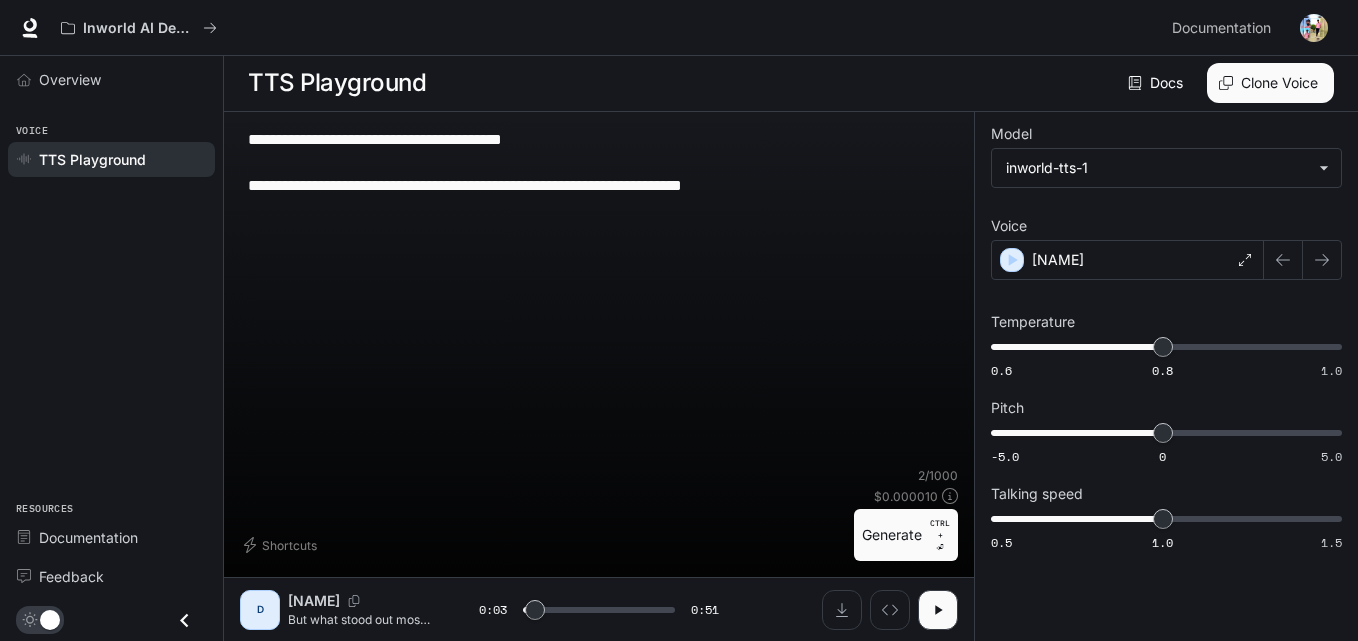 scroll, scrollTop: 17, scrollLeft: 0, axis: vertical 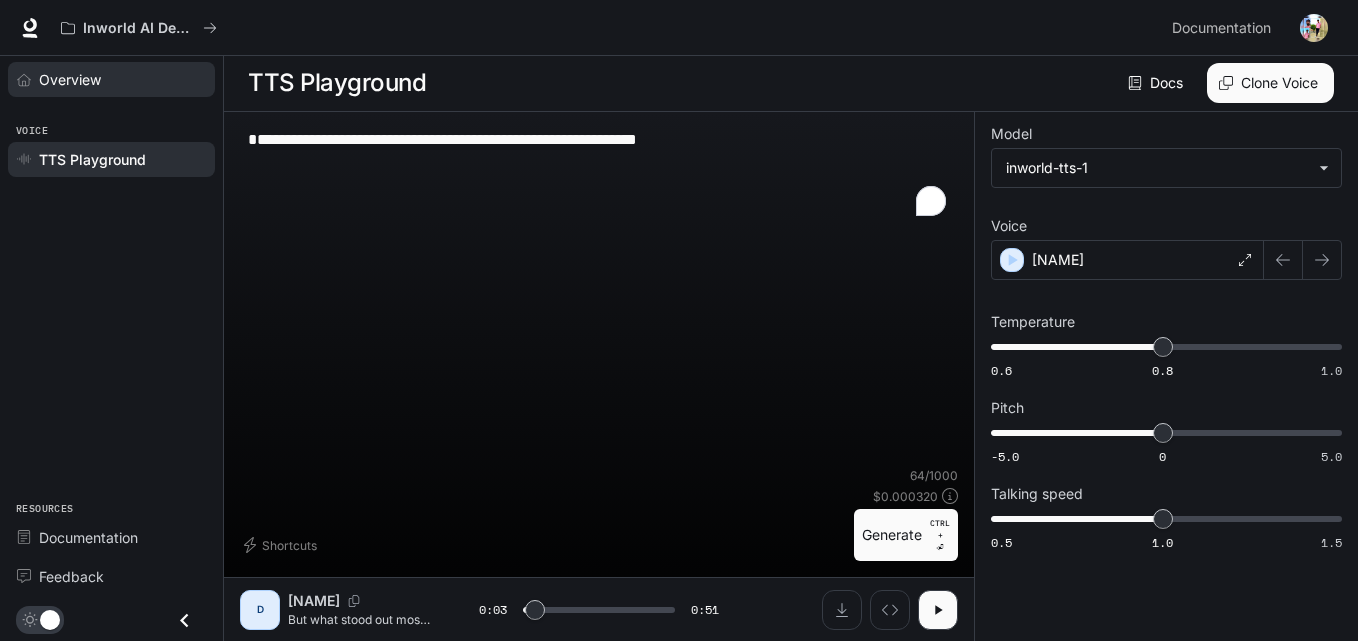 drag, startPoint x: 646, startPoint y: 141, endPoint x: 210, endPoint y: 85, distance: 439.58163 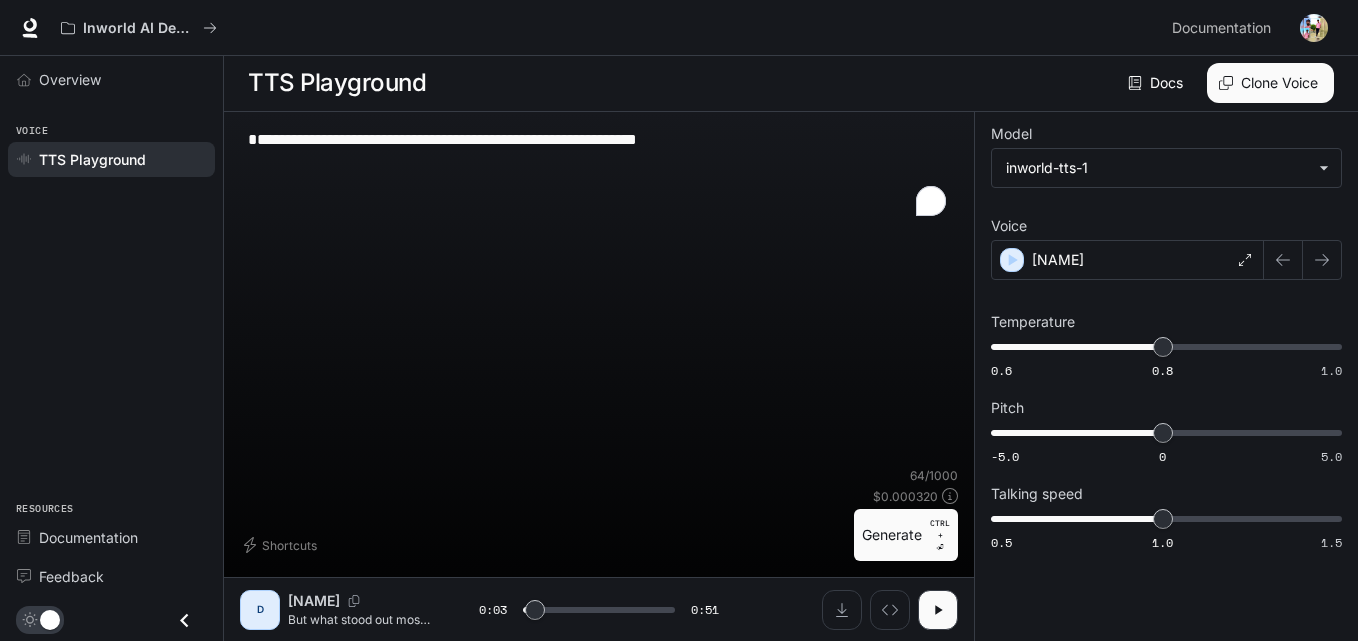 paste on "**********" 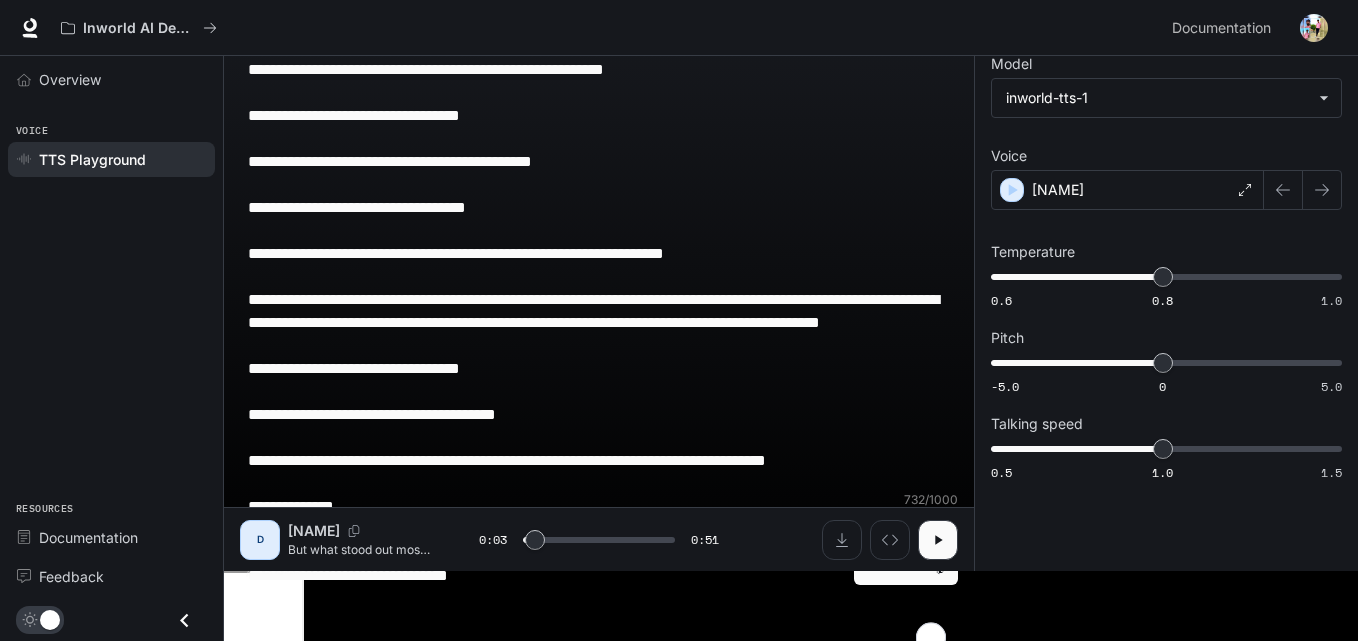 scroll, scrollTop: 86, scrollLeft: 0, axis: vertical 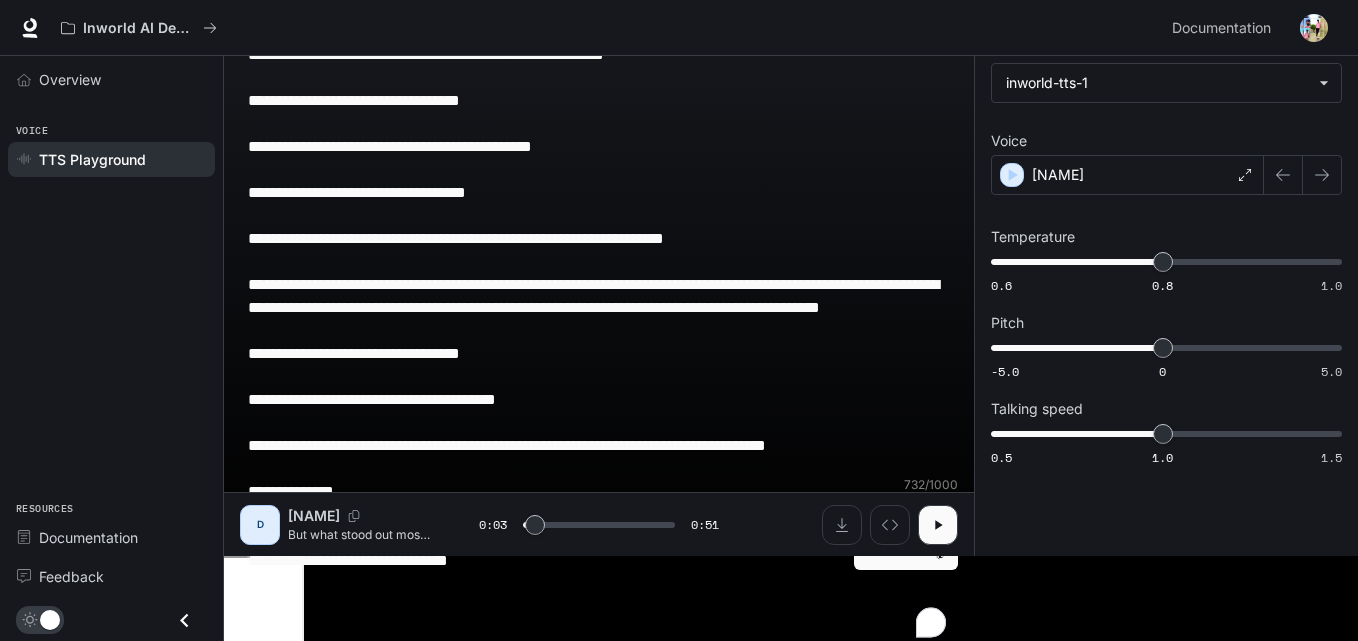 click on "Generate CTRL +  ⏎" at bounding box center [906, 544] 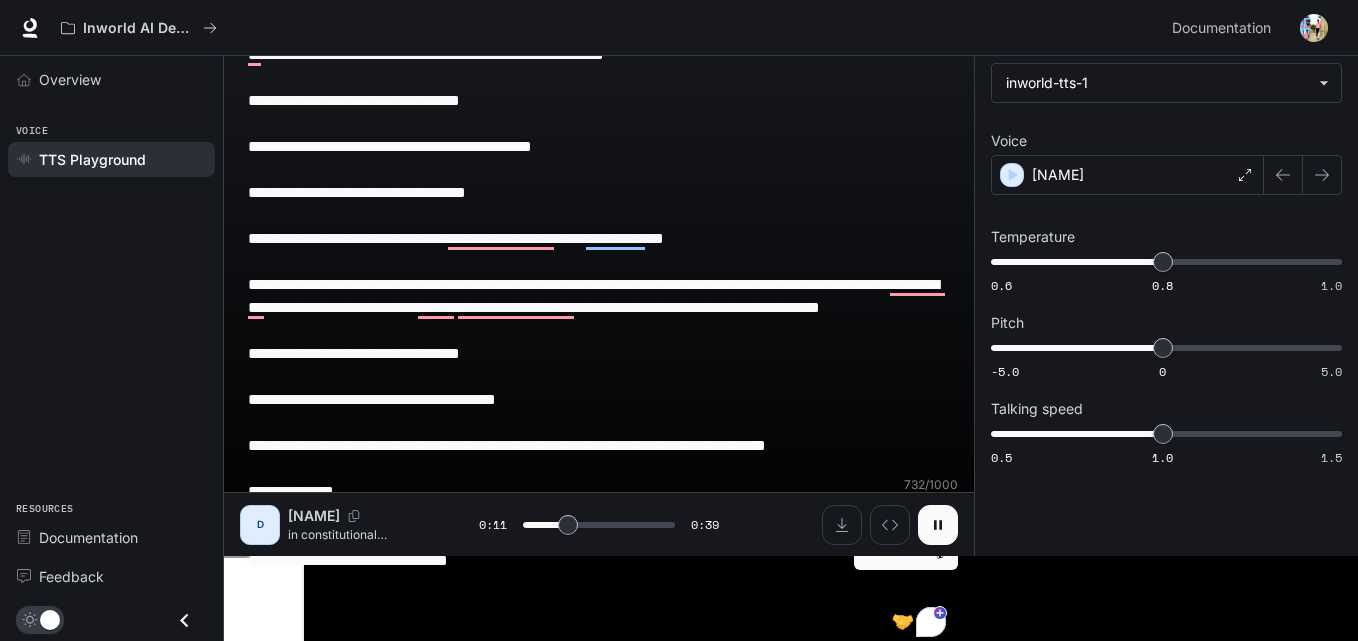 click at bounding box center [938, 525] 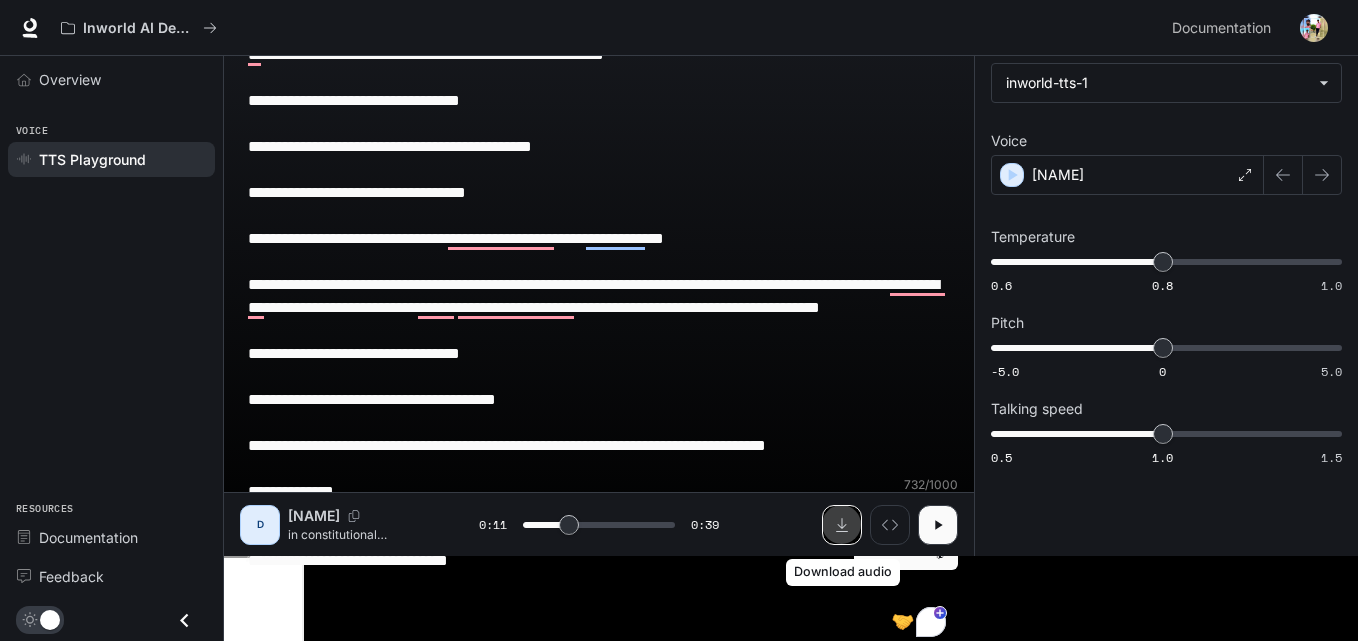 drag, startPoint x: 849, startPoint y: 530, endPoint x: 861, endPoint y: 516, distance: 18.439089 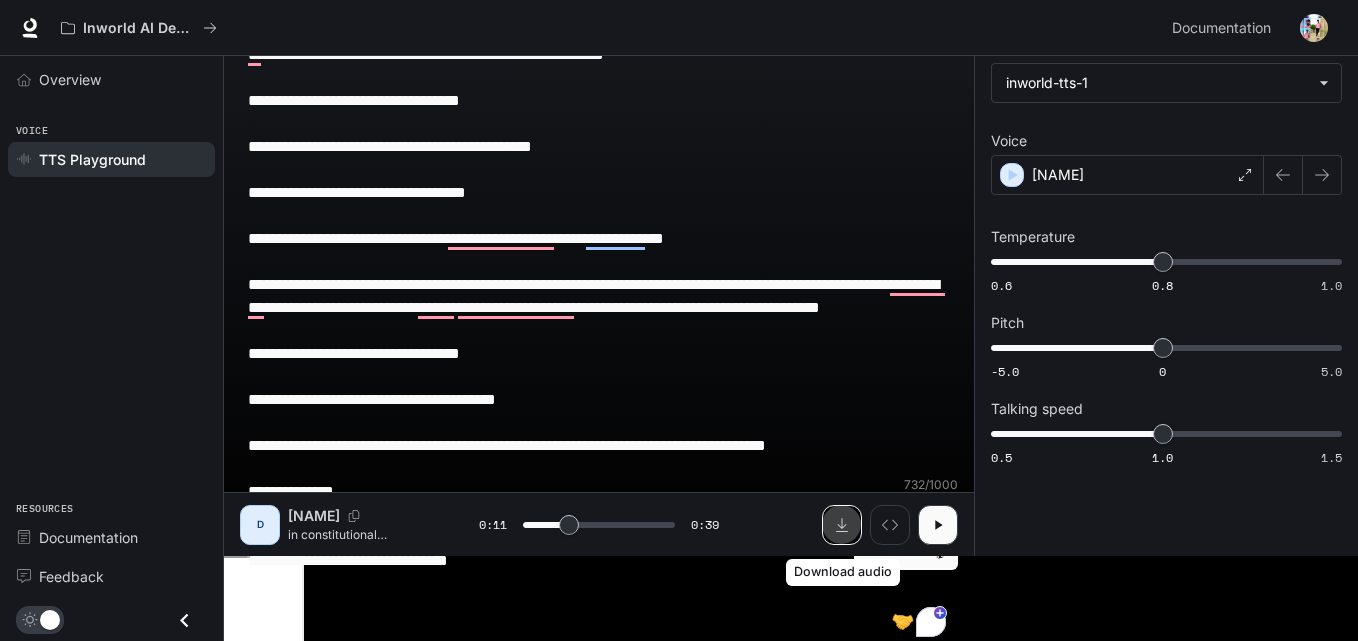 click at bounding box center [842, 525] 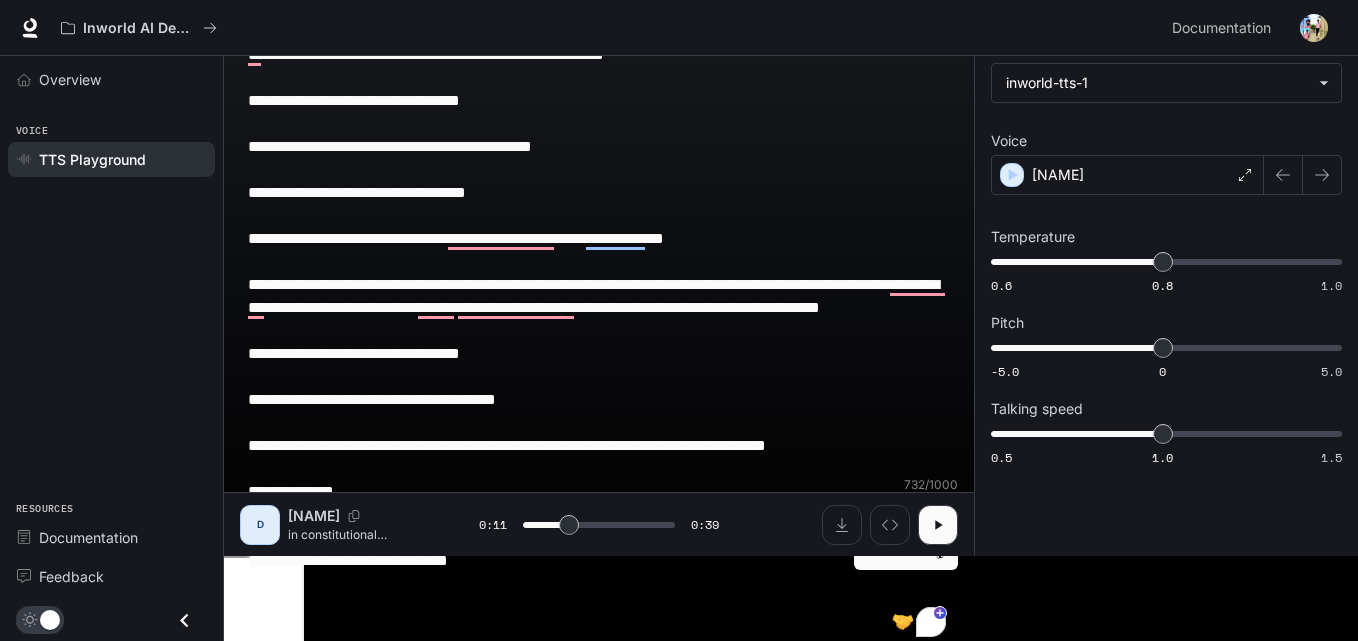 click on "**********" at bounding box center (599, 342) 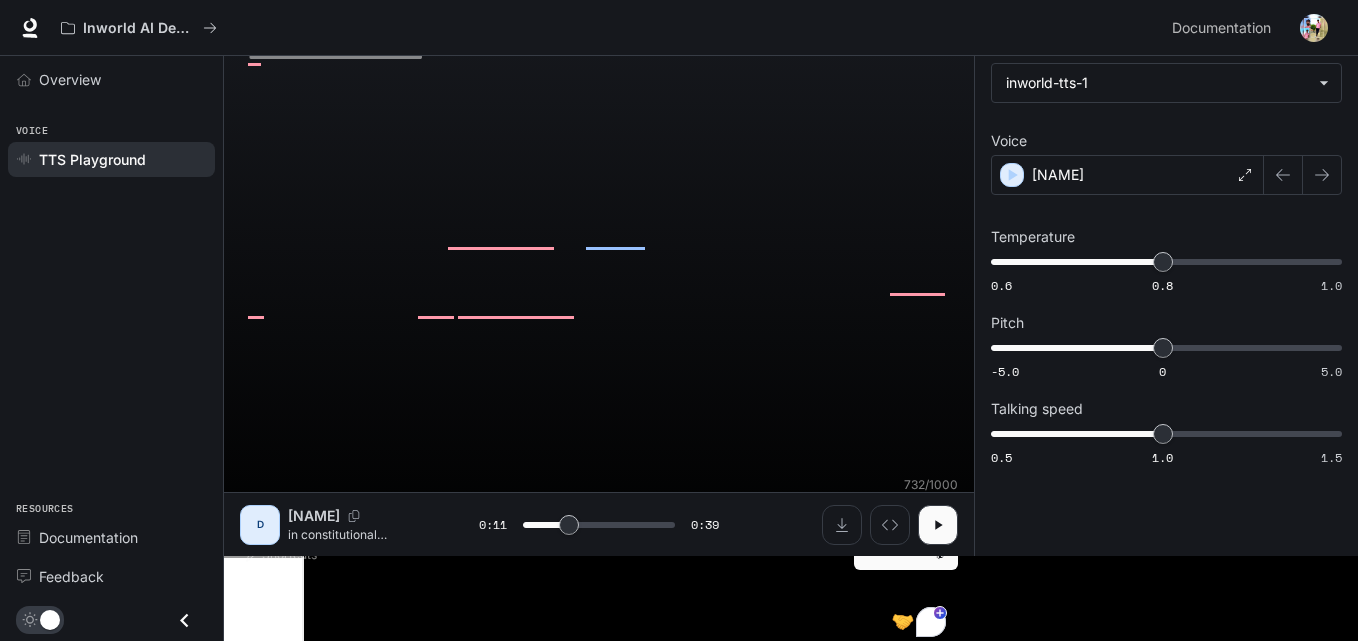 scroll, scrollTop: 1, scrollLeft: 0, axis: vertical 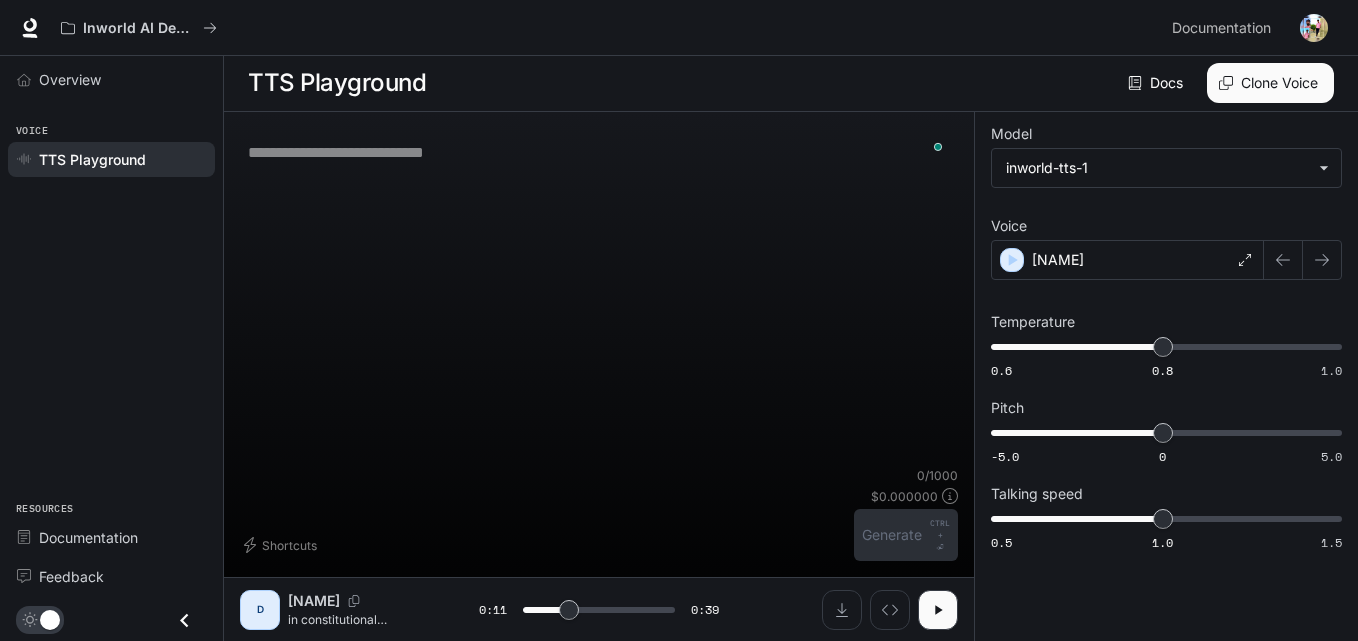 paste on "**********" 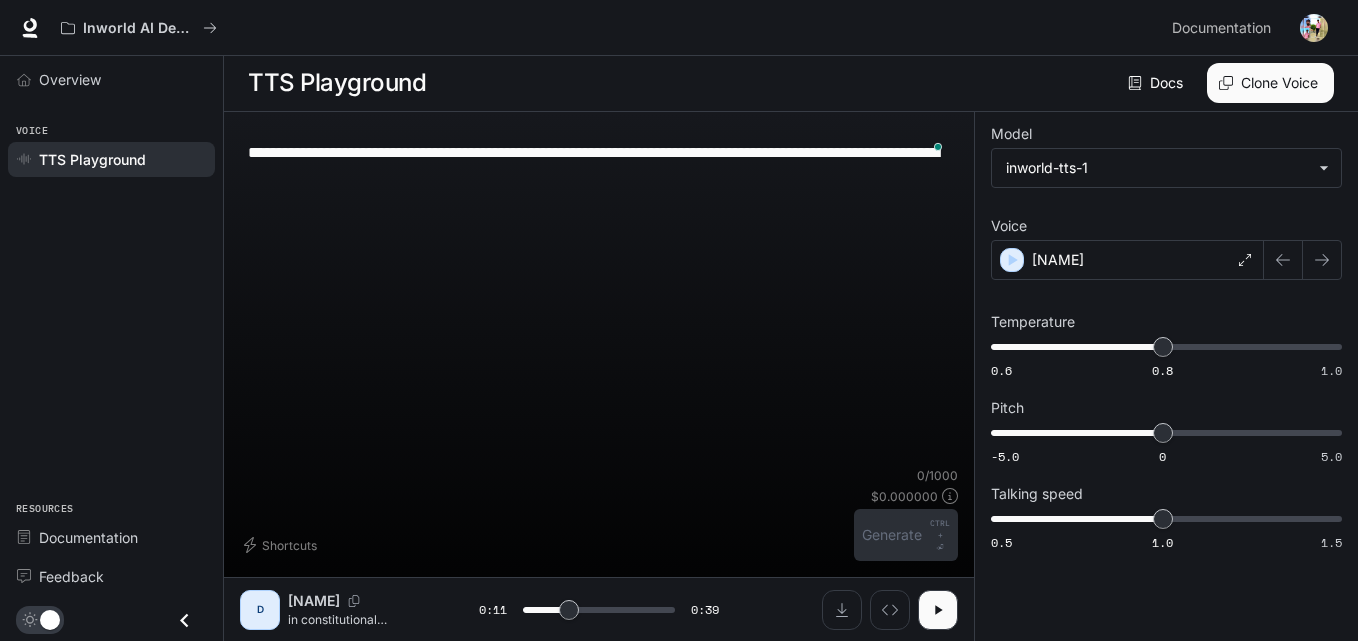 scroll, scrollTop: 17, scrollLeft: 0, axis: vertical 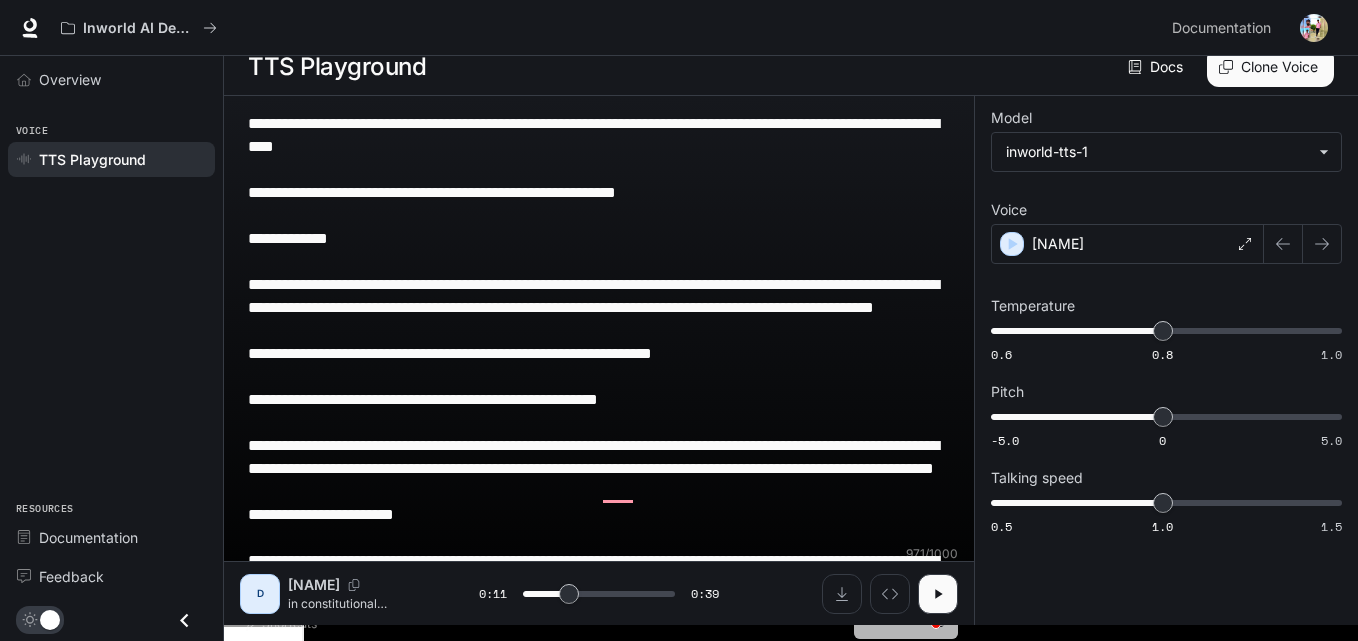 click on "Generate CTRL +  ⏎" at bounding box center [906, 613] 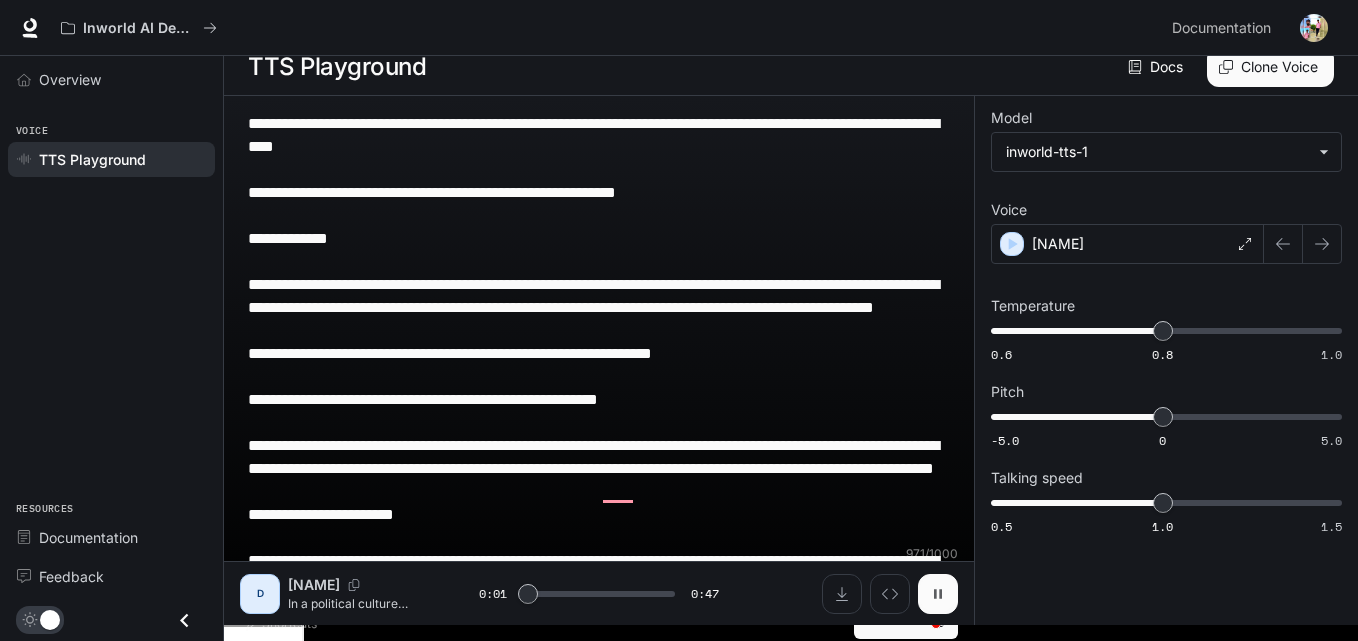click 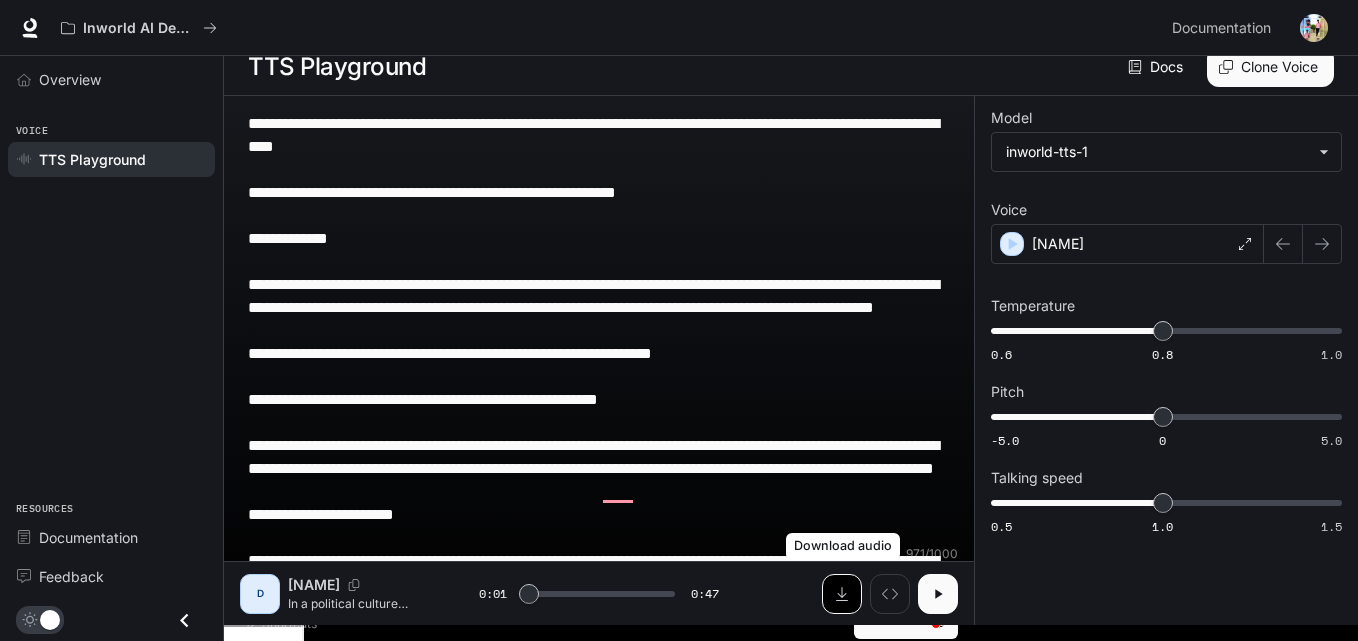 click at bounding box center [842, 594] 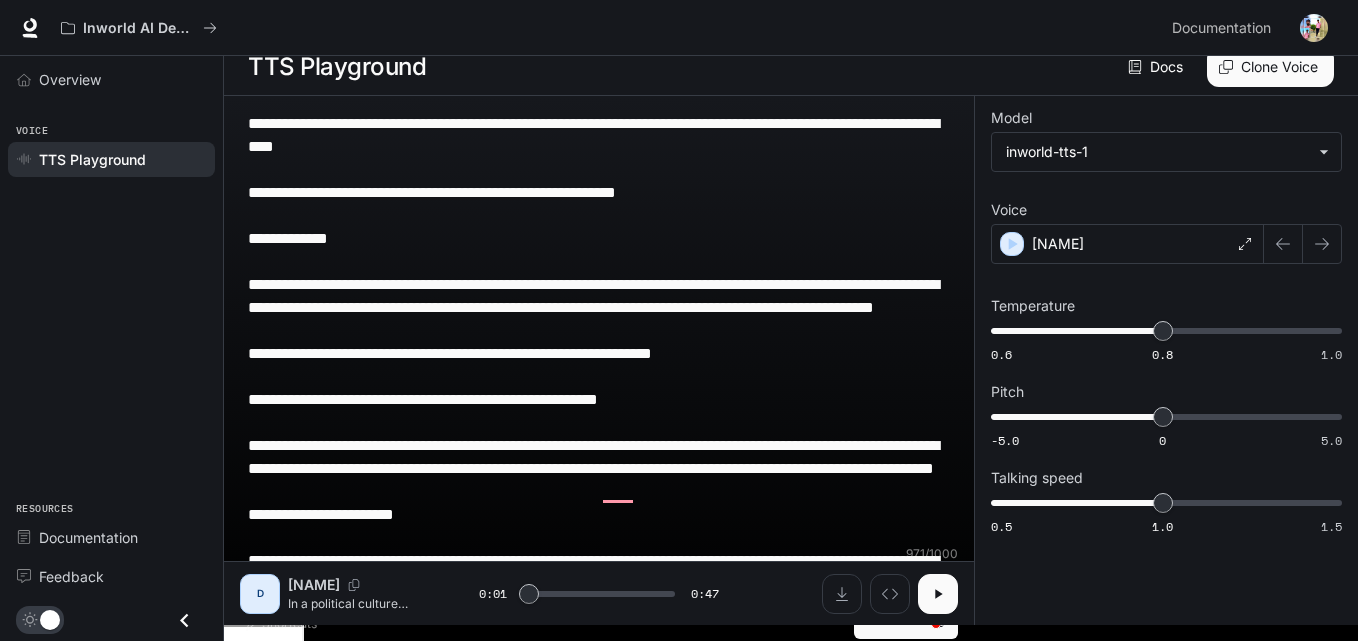 click on "**********" at bounding box center (599, 376) 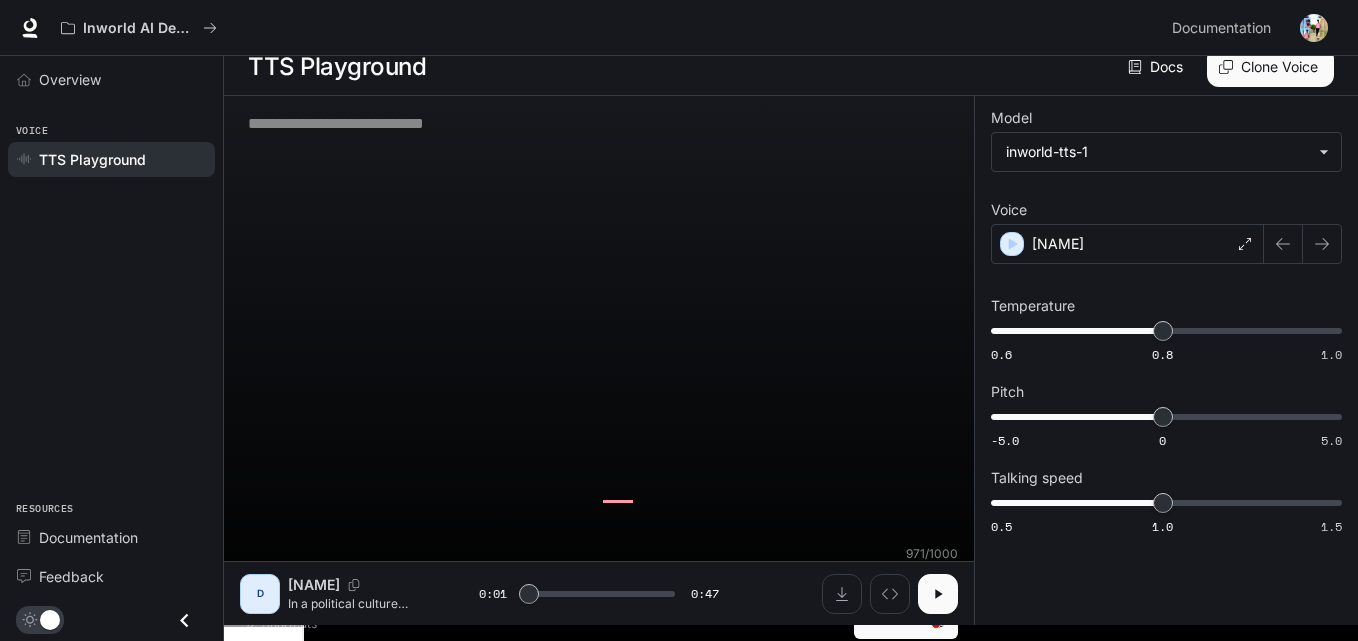 scroll, scrollTop: 1, scrollLeft: 0, axis: vertical 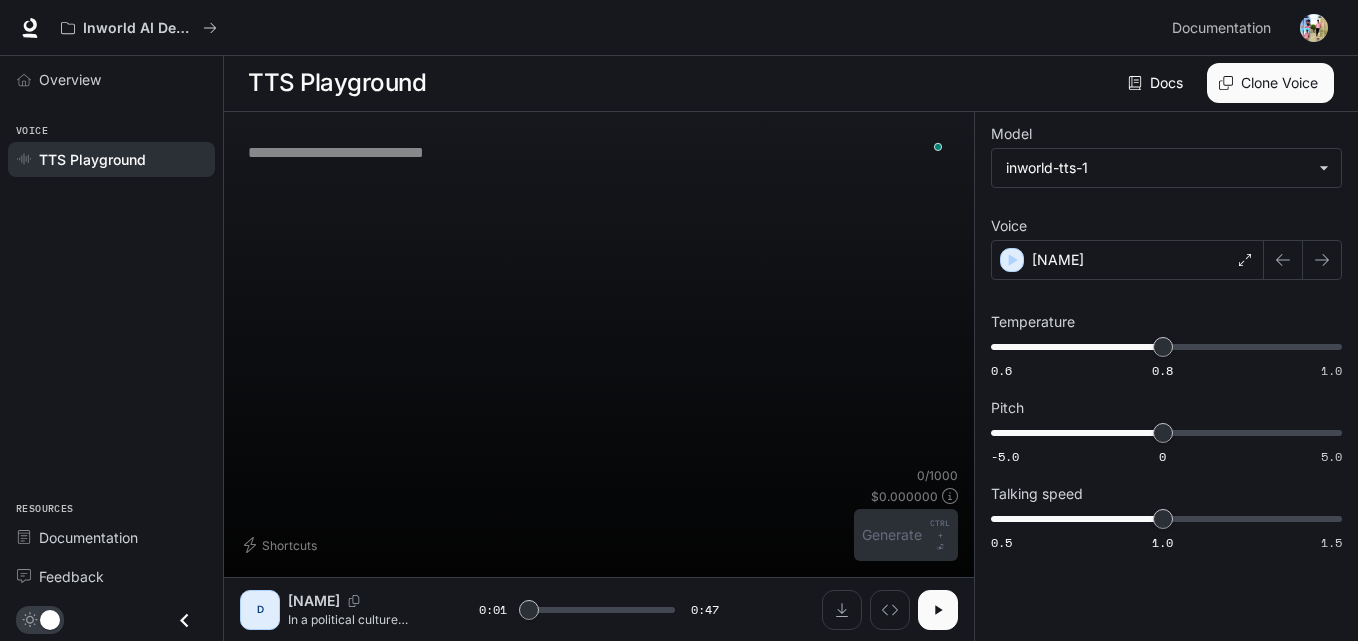 paste on "**********" 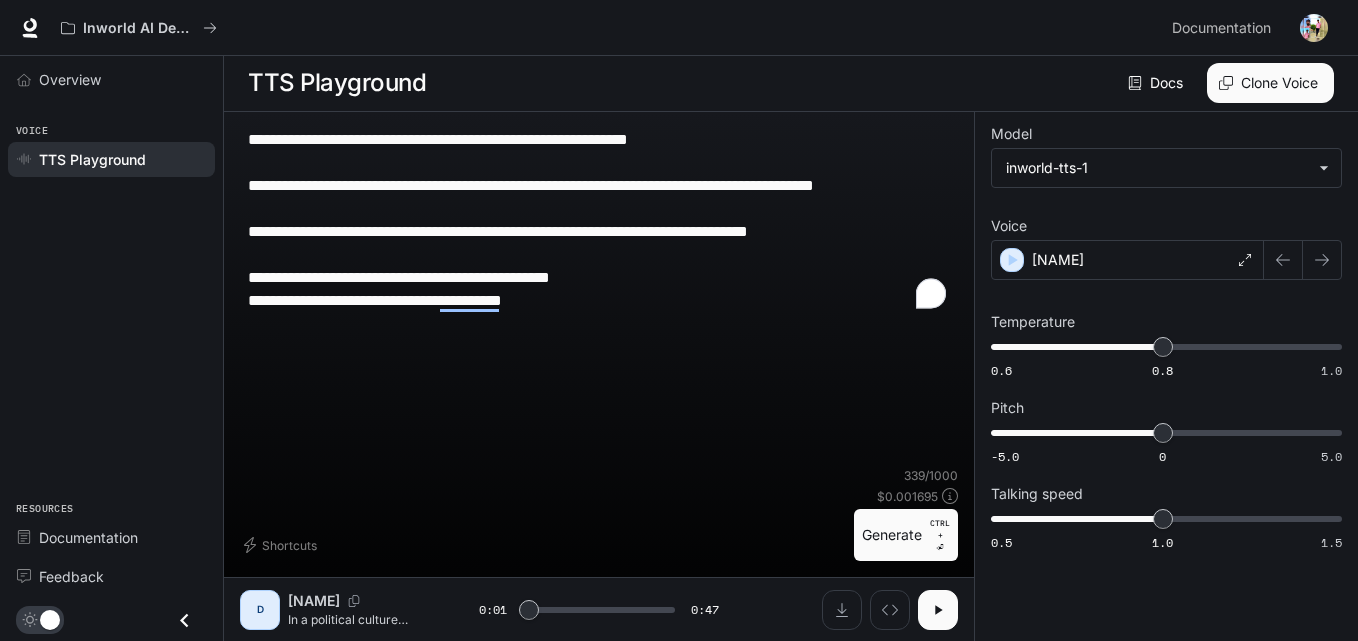 click on "Generate CTRL +  ⏎" at bounding box center [906, 535] 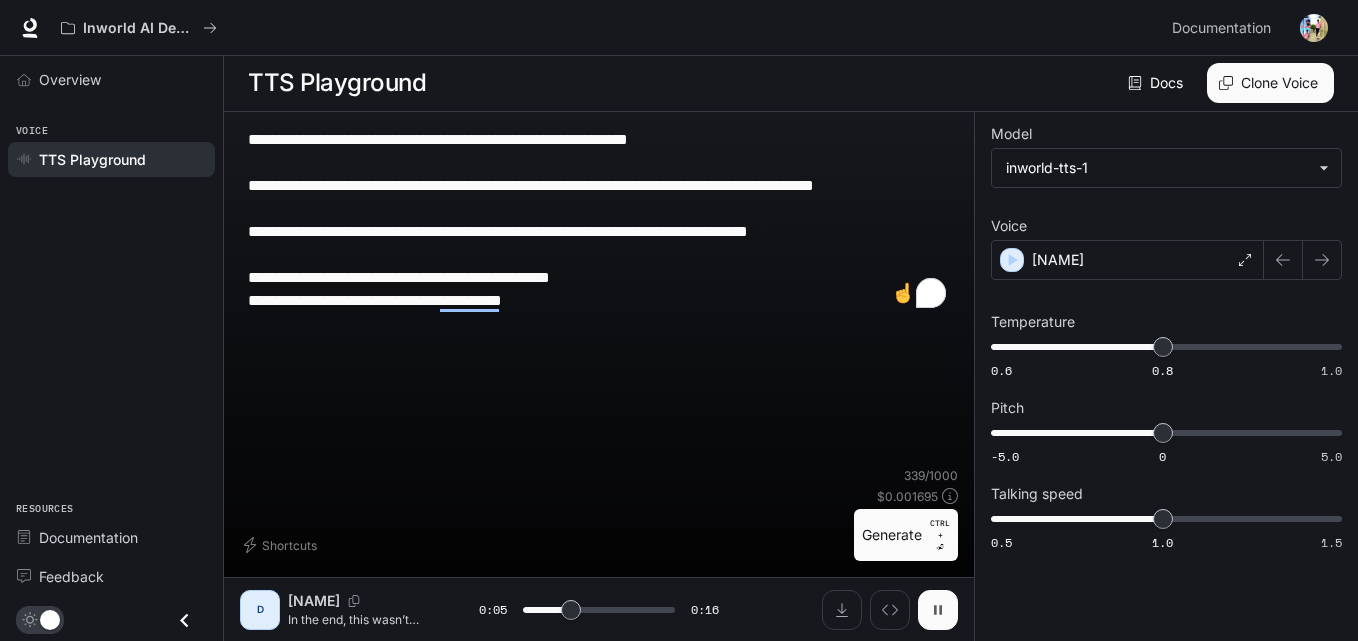 click 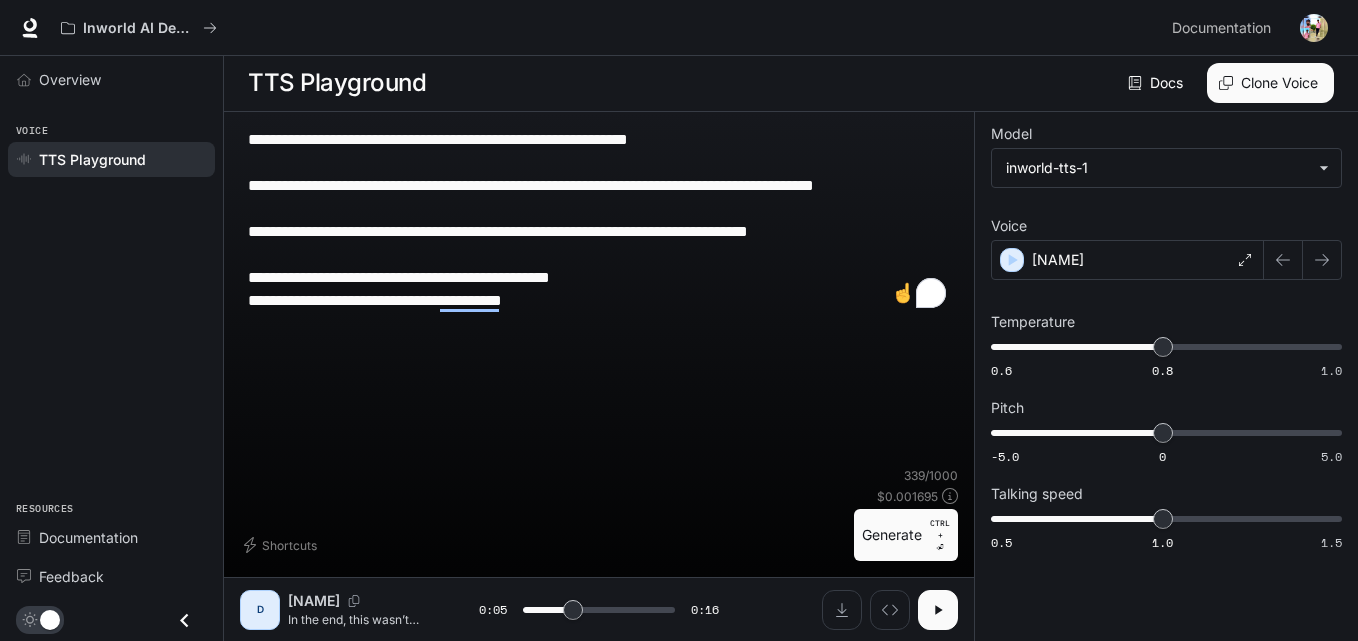 click at bounding box center (599, 437) 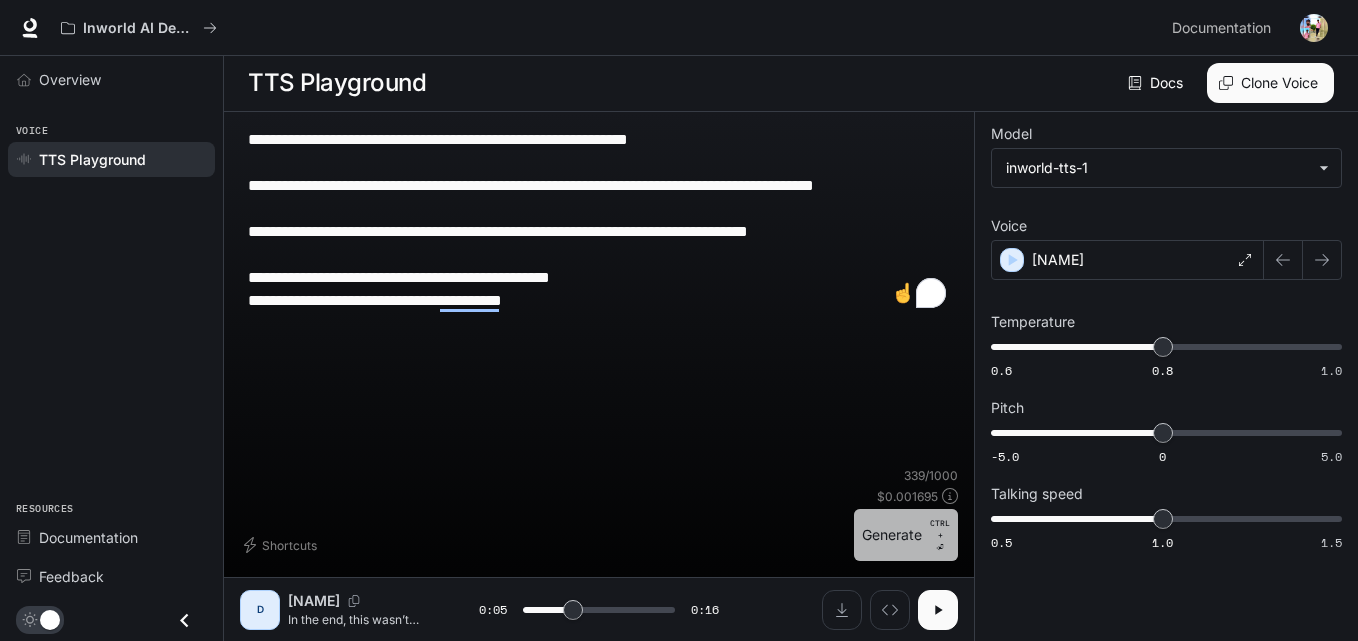 click on "Generate CTRL +  ⏎" at bounding box center (906, 535) 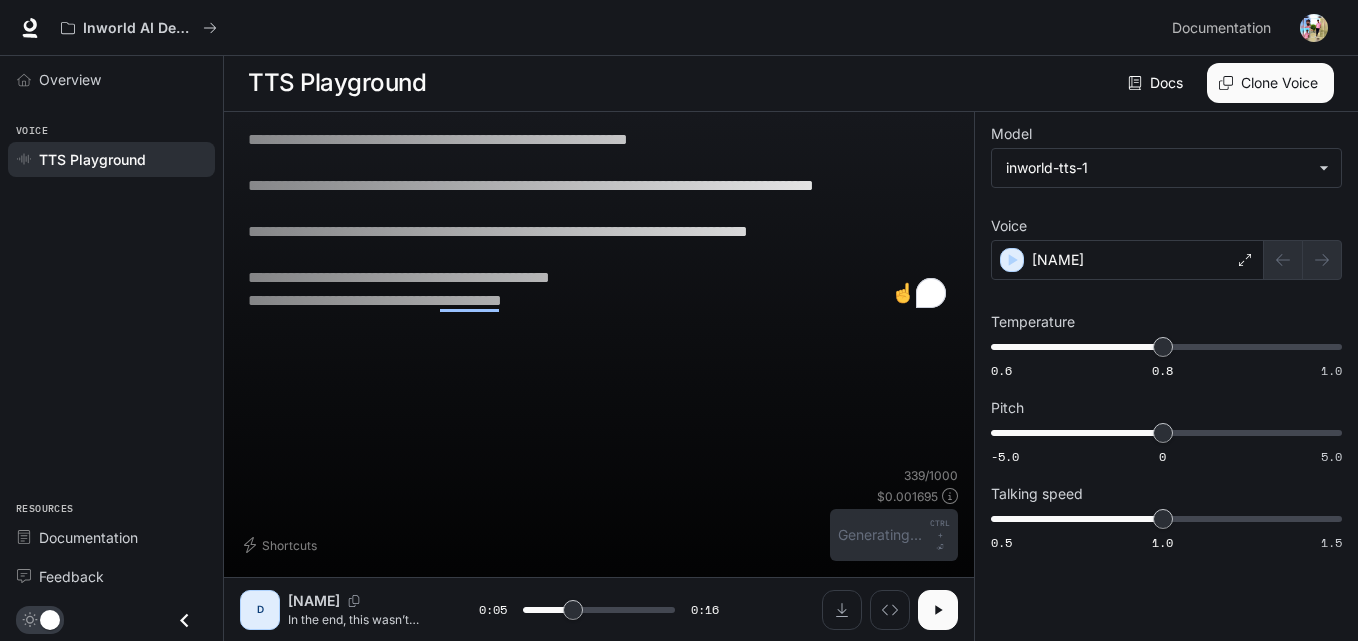 drag, startPoint x: 854, startPoint y: 602, endPoint x: 931, endPoint y: 519, distance: 113.216606 